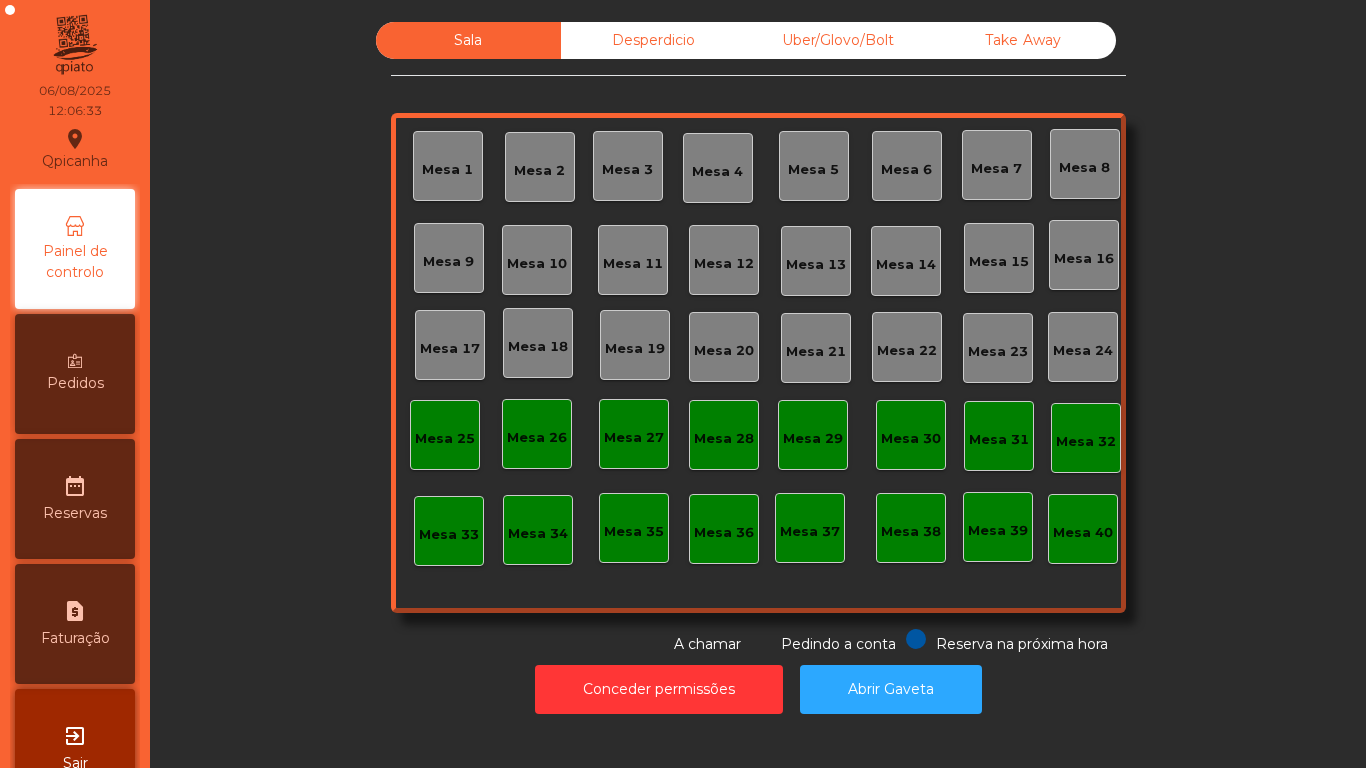 scroll, scrollTop: 0, scrollLeft: 0, axis: both 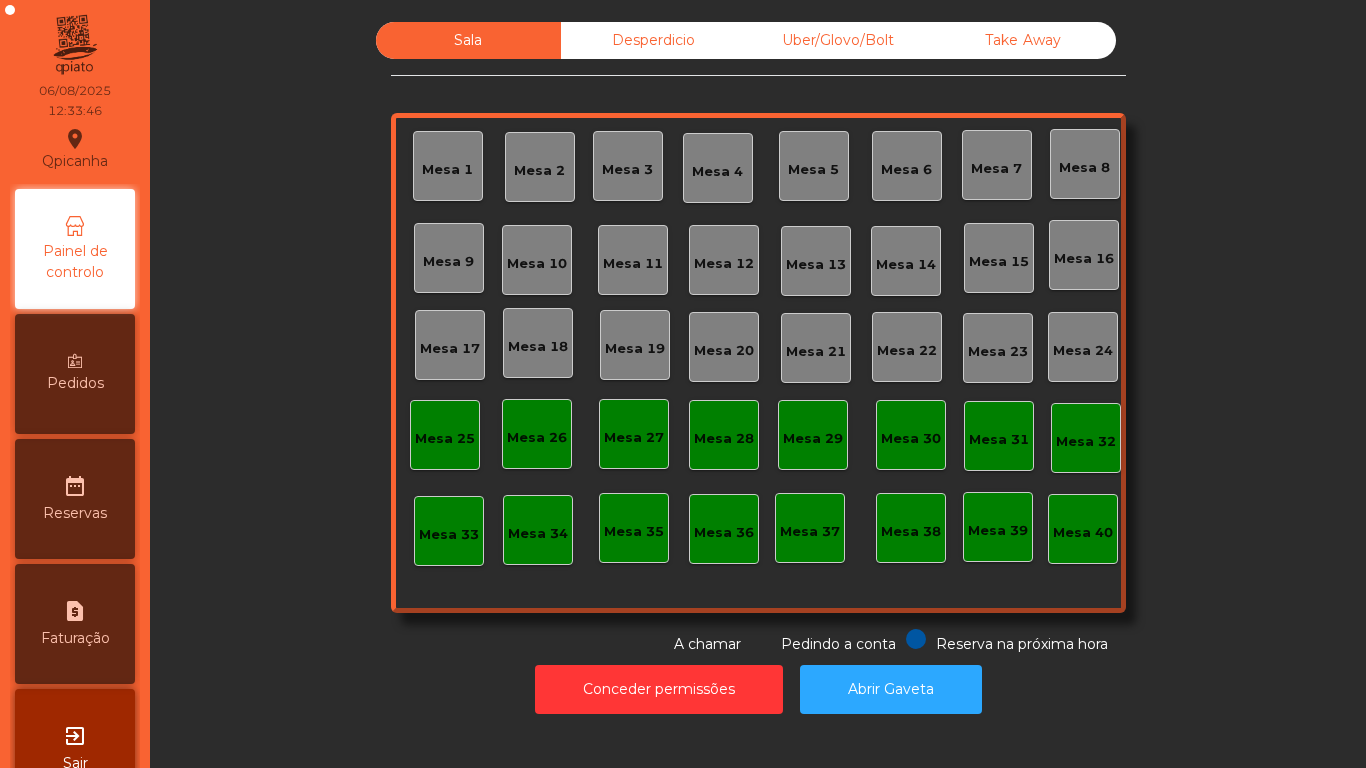 click on "Mesa 3" 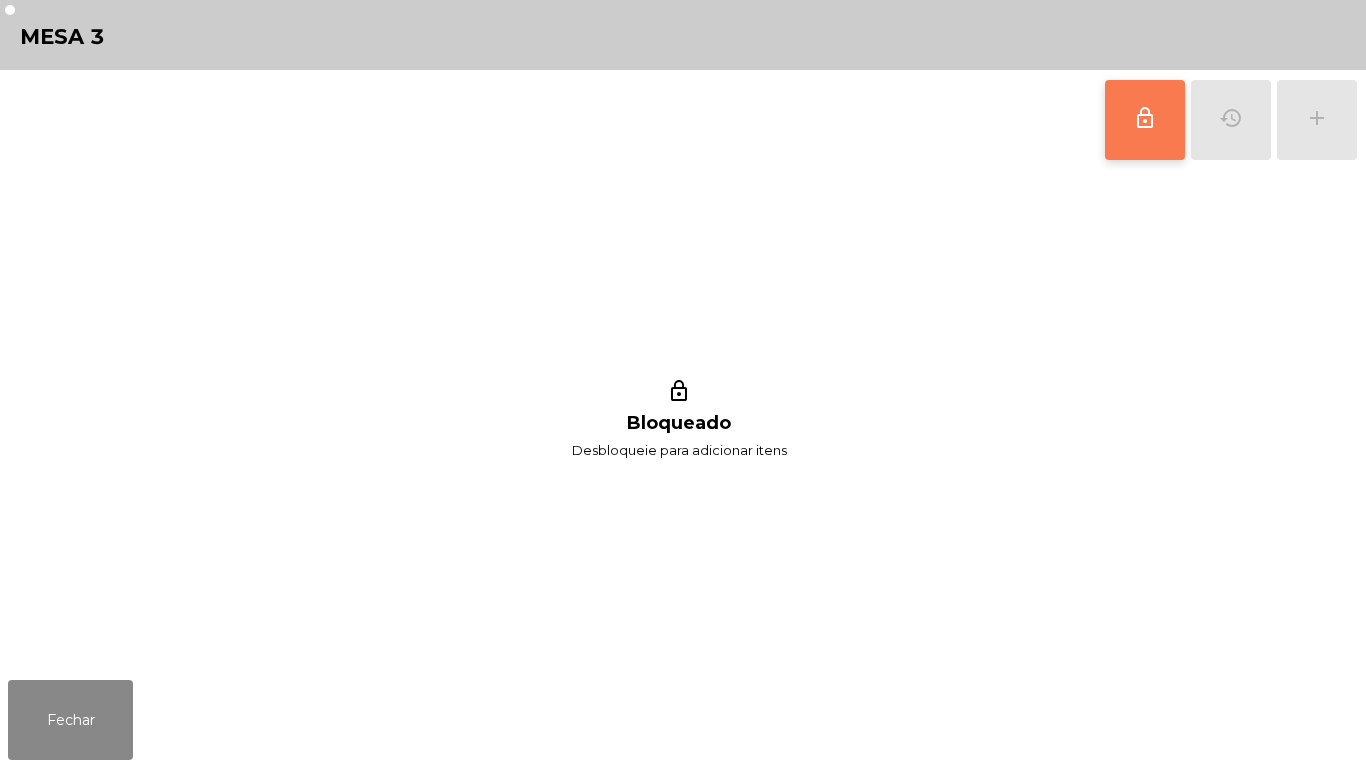 click on "lock_outline" 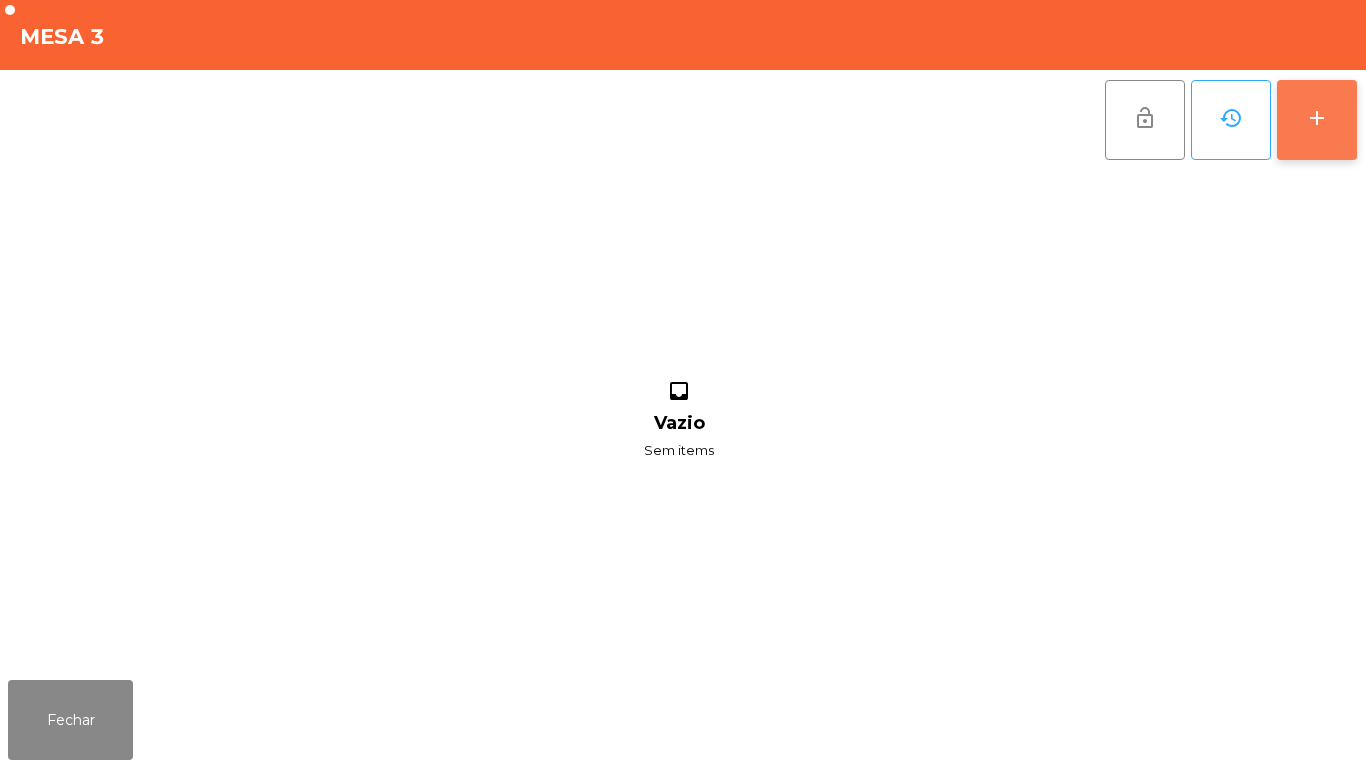 click on "add" 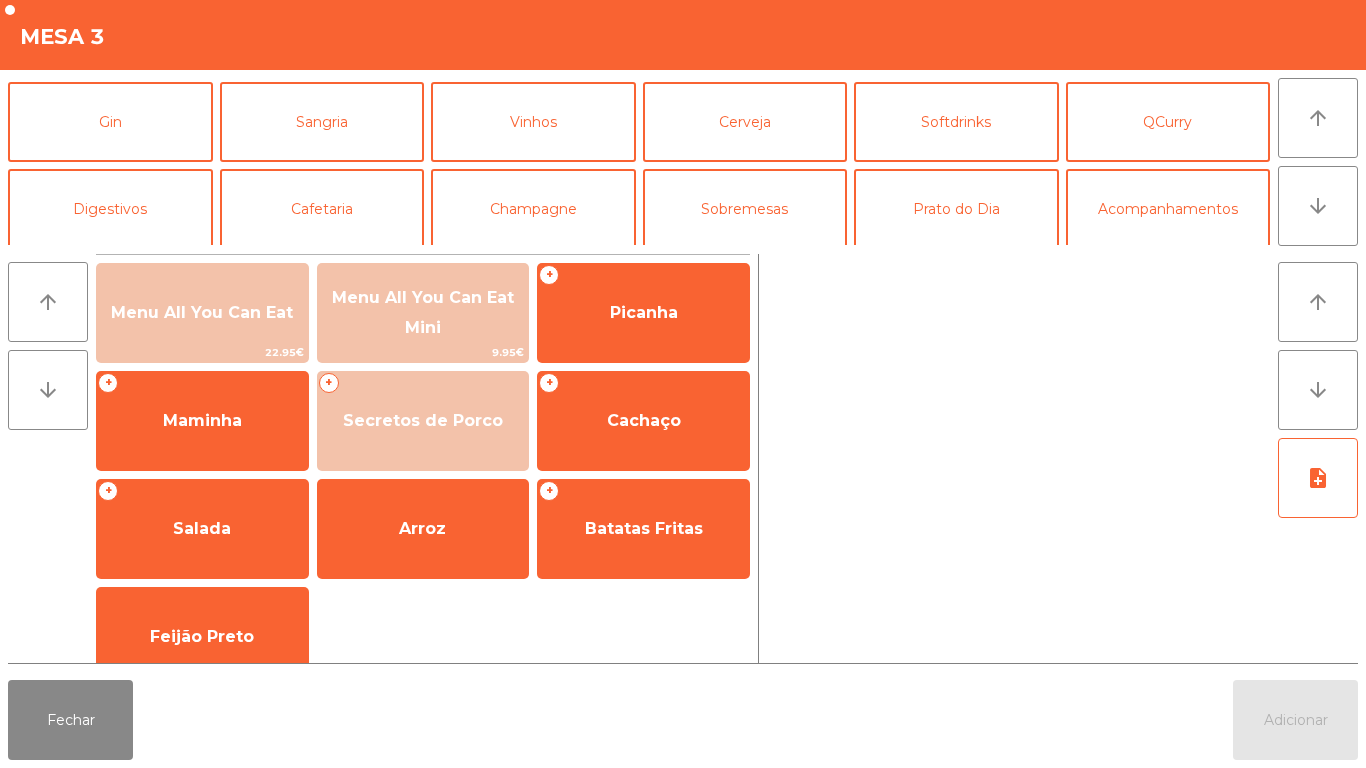 scroll, scrollTop: 101, scrollLeft: 0, axis: vertical 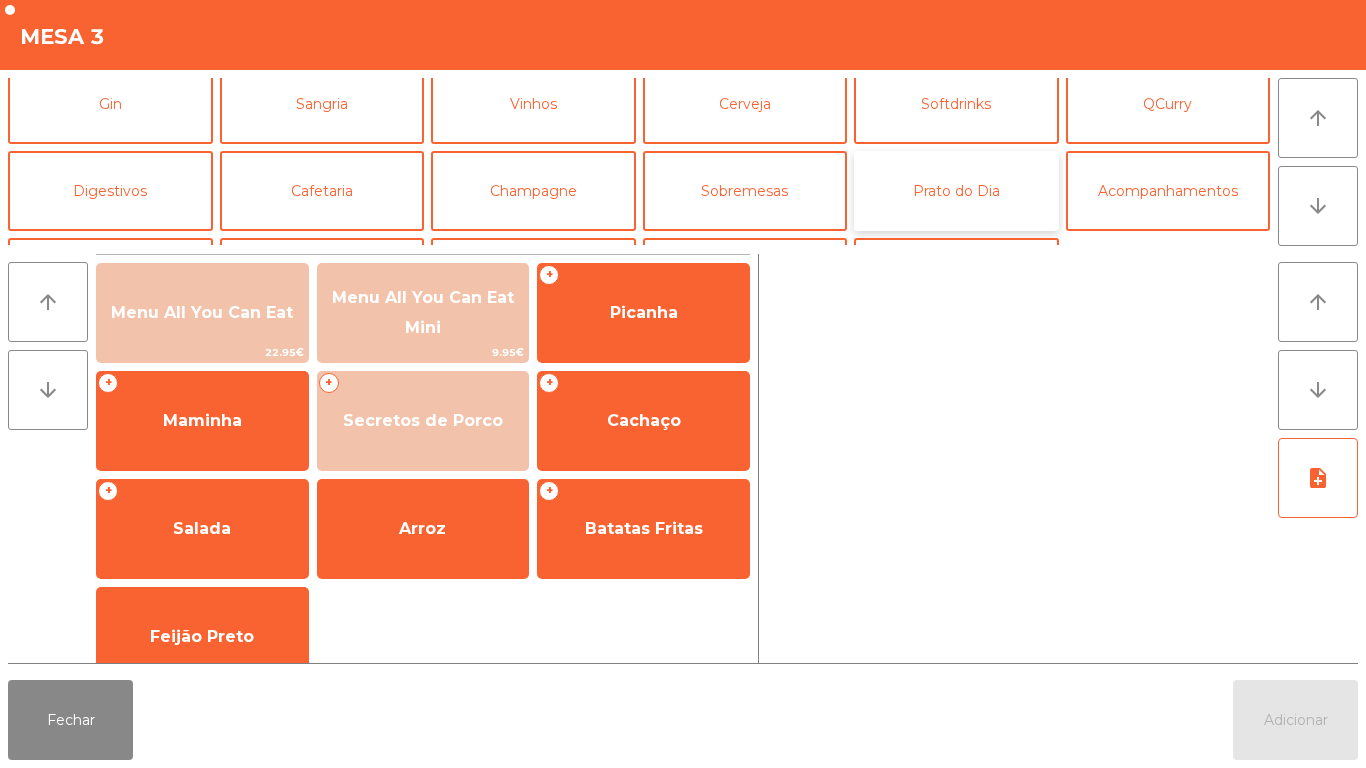 click on "Prato do Dia" 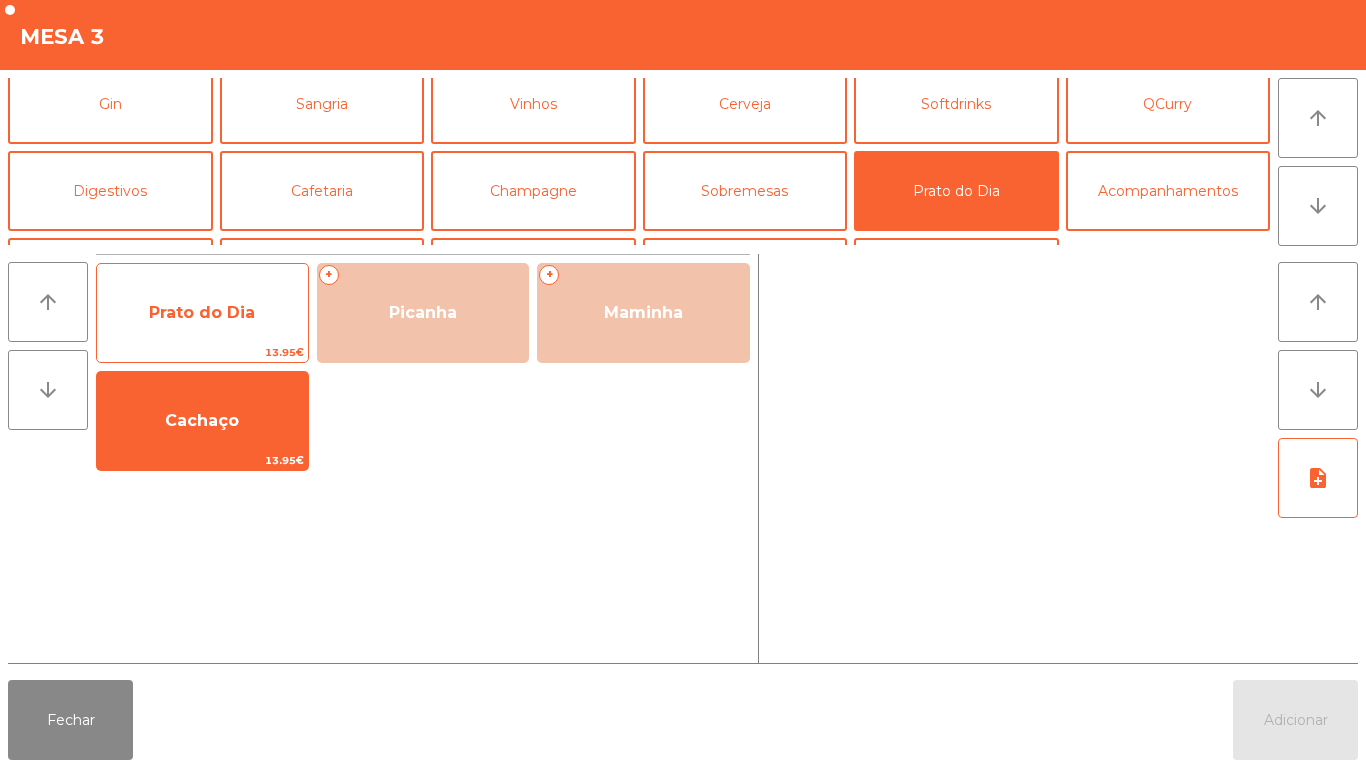 click on "Prato do Dia" 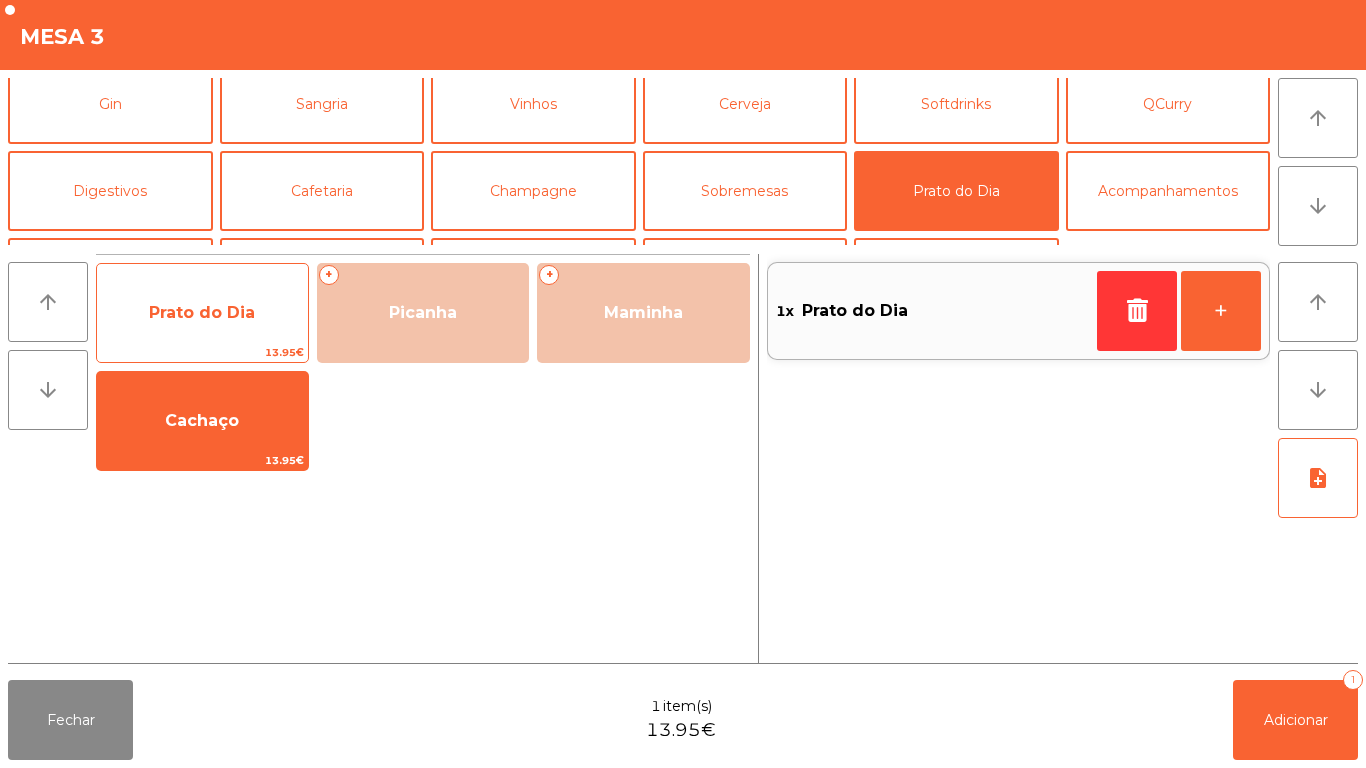 click on "Prato do Dia" 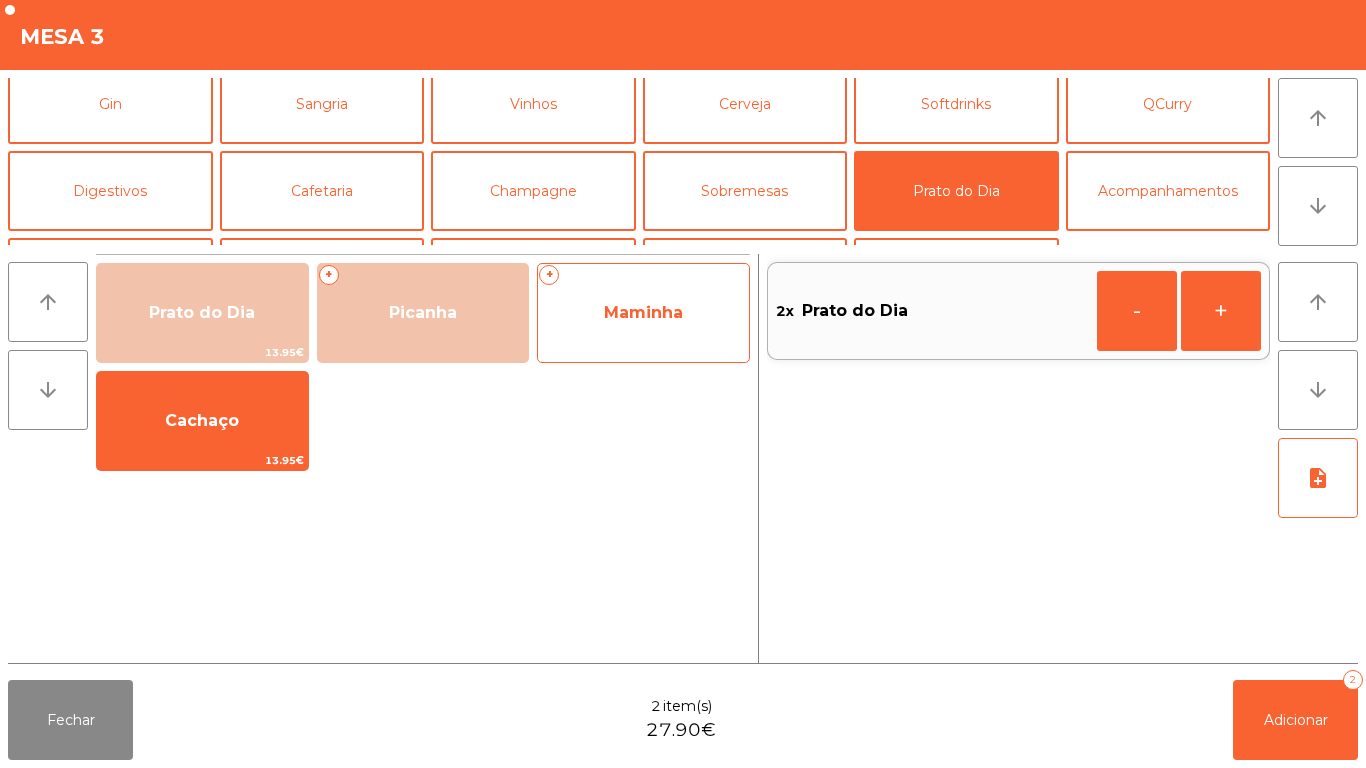 click on "Maminha" 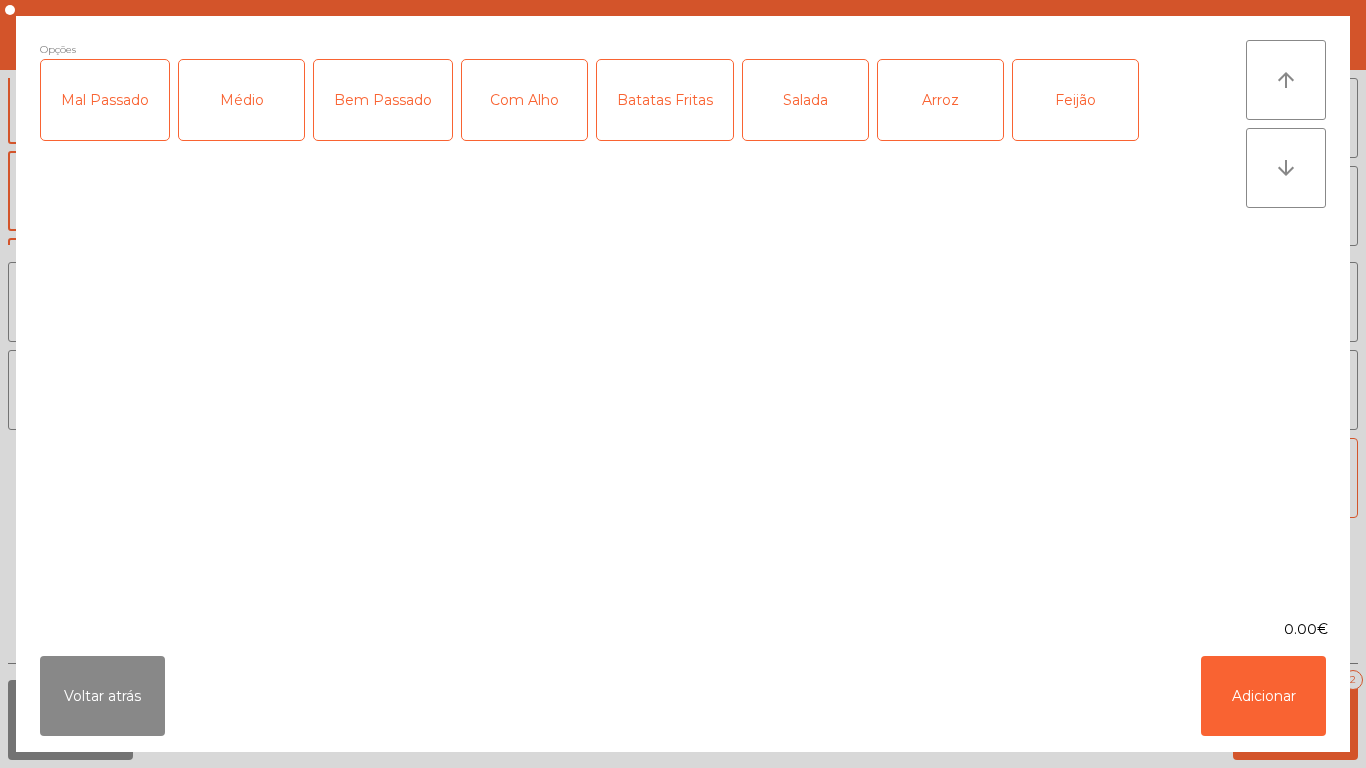 click on "Médio" 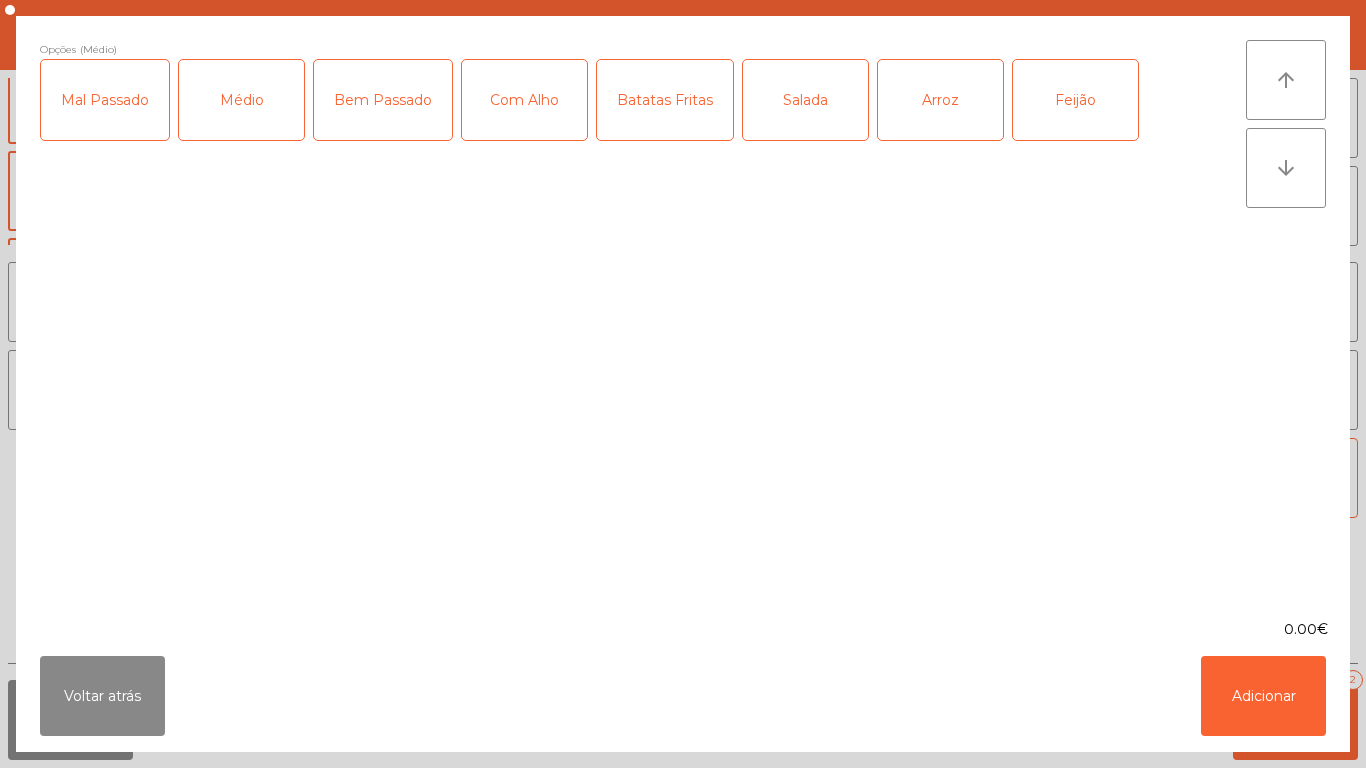 click on "Com Alho" 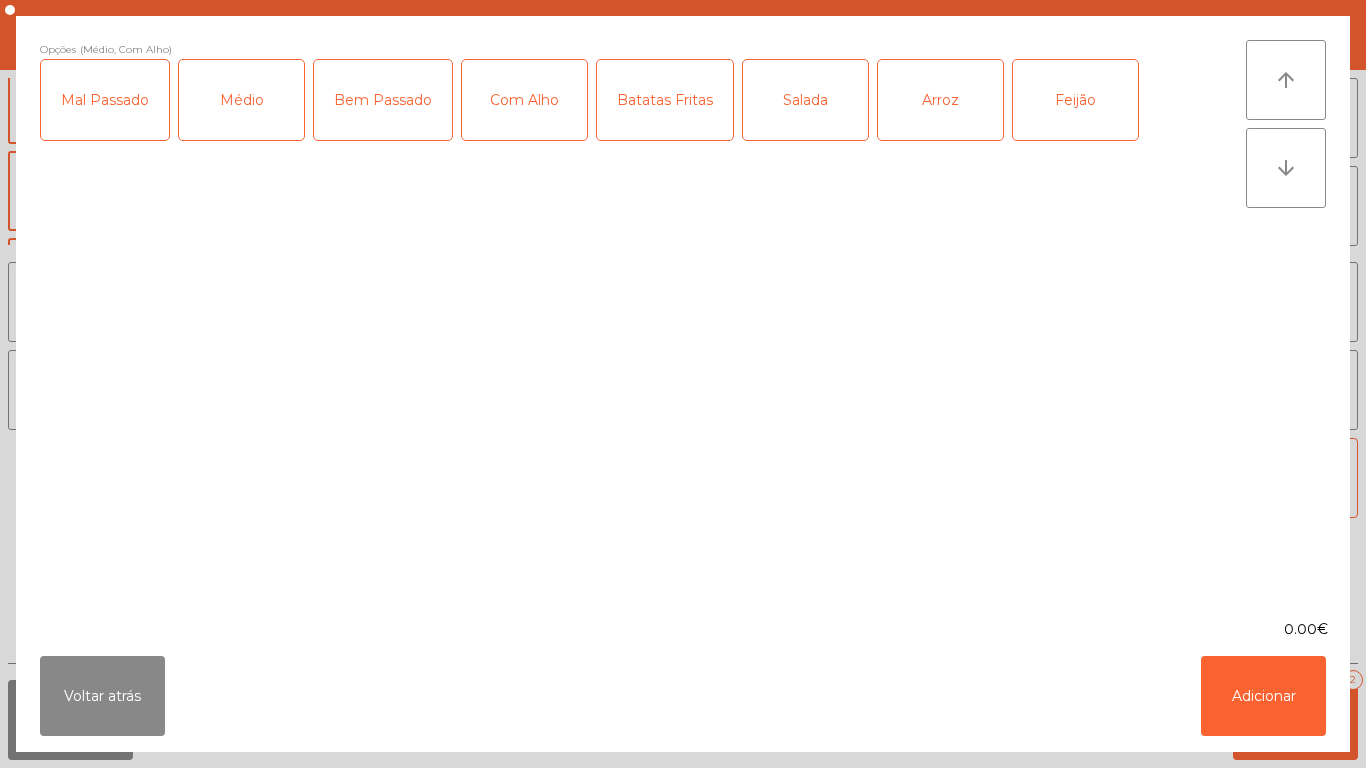 click on "Batatas Fritas" 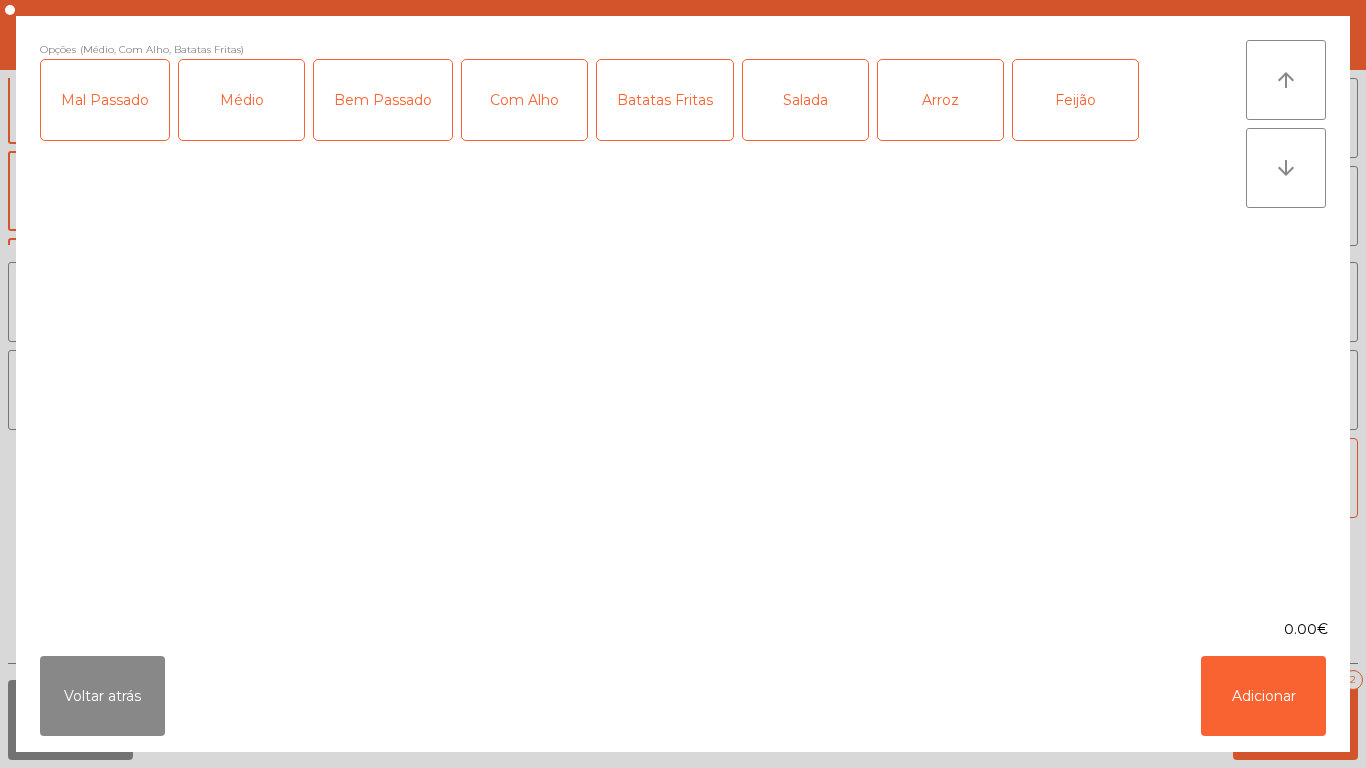 click on "Arroz" 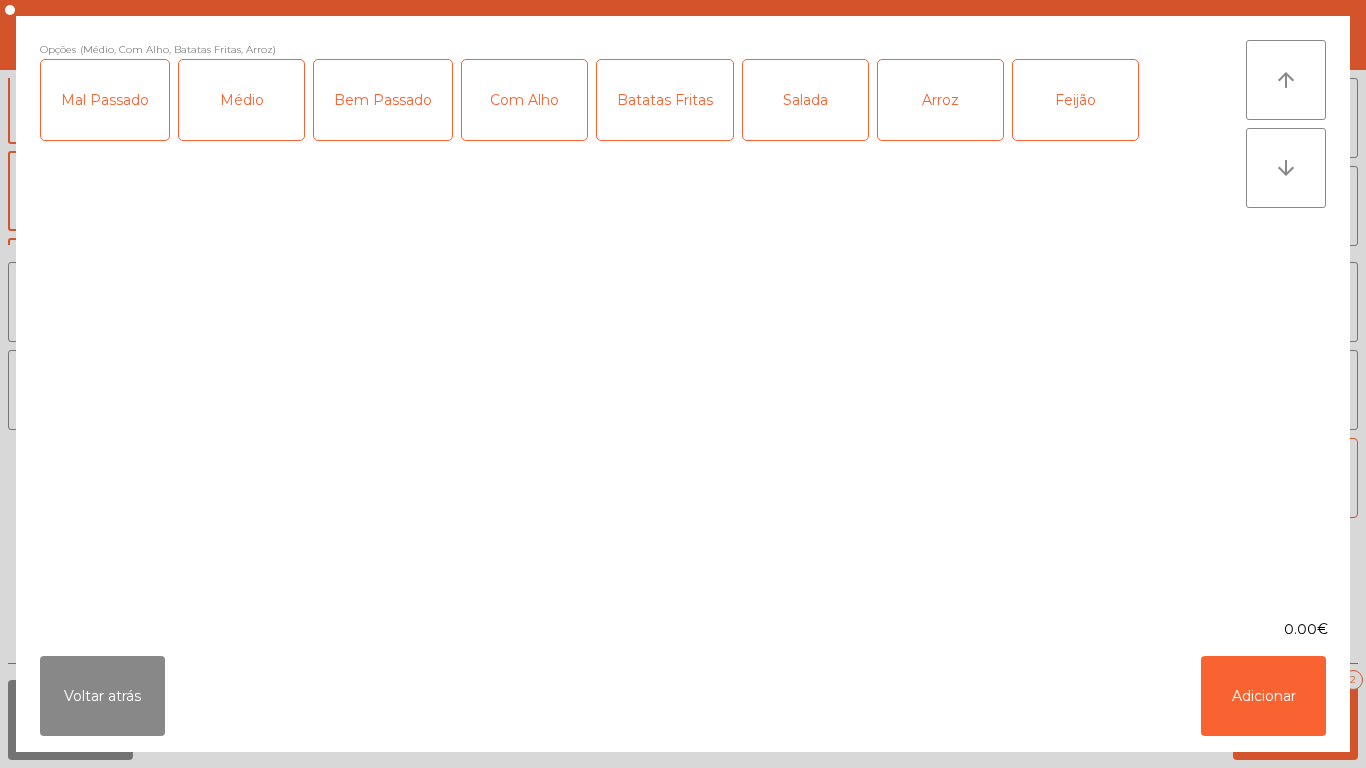 click on "Feijão" 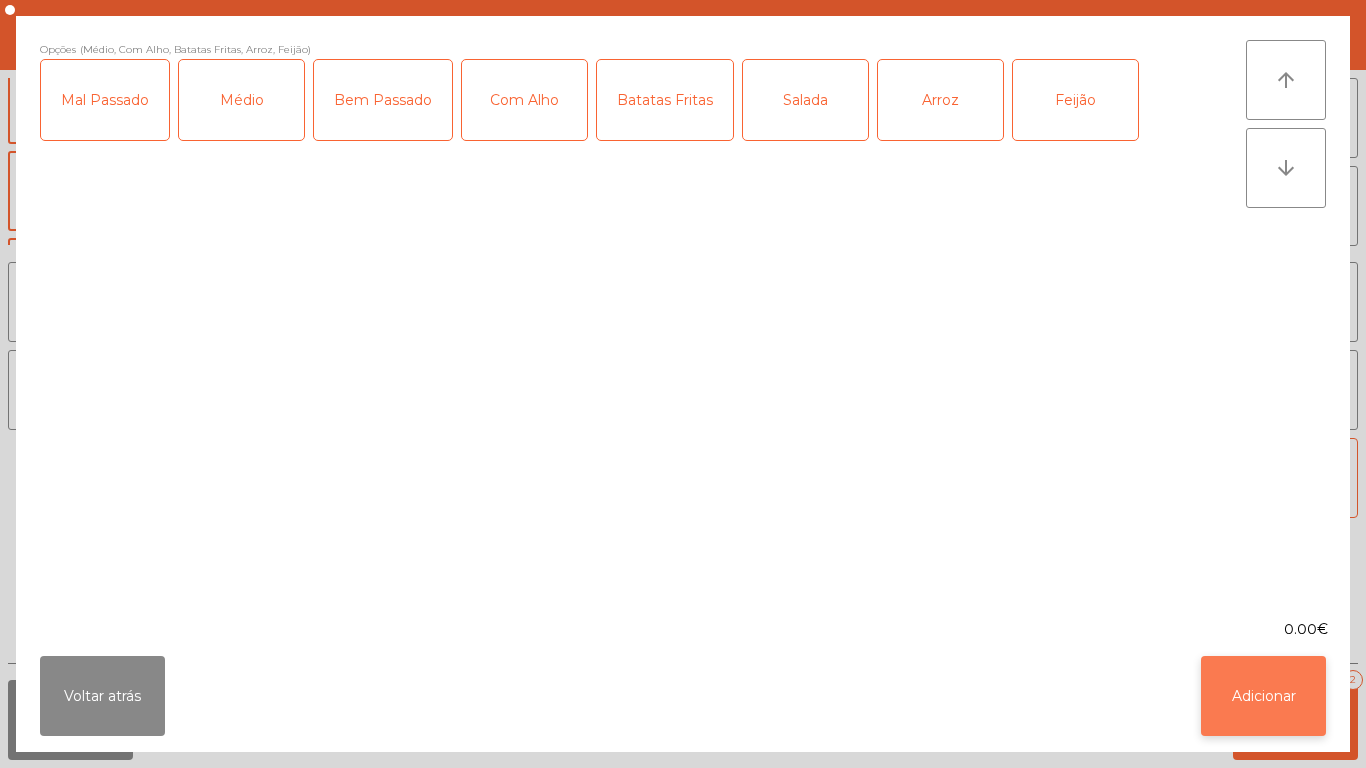 click on "Adicionar" 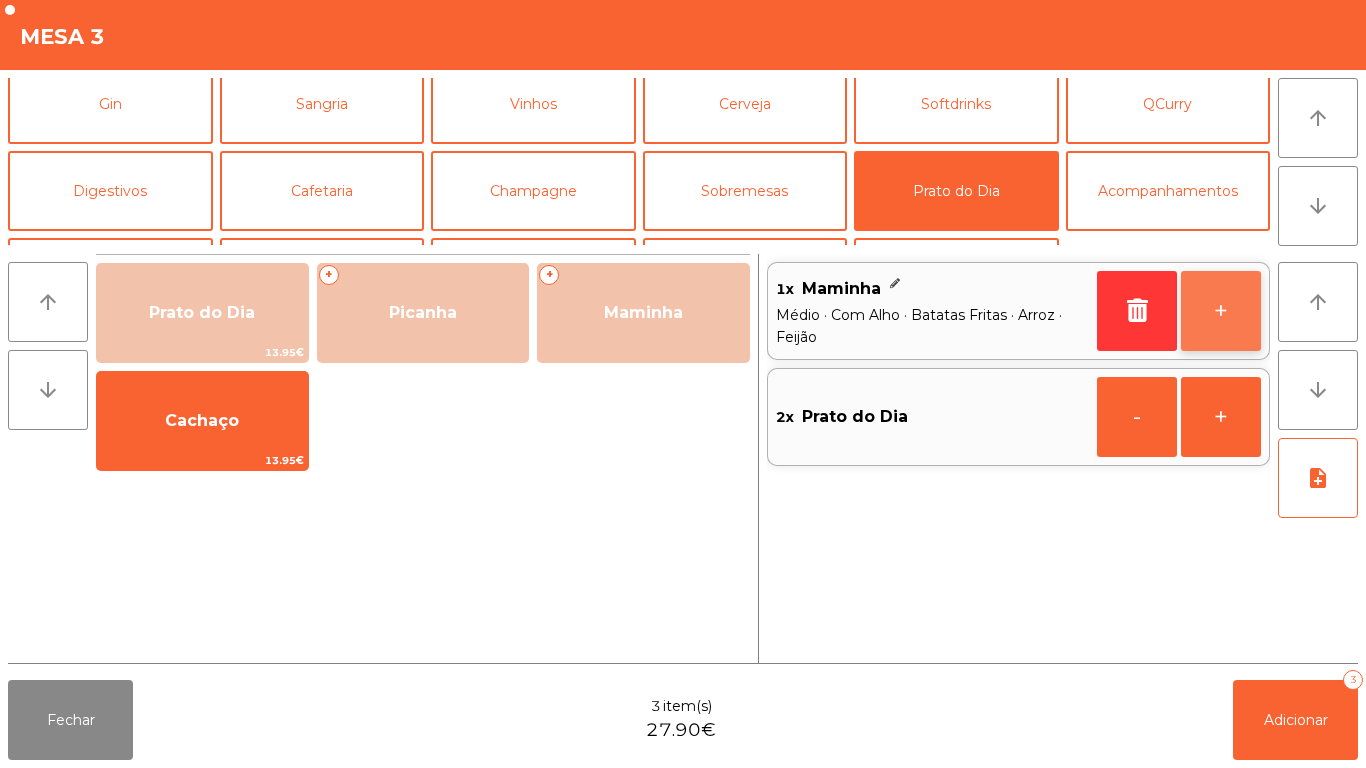click on "+" 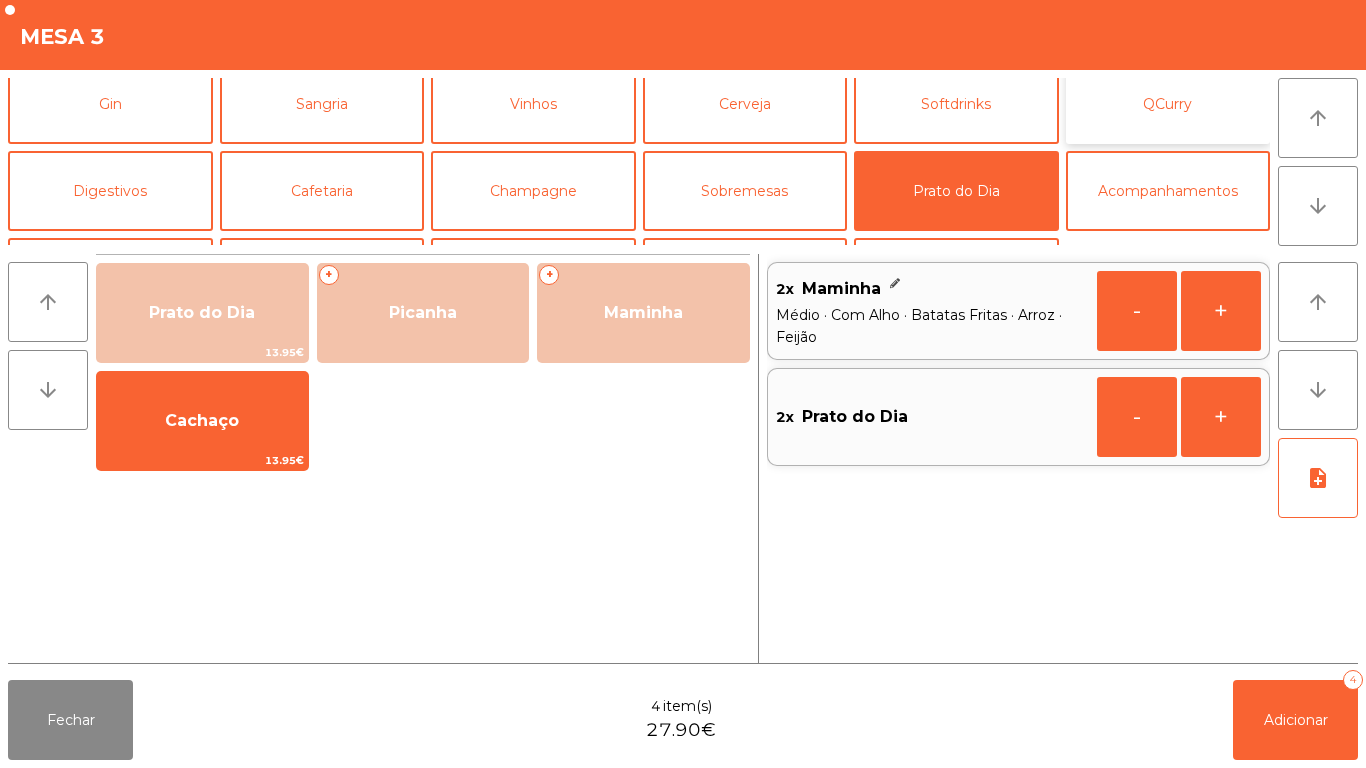 click on "QCurry" 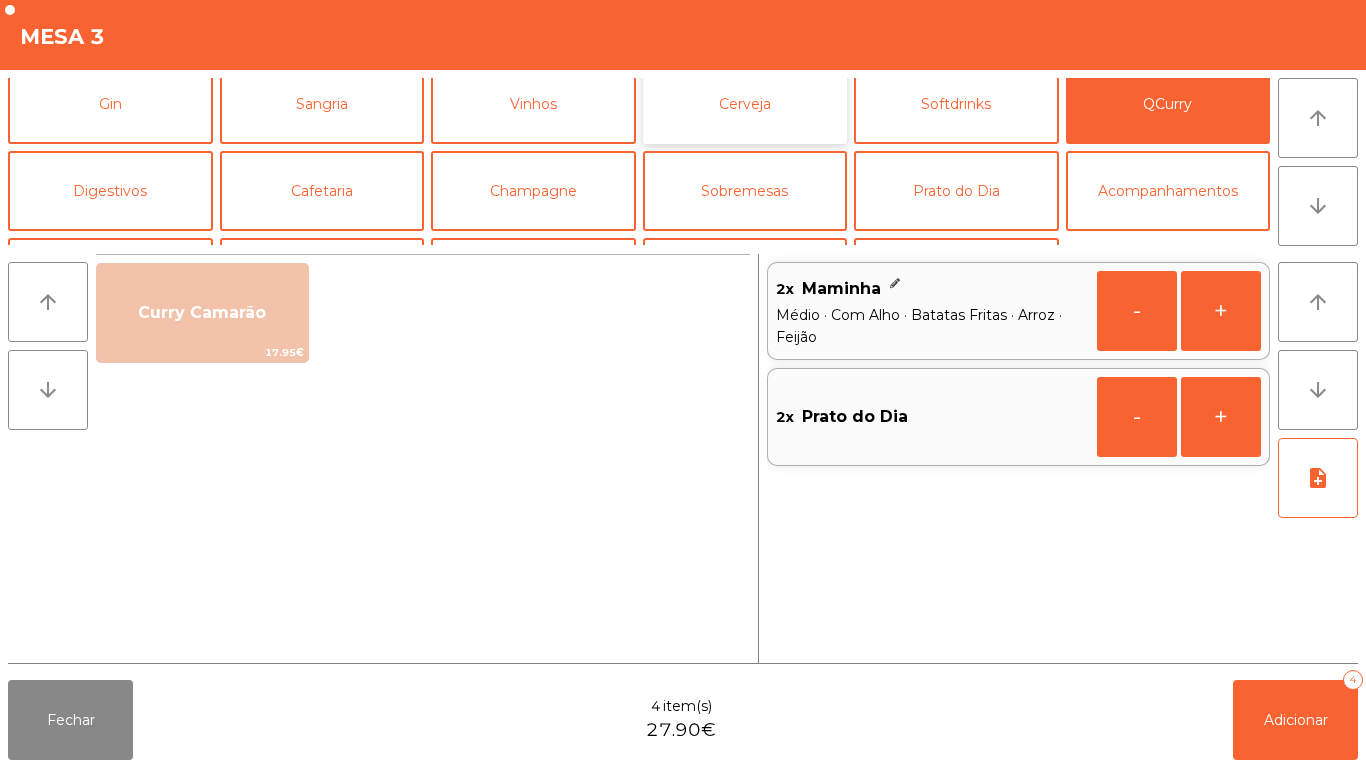 click on "Cerveja" 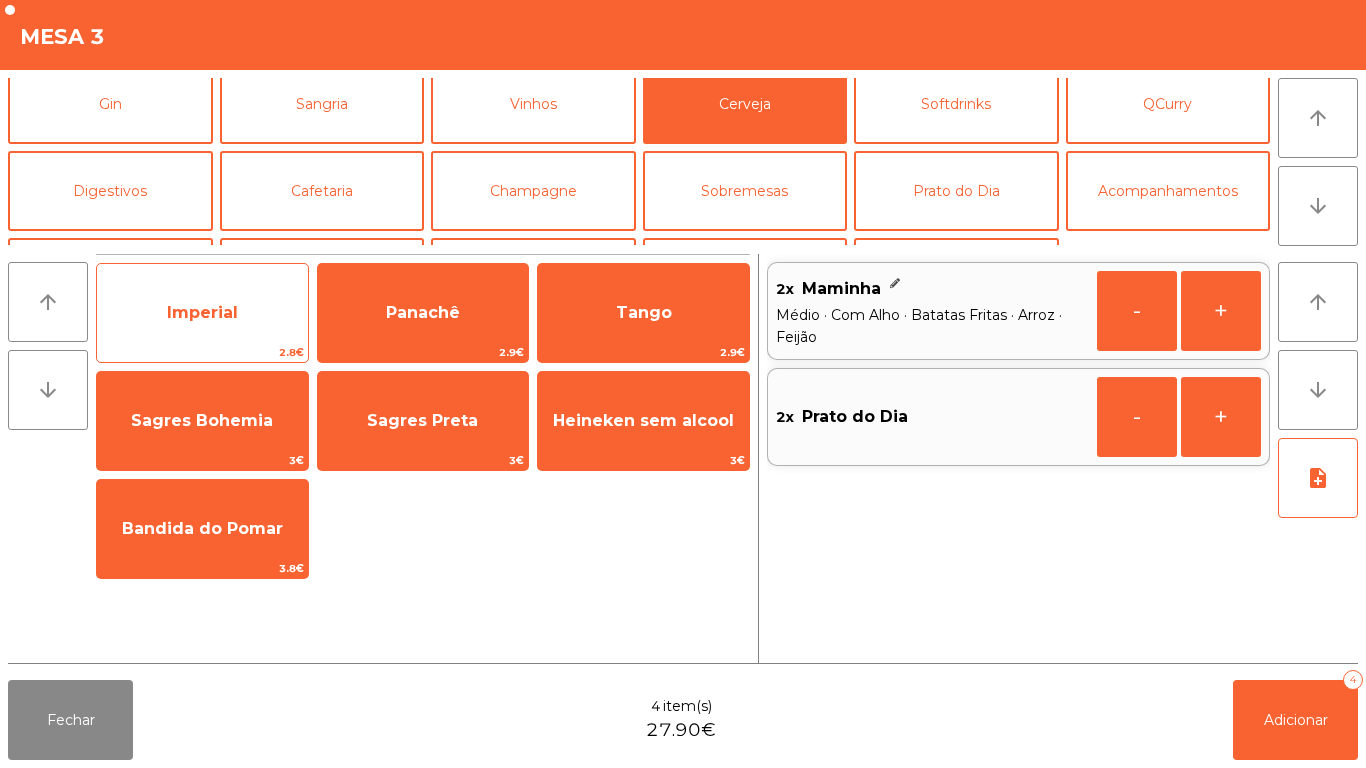 click on "Imperial" 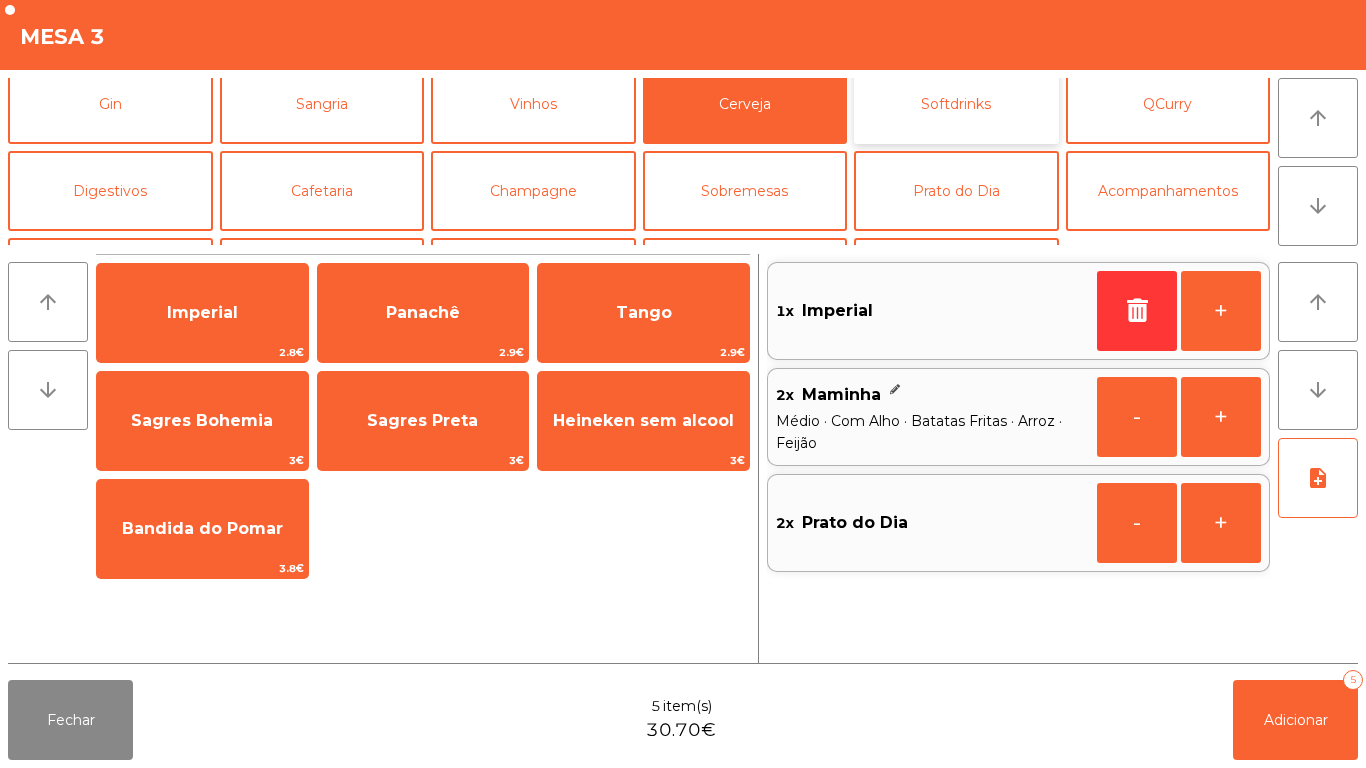 click on "Softdrinks" 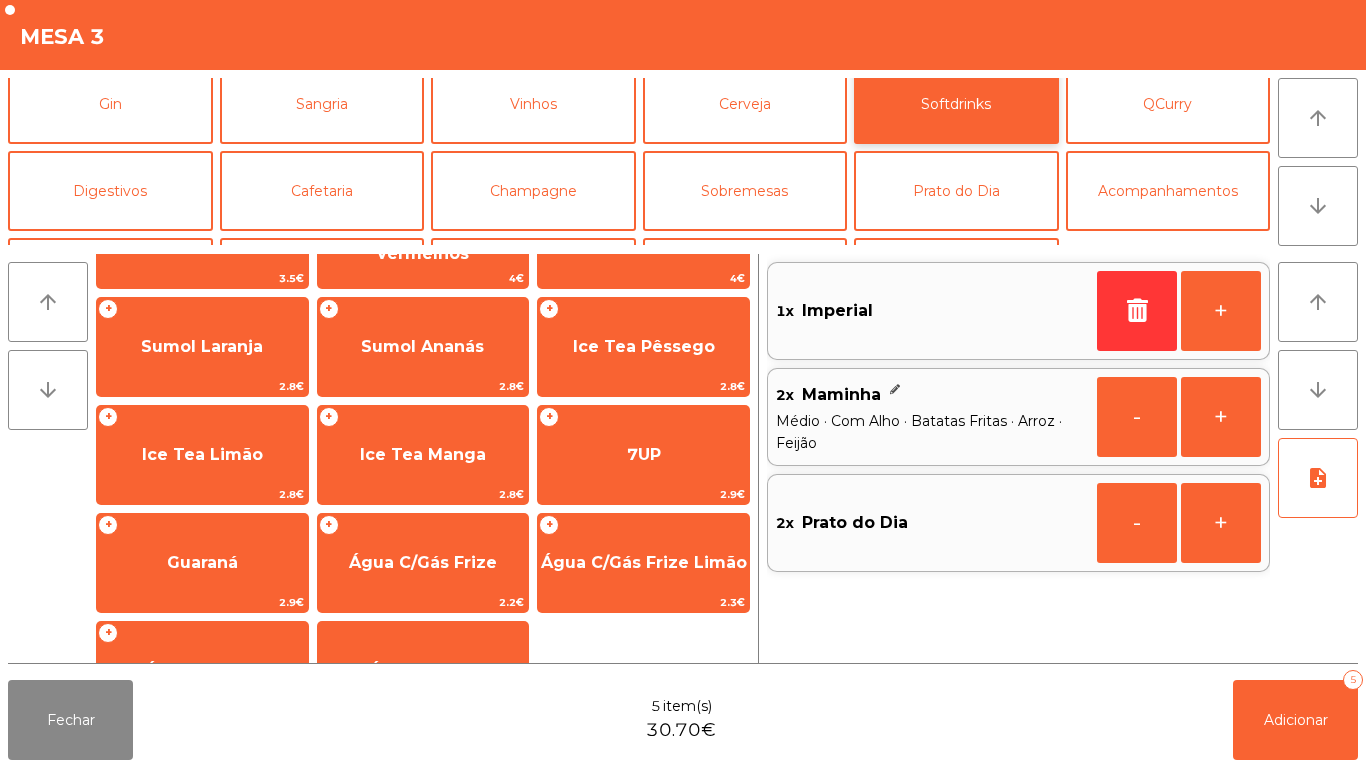scroll, scrollTop: 291, scrollLeft: 0, axis: vertical 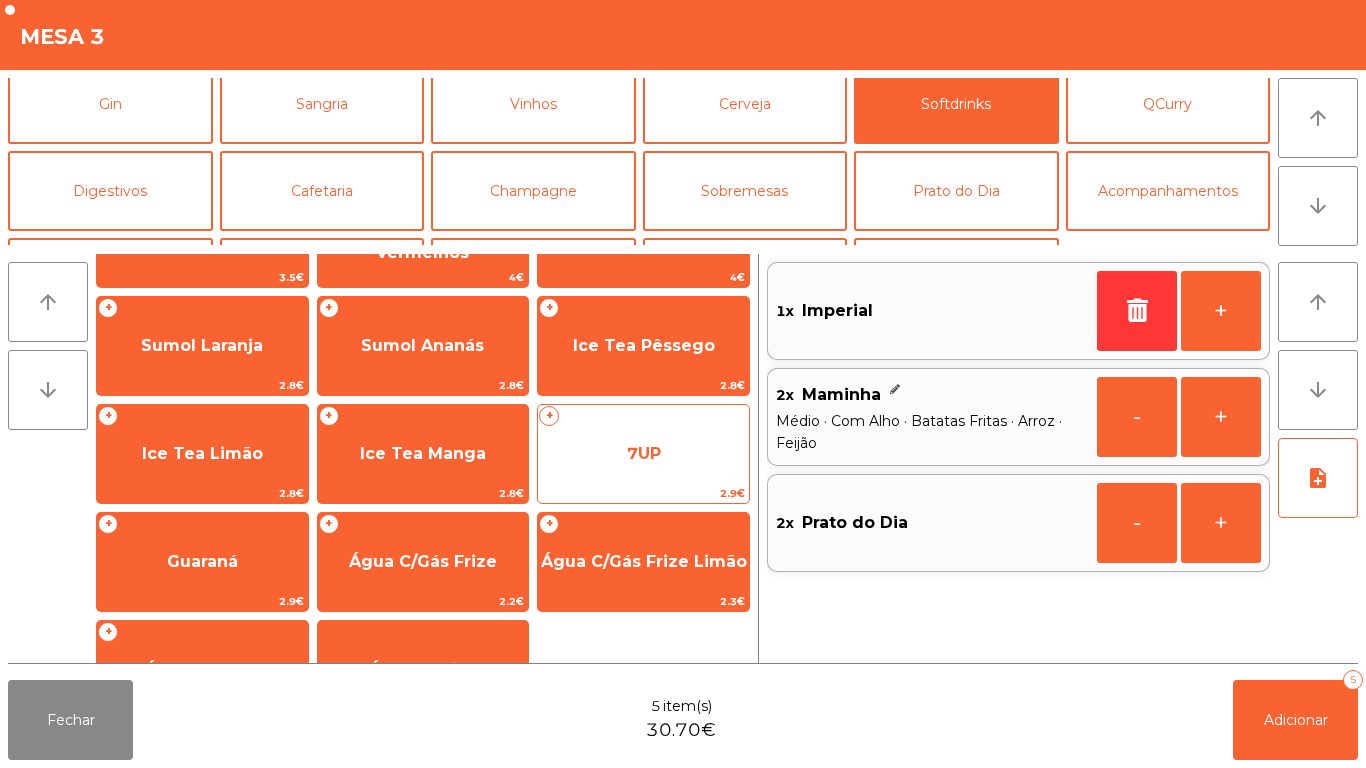 click on "7UP" 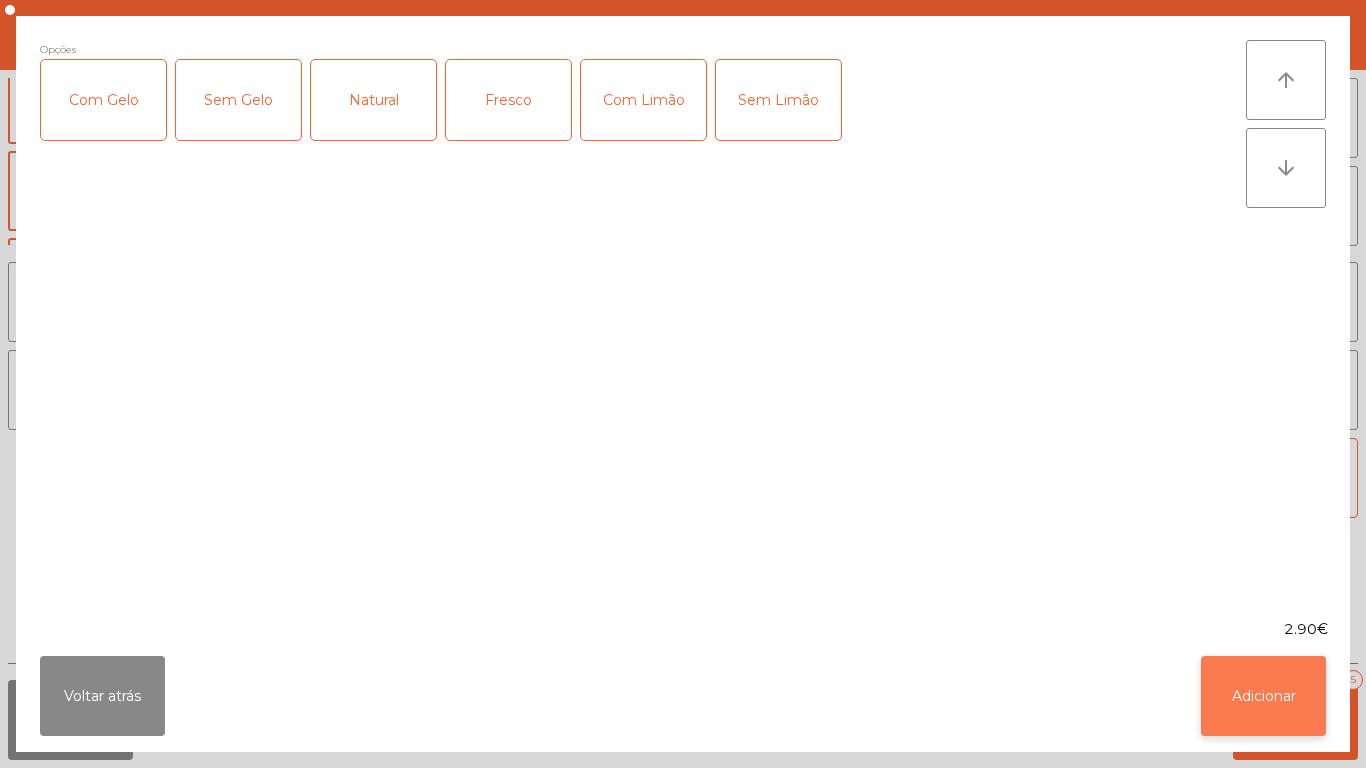click on "Adicionar" 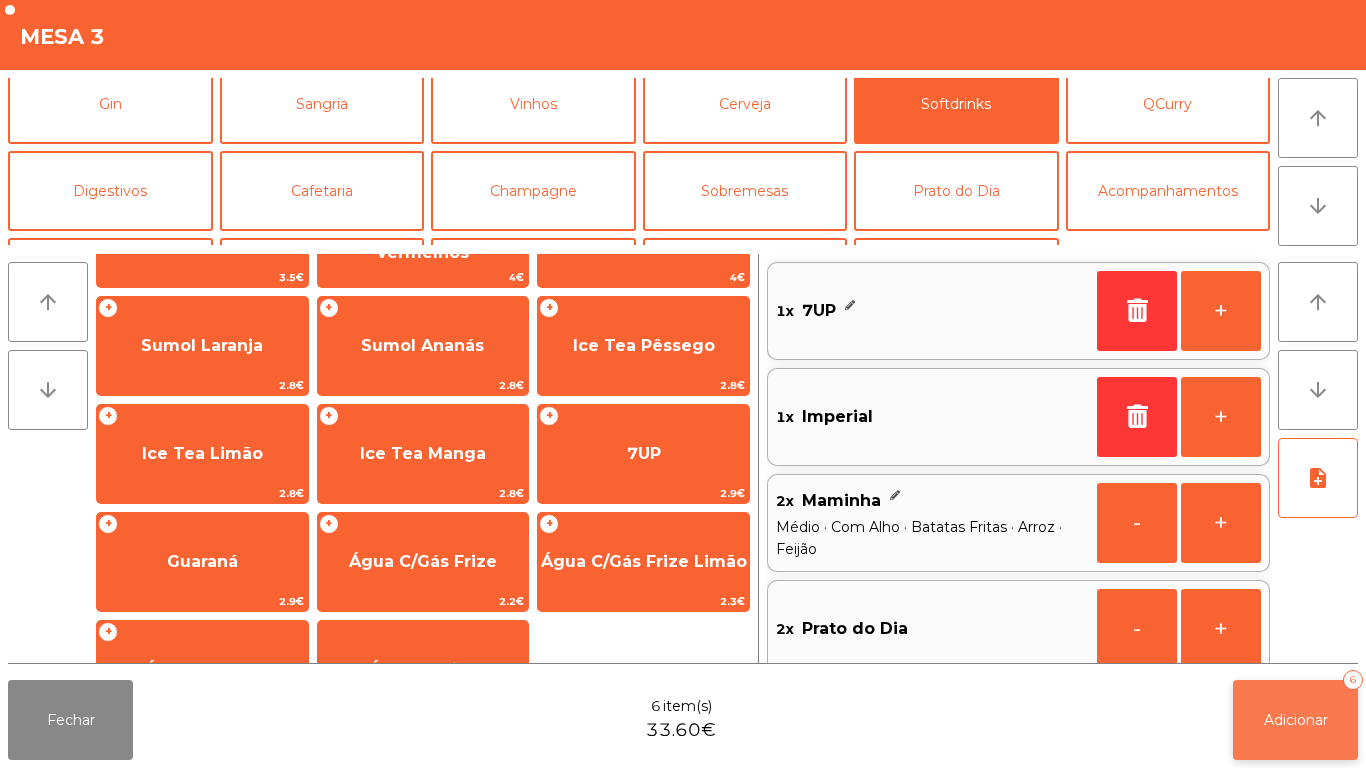 click on "Adicionar" 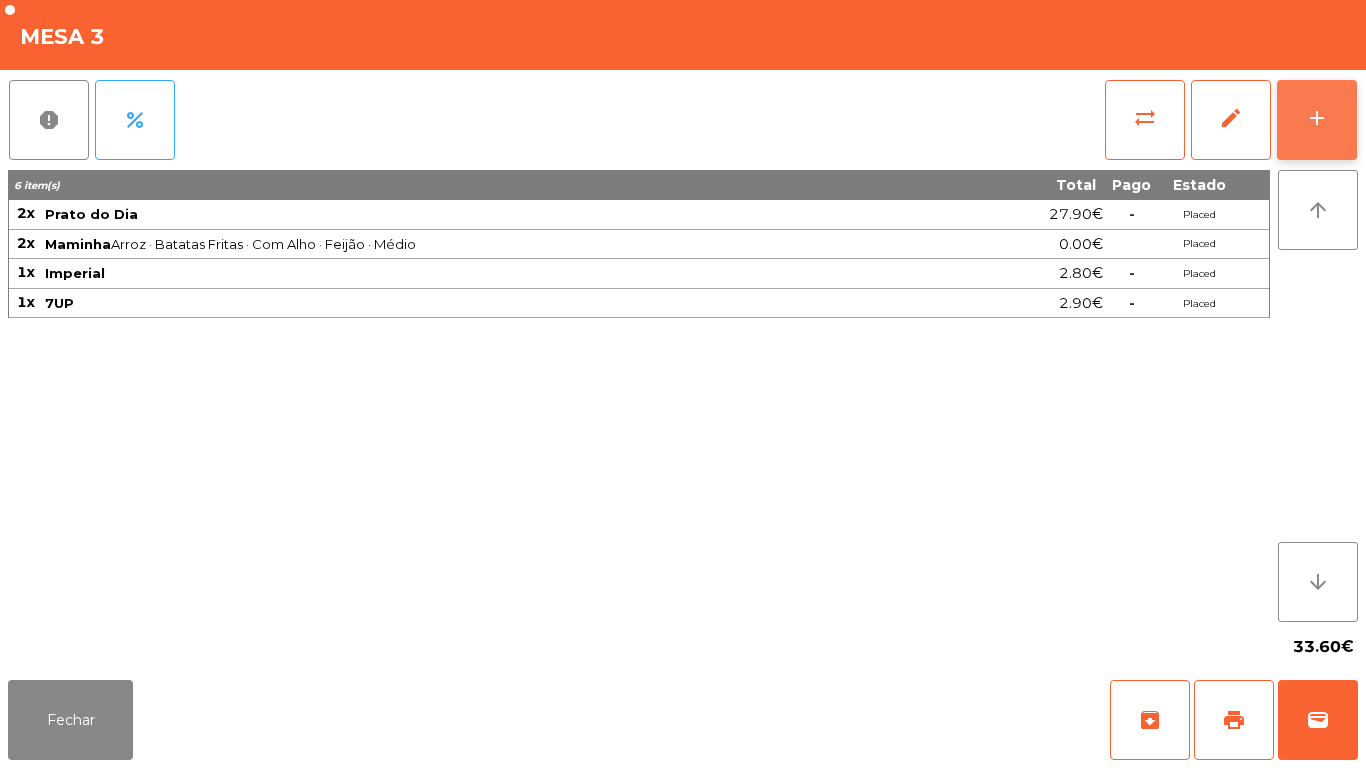 click on "add" 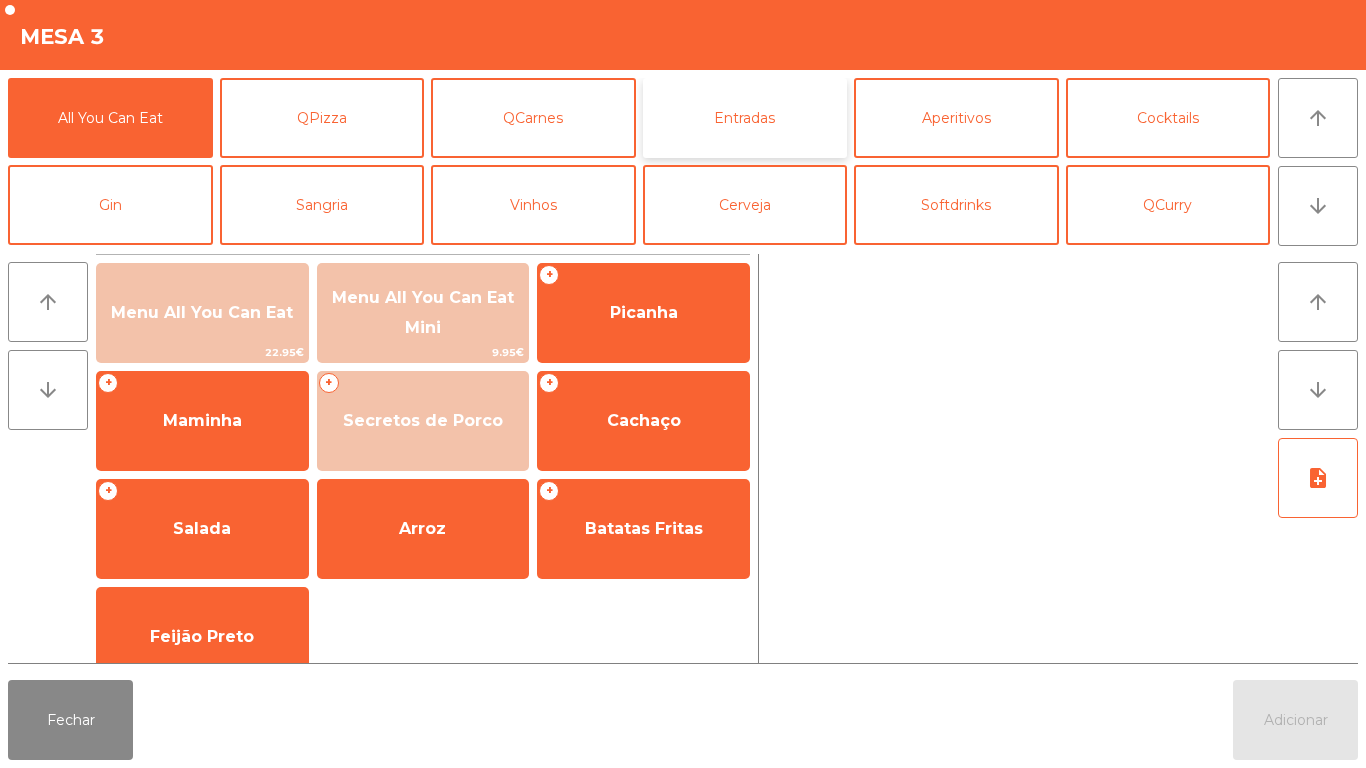 click on "Entradas" 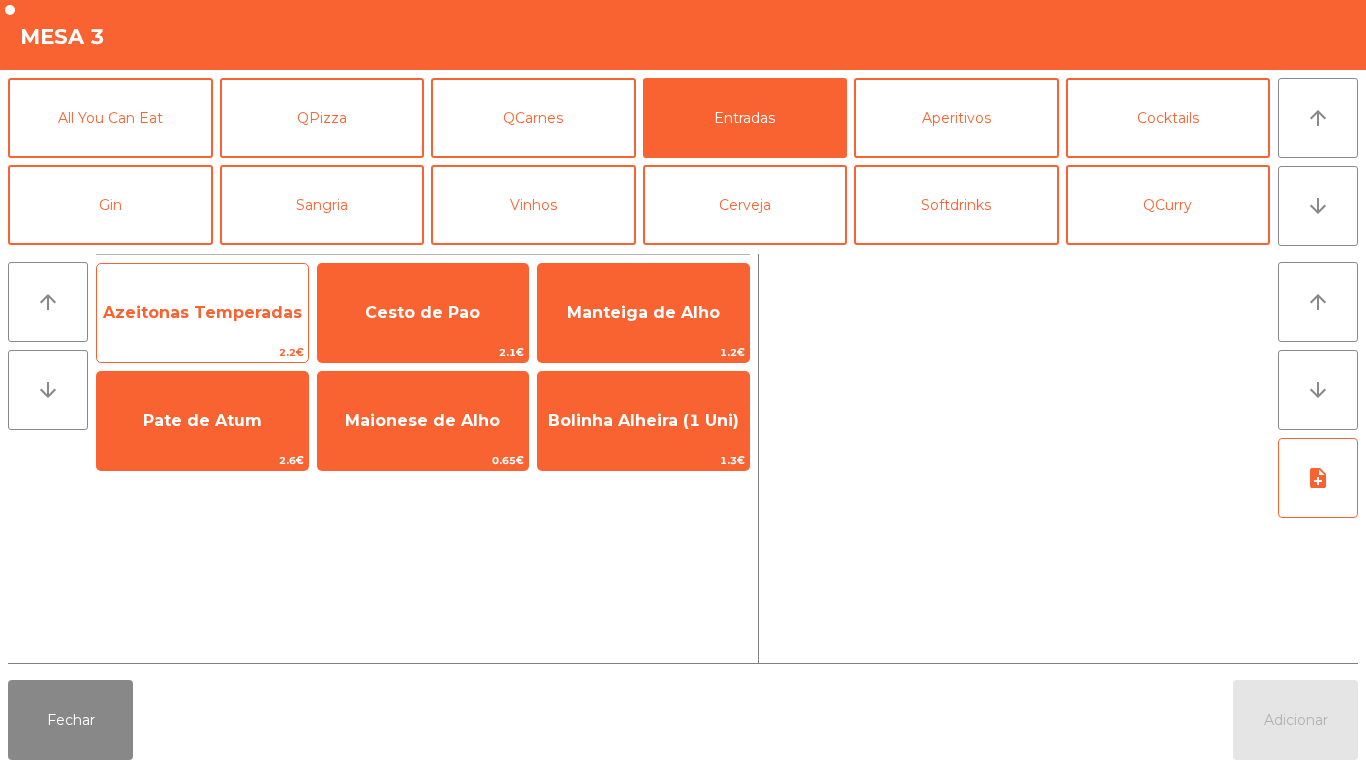 click on "Azeitonas Temperadas" 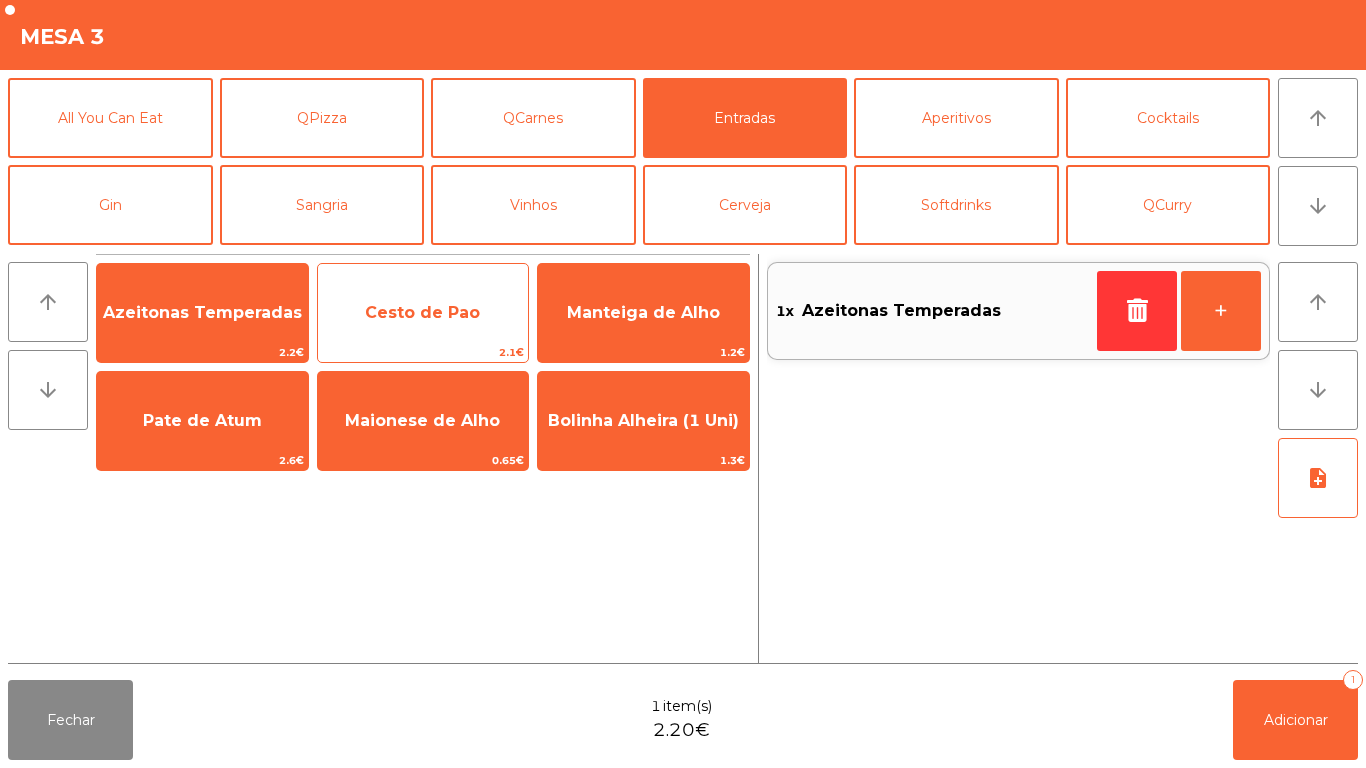 click on "Cesto de Pao" 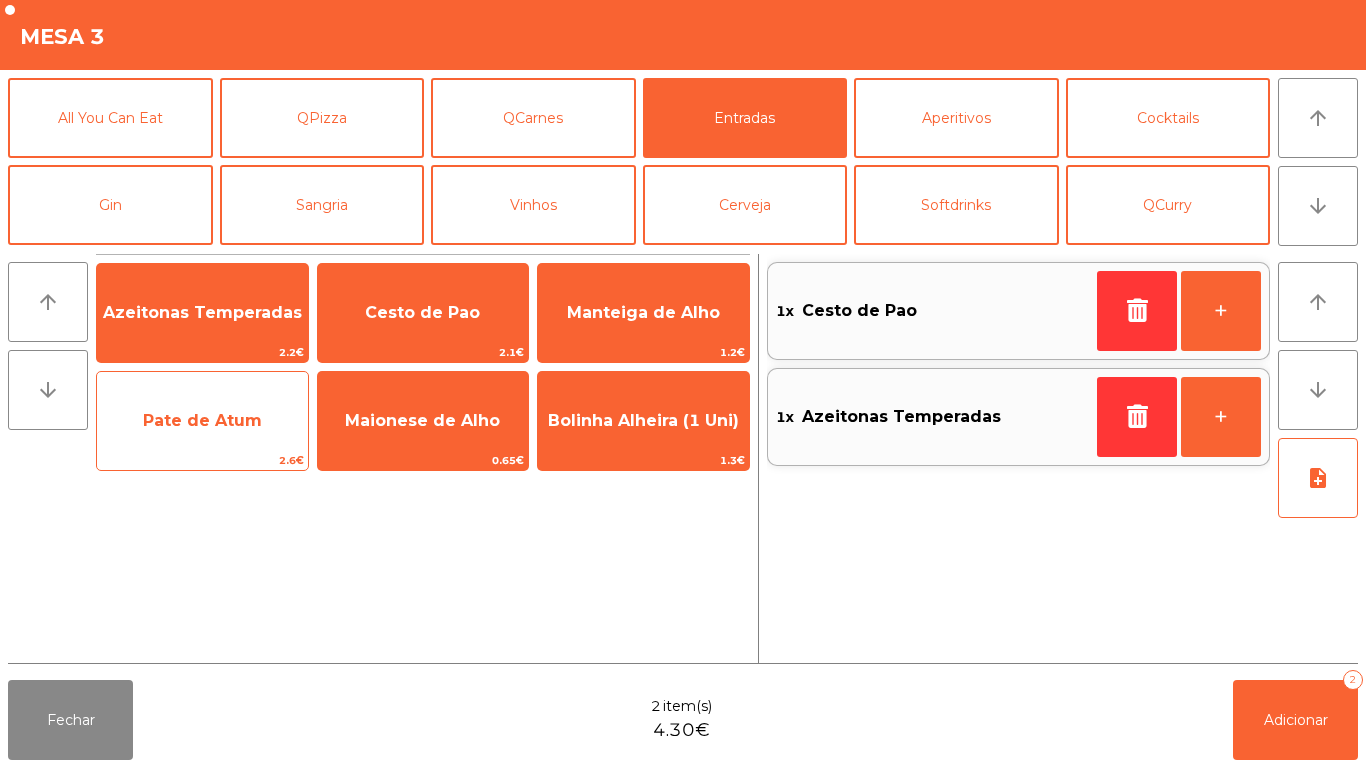 click on "Pate de Atum" 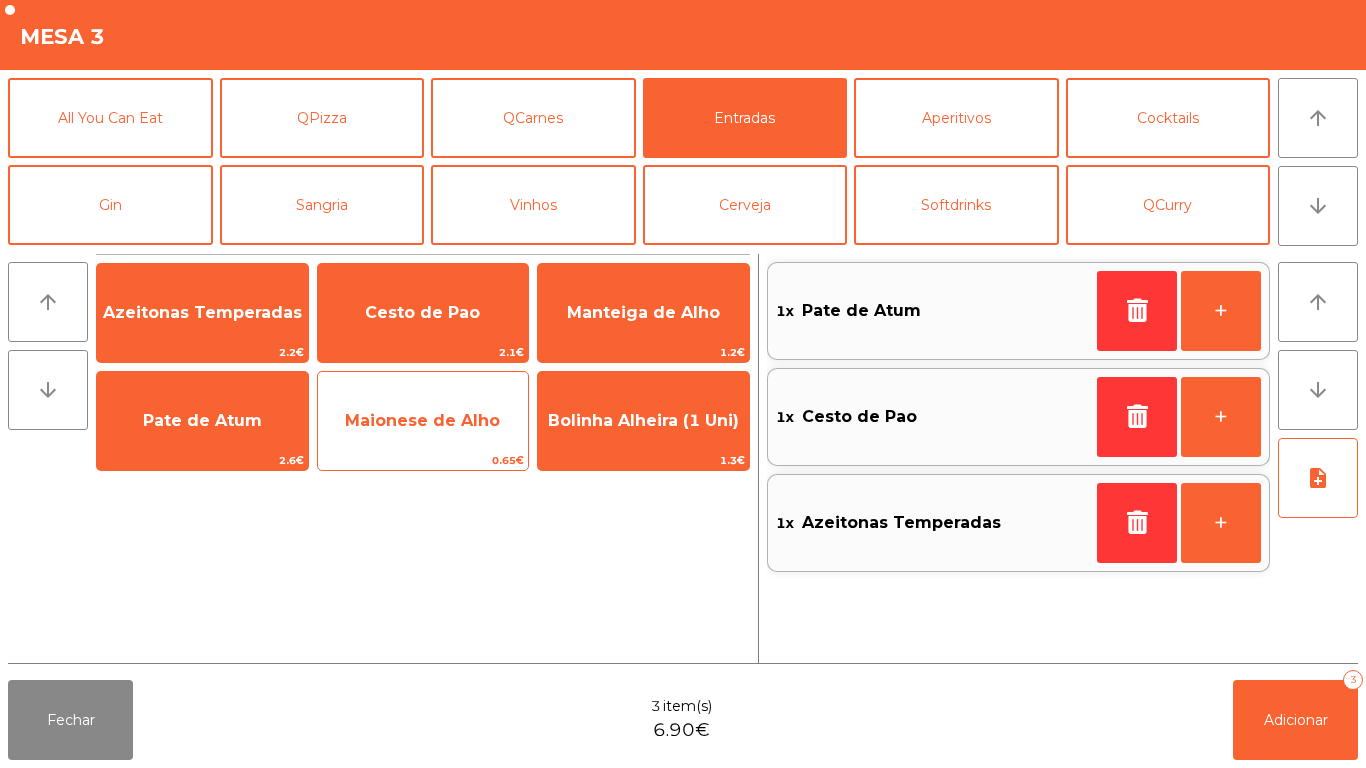 click on "Maionese de Alho" 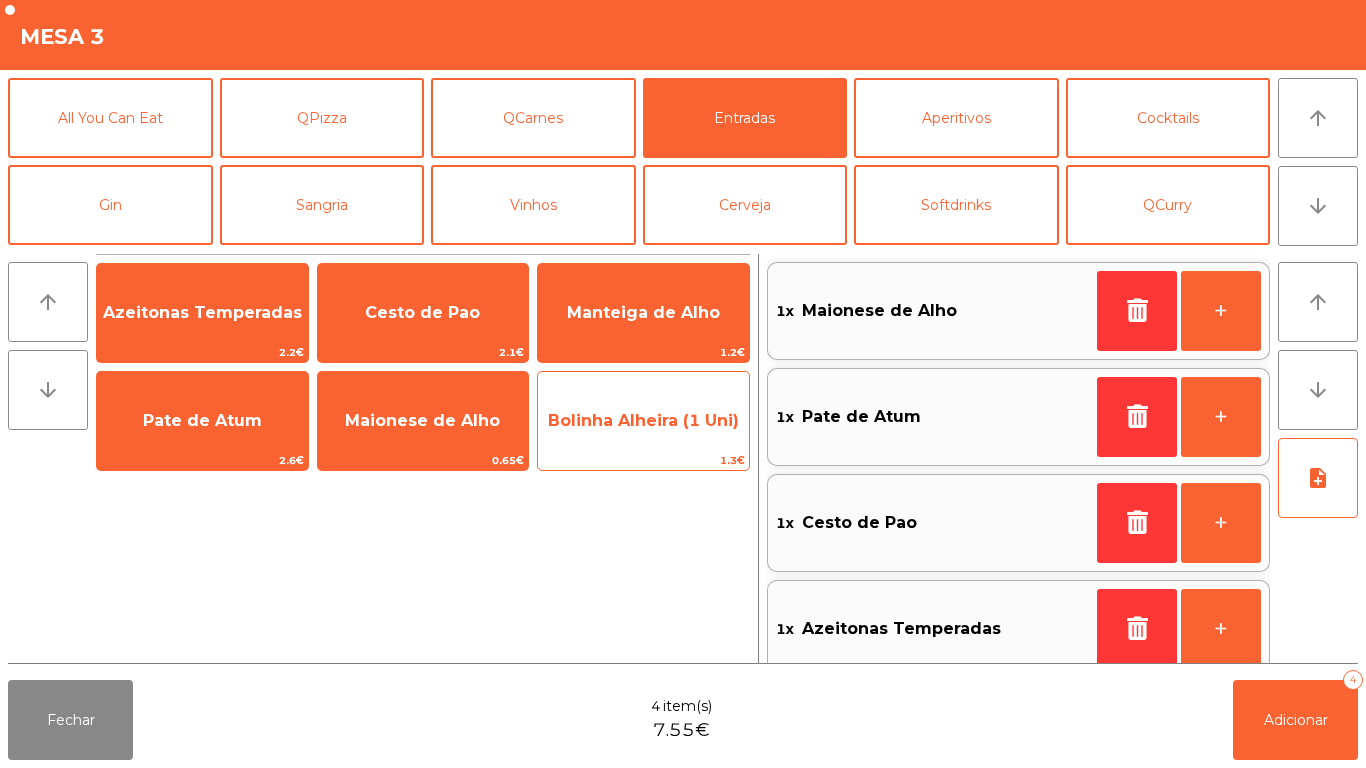 click on "Bolinha Alheira (1 Uni)" 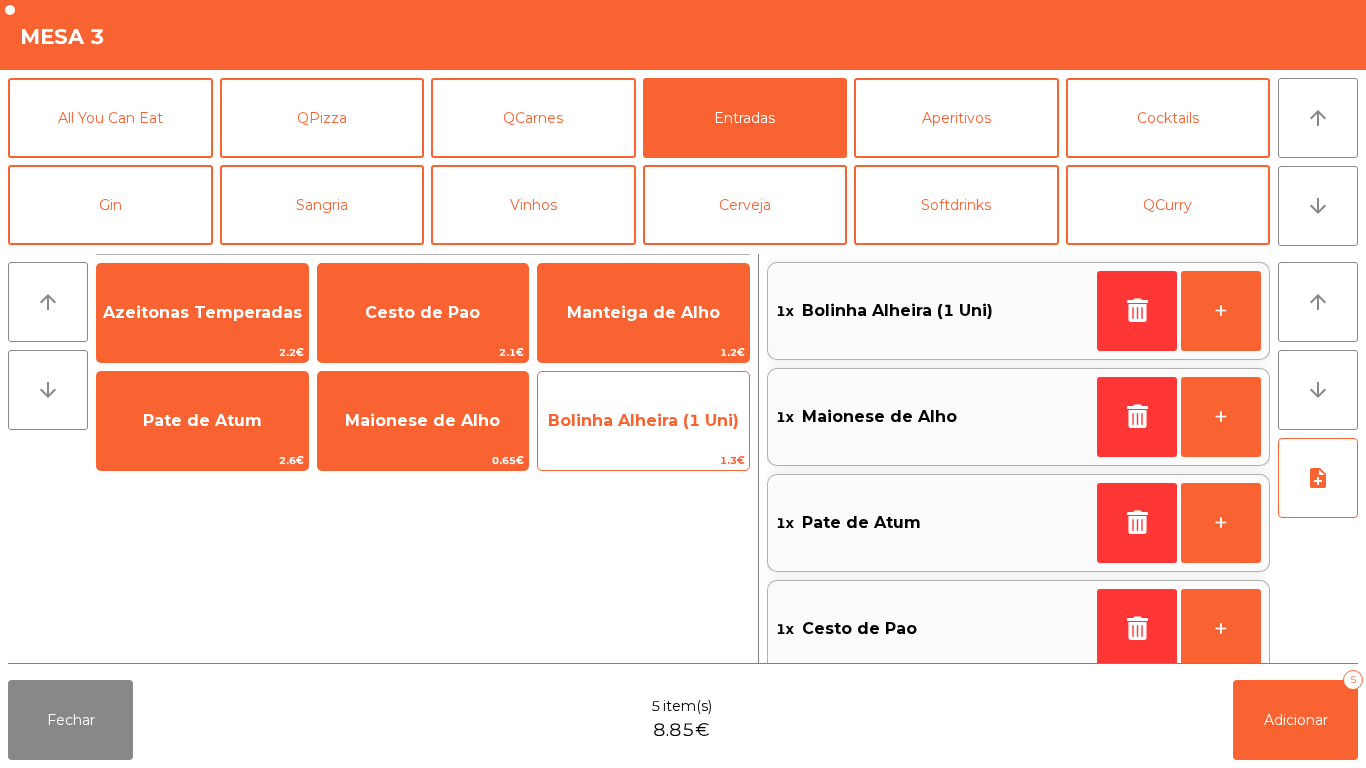 scroll, scrollTop: 8, scrollLeft: 0, axis: vertical 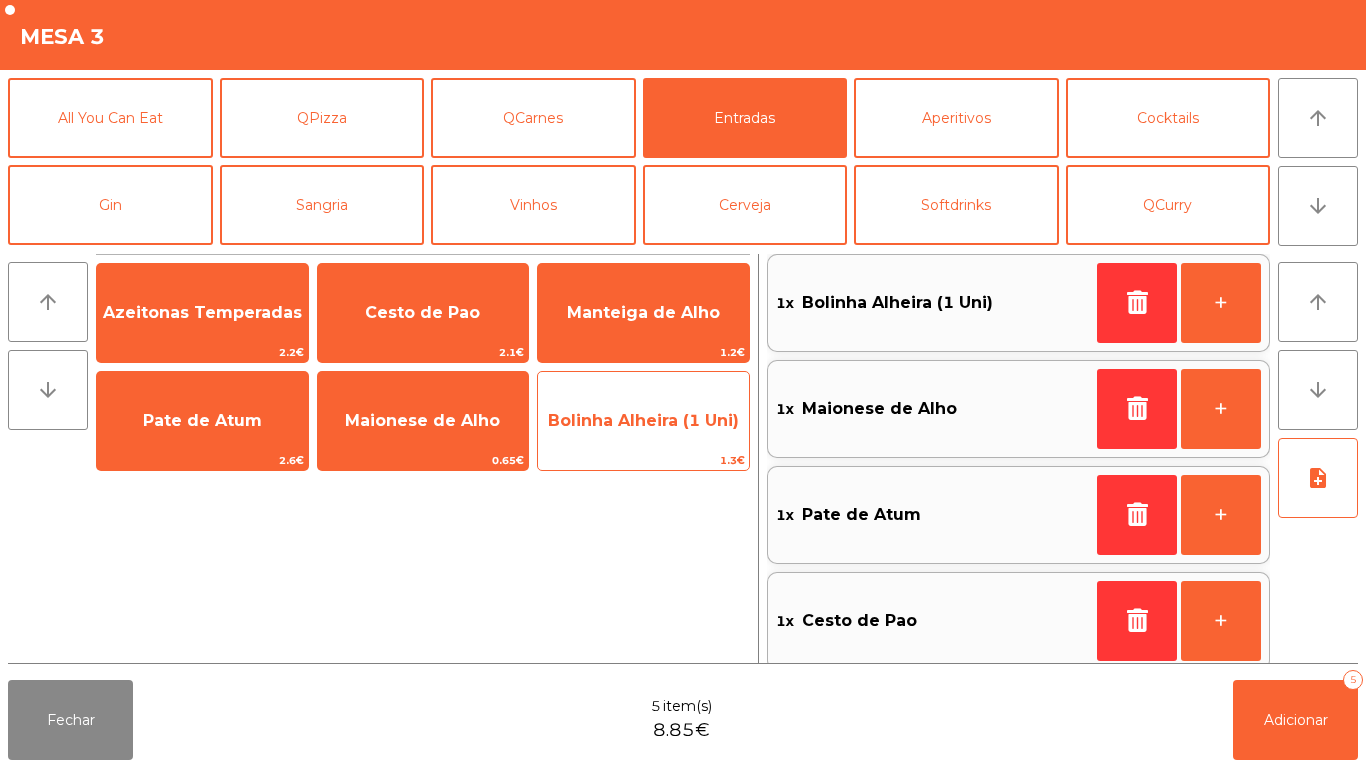 click on "Bolinha Alheira (1 Uni)" 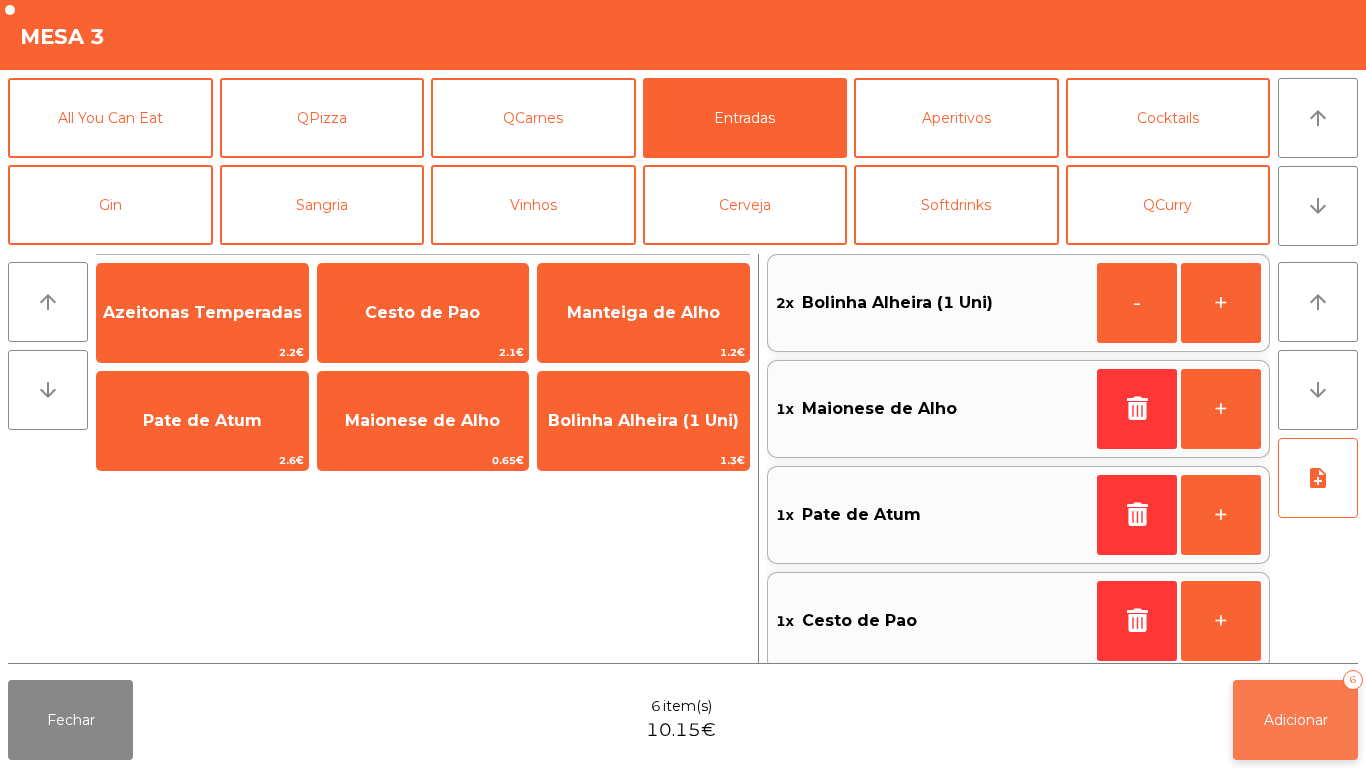 click on "Adicionar" 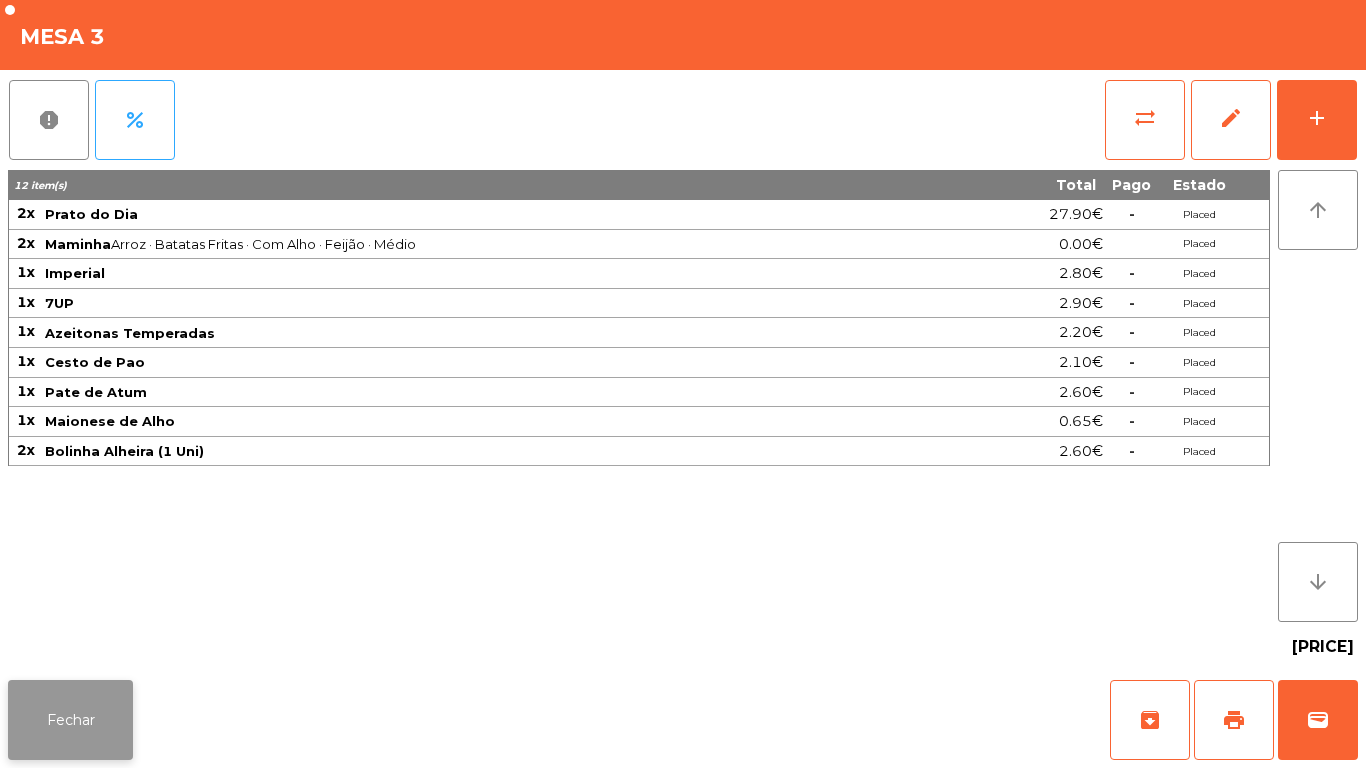 click on "Fechar" 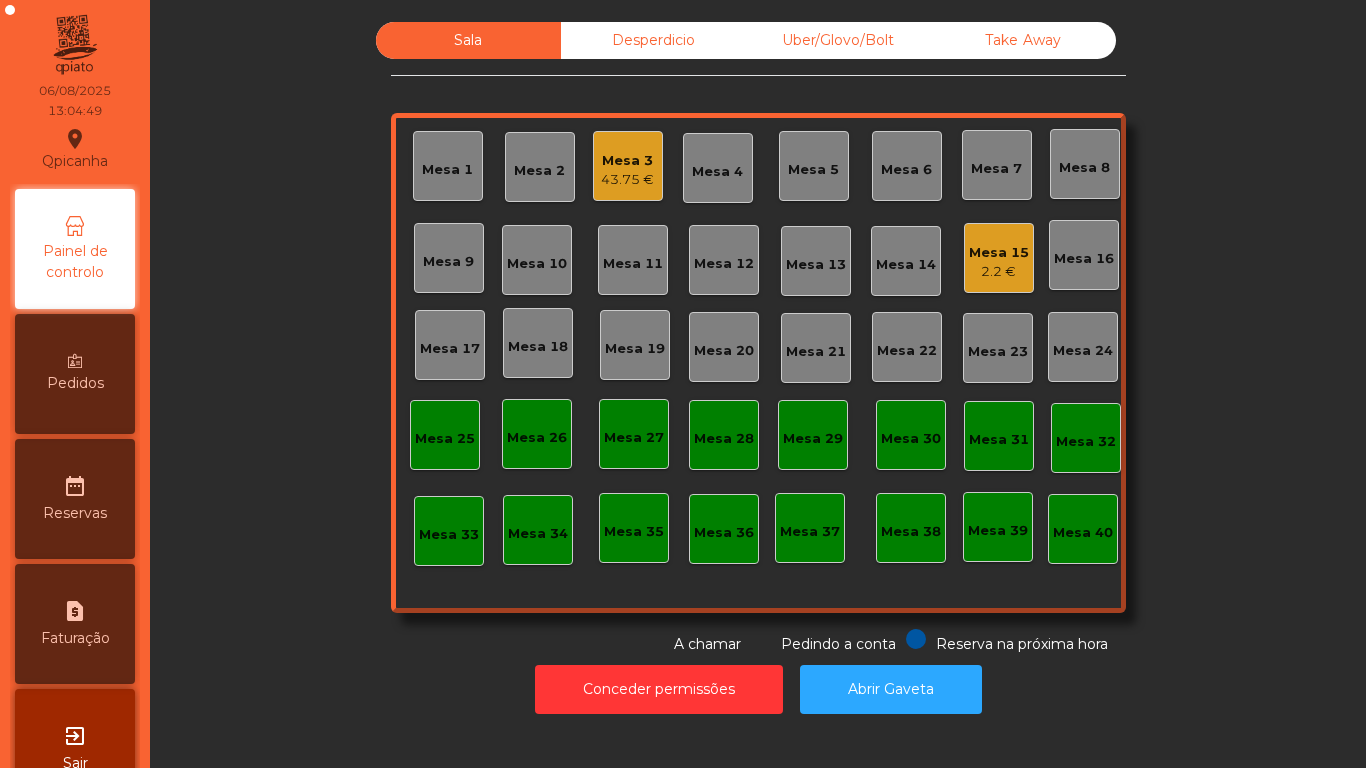 click on "Mesa 9" 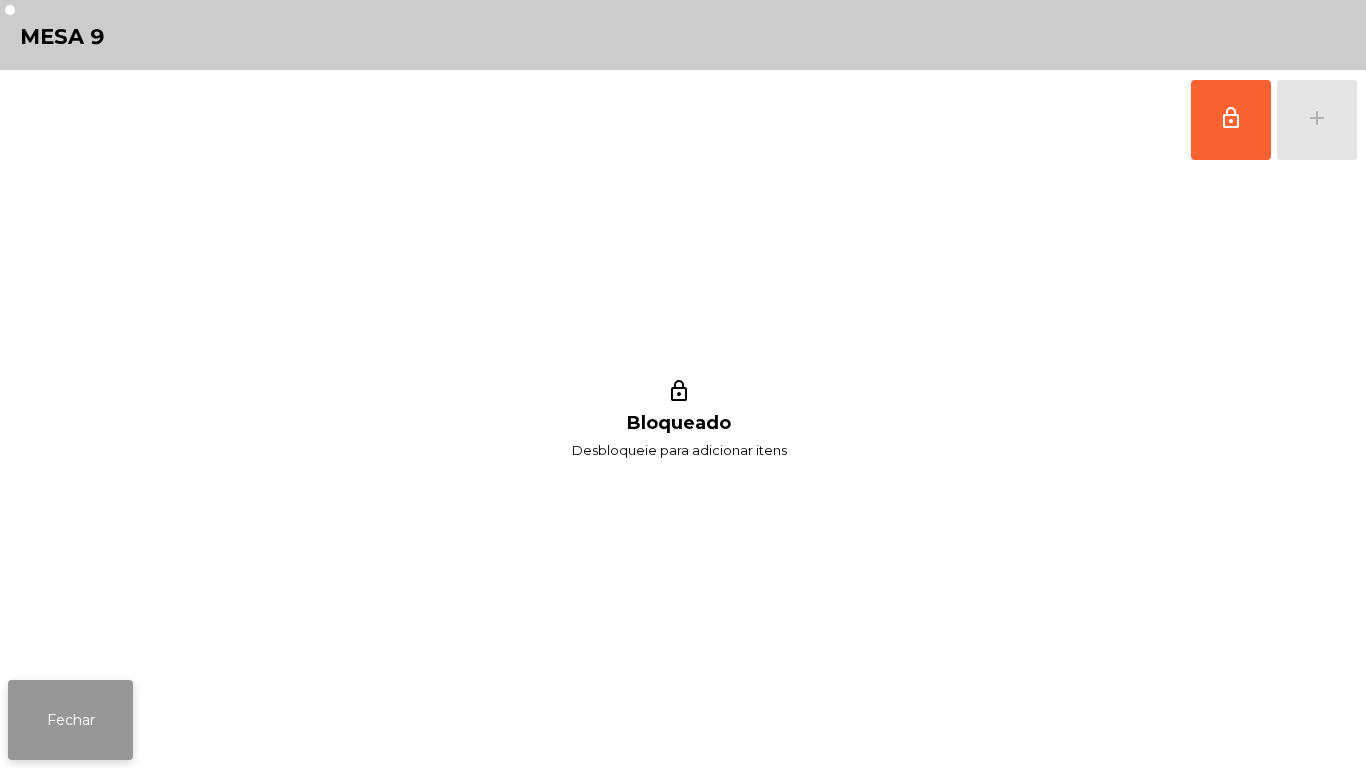 click on "Fechar" 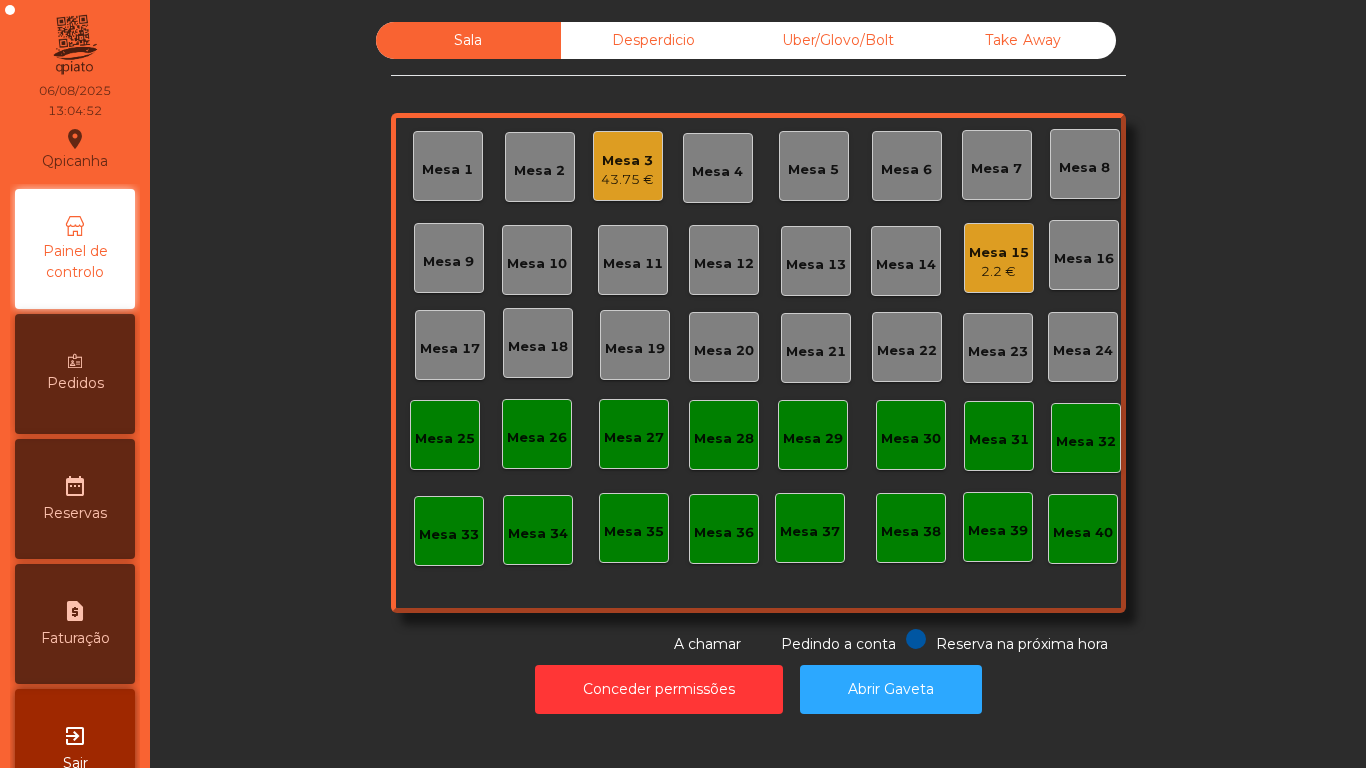 click on "Mesa 9" 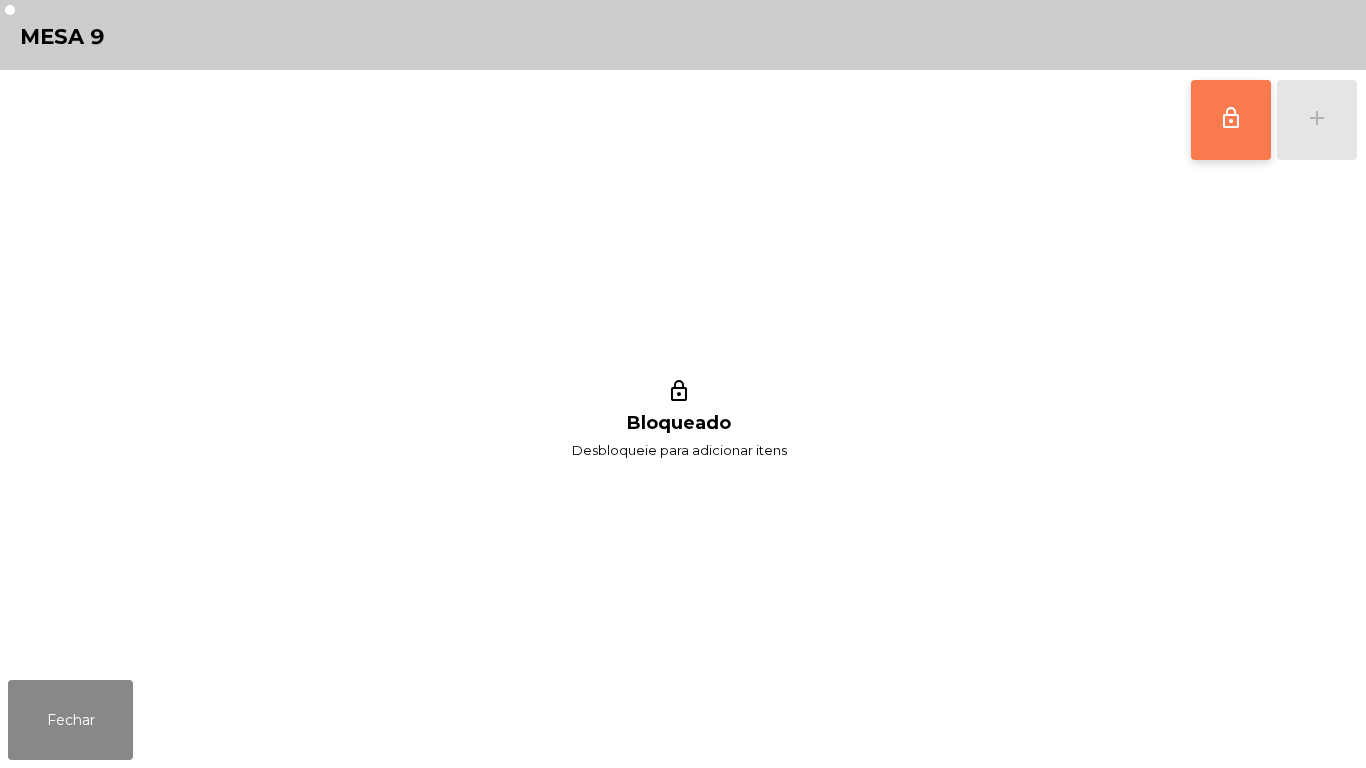 click on "lock_outline" 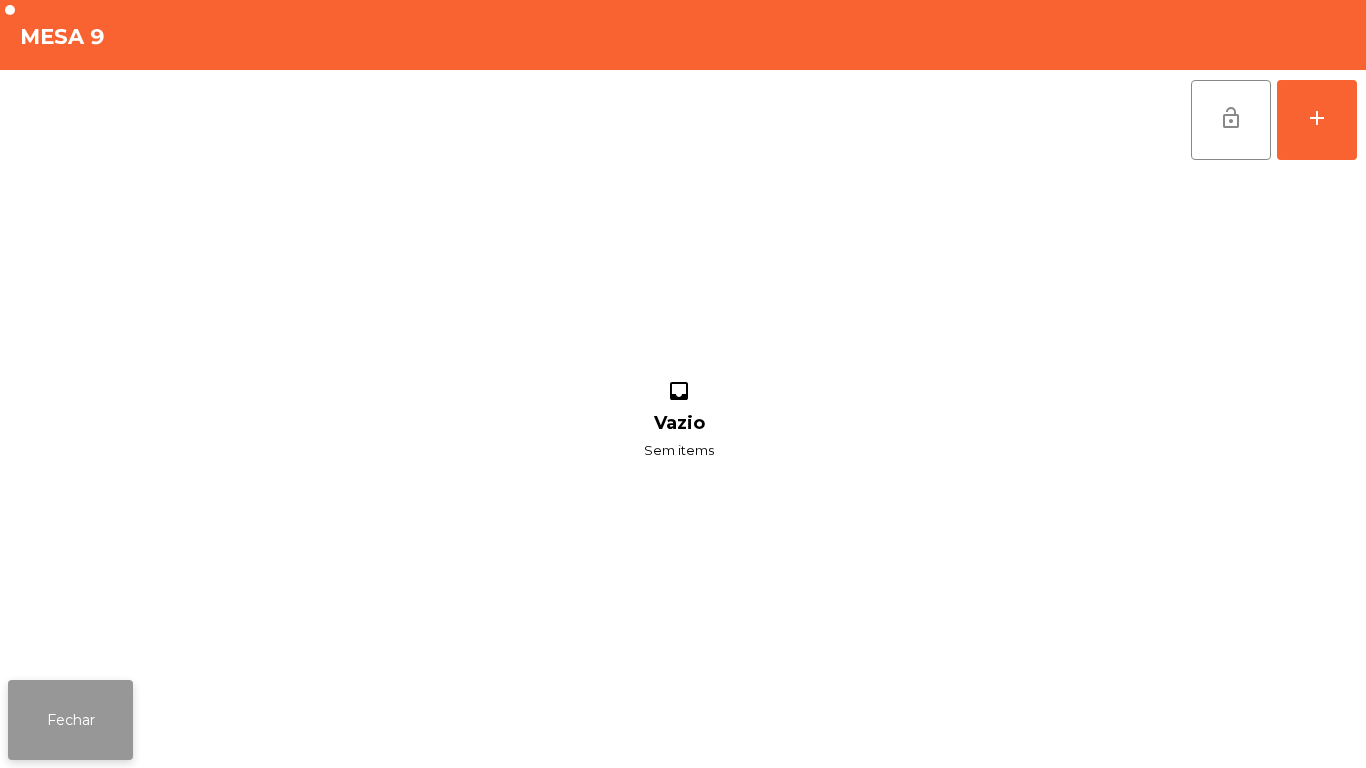 click on "Fechar" 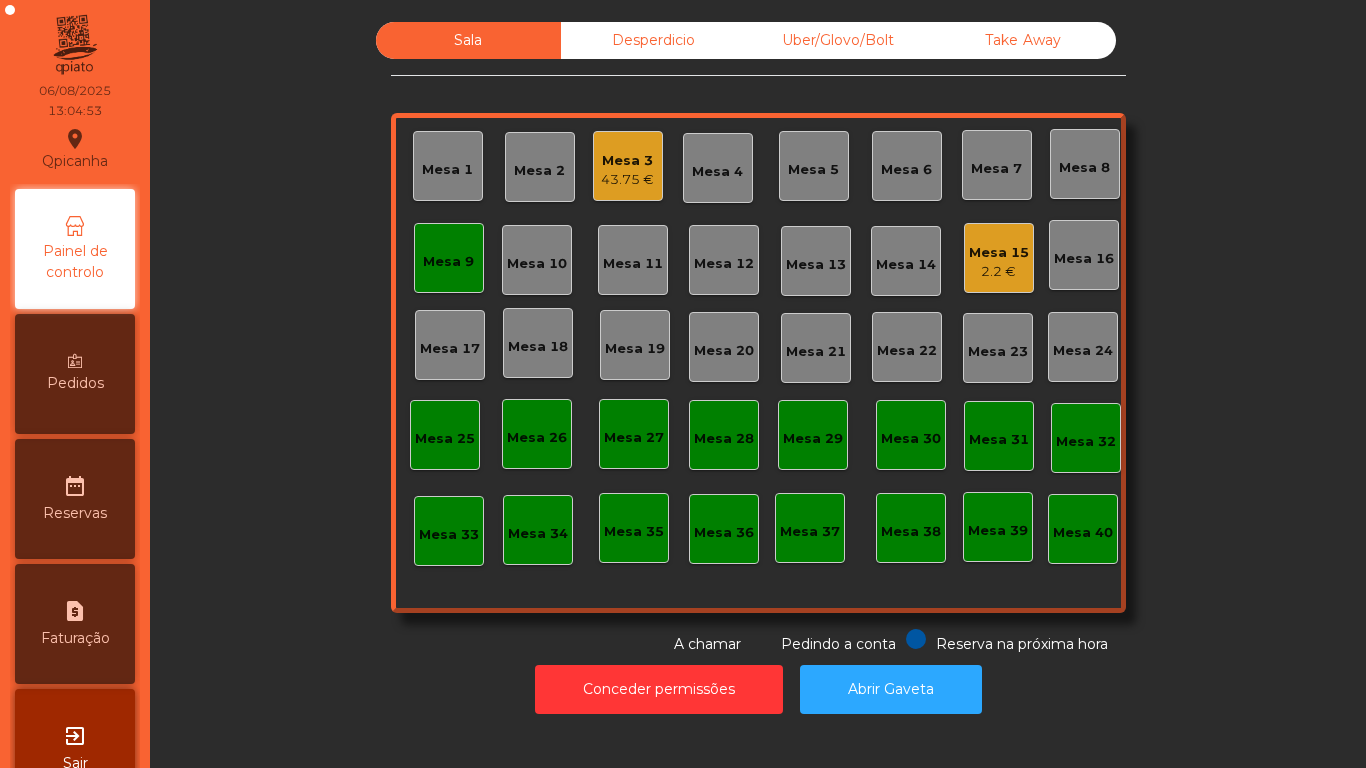 click on "Mesa 15" 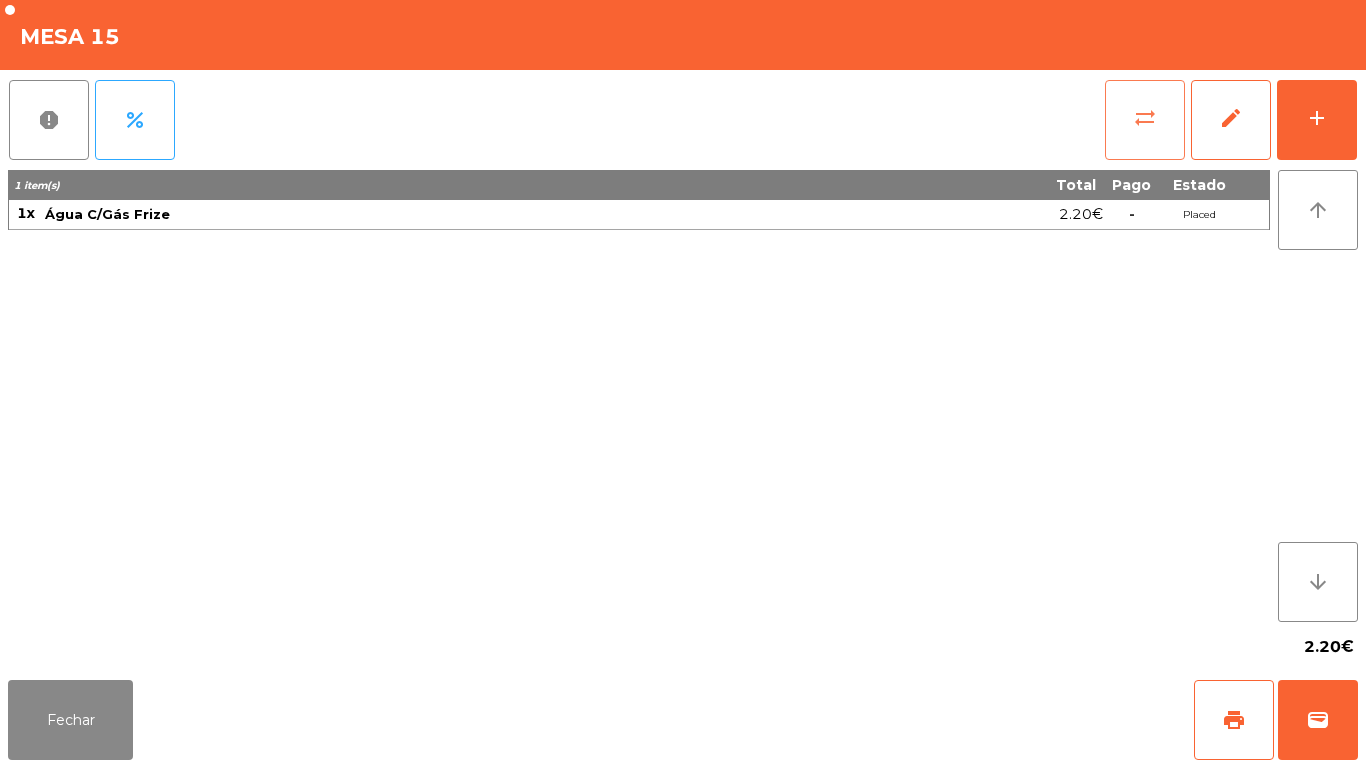 click on "sync_alt" 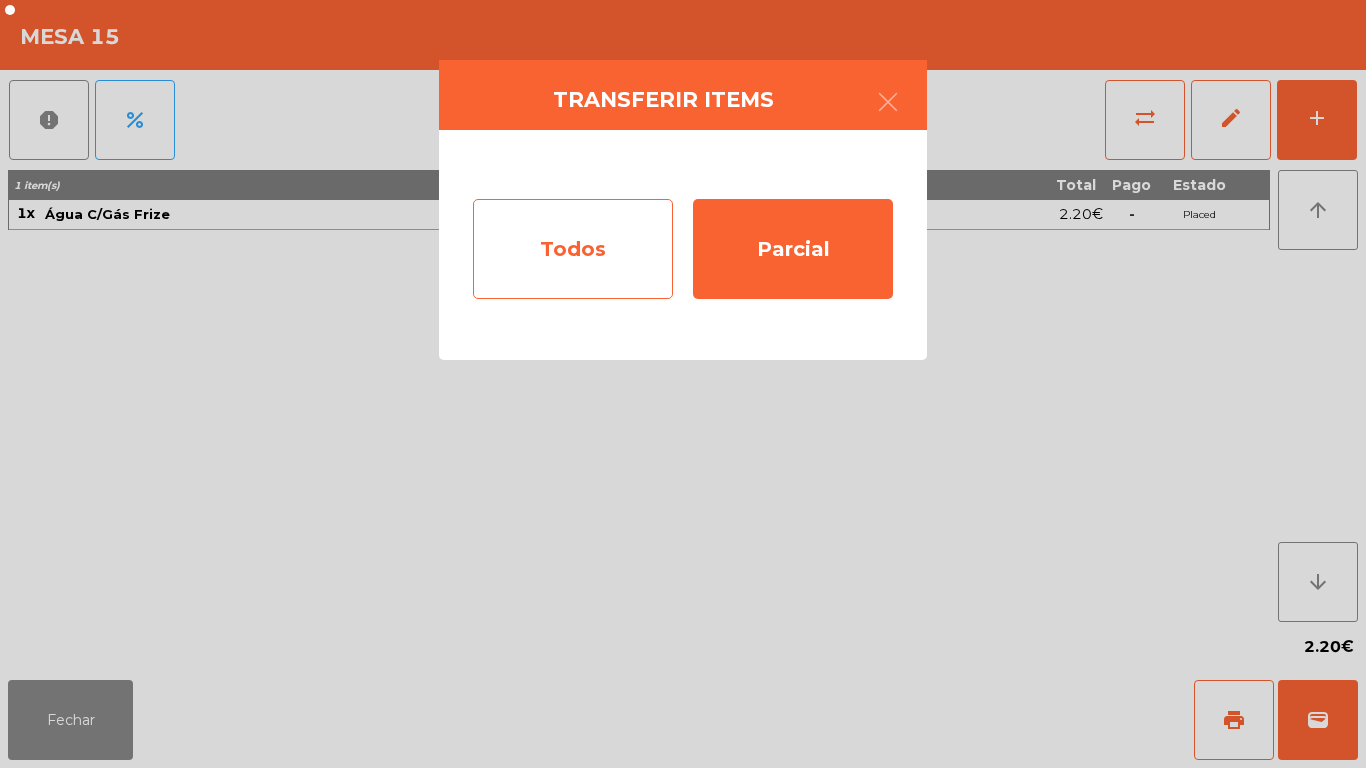 click on "Todos" 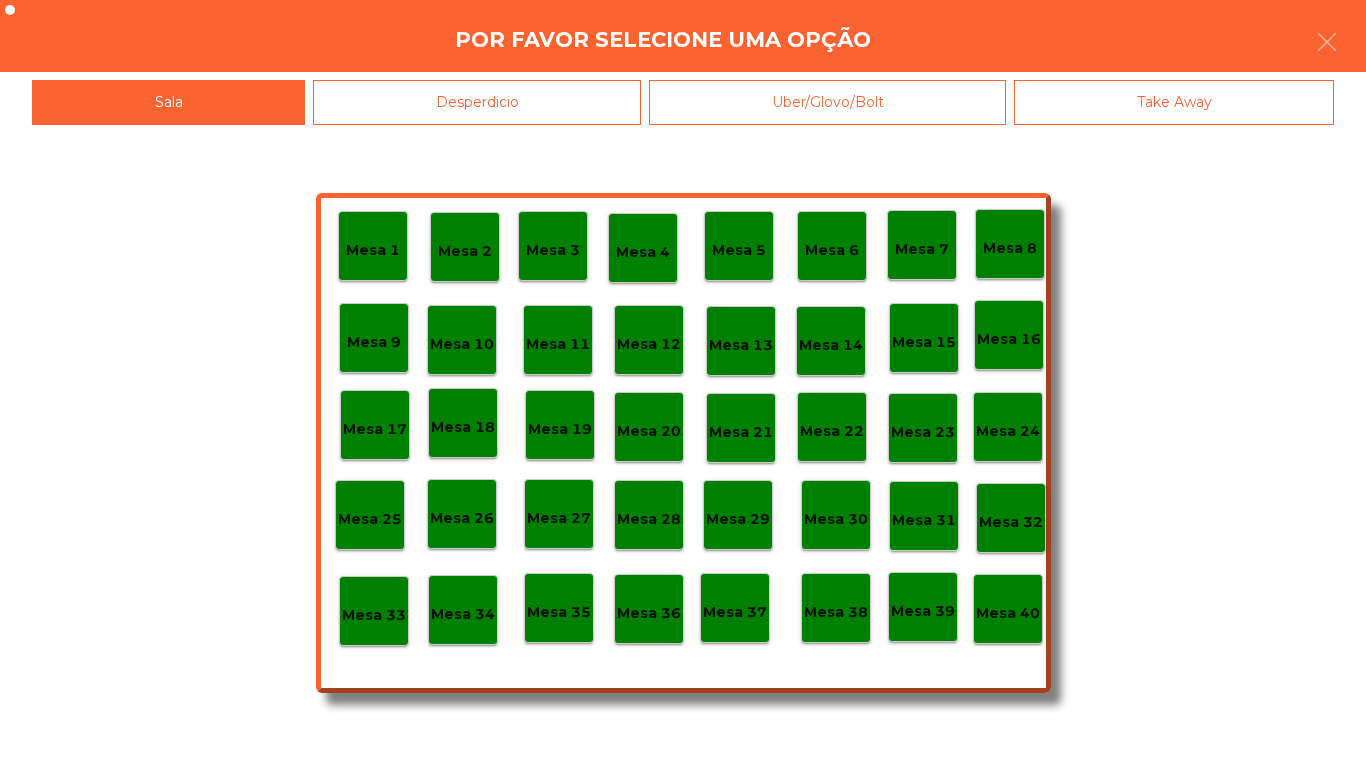 click on "Mesa 9" 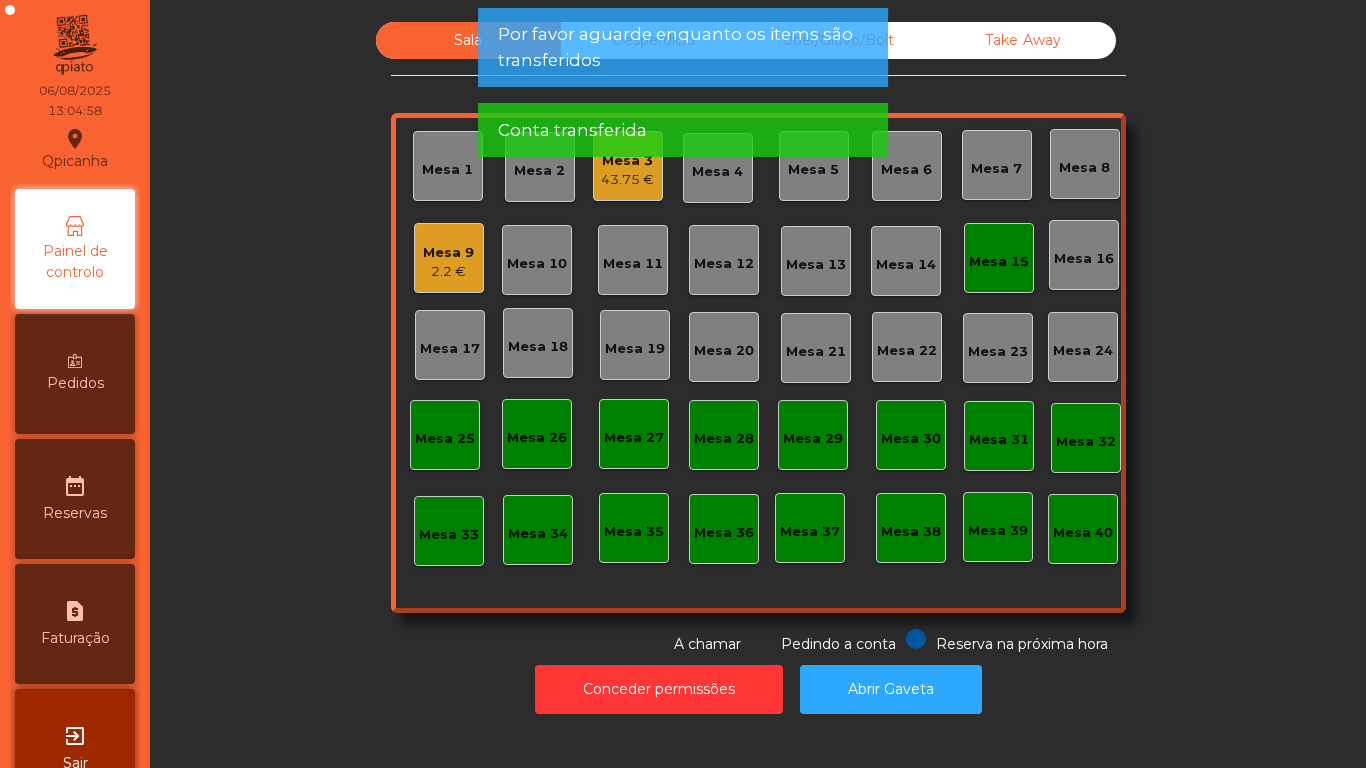 click on "2.2 €" 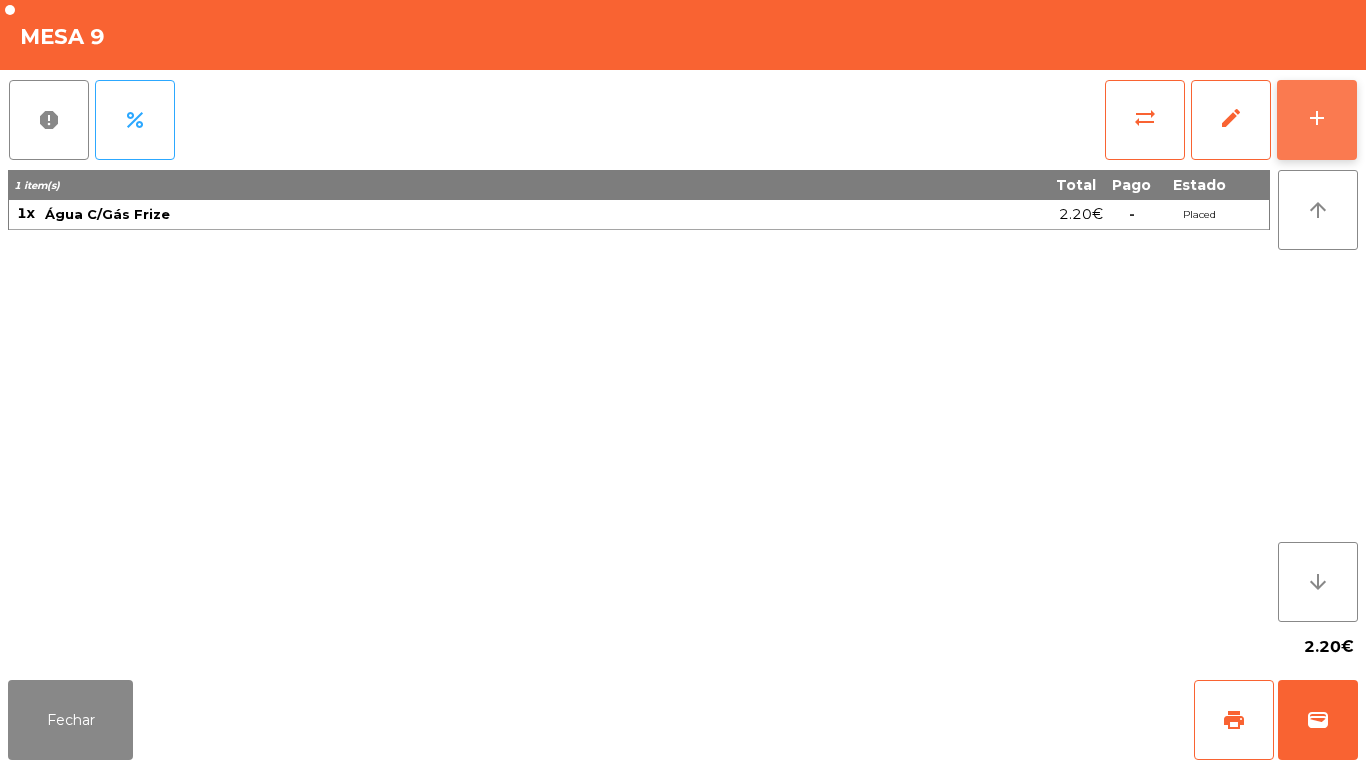 click on "add" 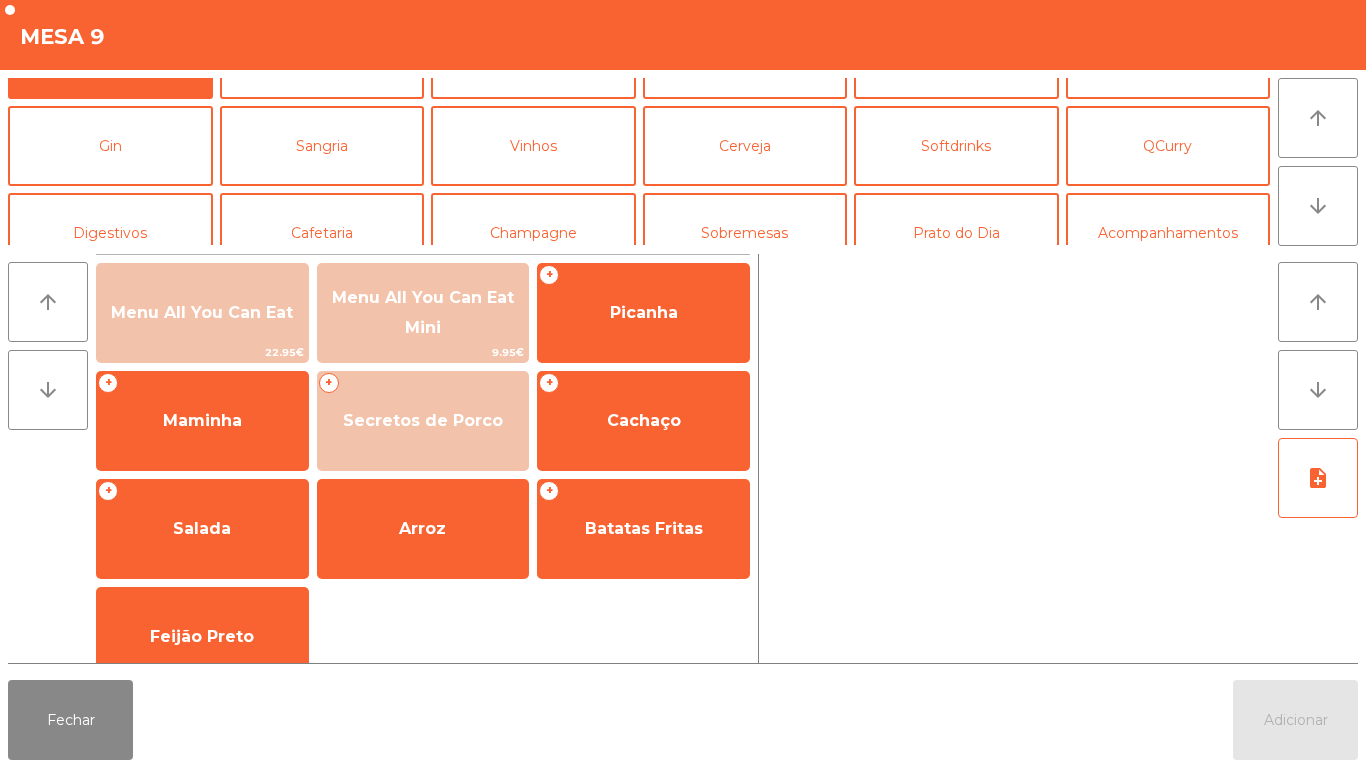 scroll, scrollTop: 68, scrollLeft: 0, axis: vertical 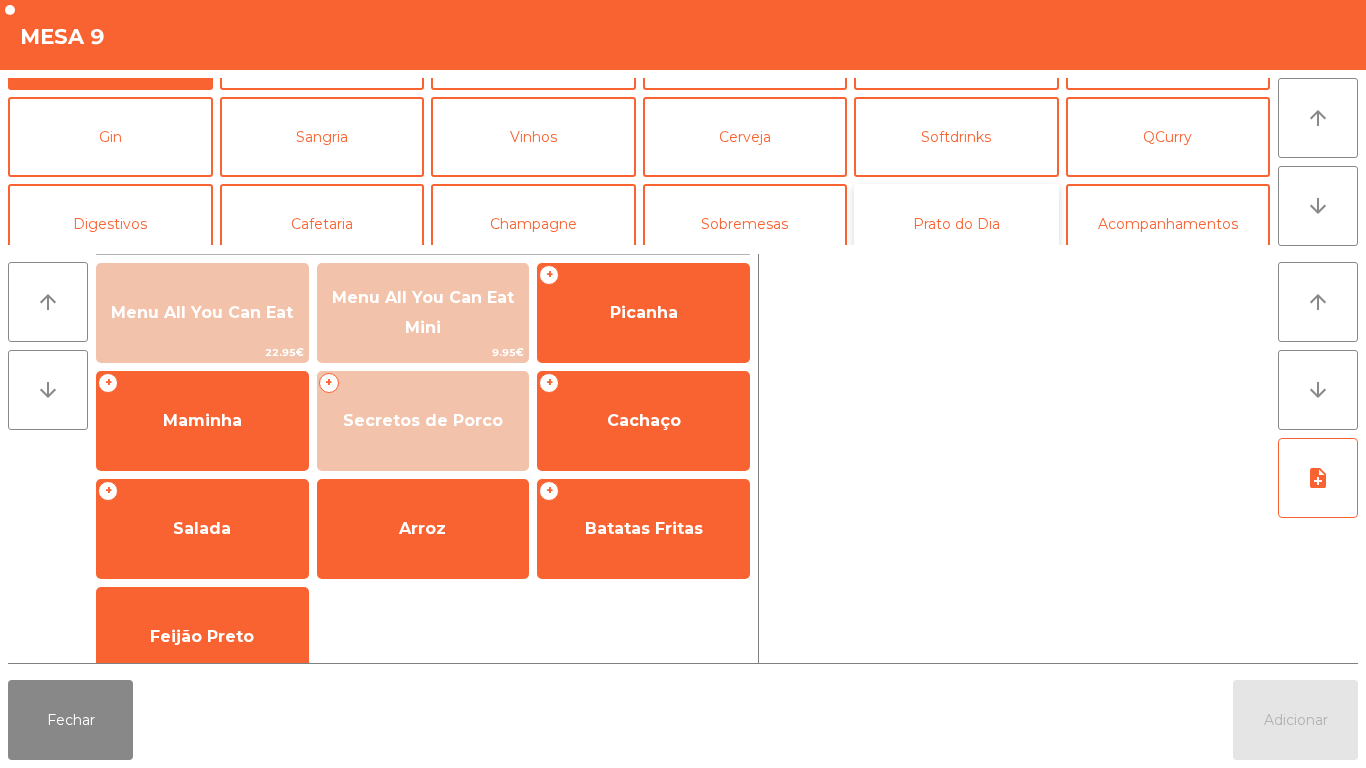 click on "Prato do Dia" 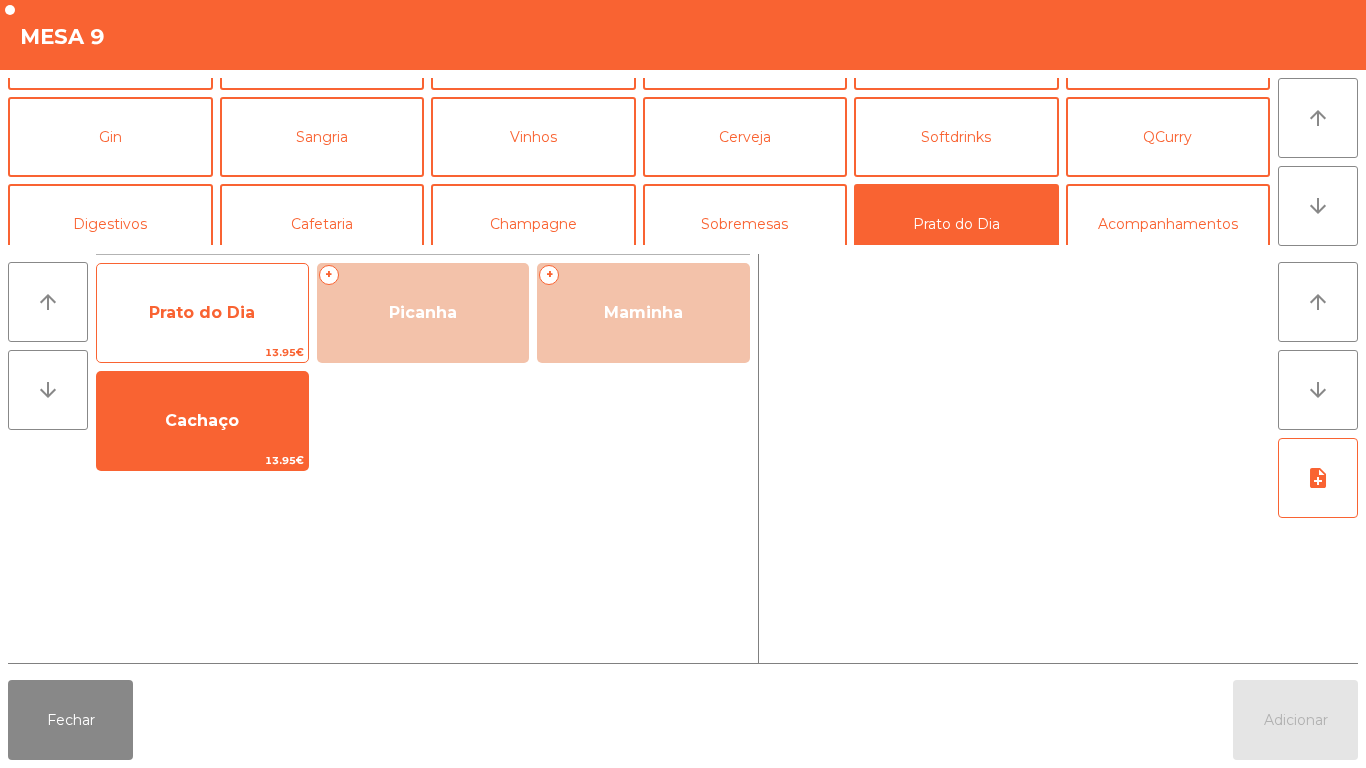 click on "Prato do Dia" 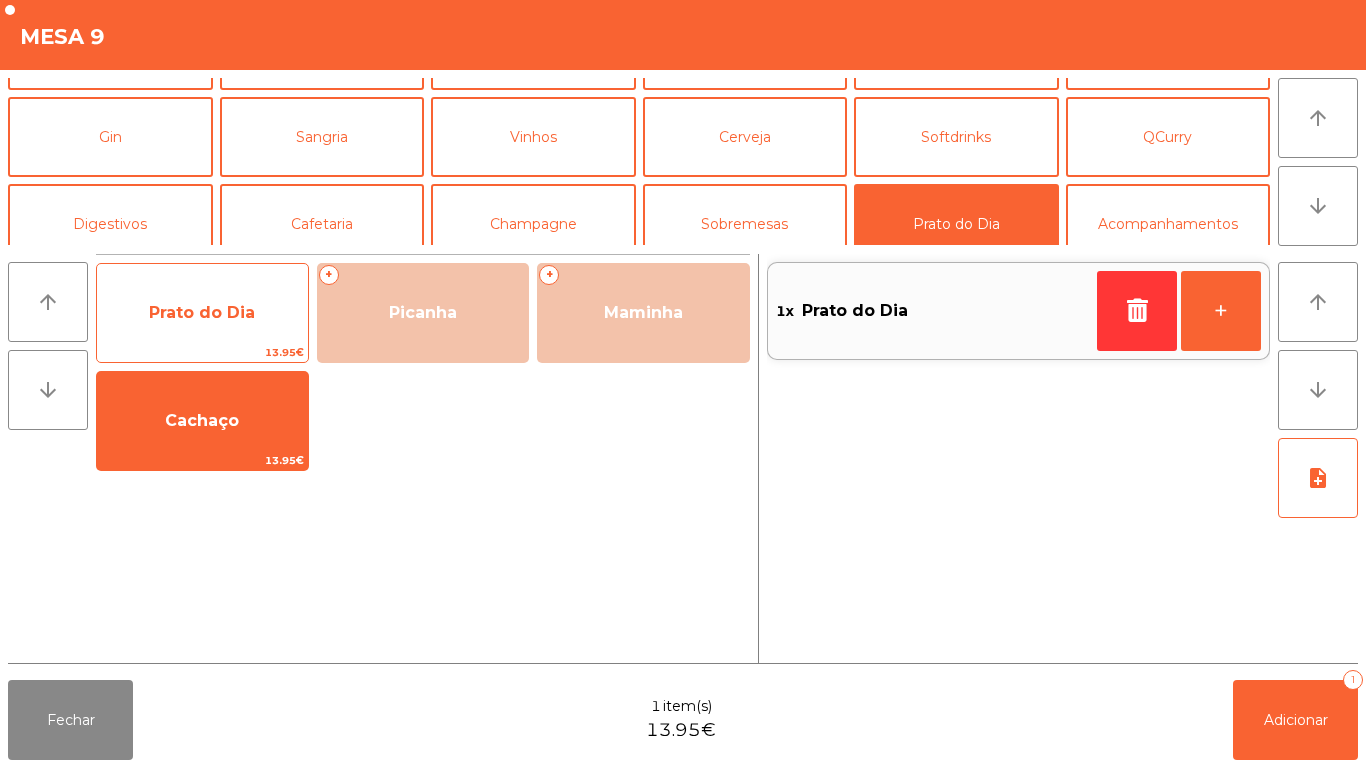 click on "Prato do Dia" 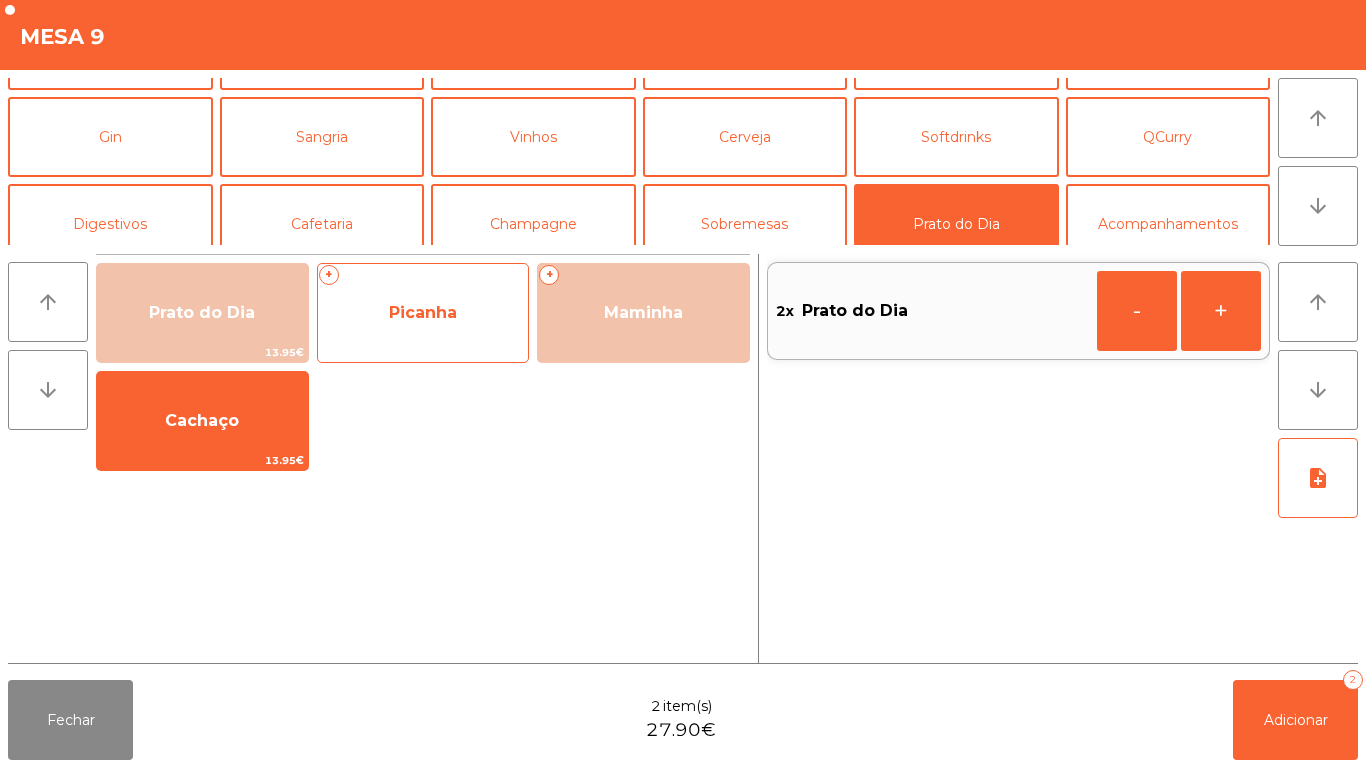 click on "Picanha" 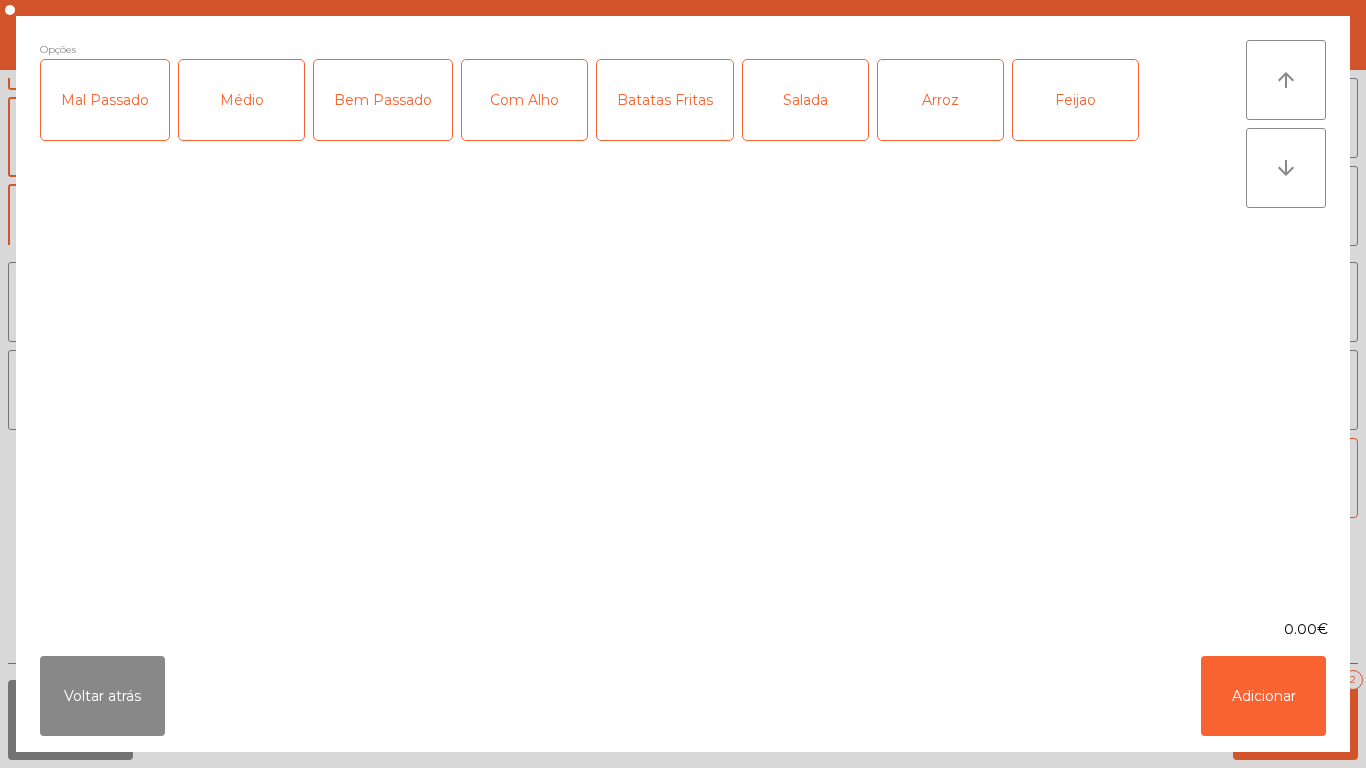 click on "Mal Passado" 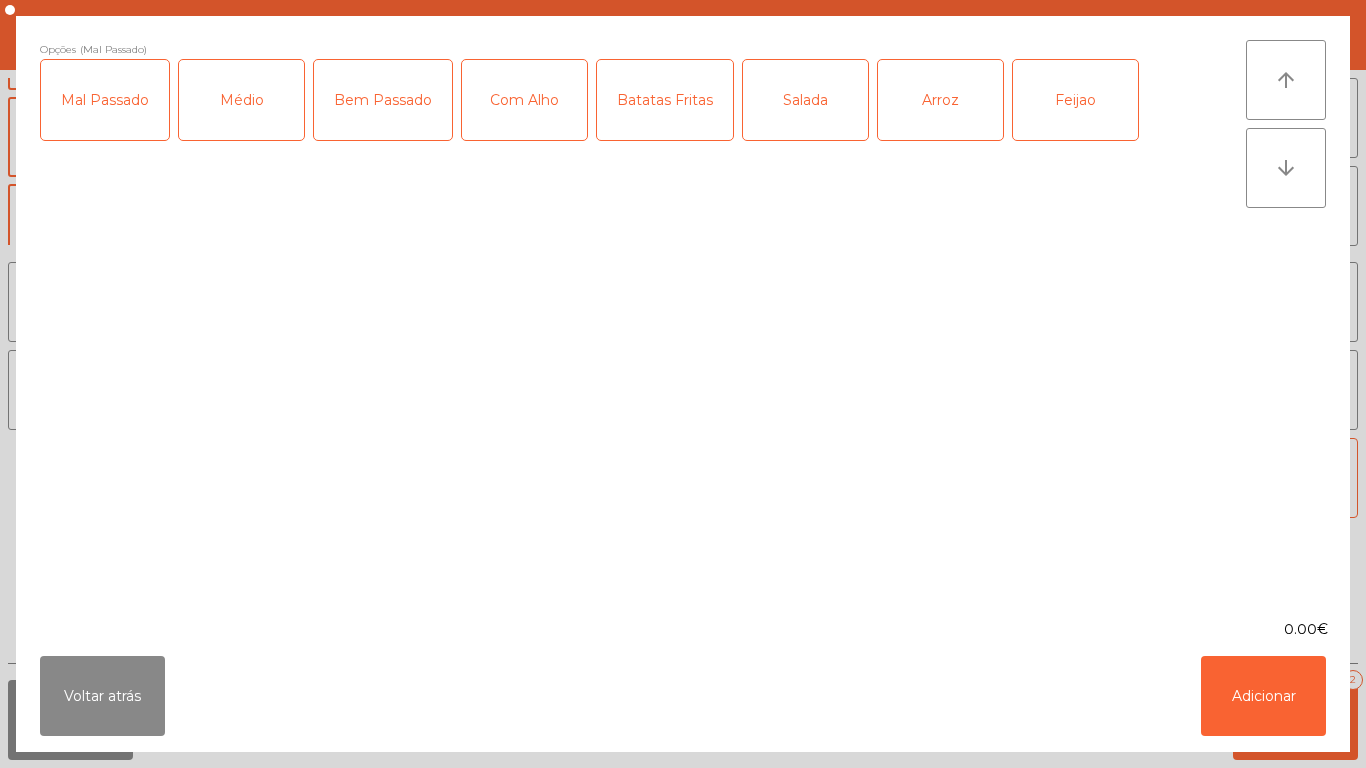 click on "Médio" 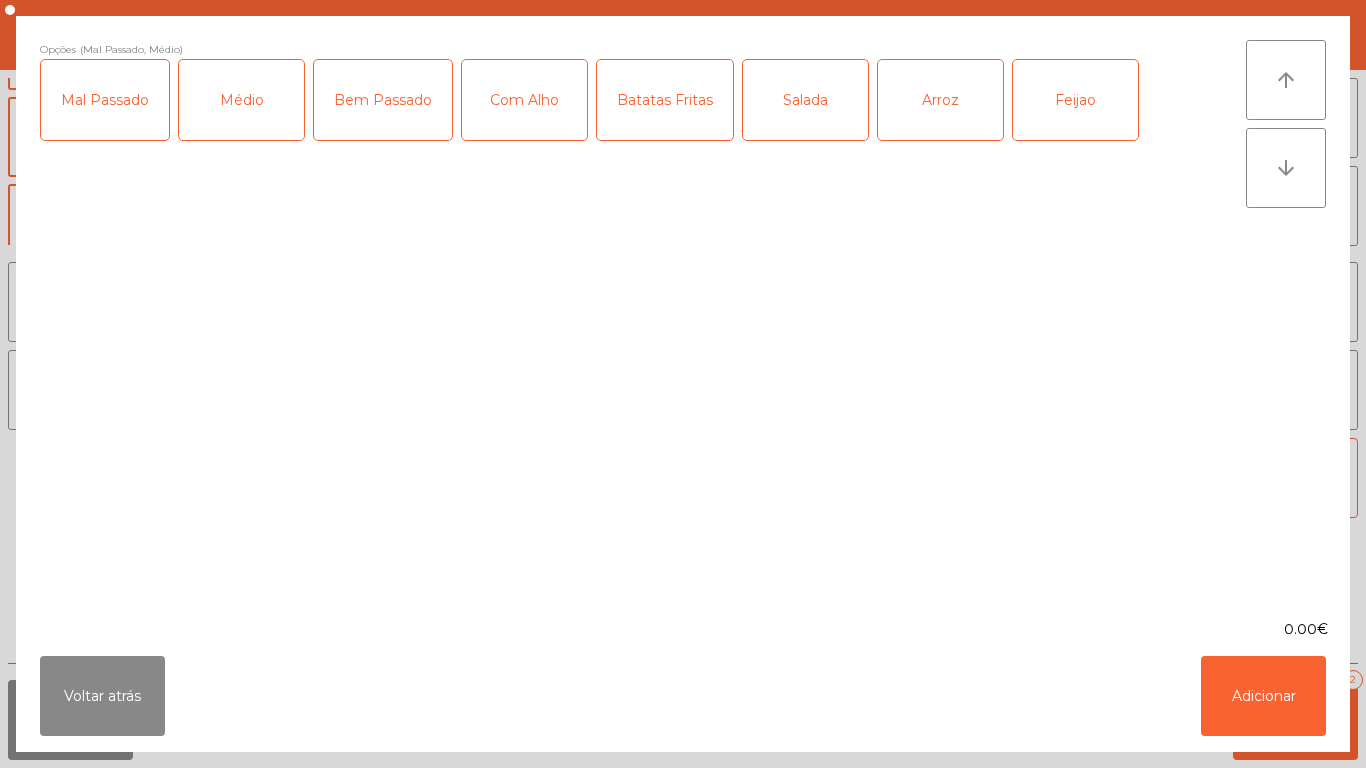click on "Batatas Fritas" 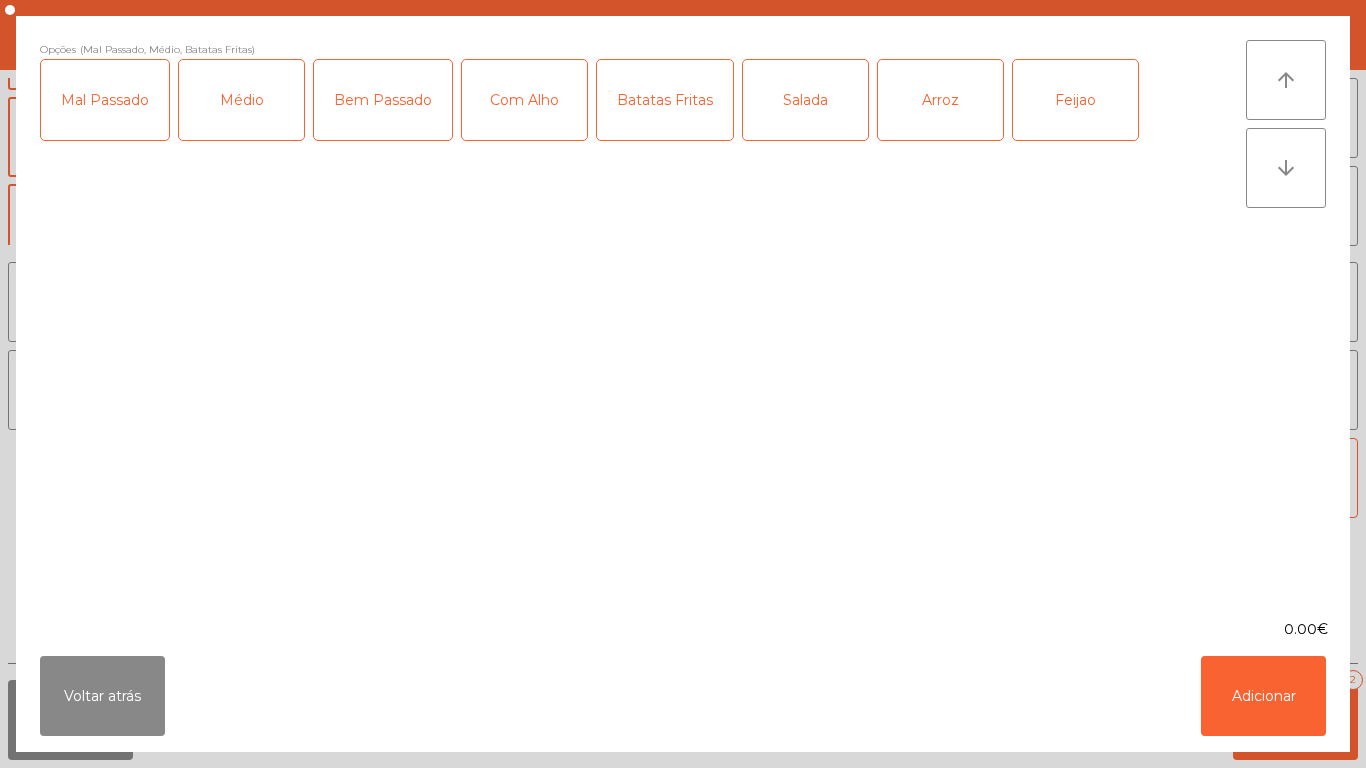 click on "Arroz" 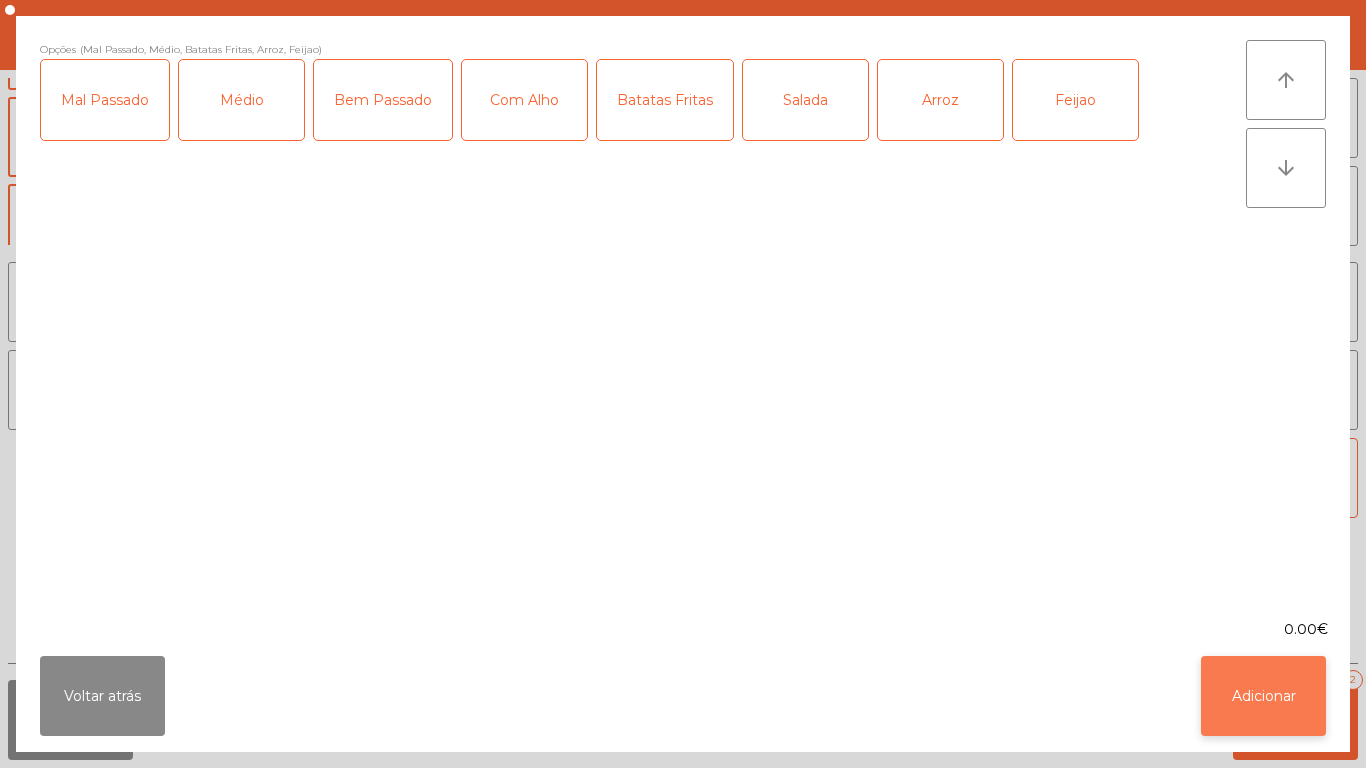 click on "Adicionar" 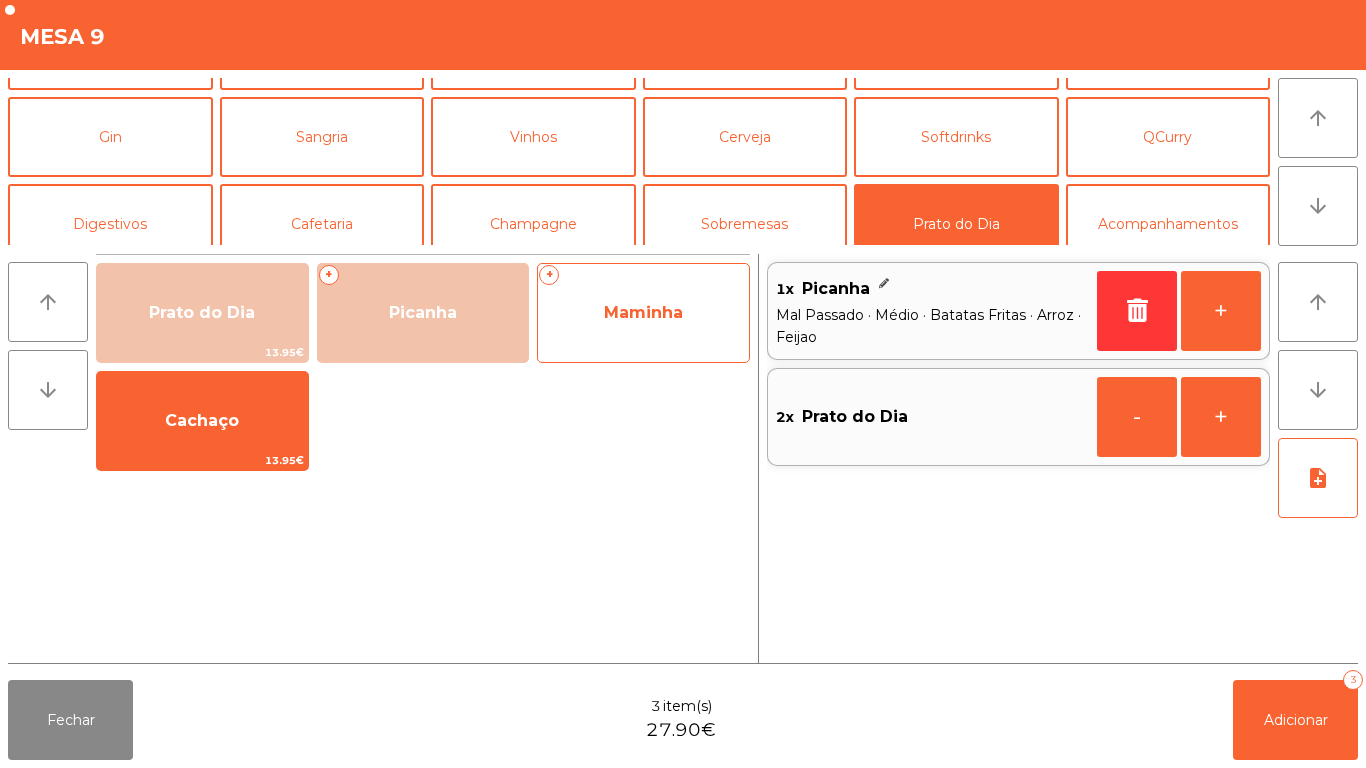 click on "Maminha" 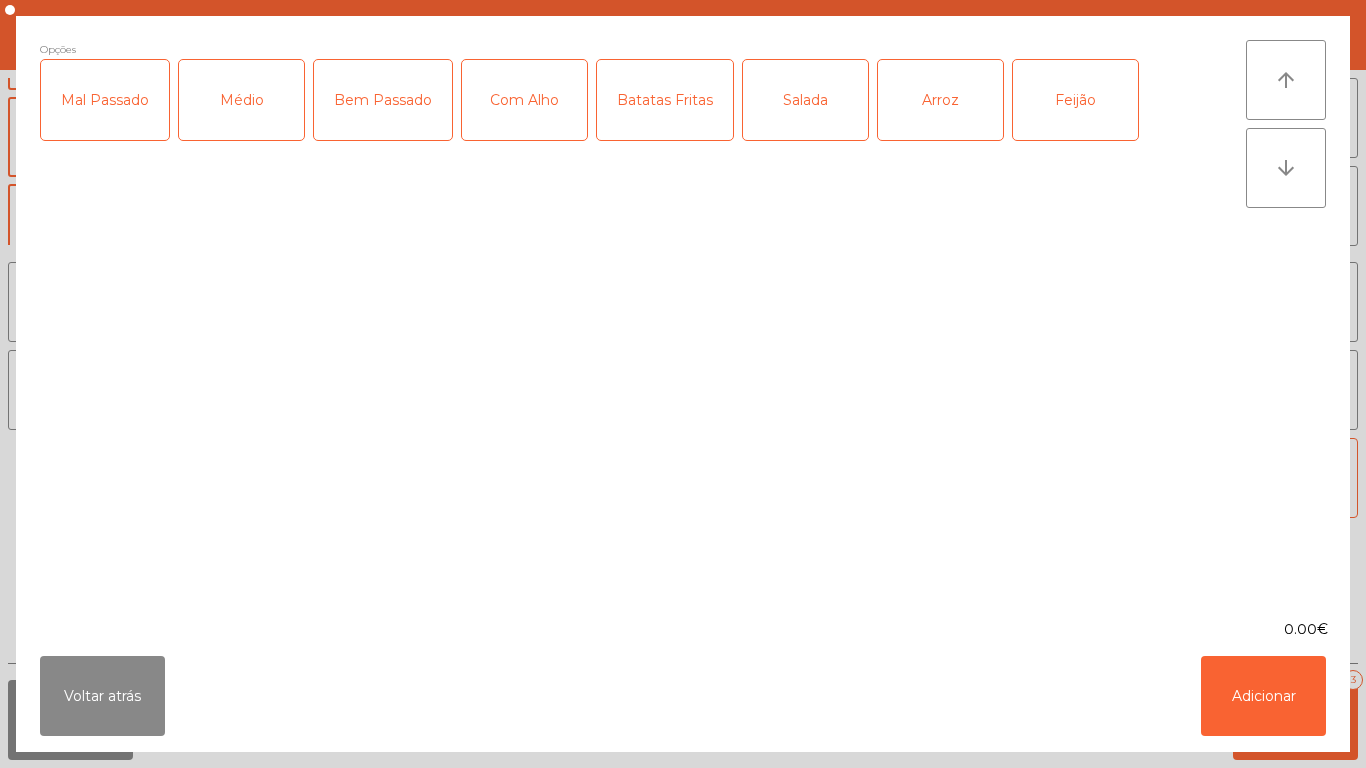 click on "Médio" 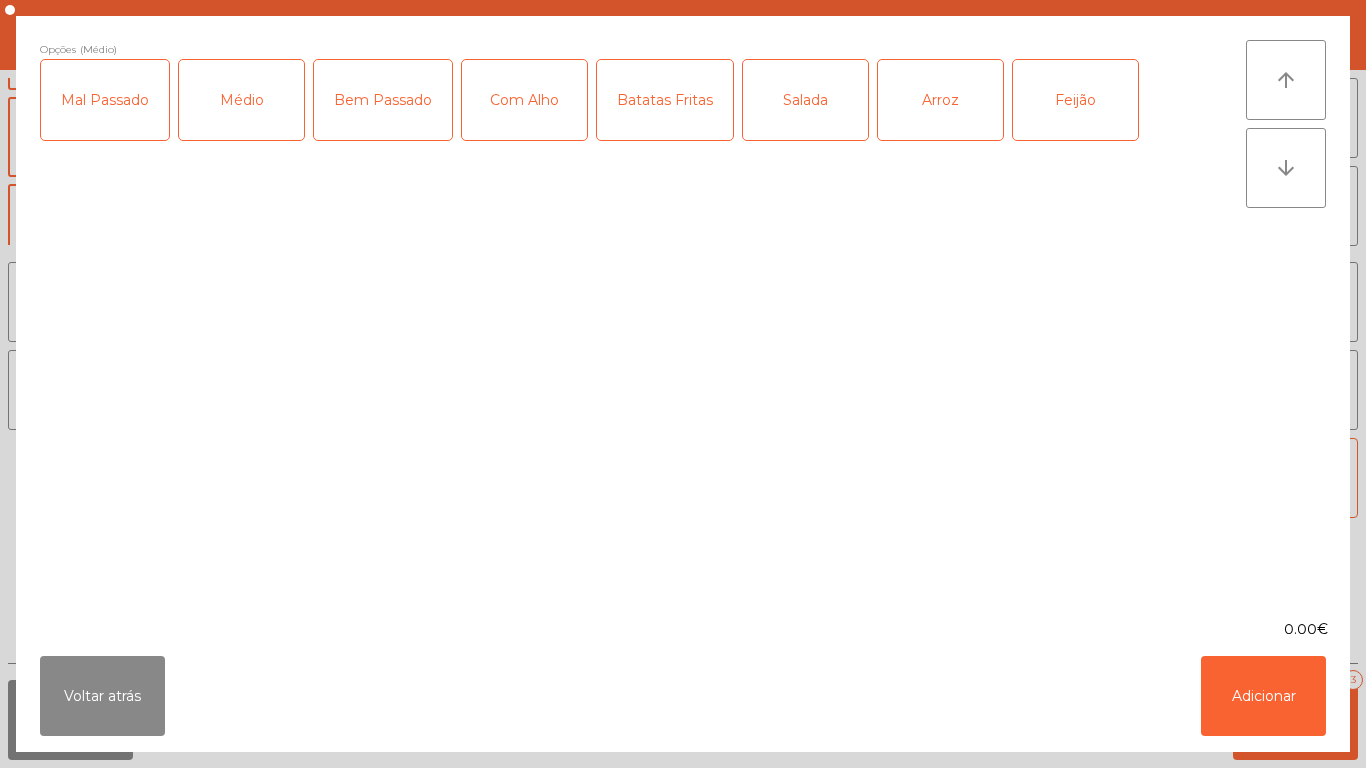 click on "Com Alho" 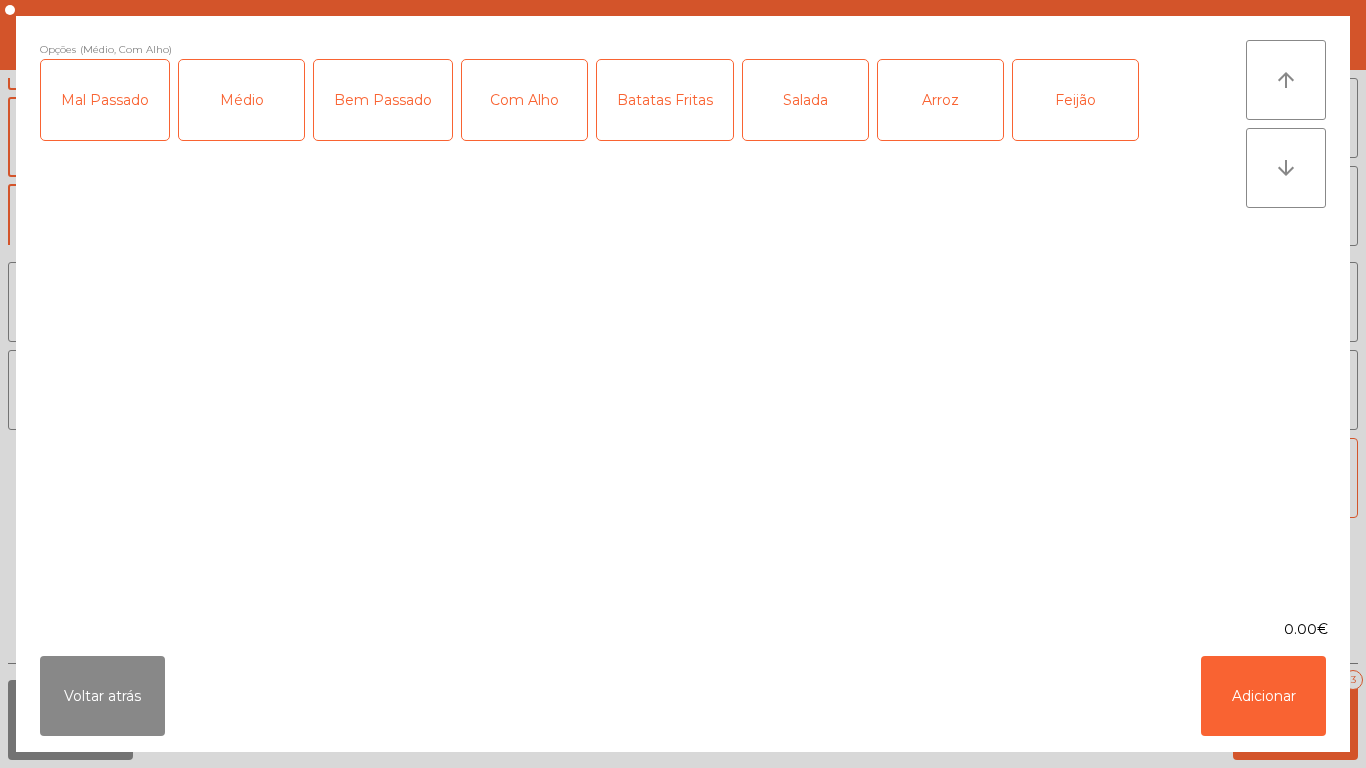 click on "Batatas Fritas" 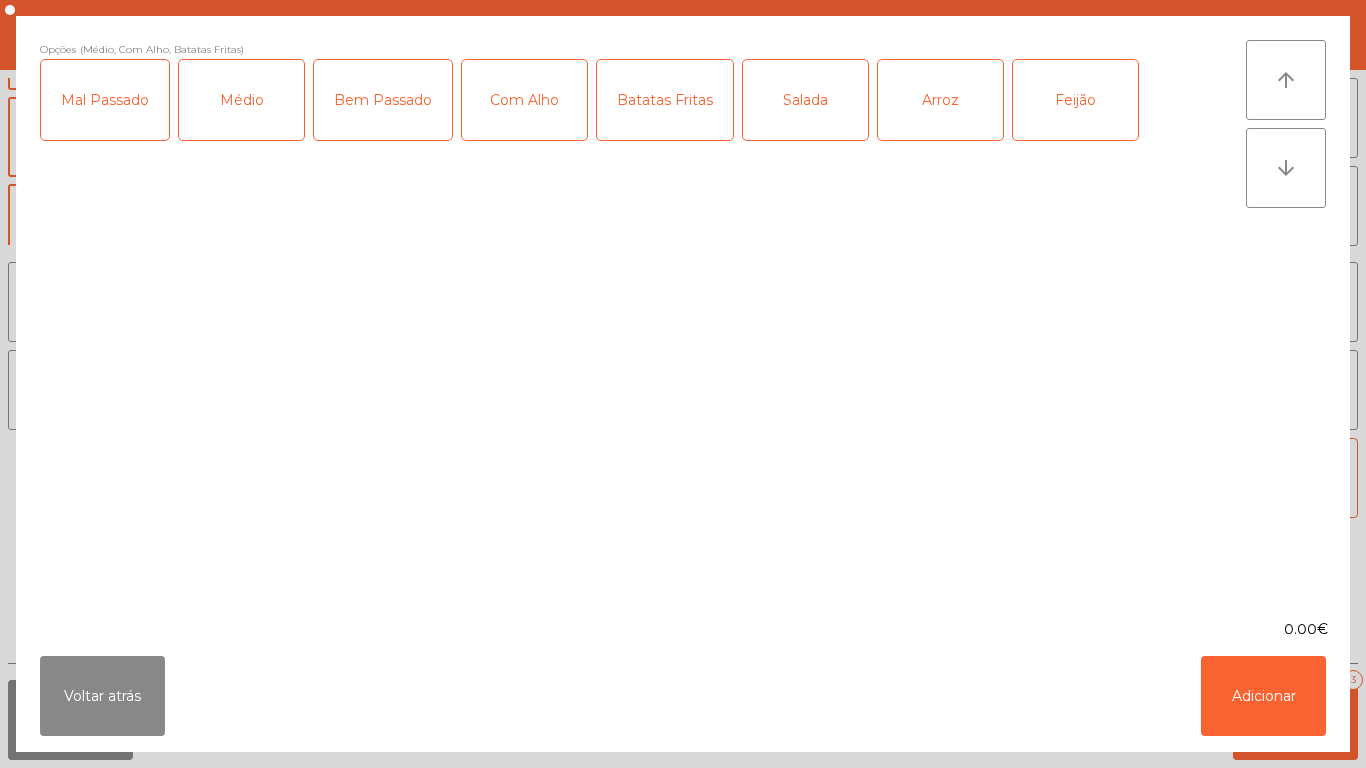 click on "Arroz" 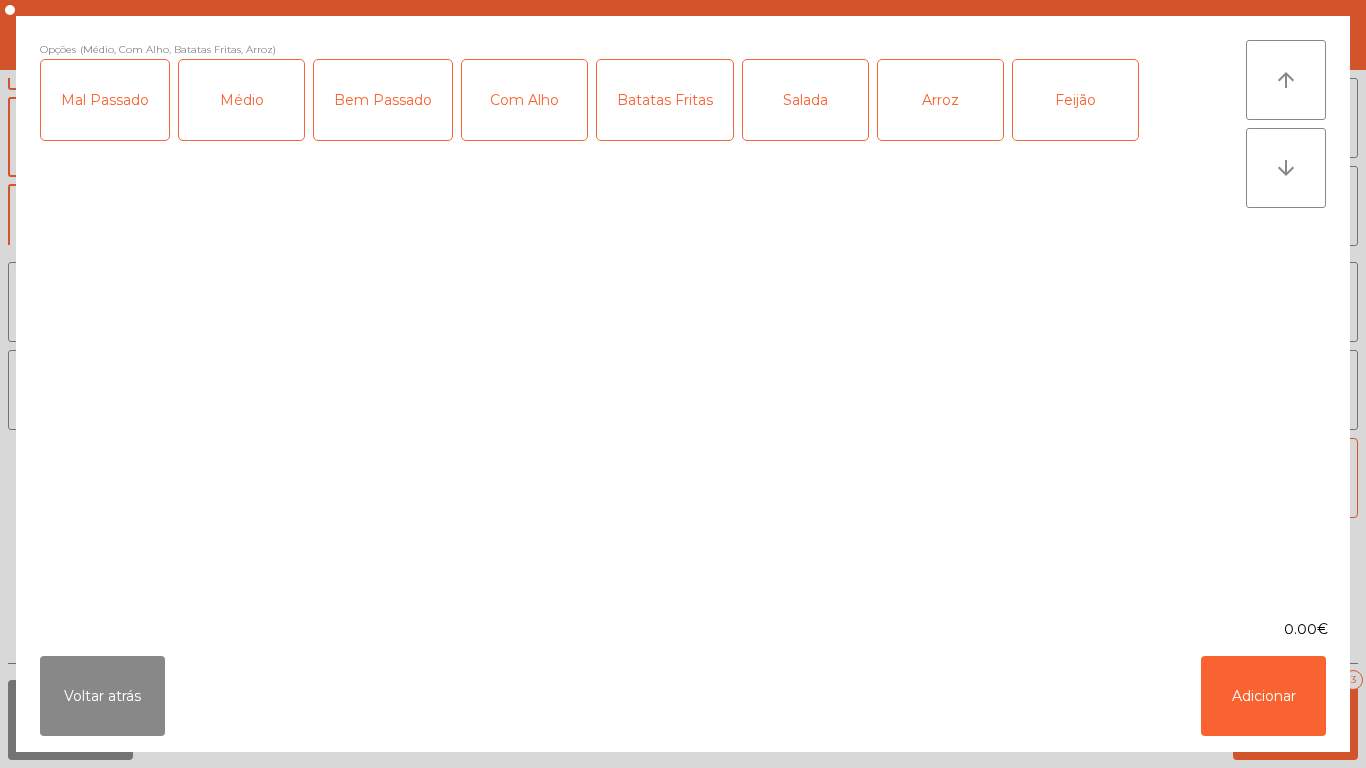 click on "Feijão" 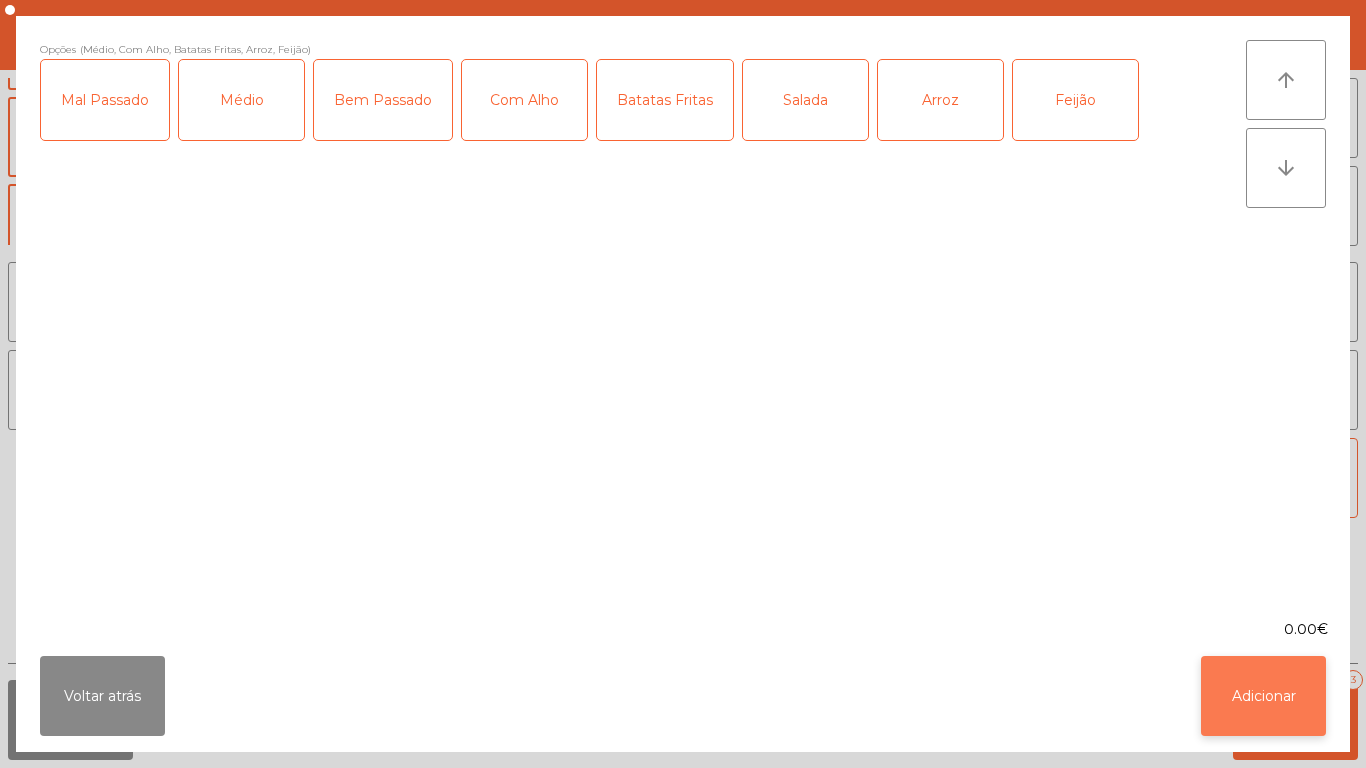 click on "Adicionar" 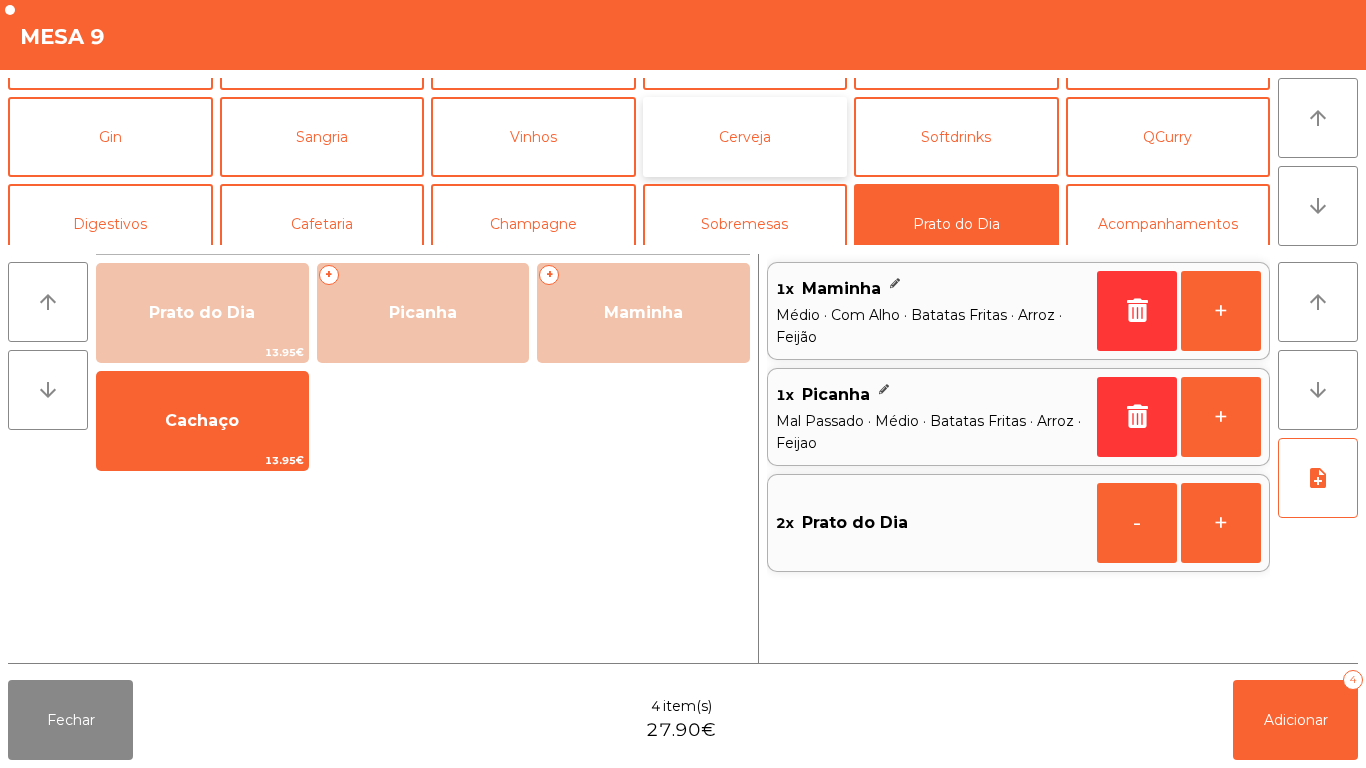 click on "Cerveja" 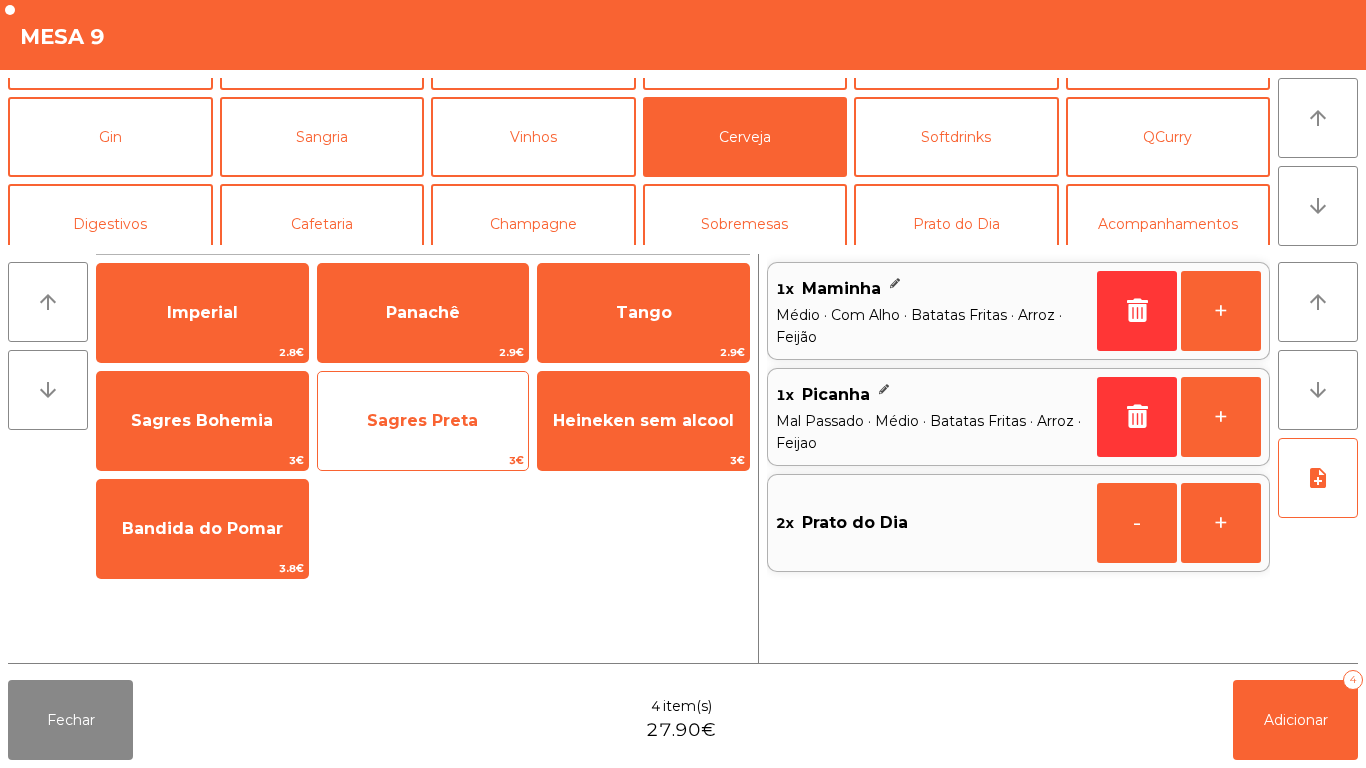 click on "Sagres Preta" 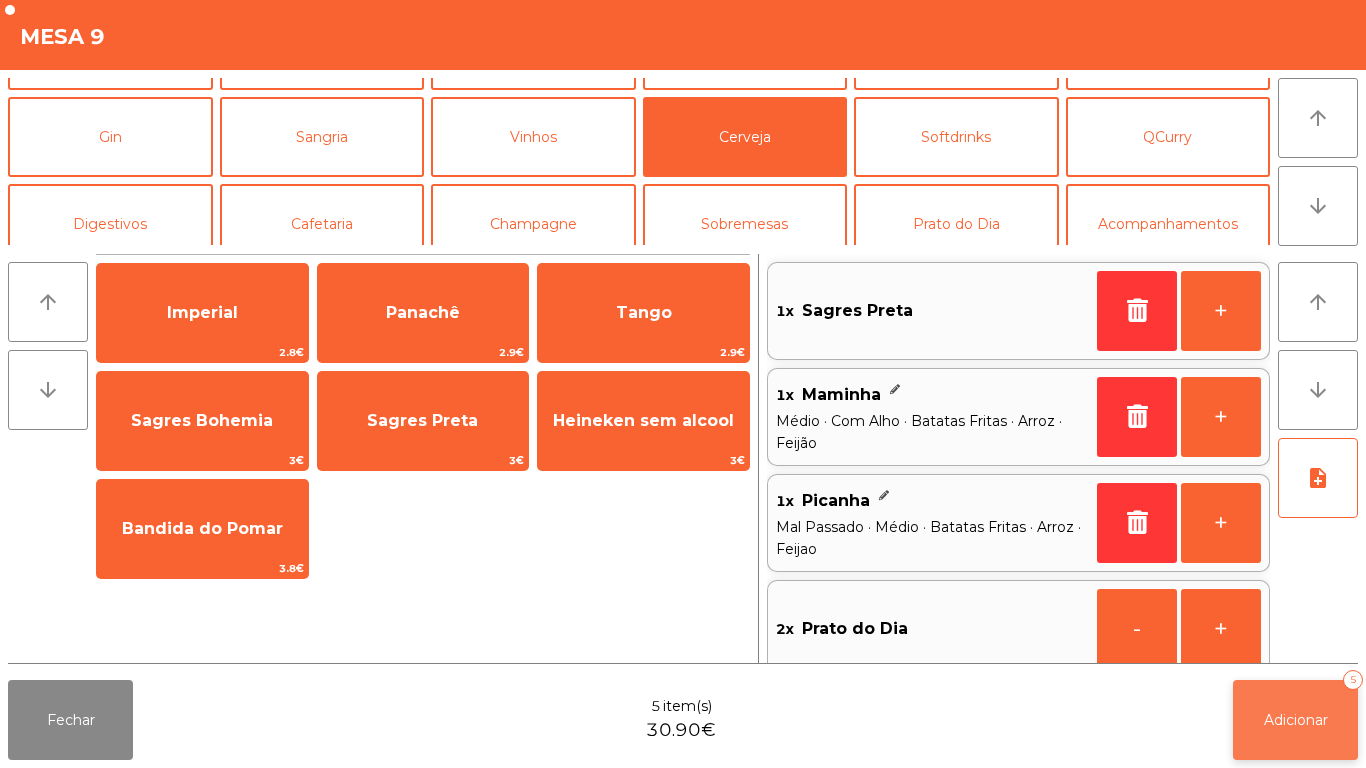 click on "Adicionar" 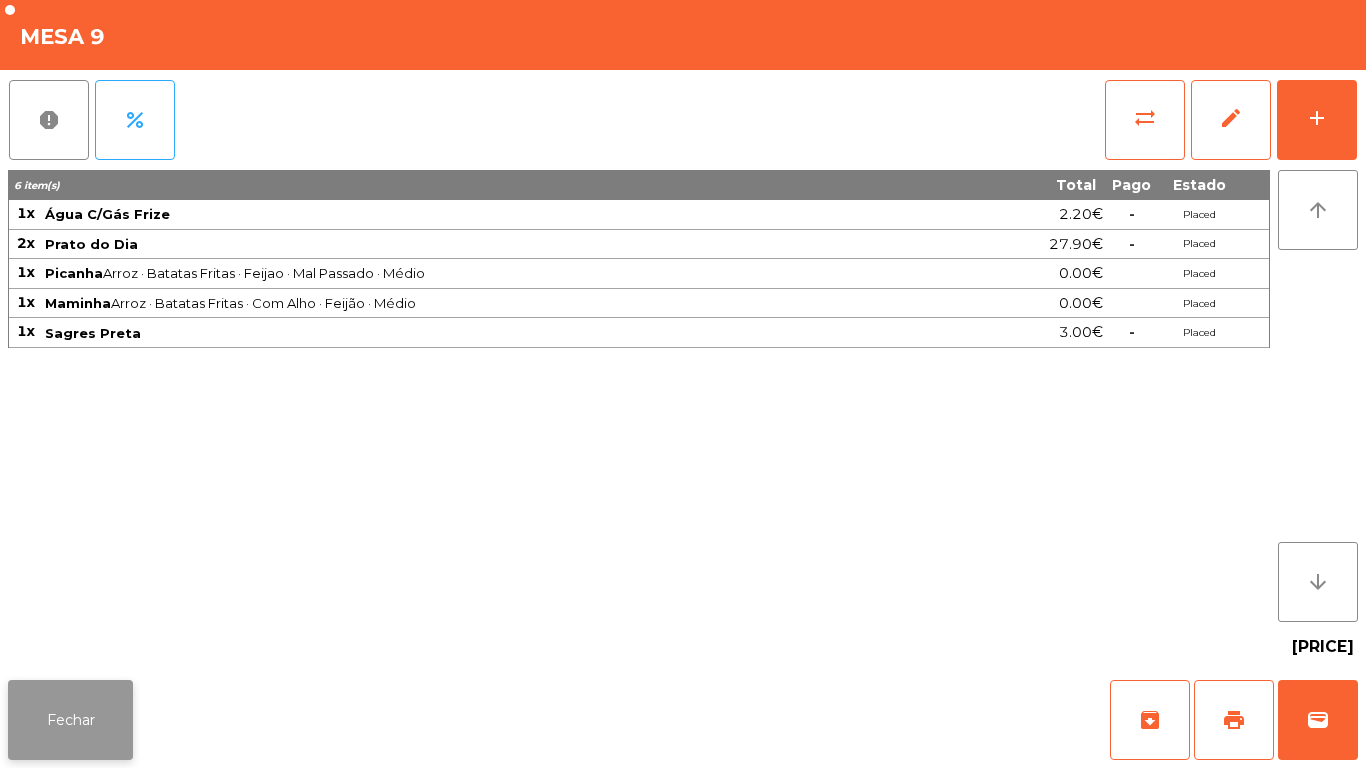 click on "Fechar" 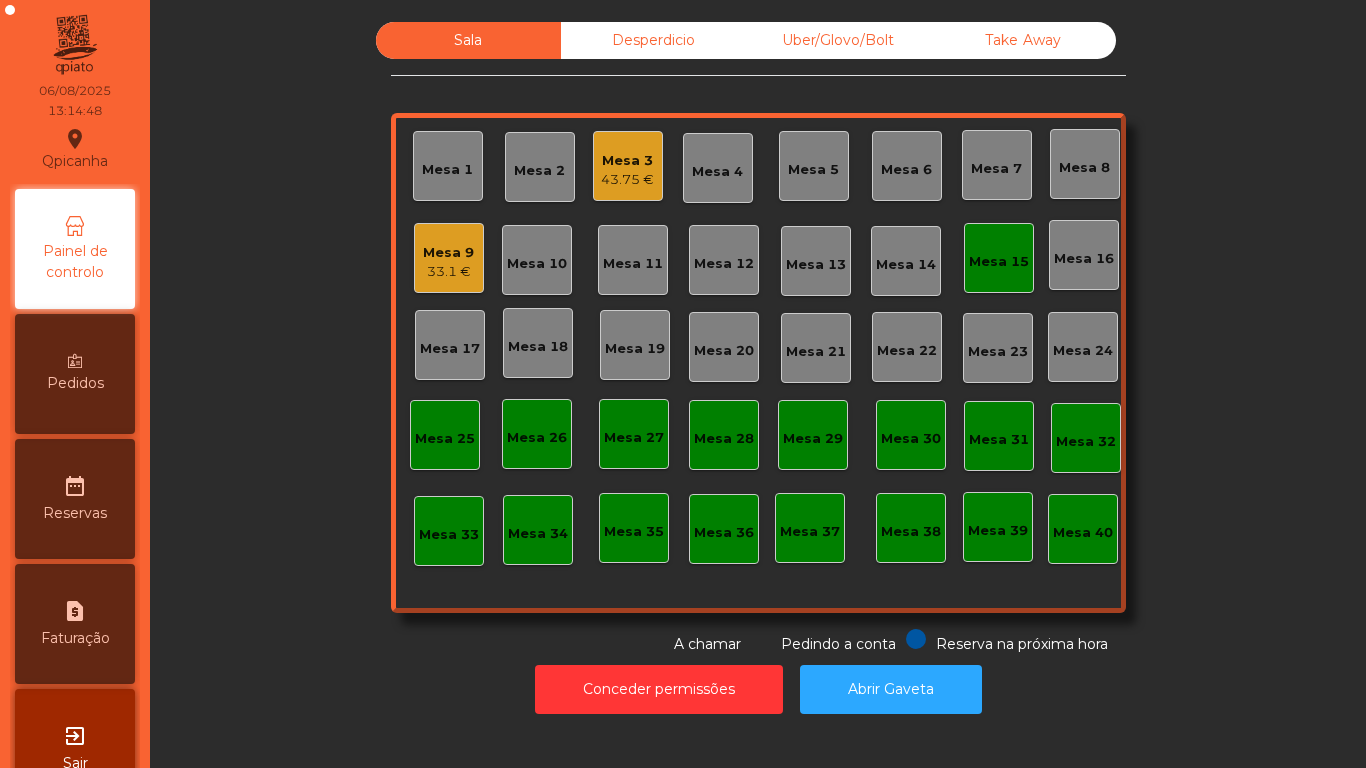 click on "43.75 €" 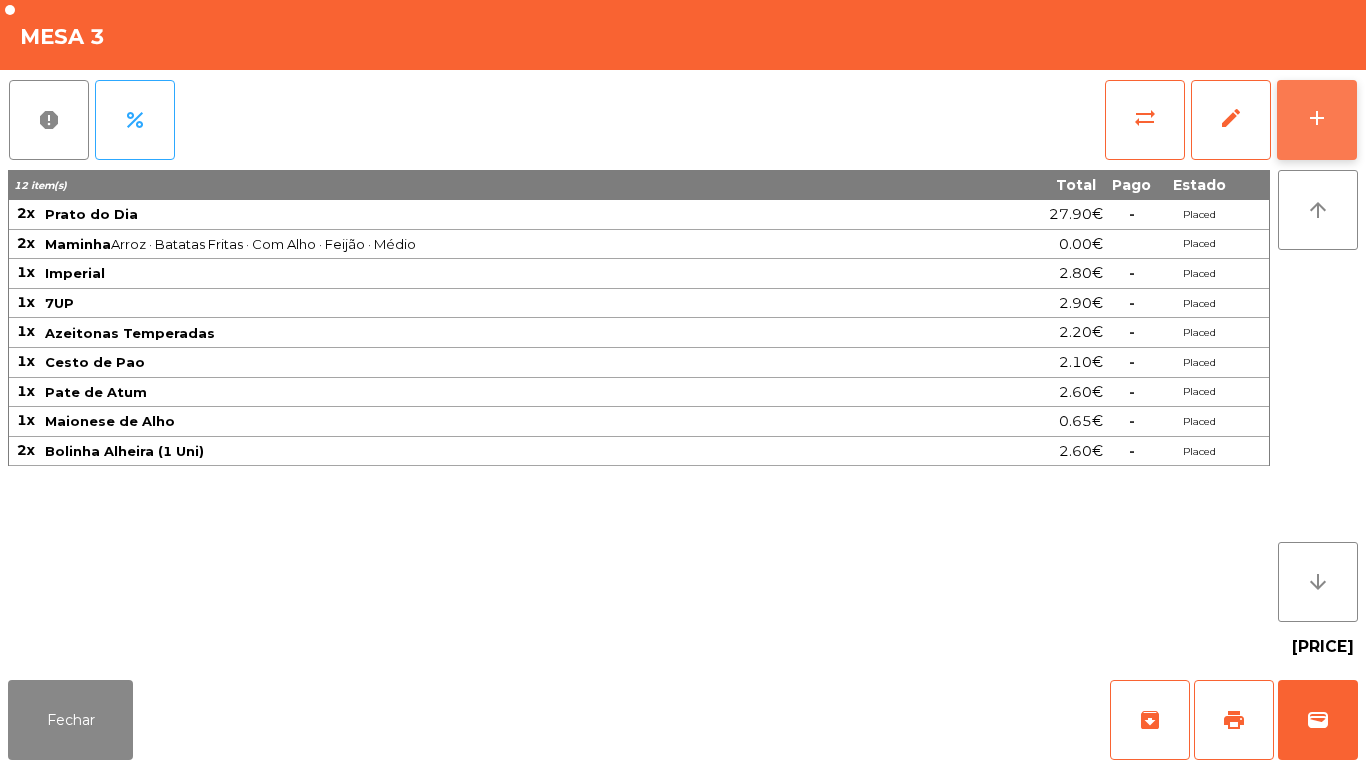 click on "add" 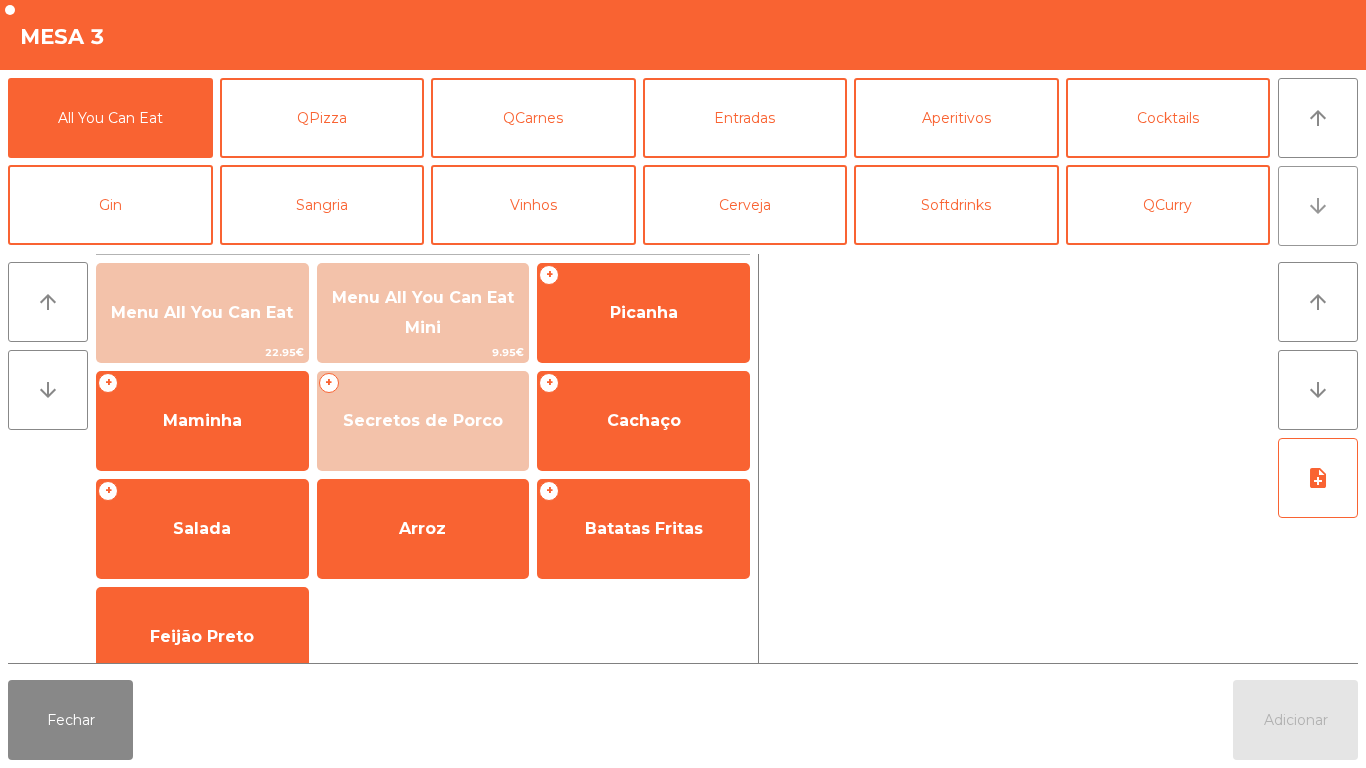 click on "arrow_downward" 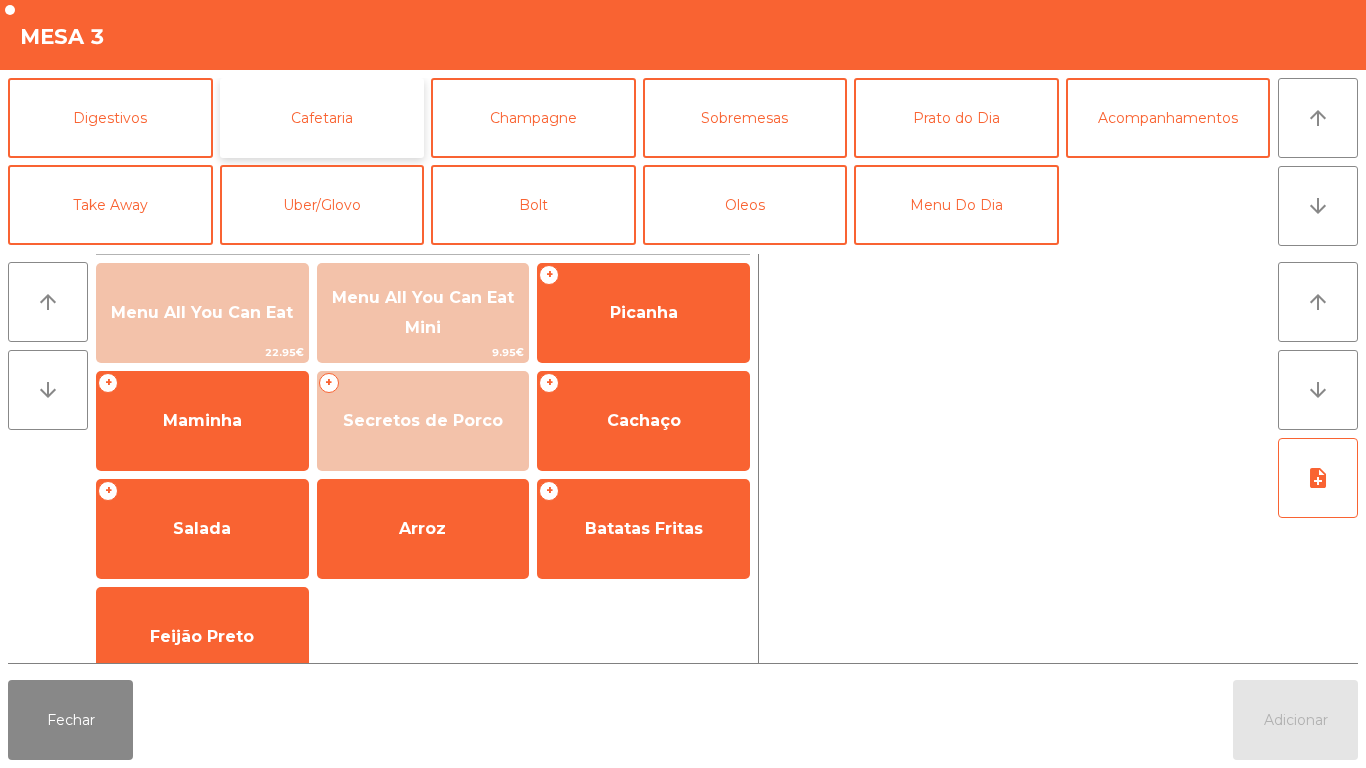 click on "Cafetaria" 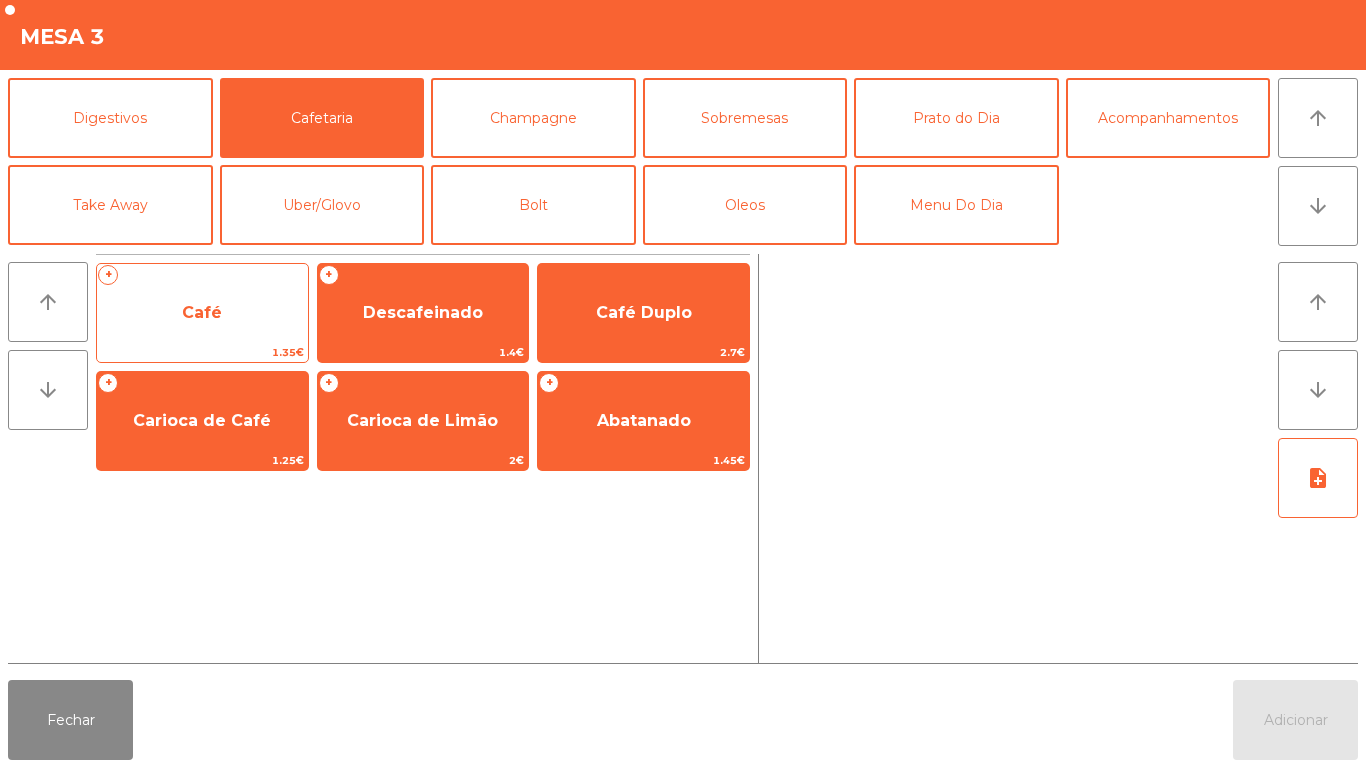 click on "Café" 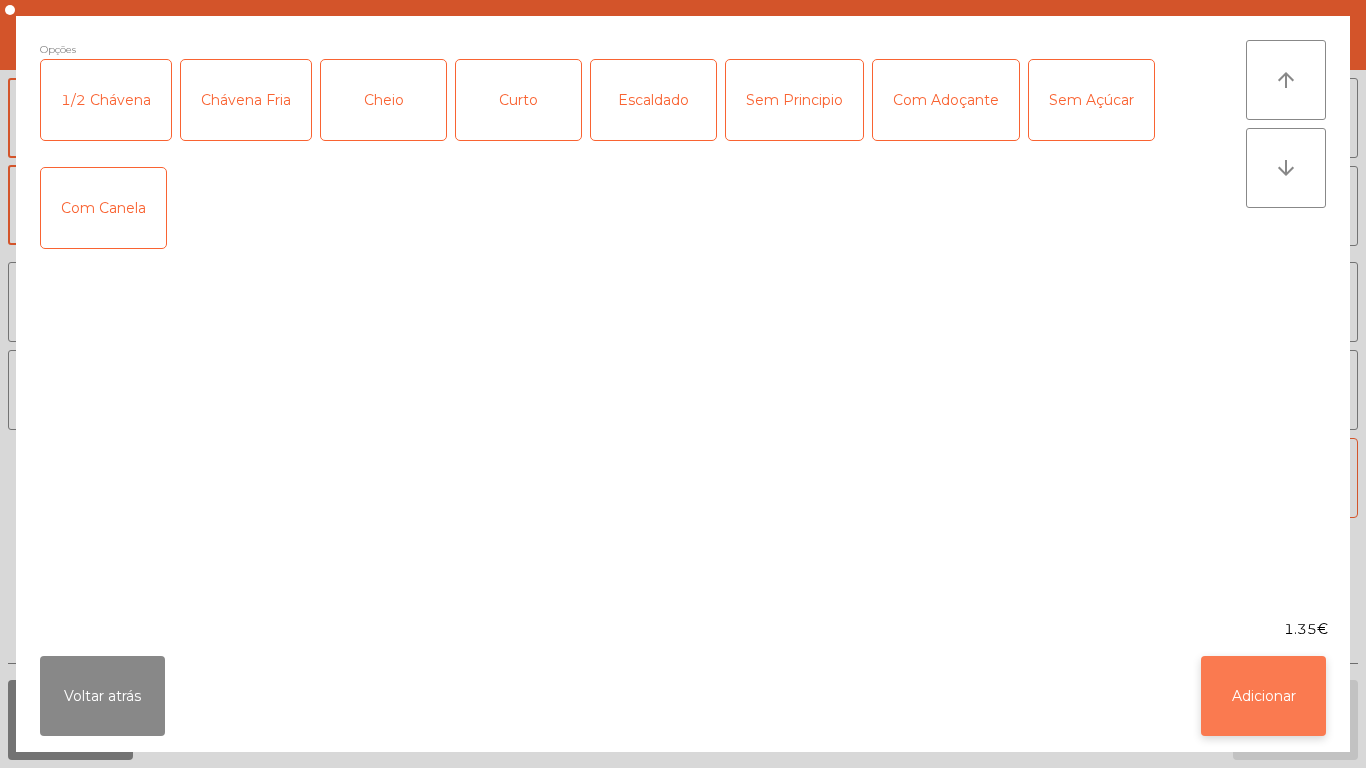 click on "Adicionar" 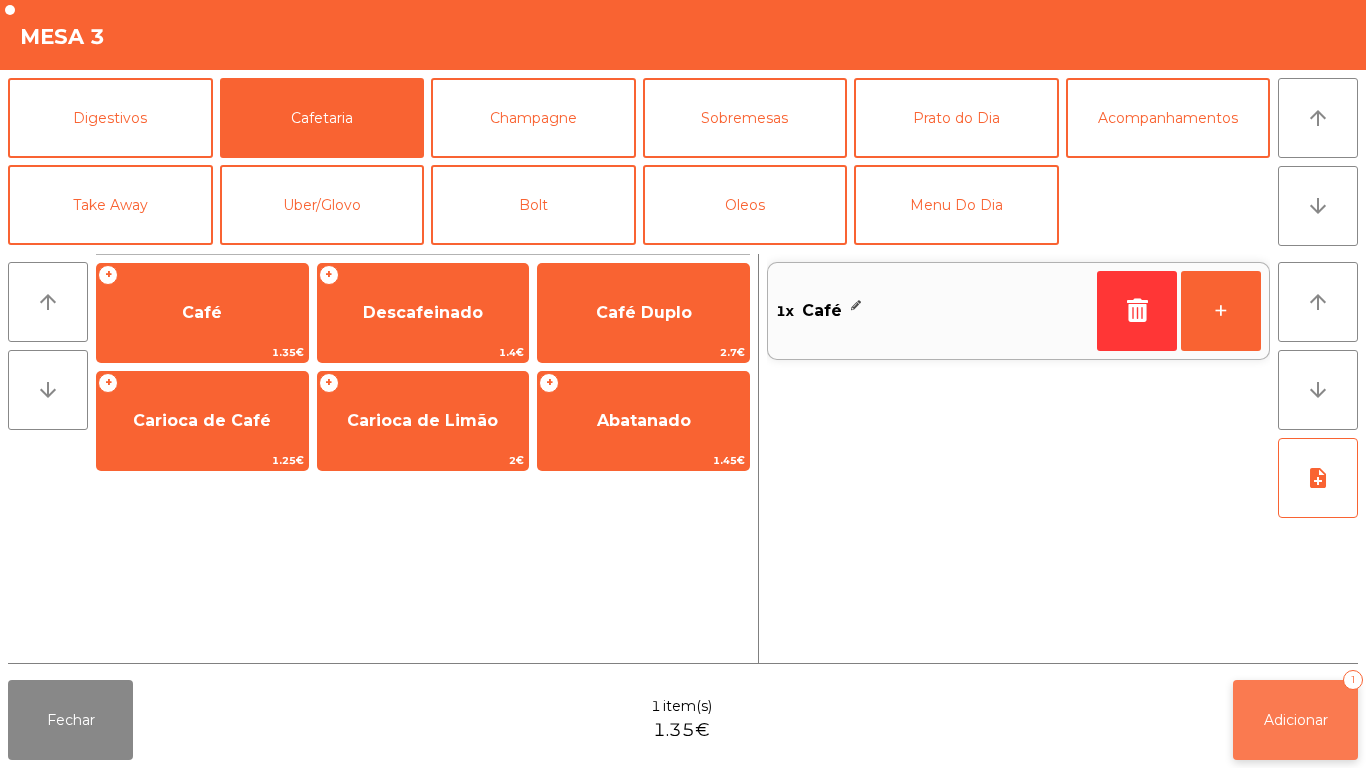 click on "Adicionar   1" 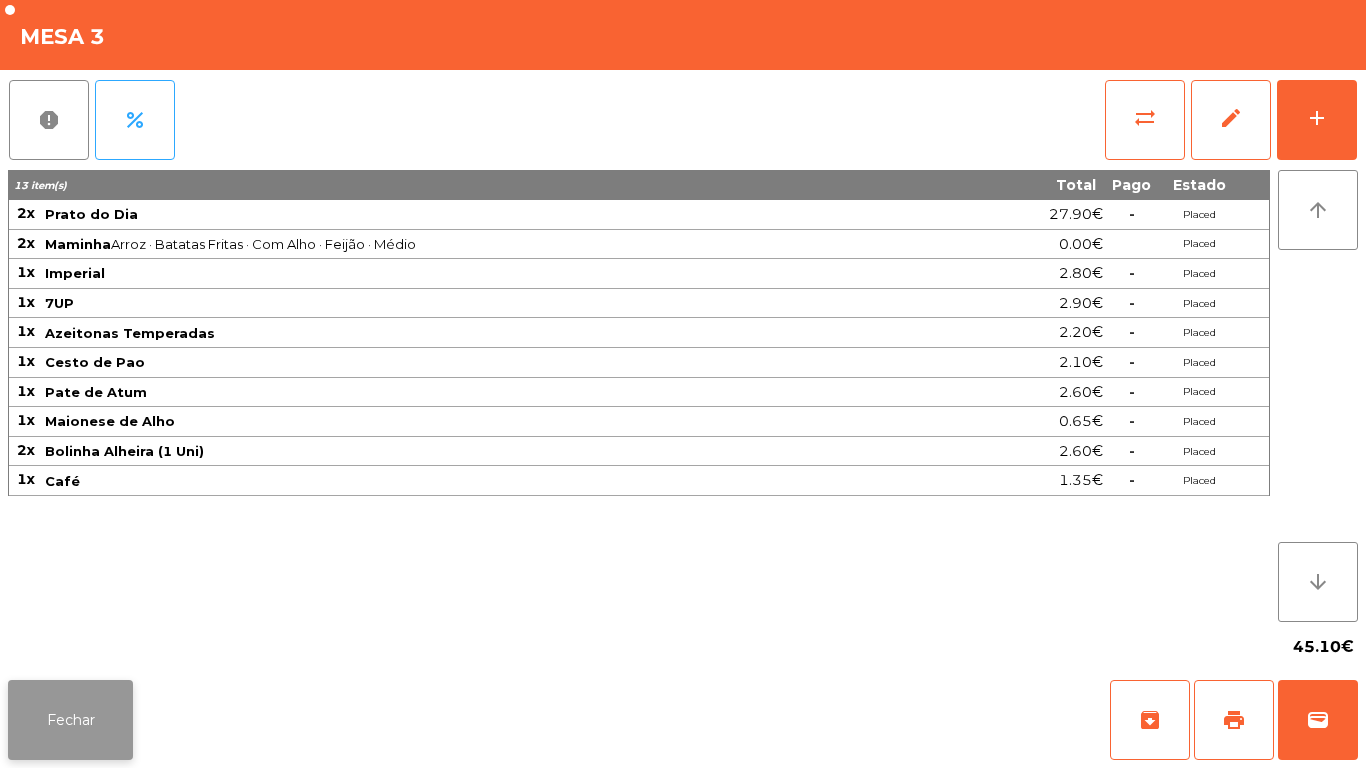 click on "Fechar" 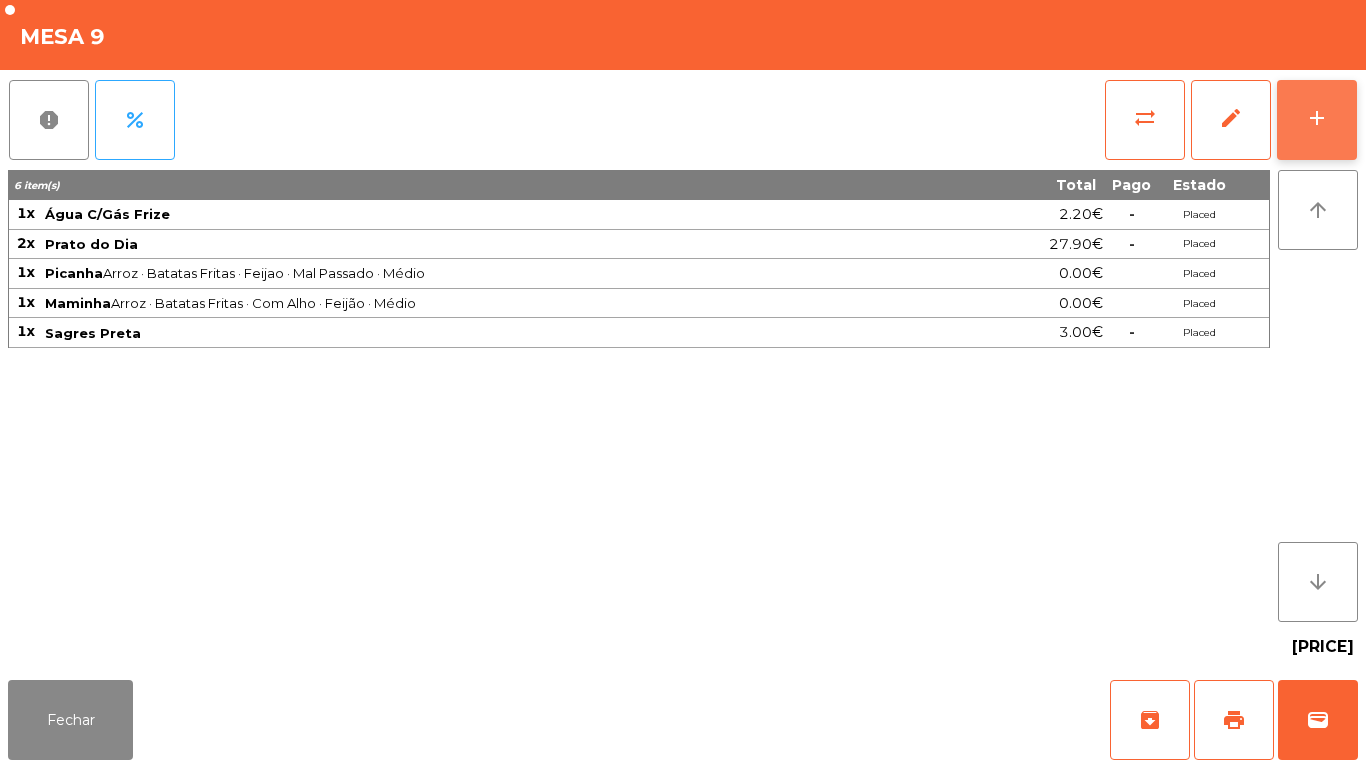click on "add" 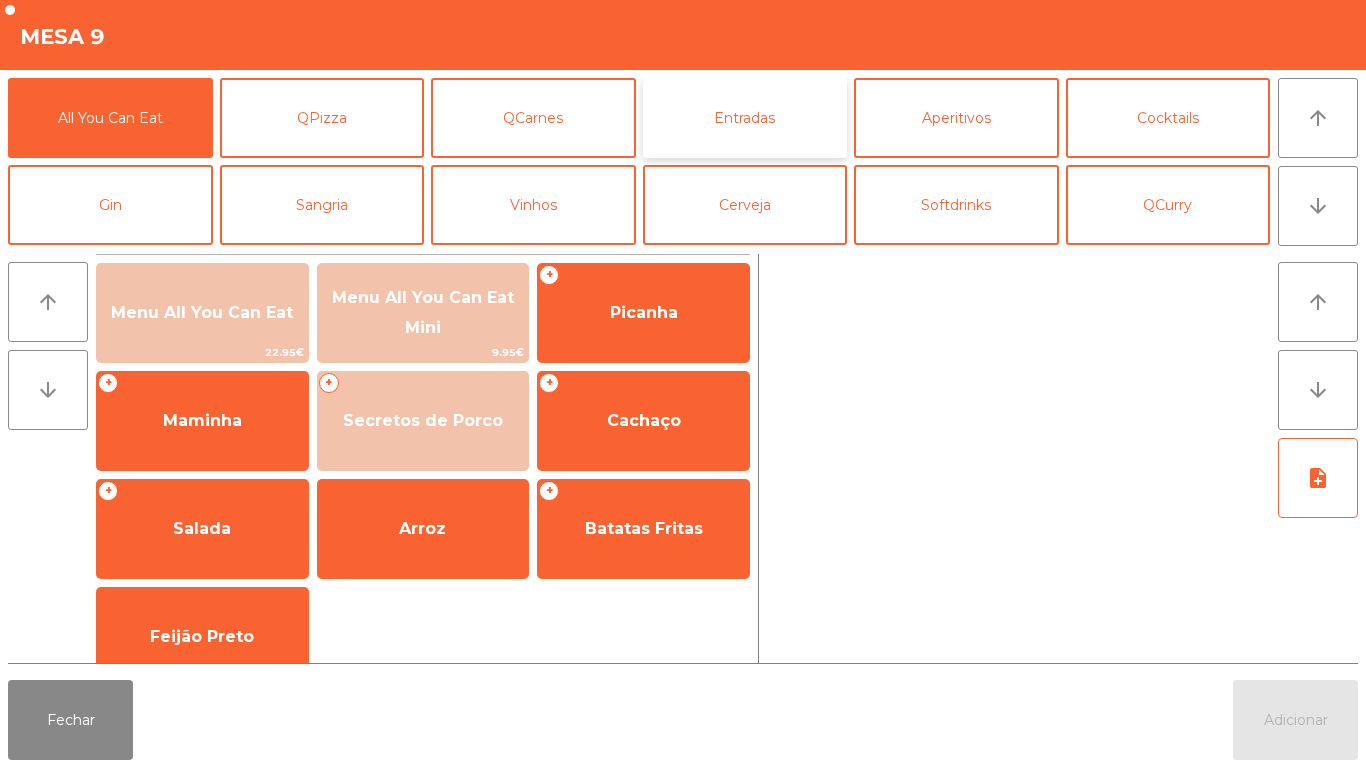 click on "Entradas" 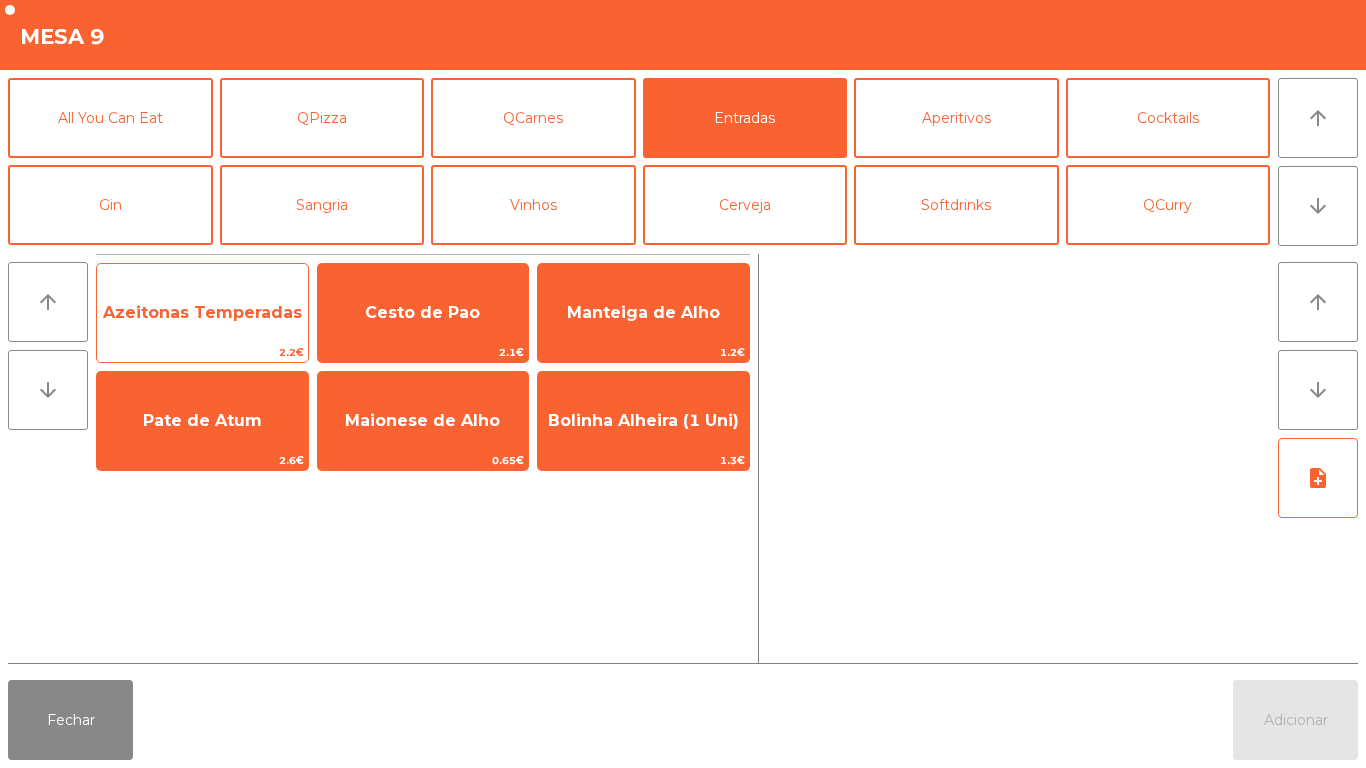 click on "Azeitonas Temperadas" 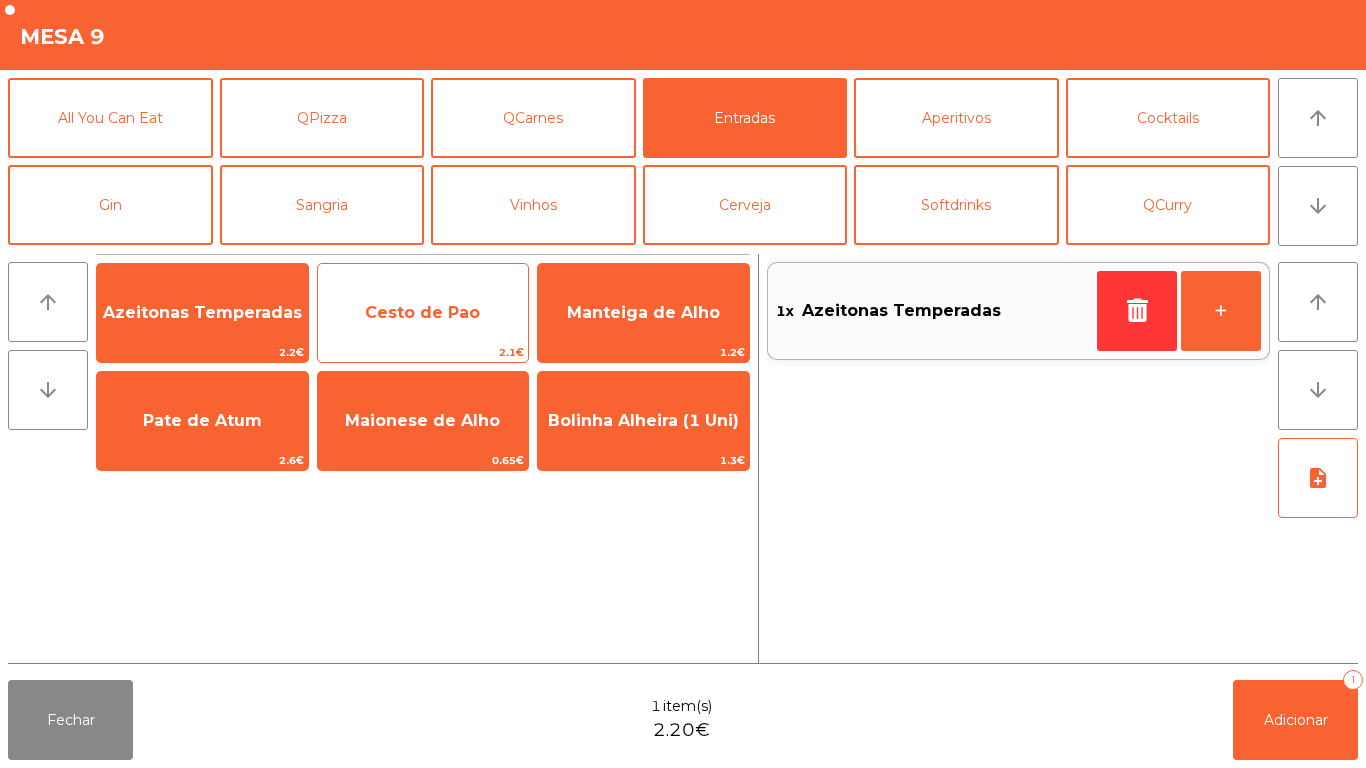 click on "Cesto de Pao" 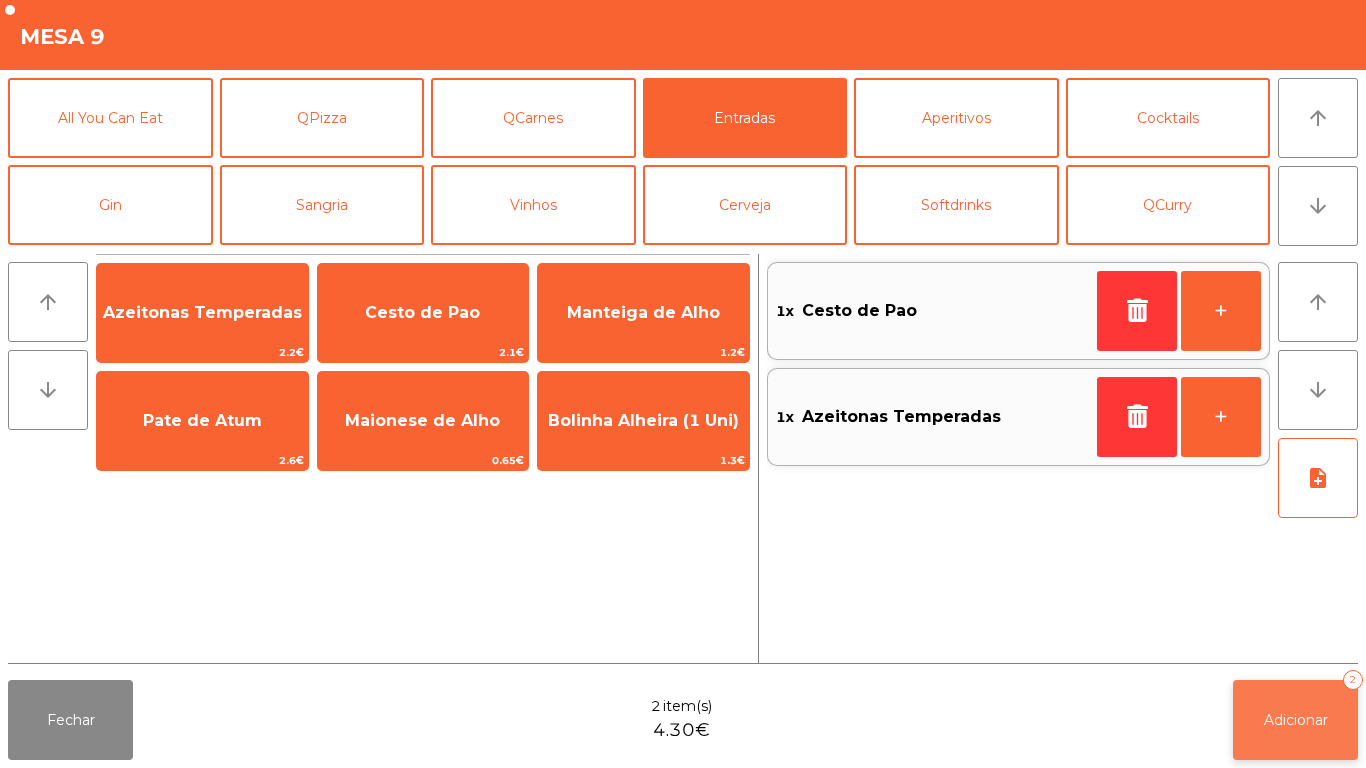 click on "Adicionar   2" 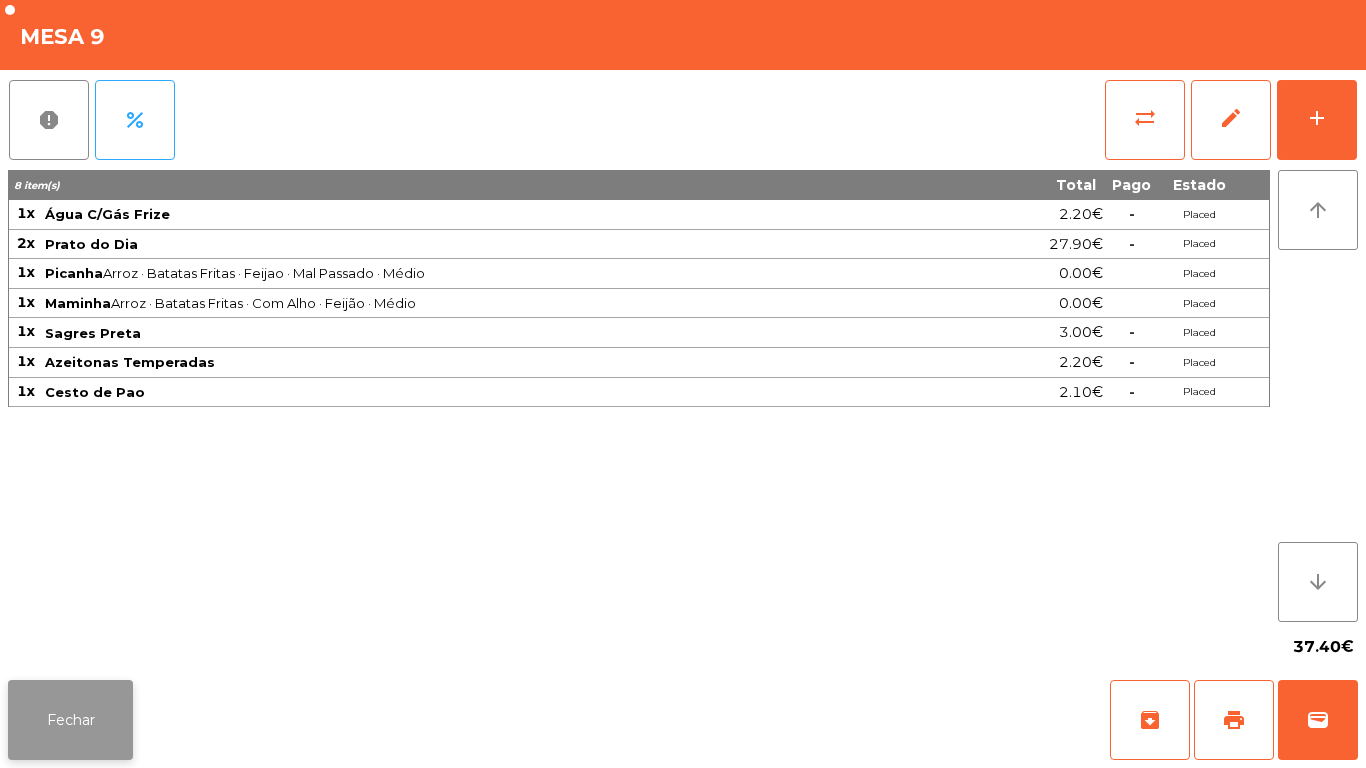 click on "Fechar" 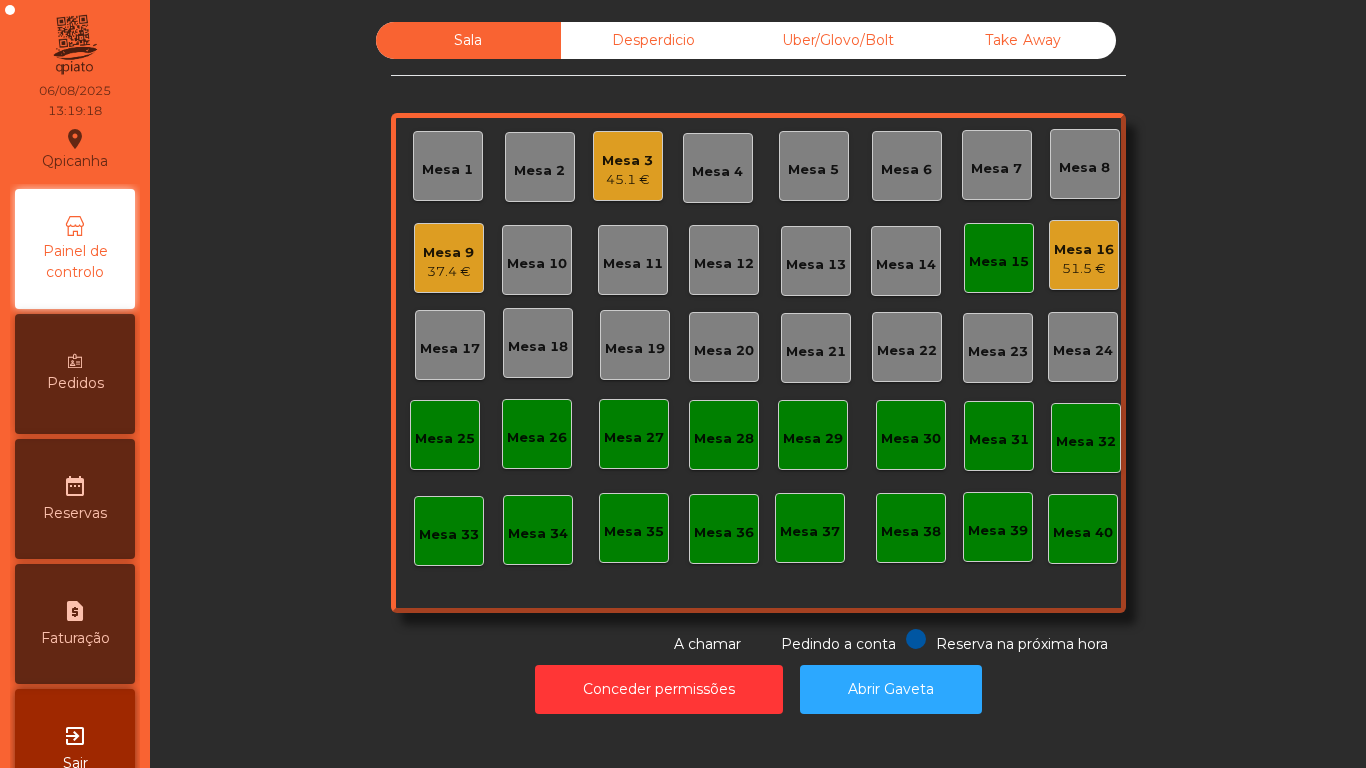 click on "Mesa 2" 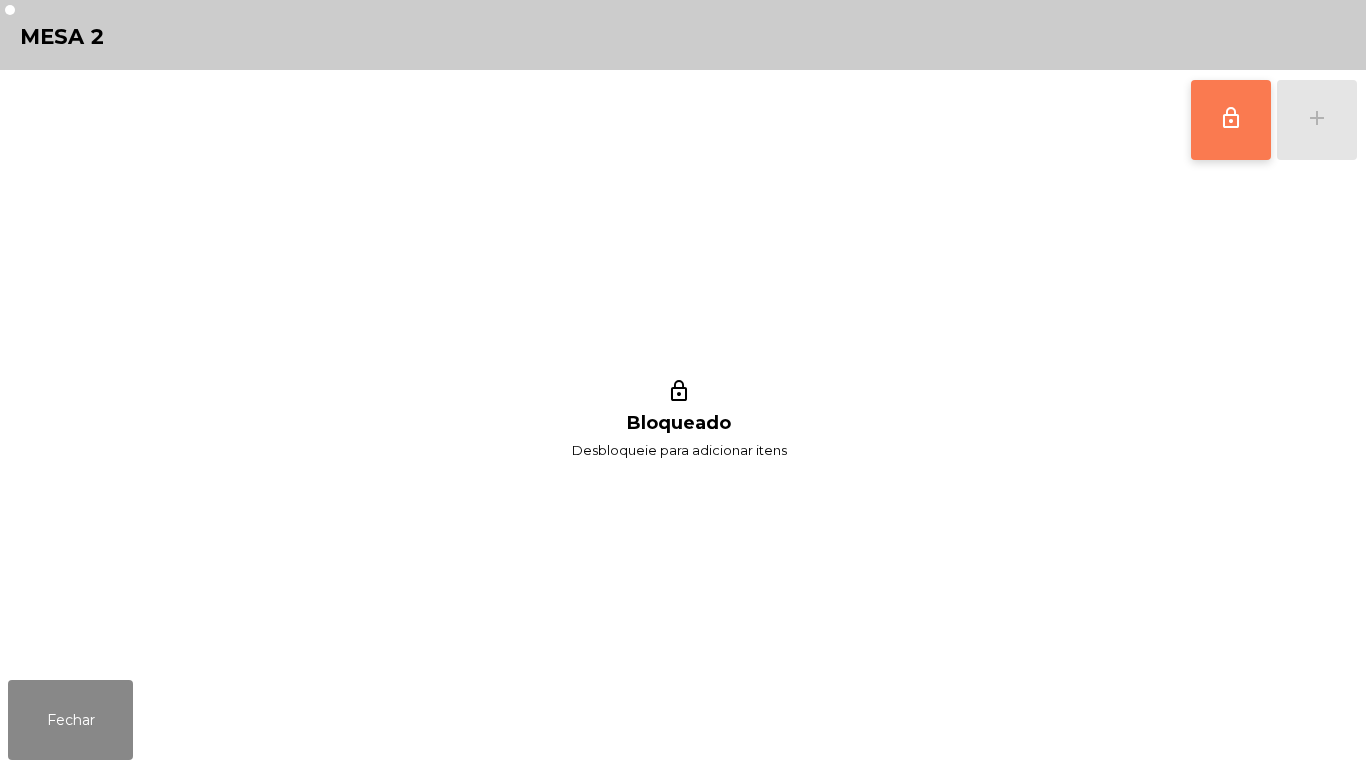 click on "lock_outline" 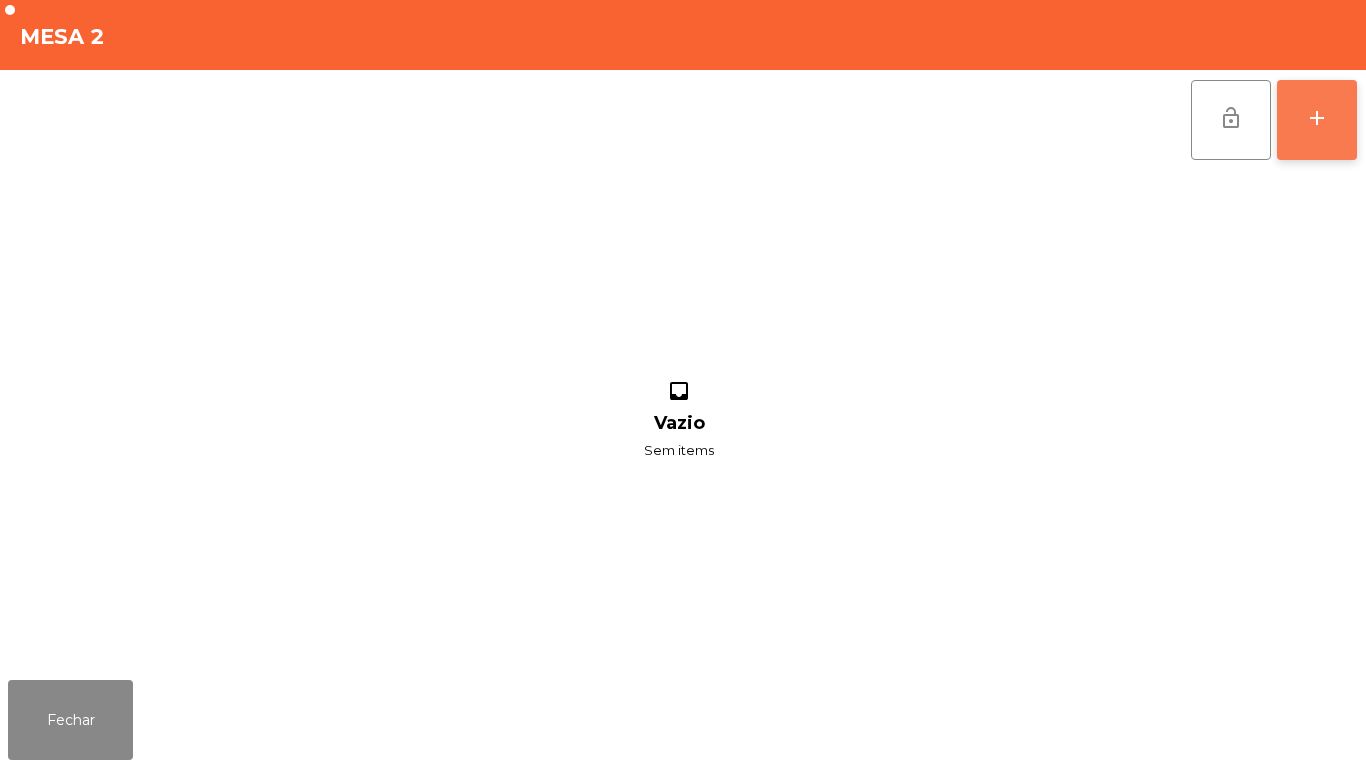 click on "add" 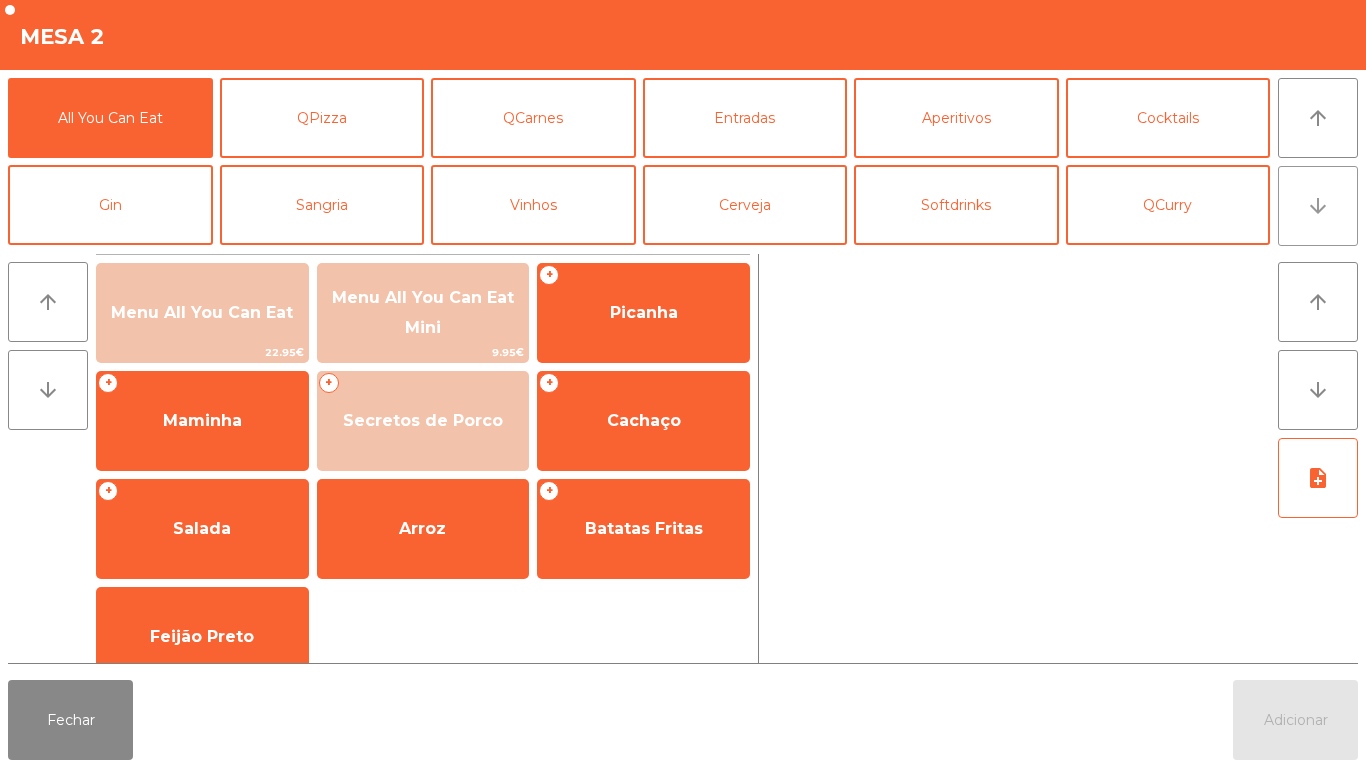 click on "arrow_downward" 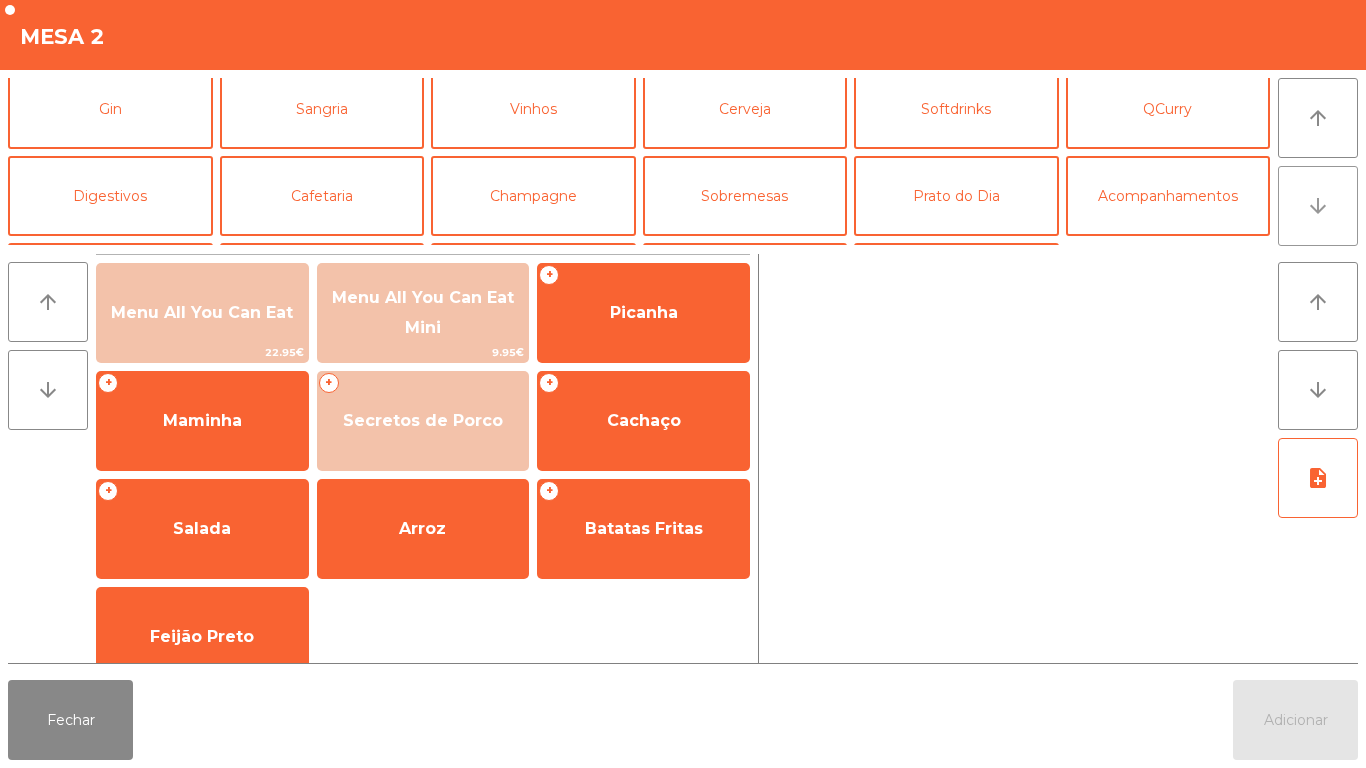 scroll, scrollTop: 174, scrollLeft: 0, axis: vertical 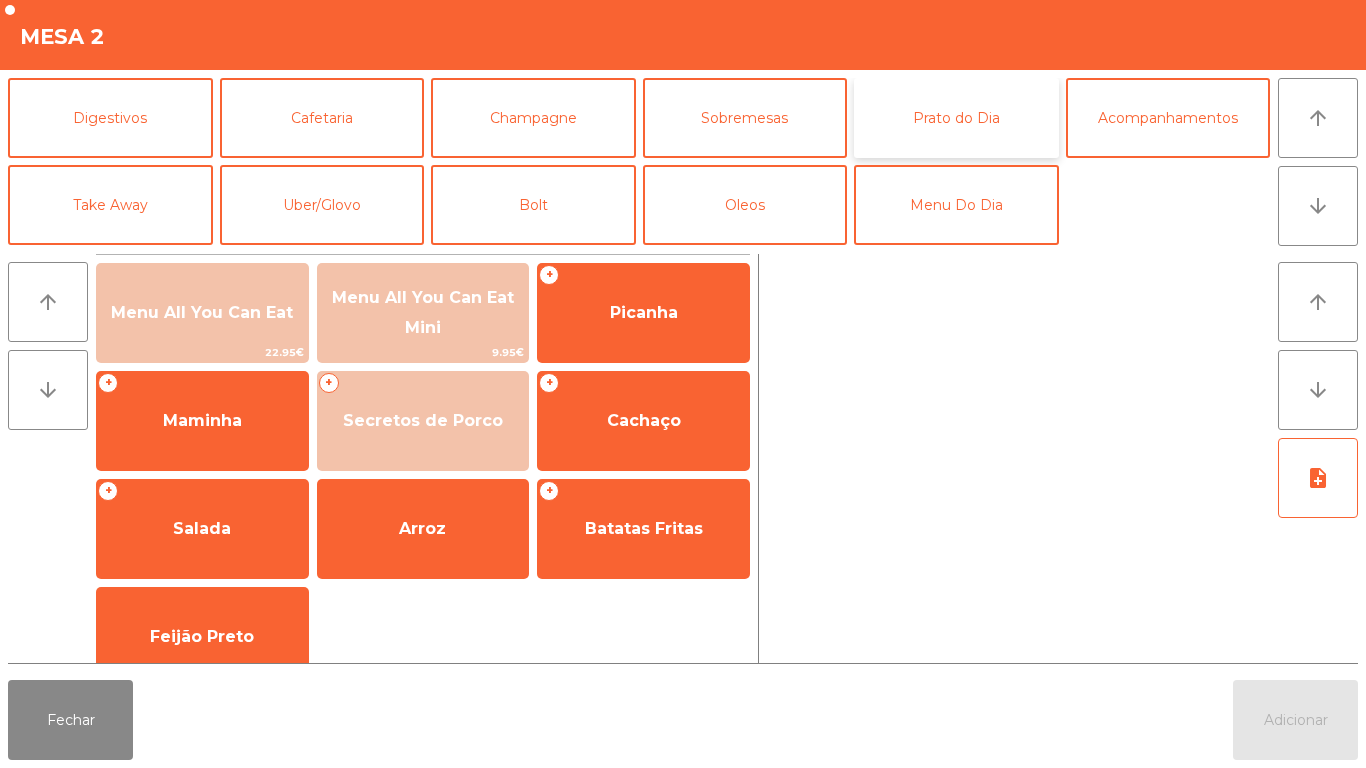 click on "Prato do Dia" 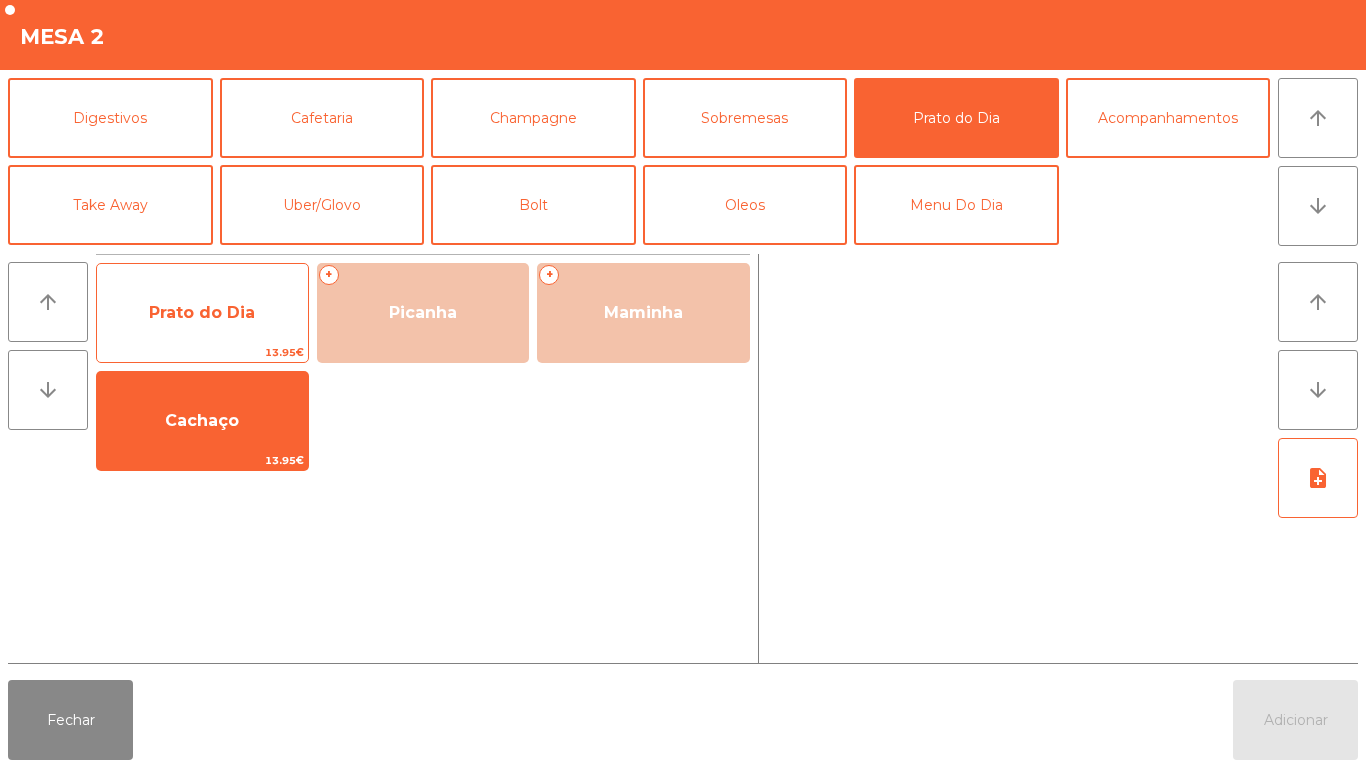 click on "Prato do Dia" 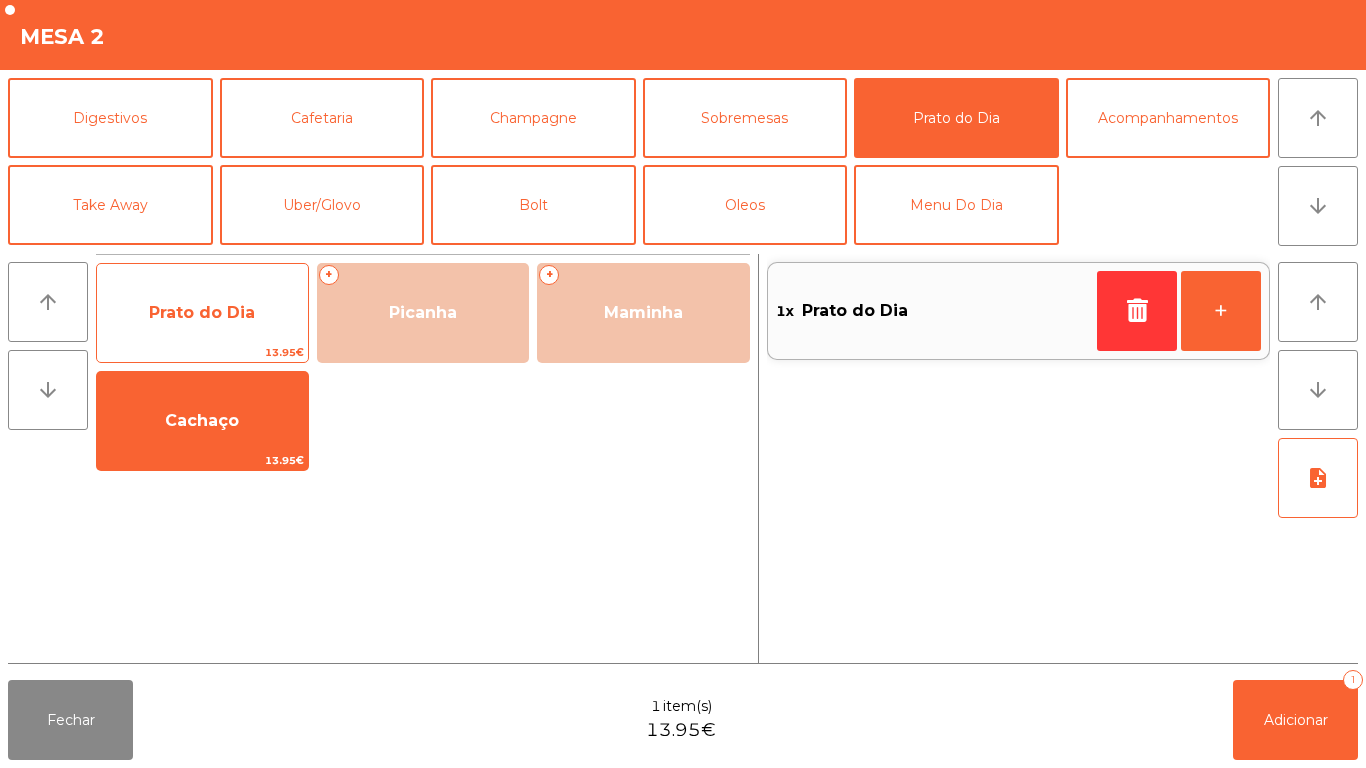 click on "Prato do Dia" 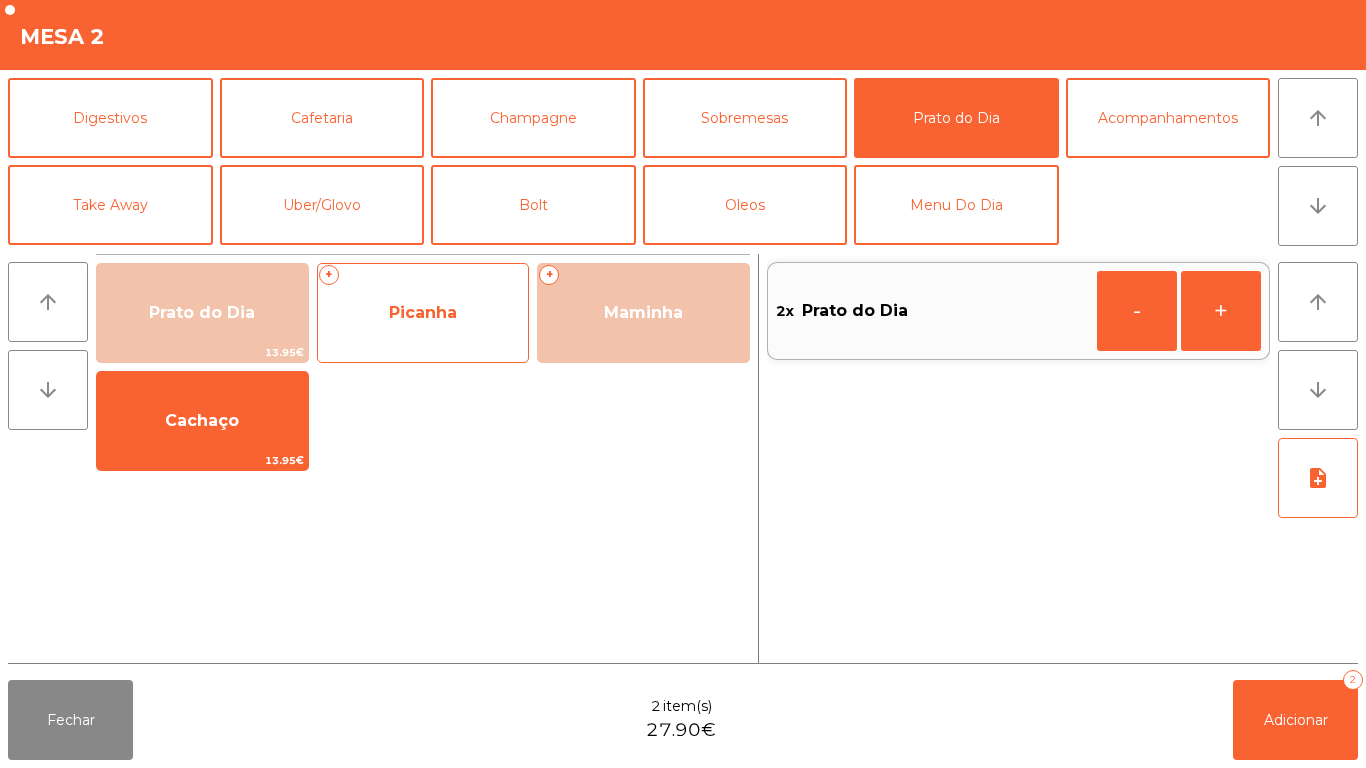click on "Picanha" 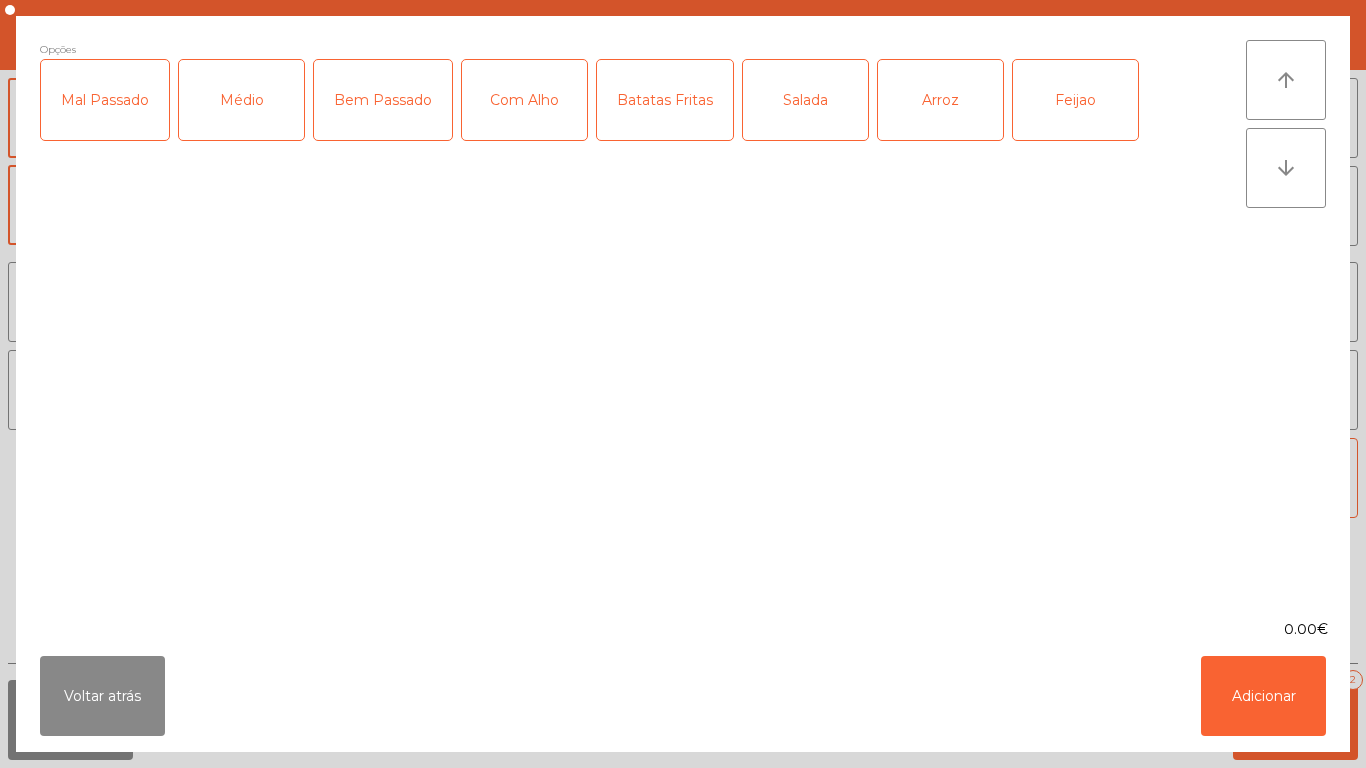 click on "Médio" 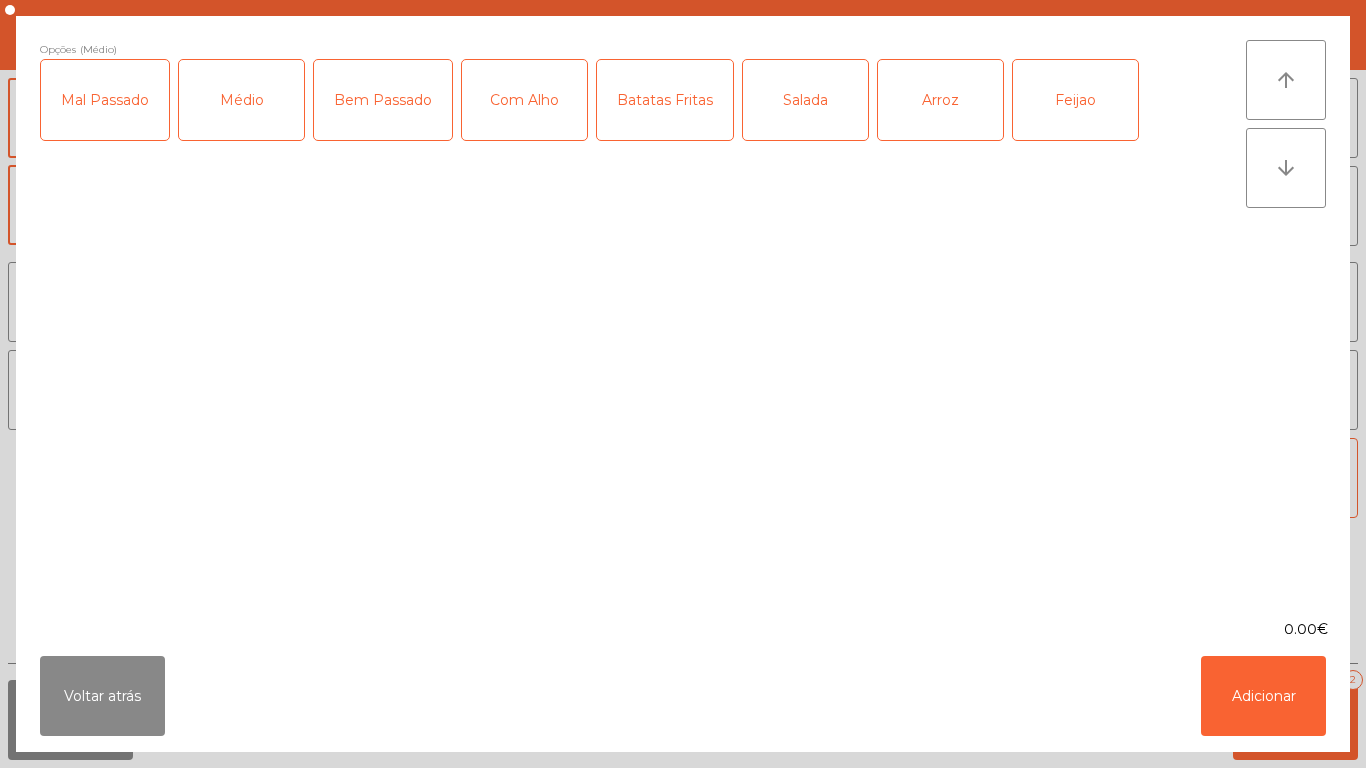 click on "Com Alho" 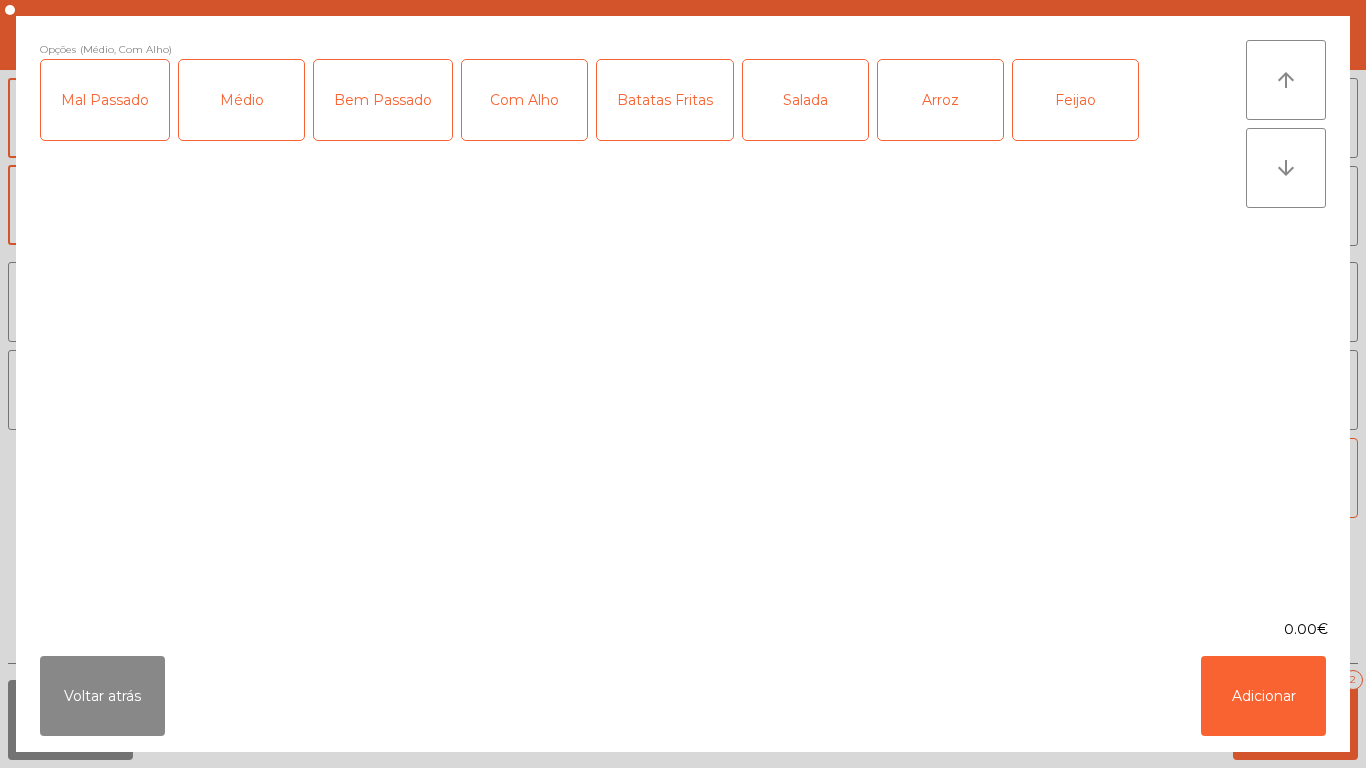 click on "Batatas Fritas" 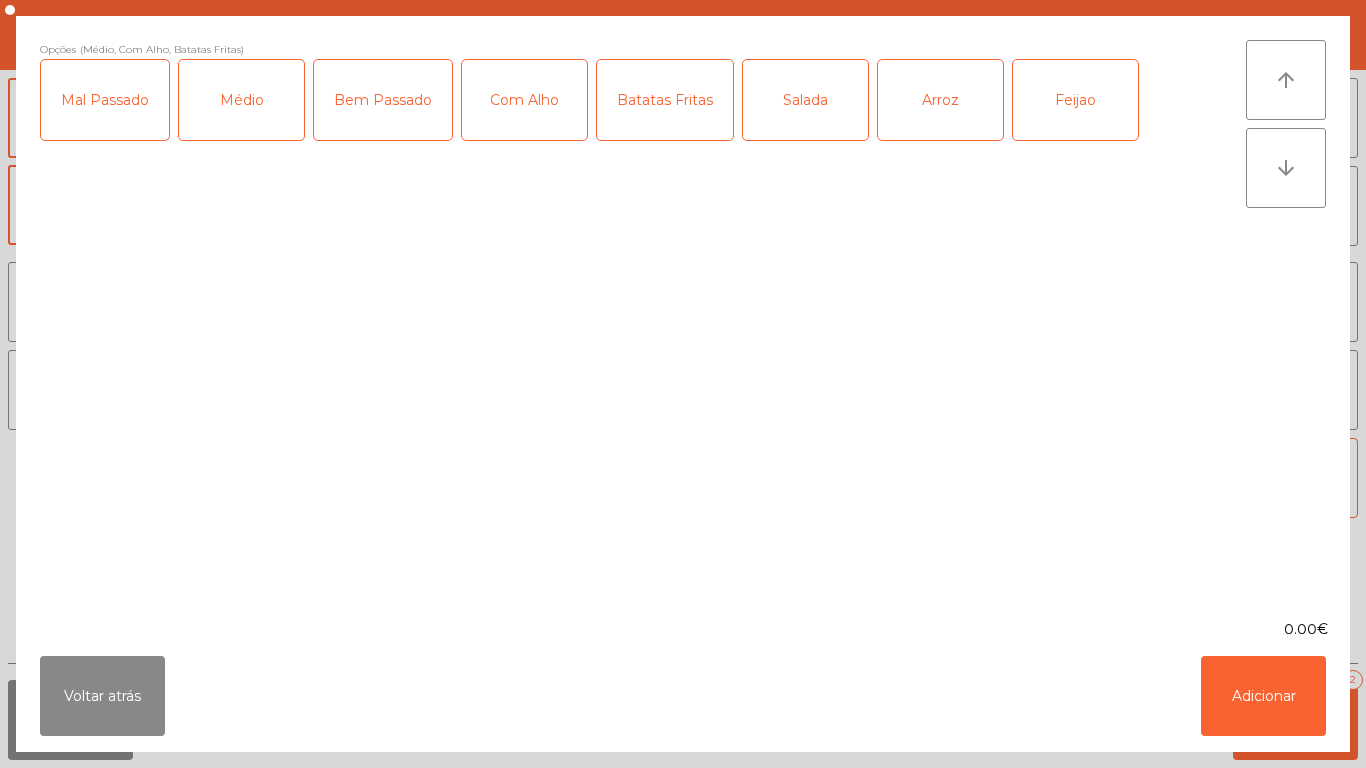 click on "Salada" 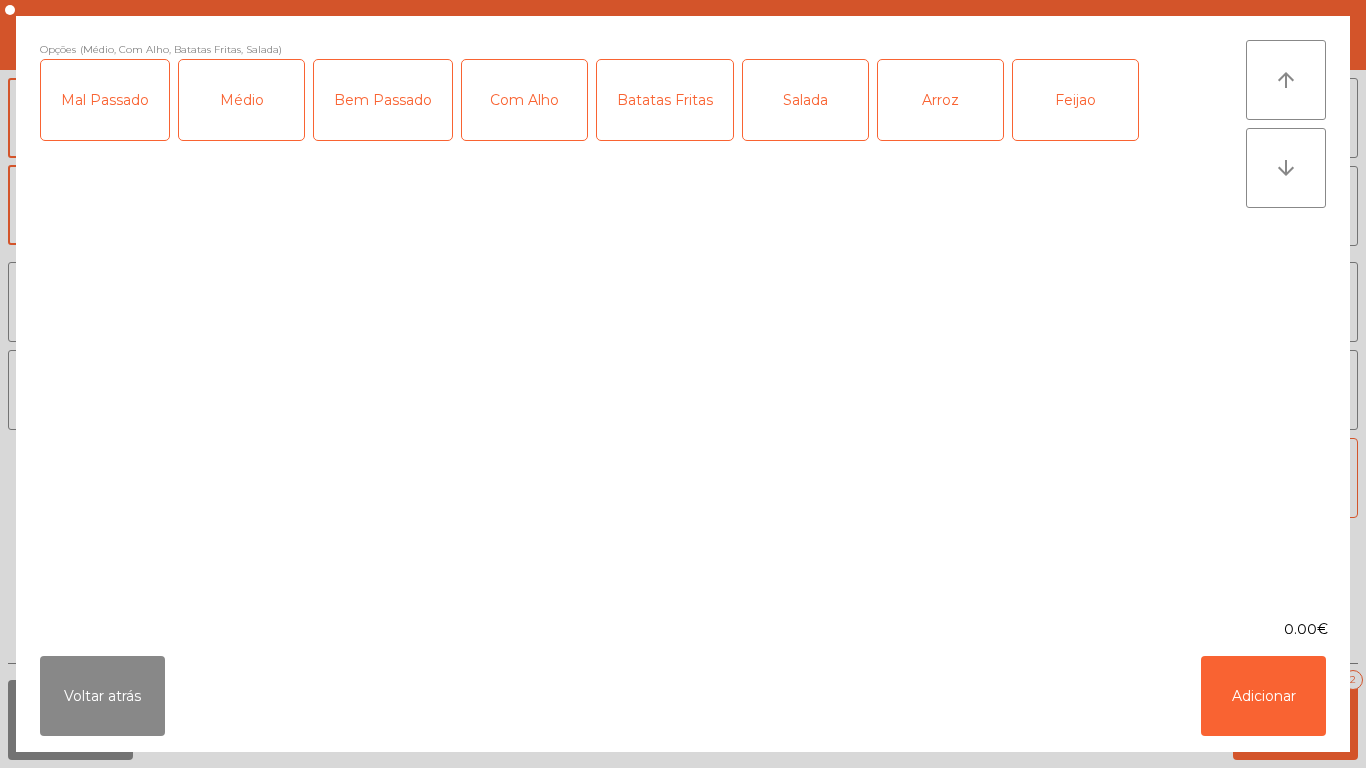 click on "Arroz" 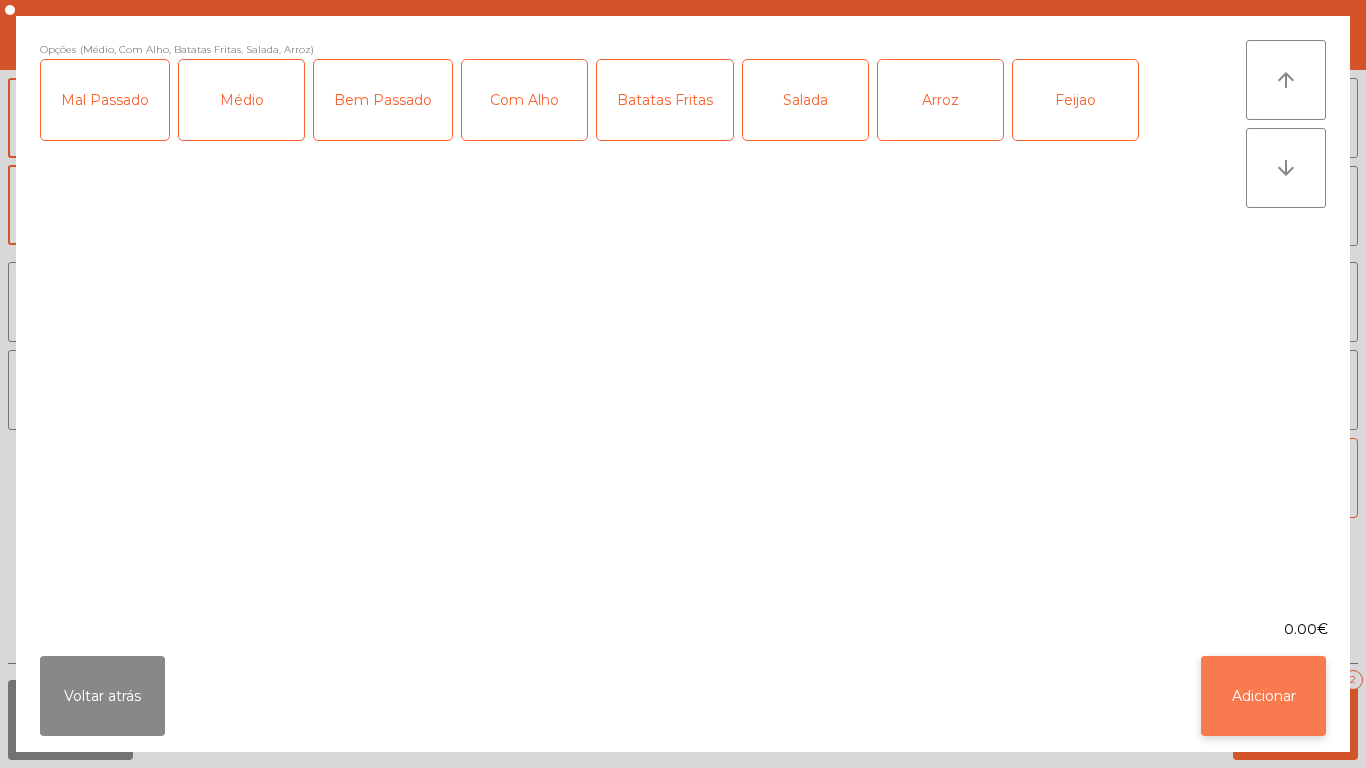 click on "Adicionar" 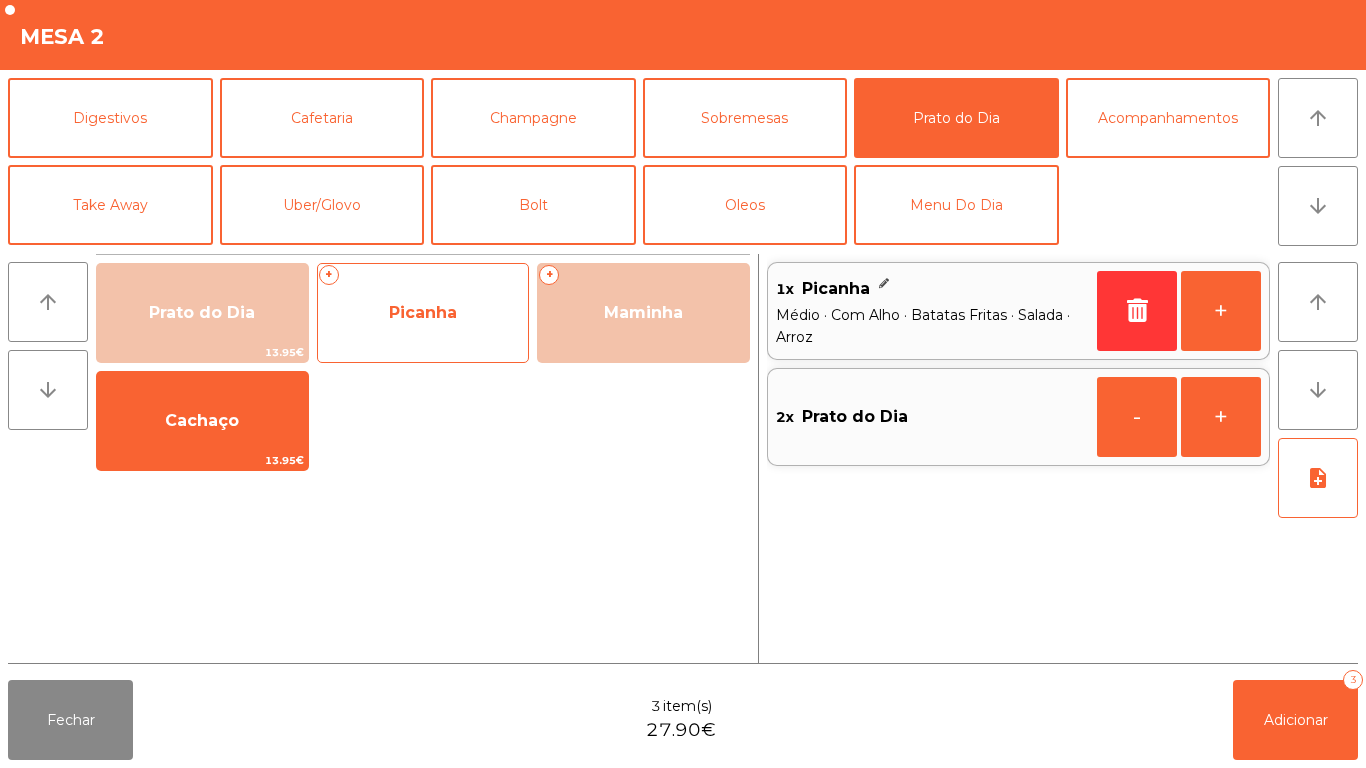 click on "Picanha" 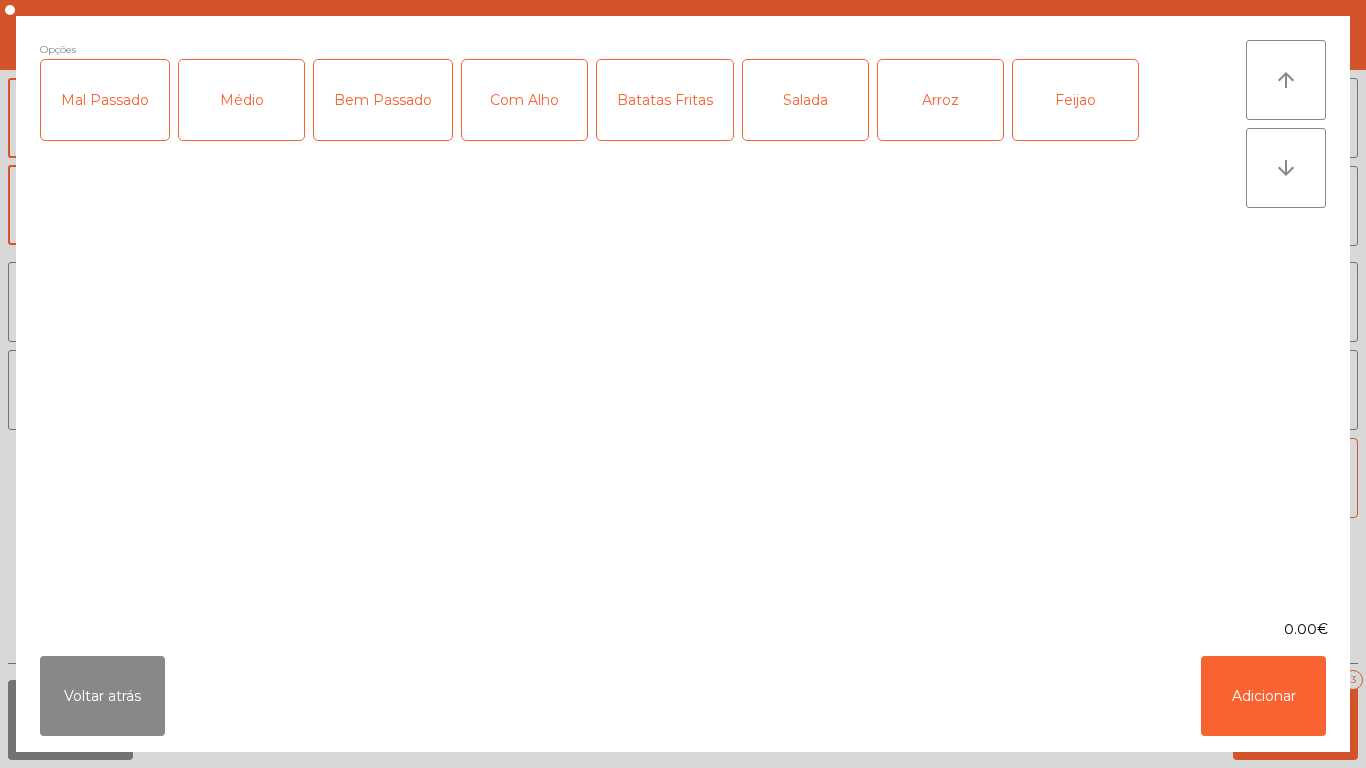 click on "Médio" 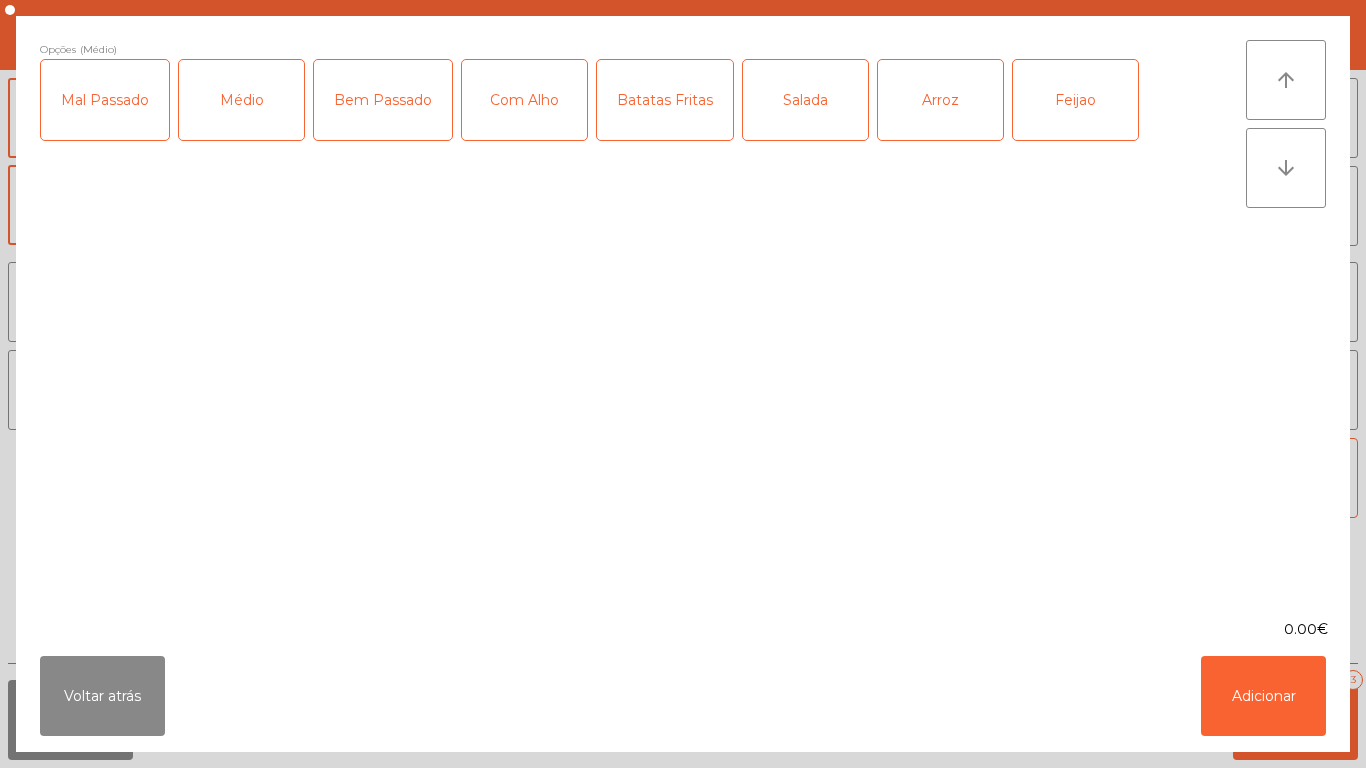 click on "Batatas Fritas" 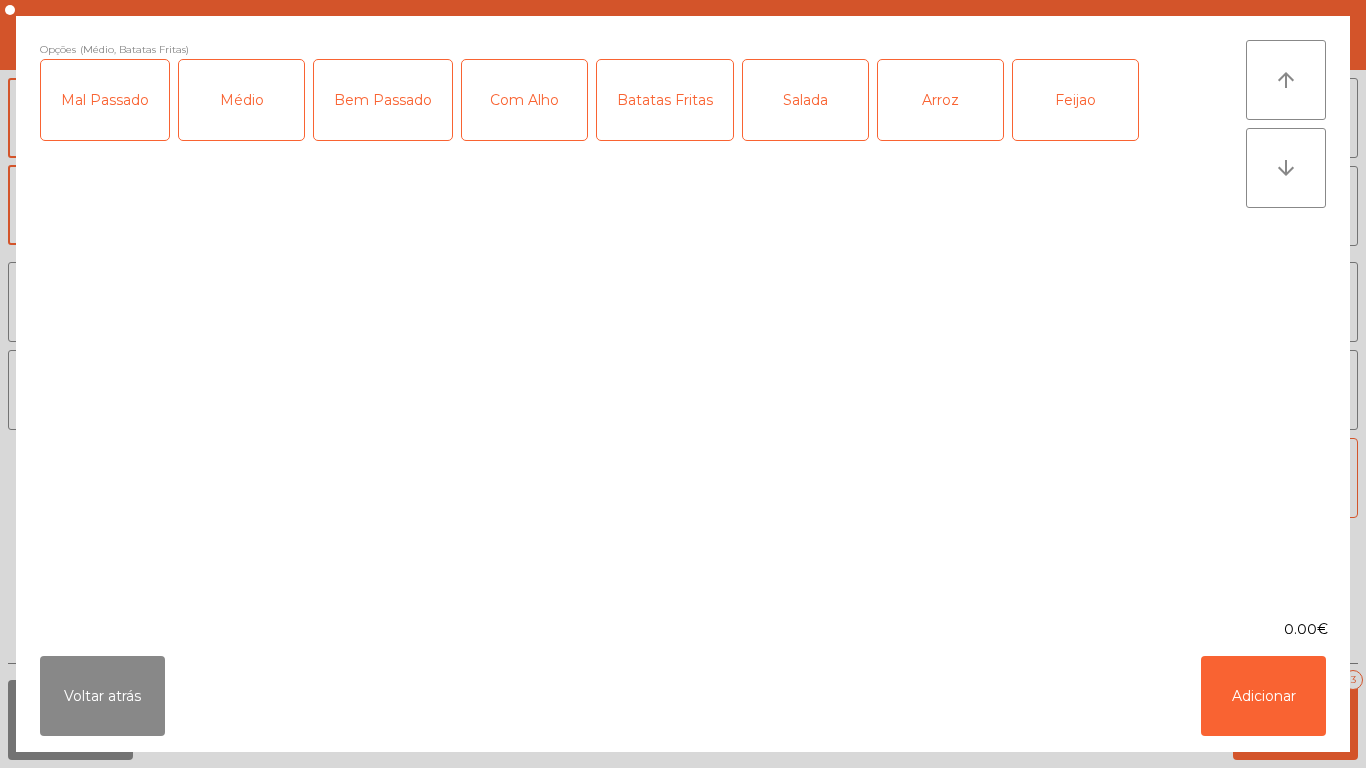 click on "Arroz" 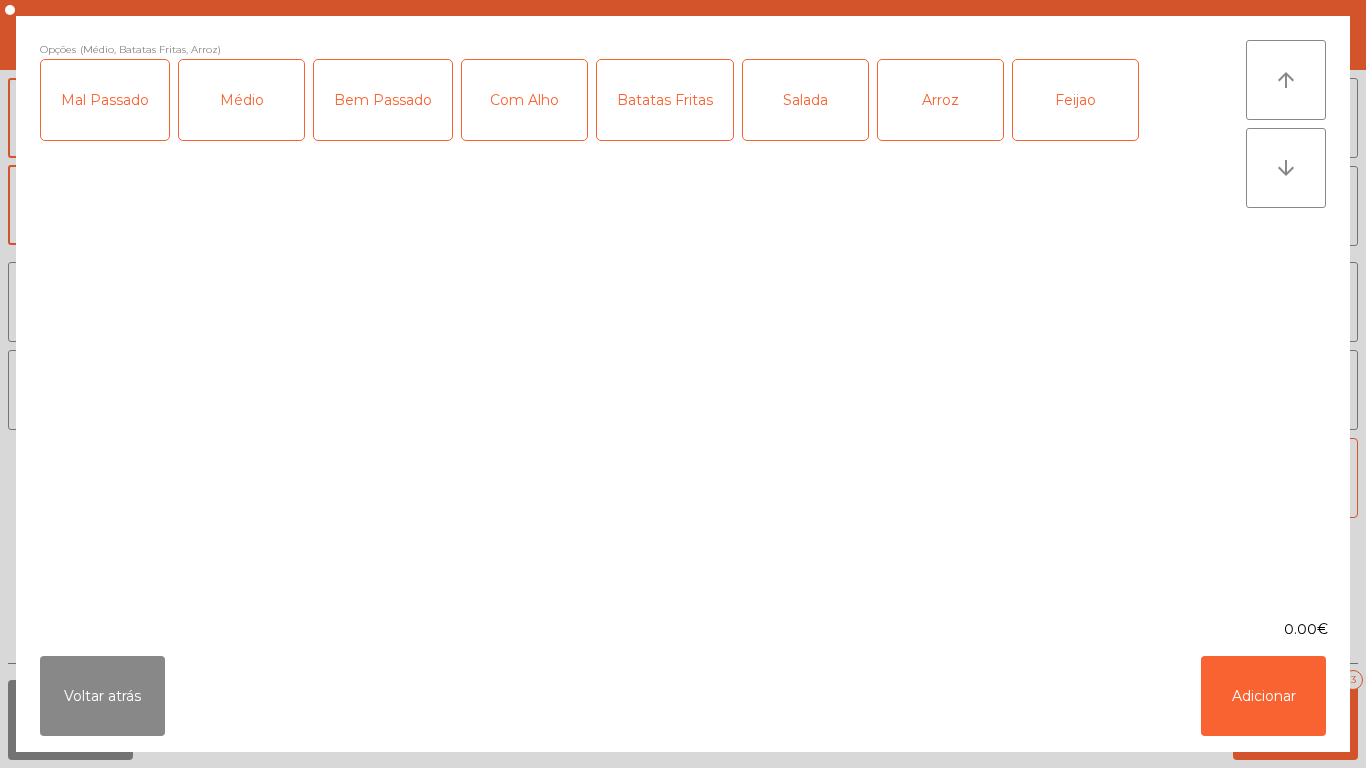 click on "Feijao" 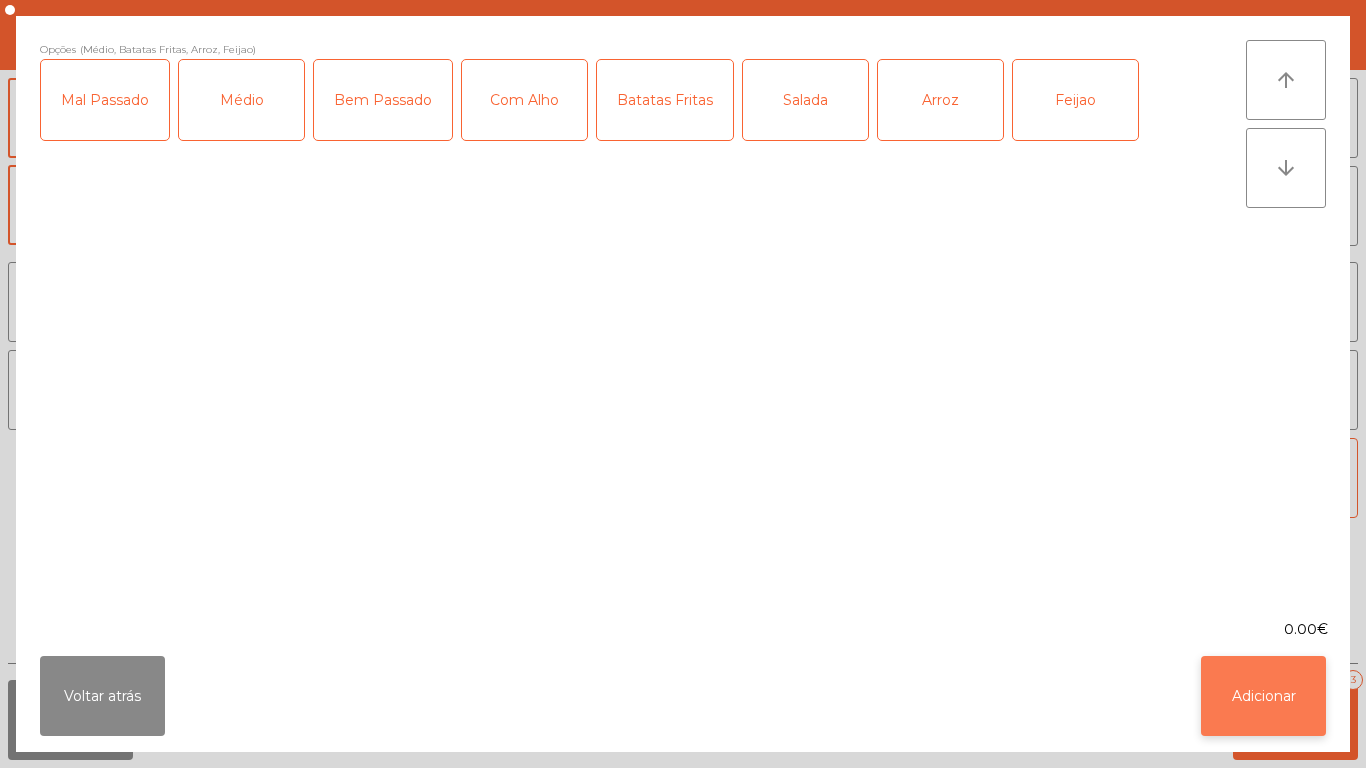 click on "Adicionar" 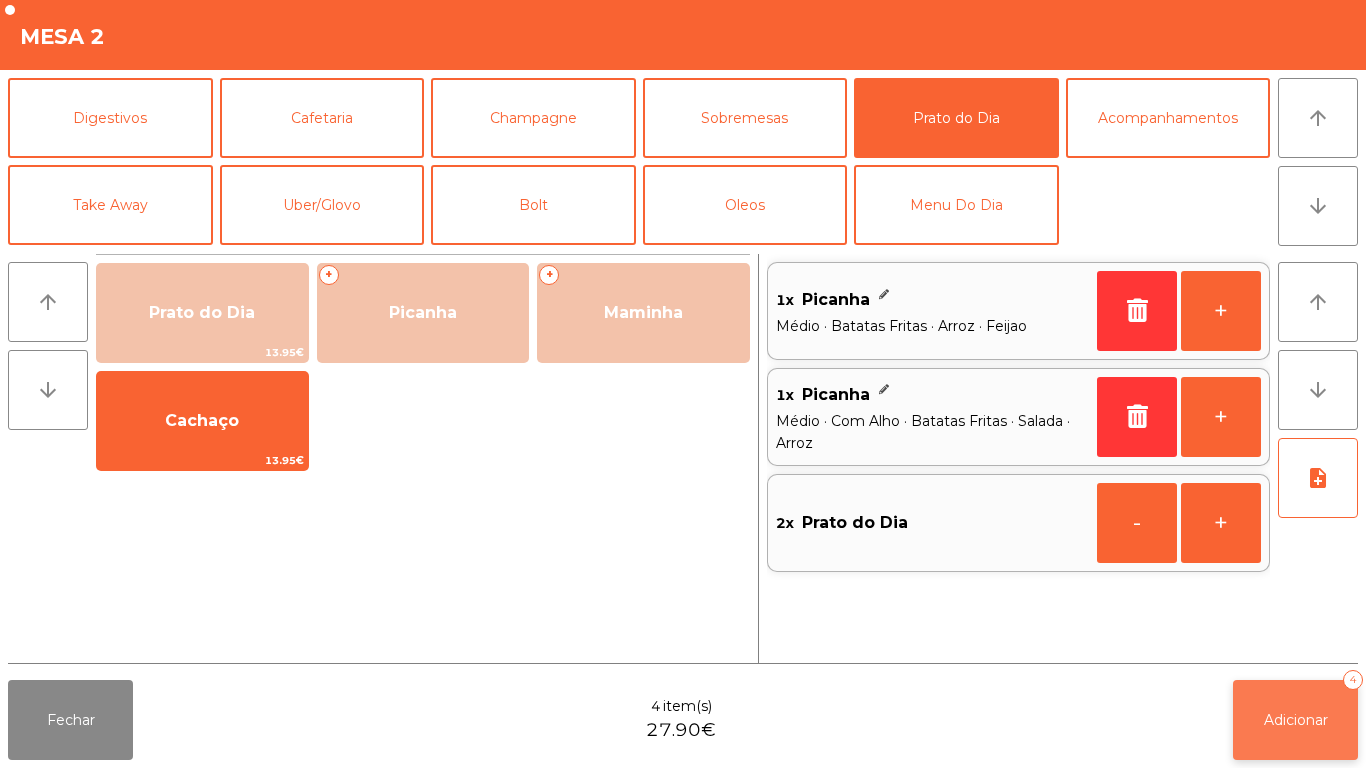 click on "Adicionar" 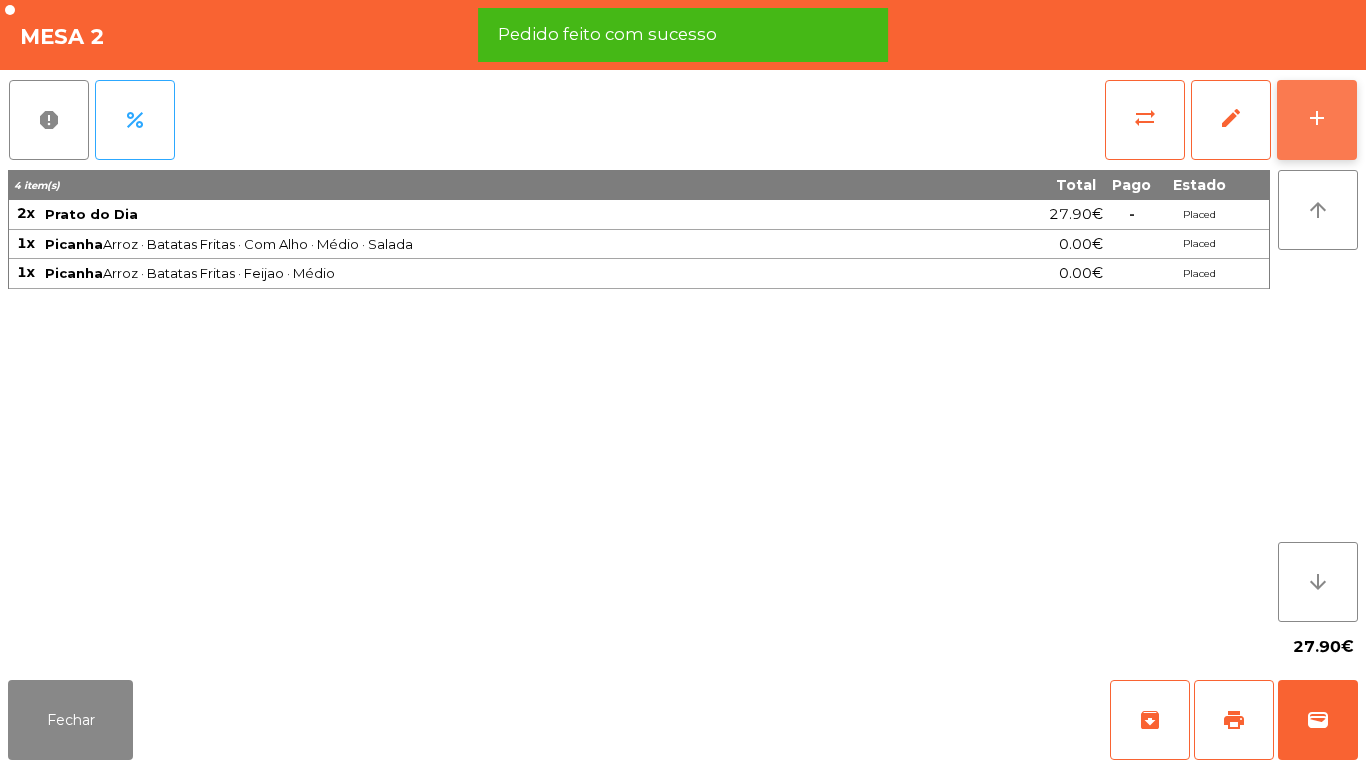 click on "add" 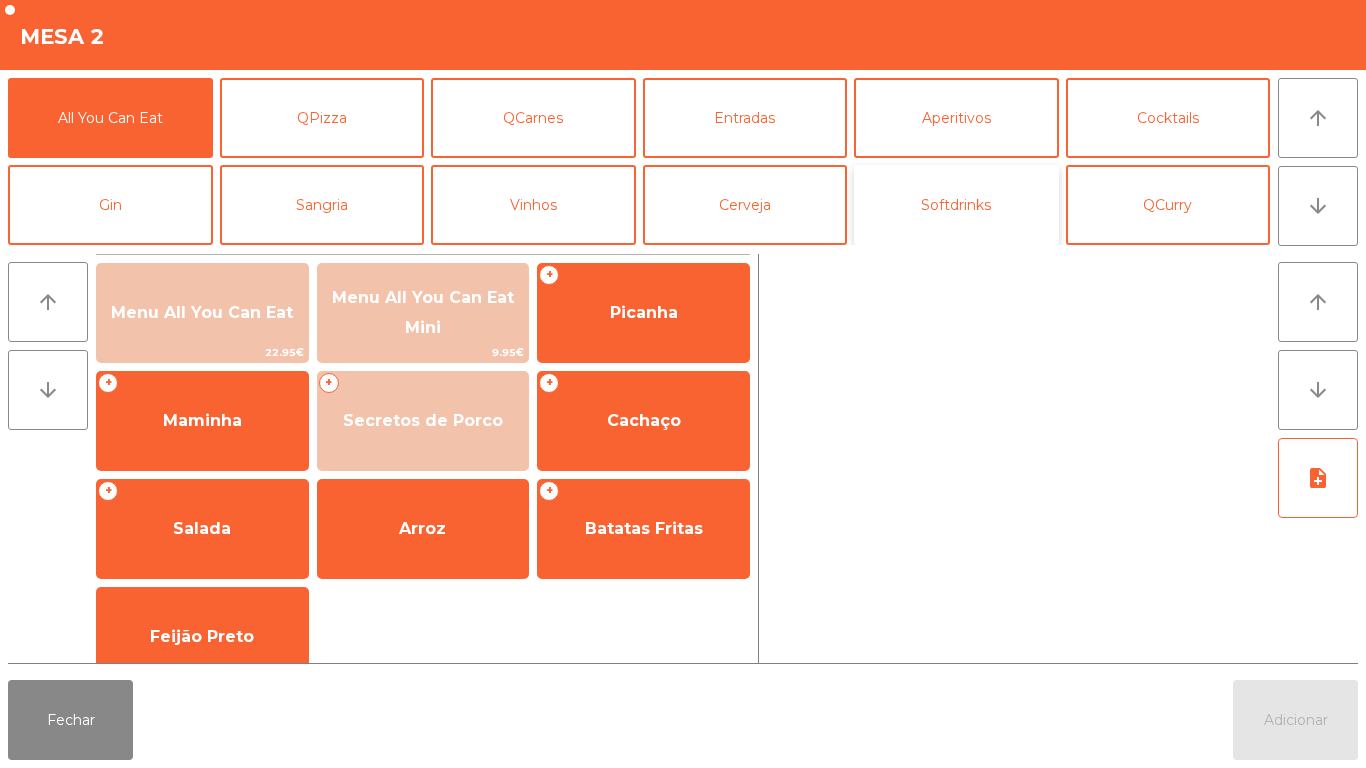 click on "Softdrinks" 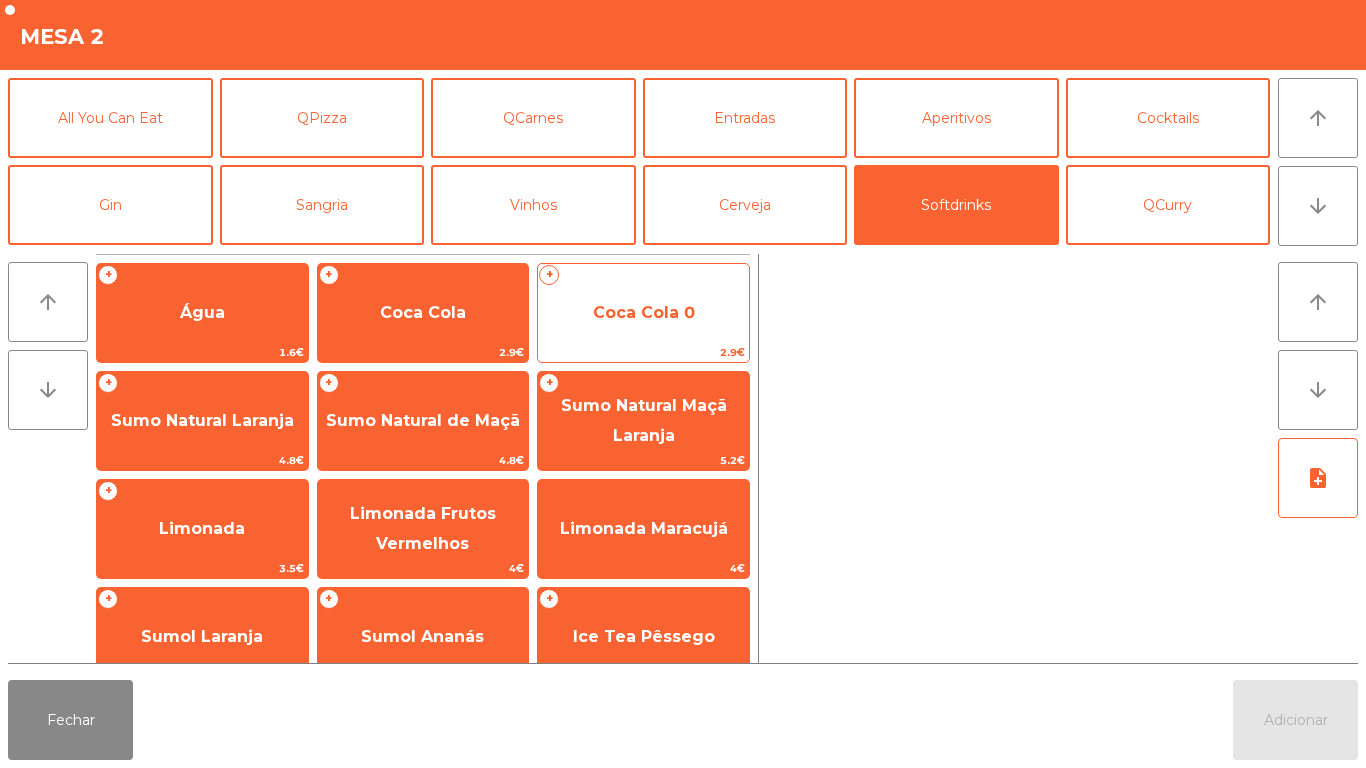 click on "Coca Cola 0" 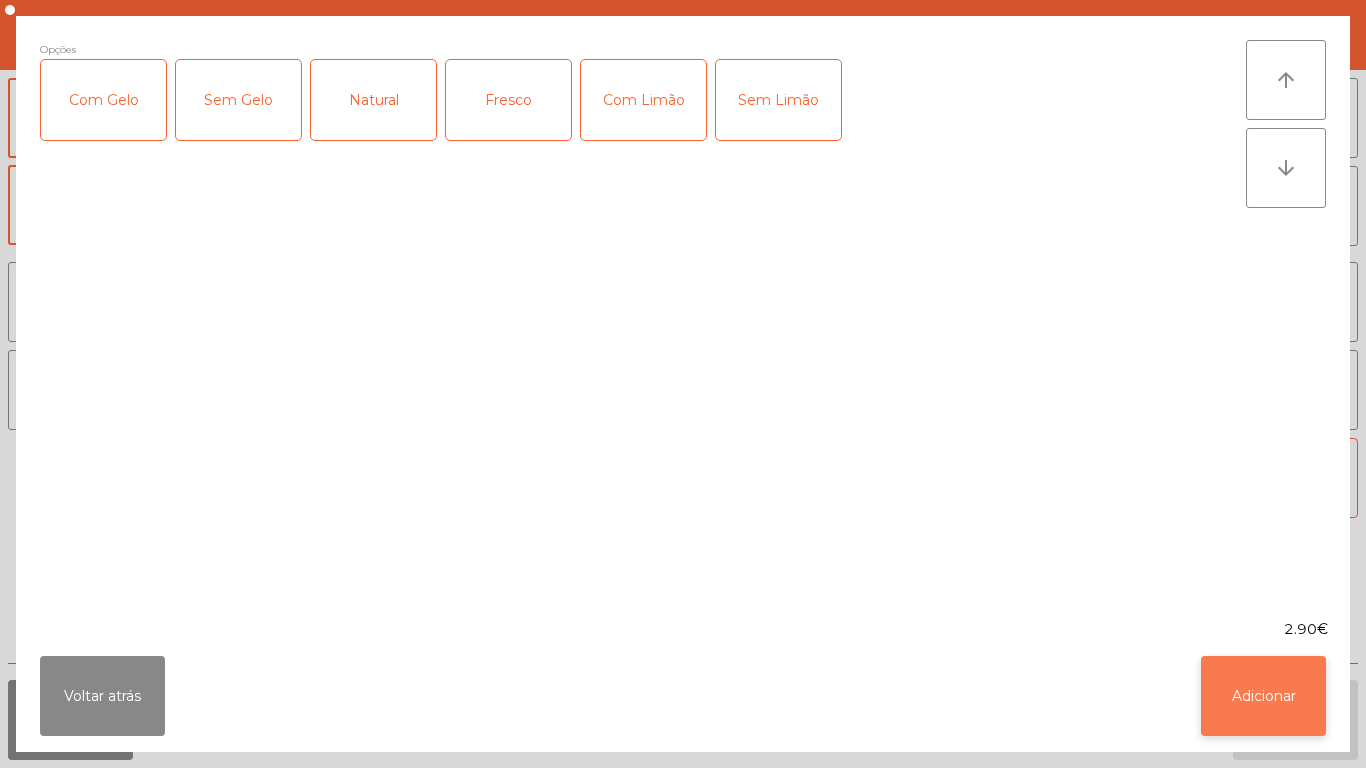 click on "Adicionar" 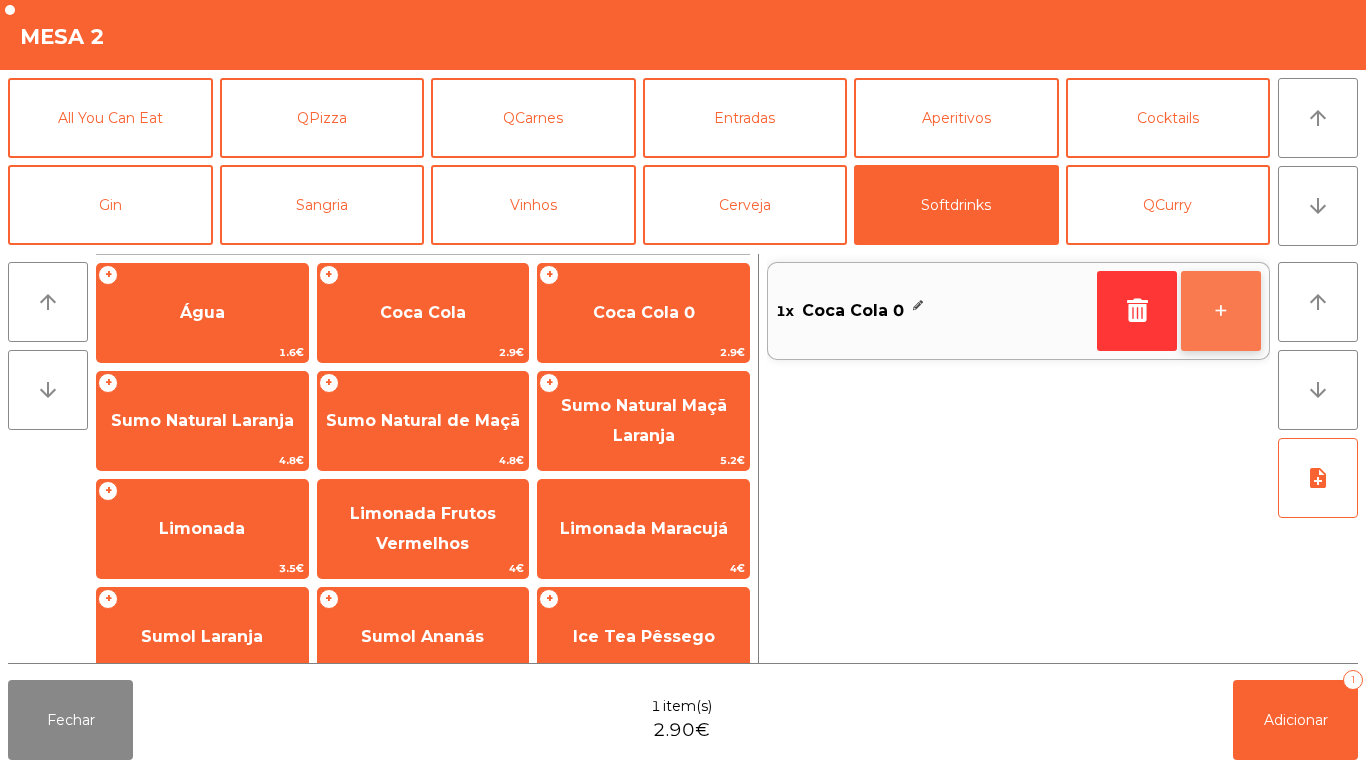 click on "+" 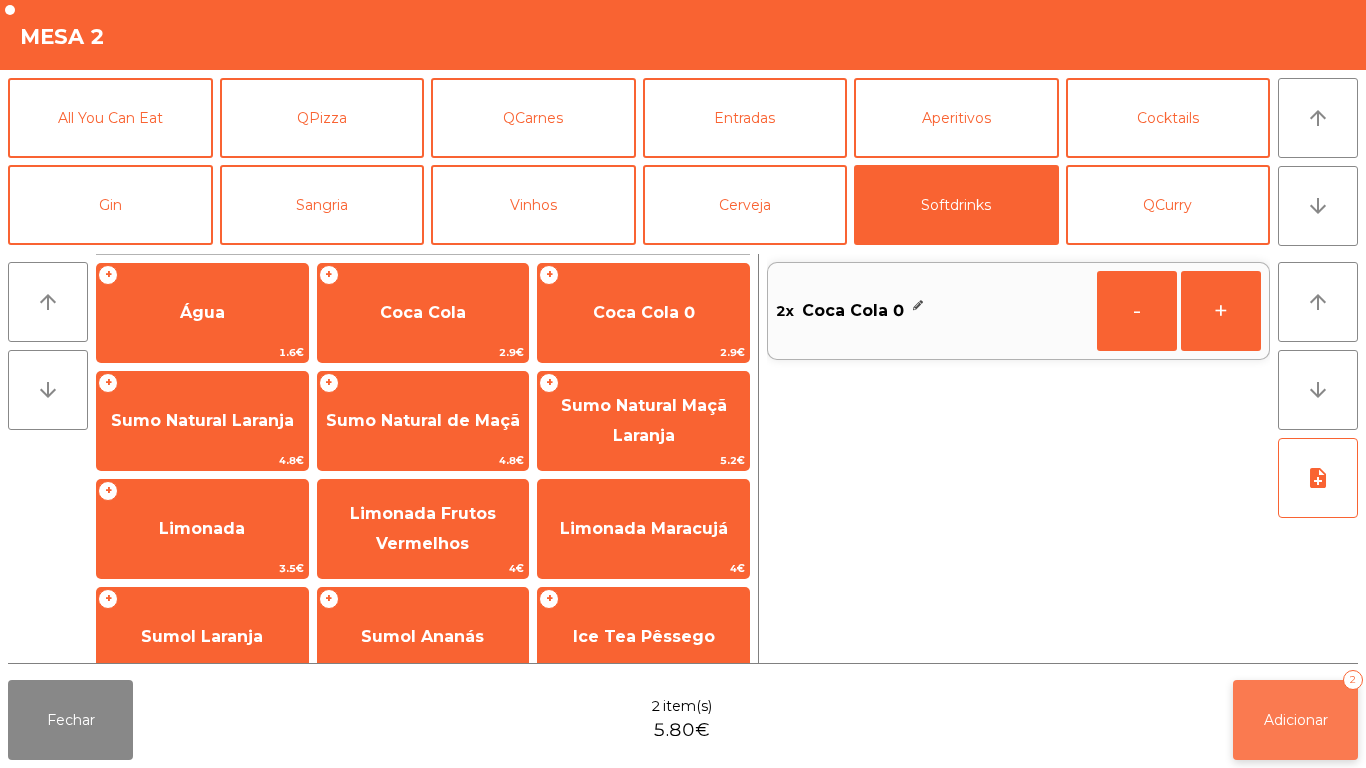 click on "Adicionar" 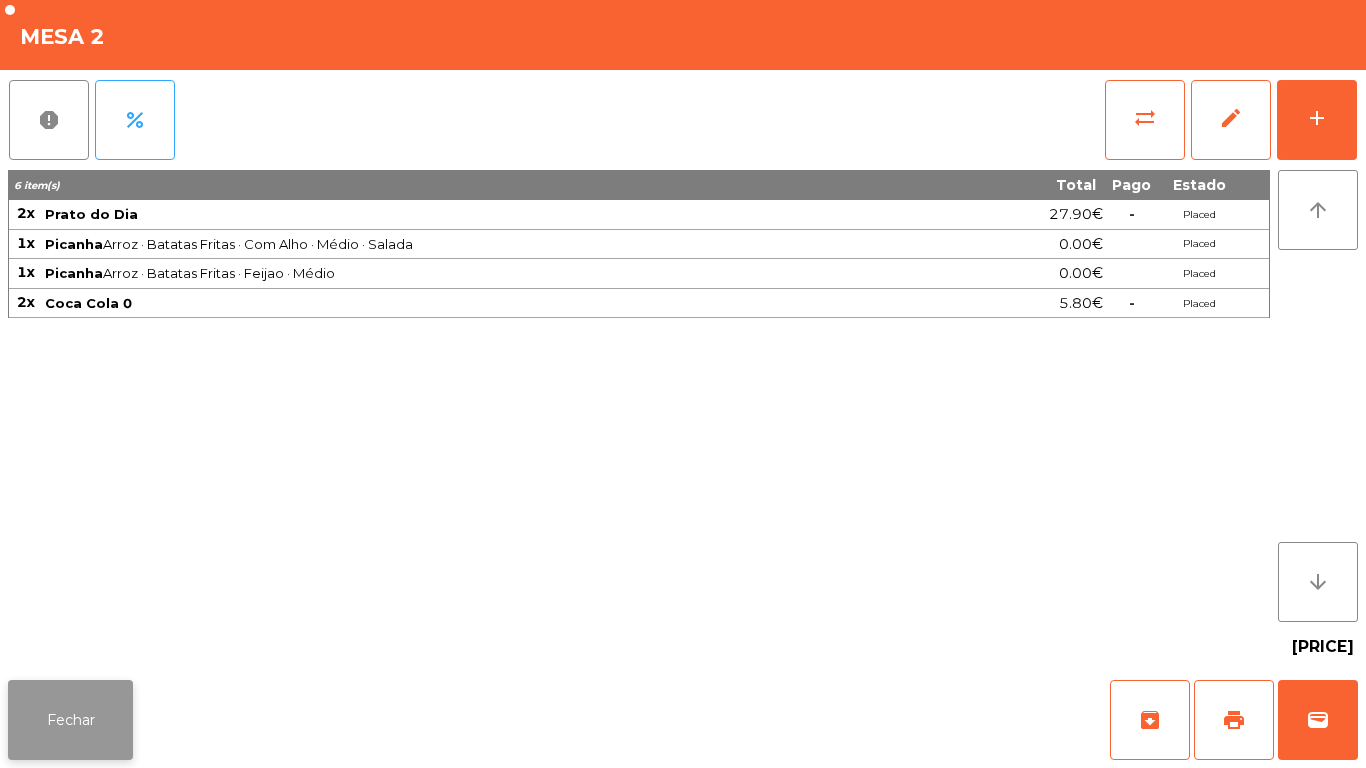 click on "Fechar" 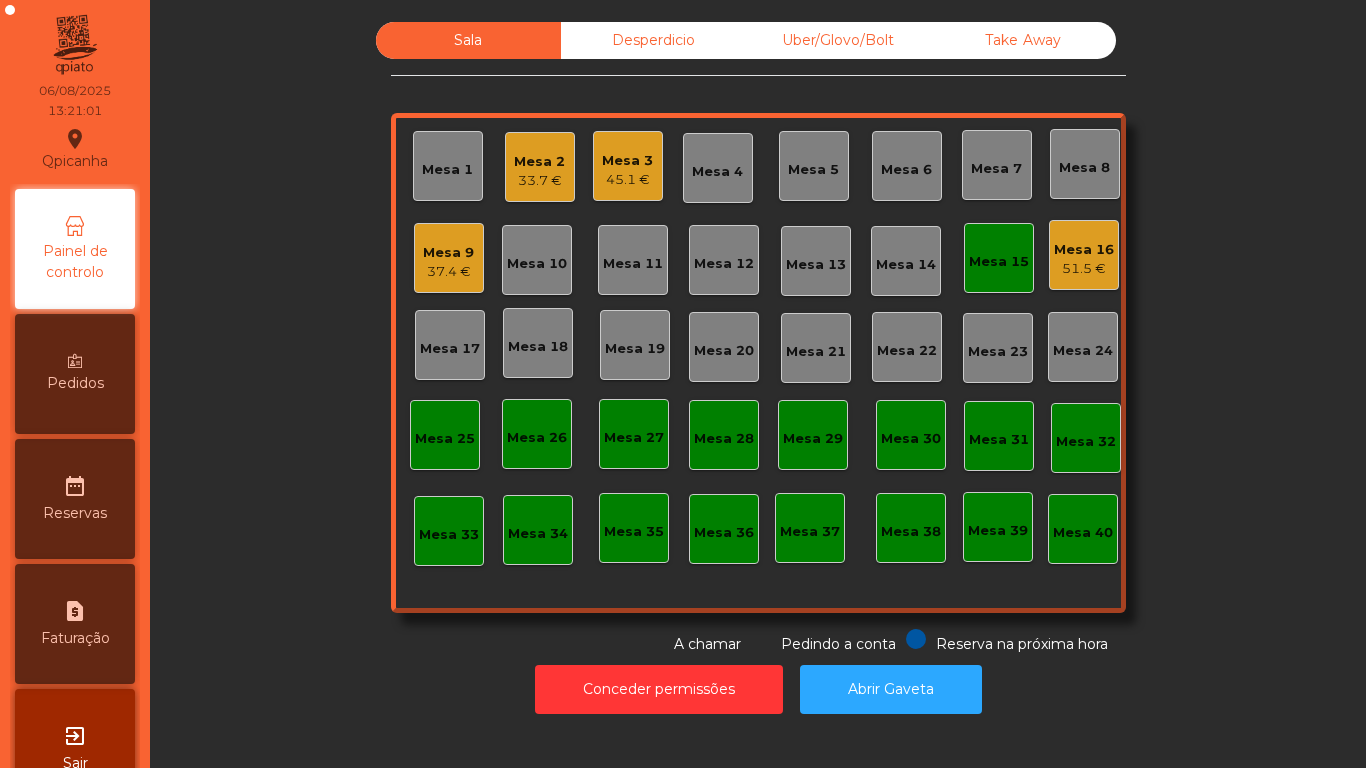 click on "Mesa 15" 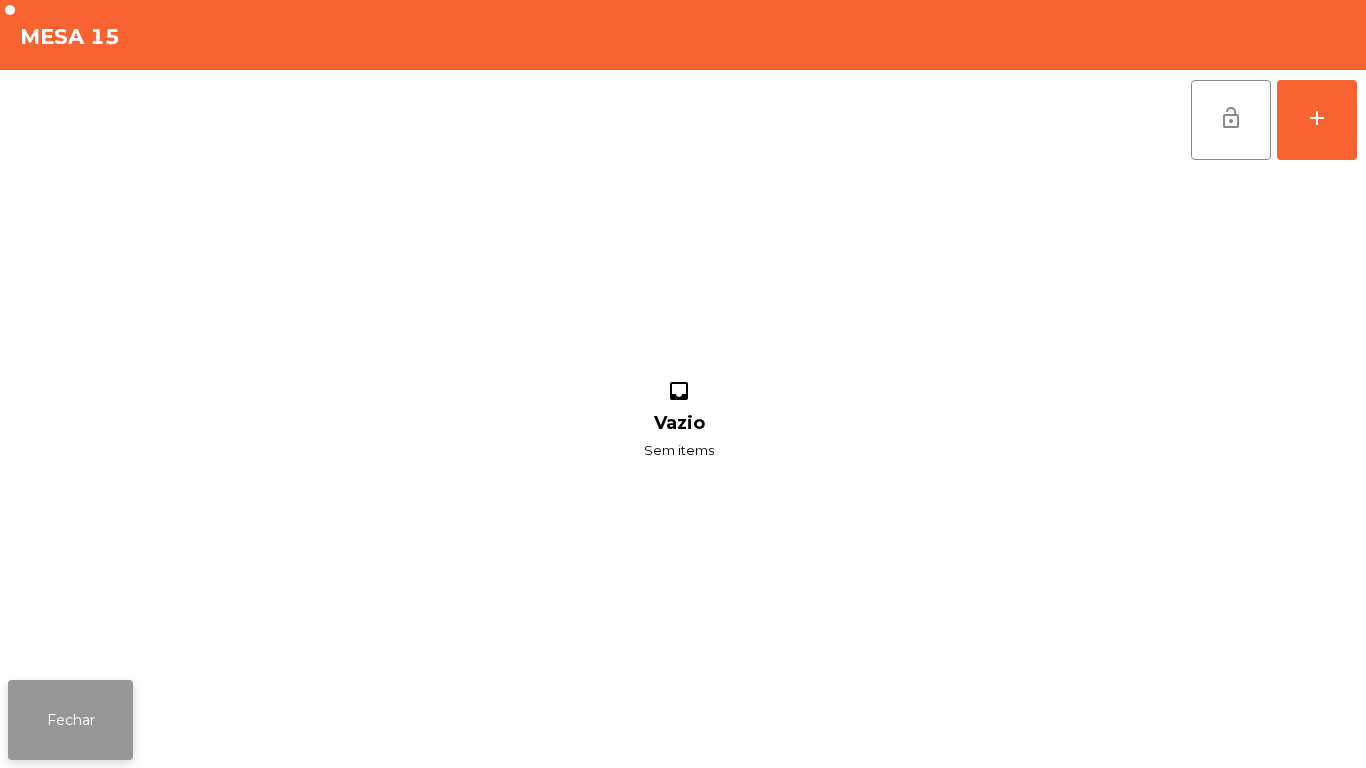 click on "Fechar" 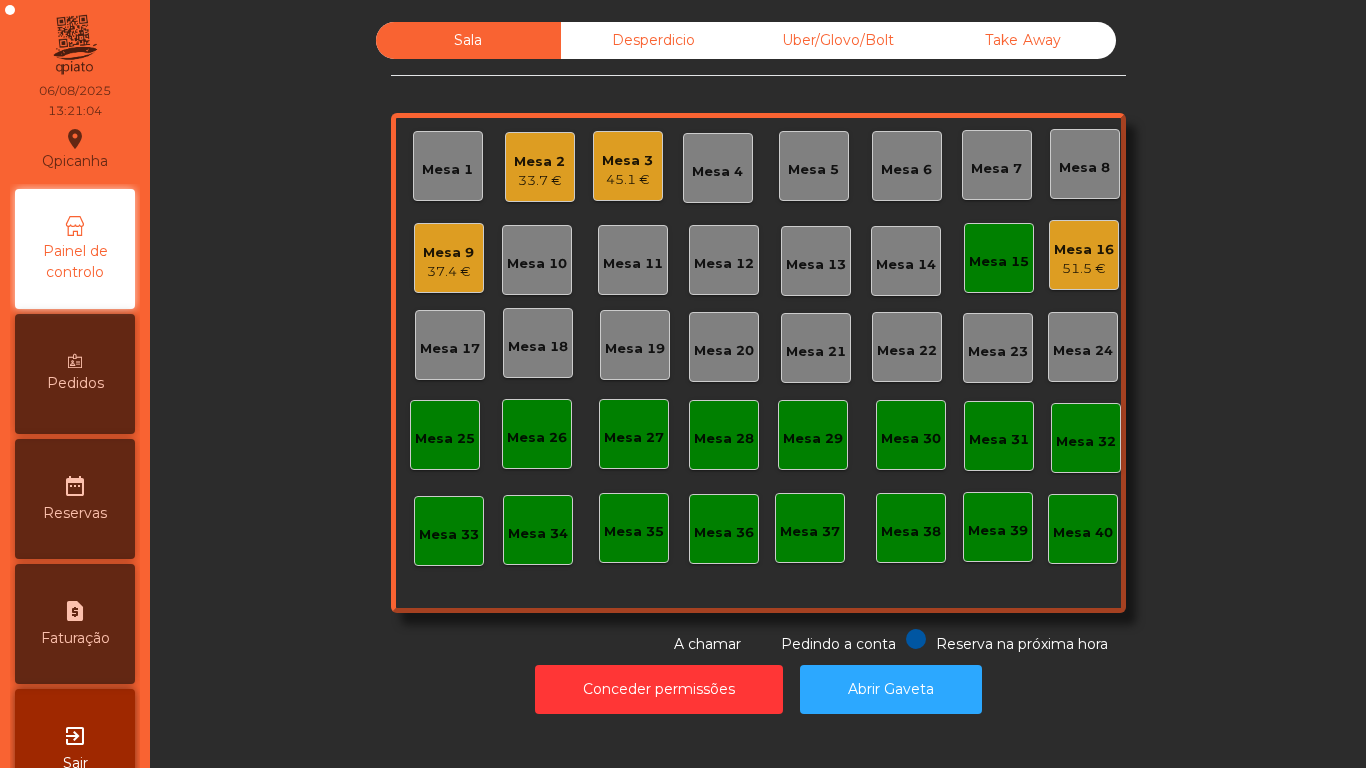 click on "Mesa 16" 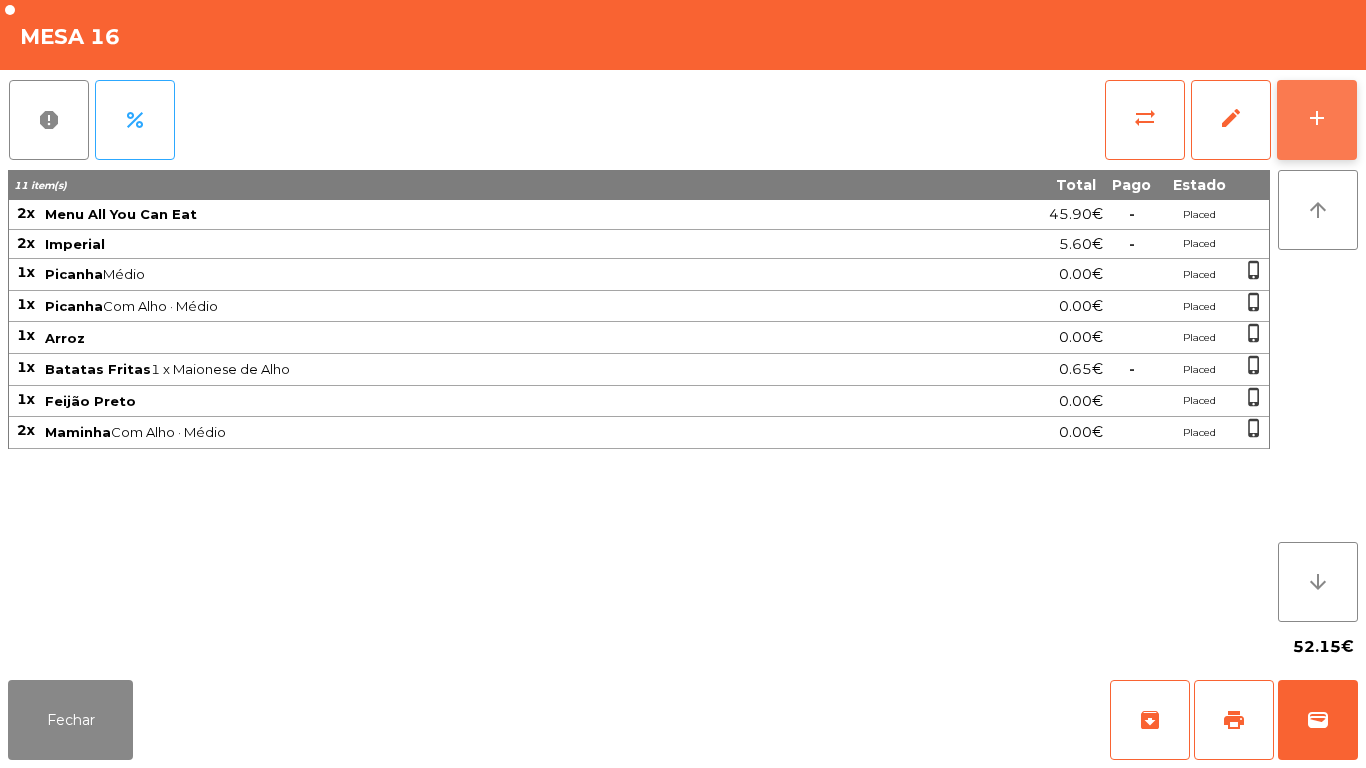 click on "add" 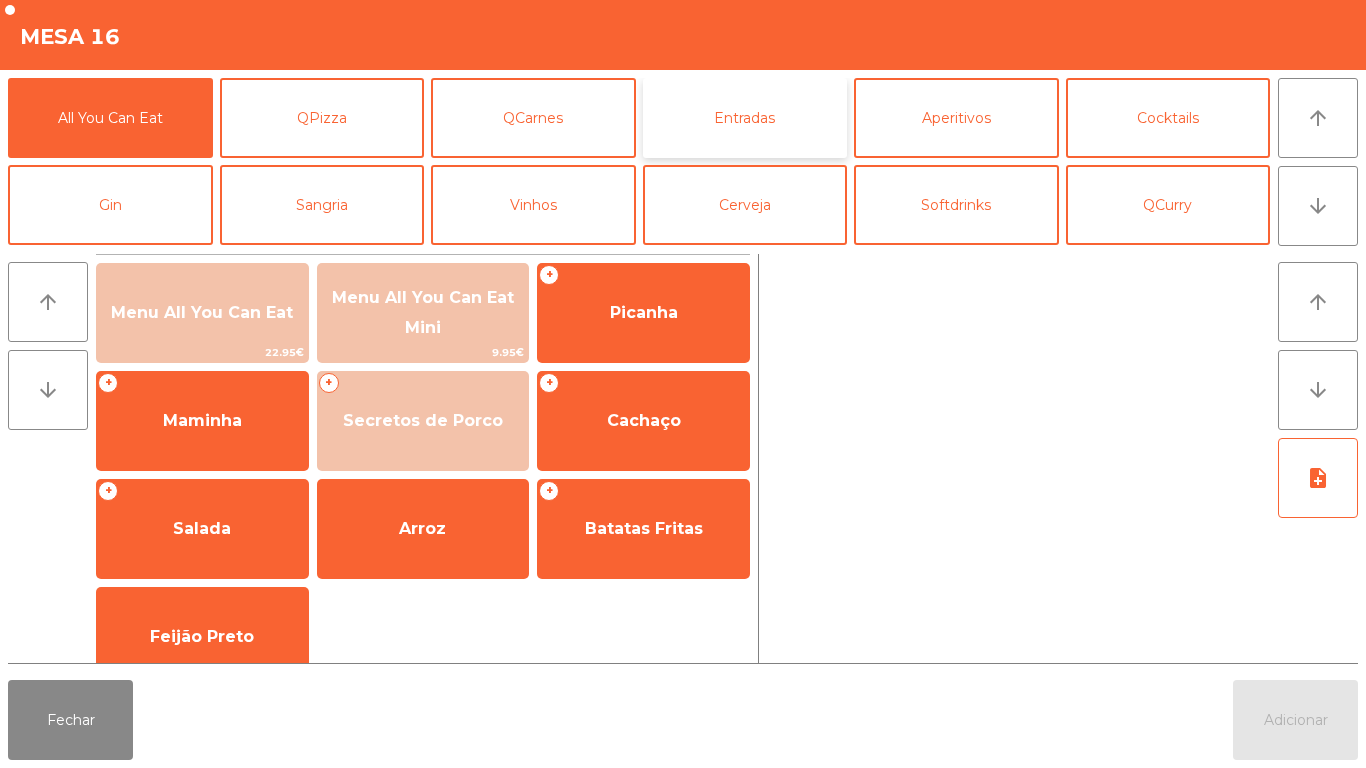 click on "Entradas" 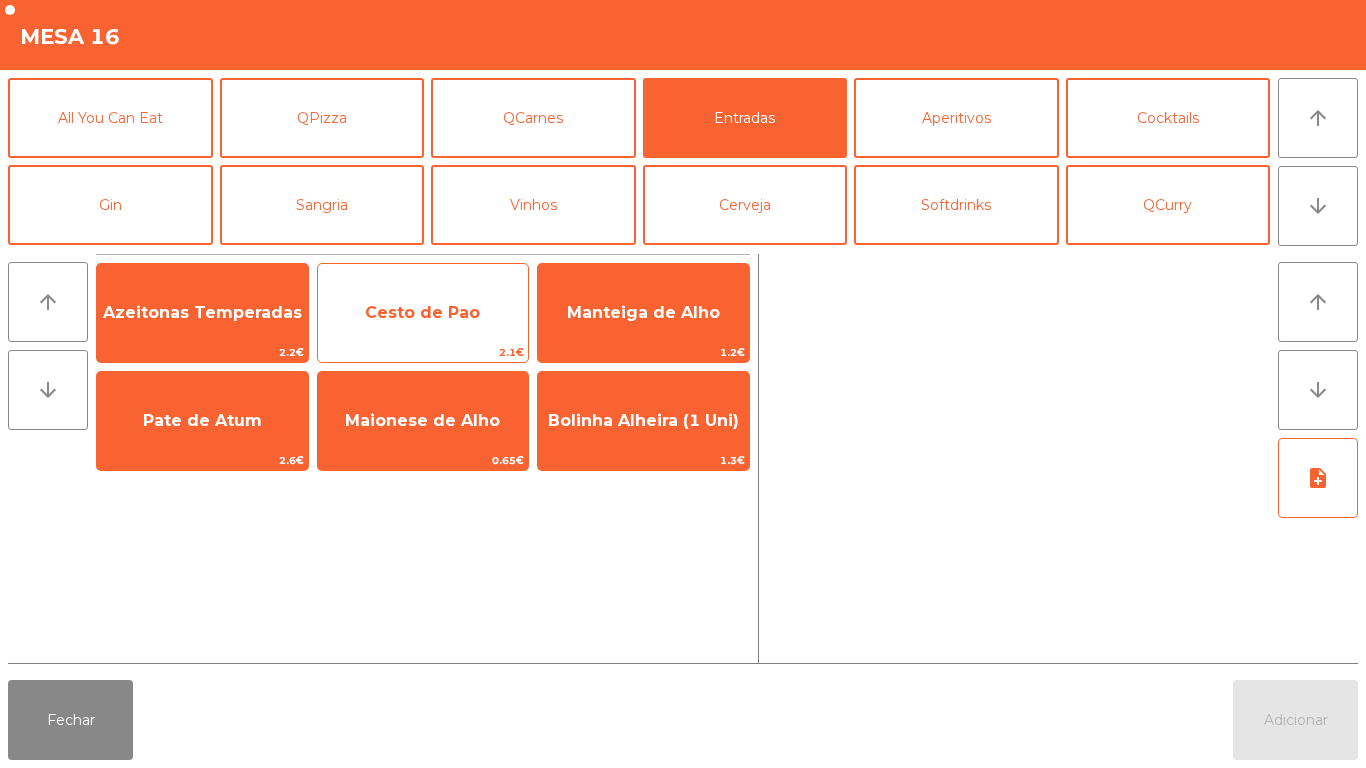 click on "Cesto de Pao" 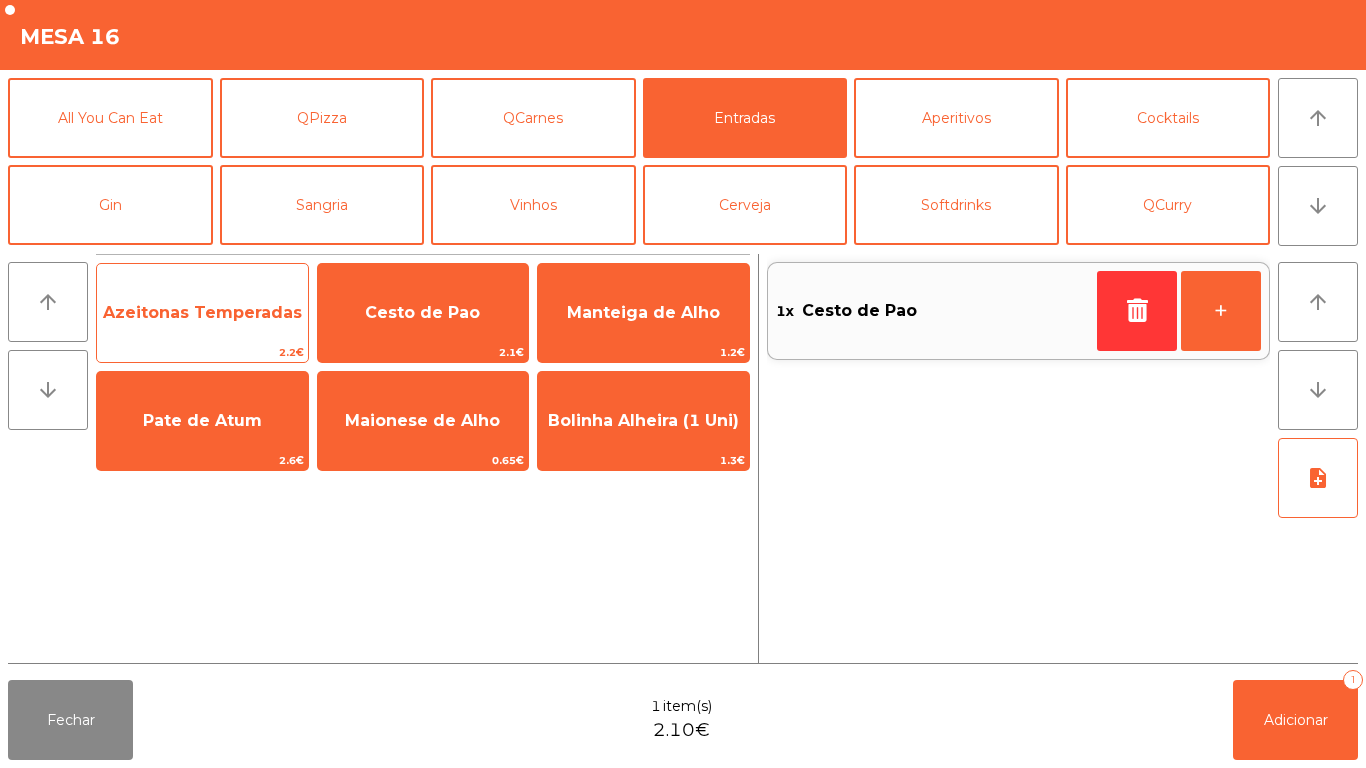 click on "Azeitonas Temperadas" 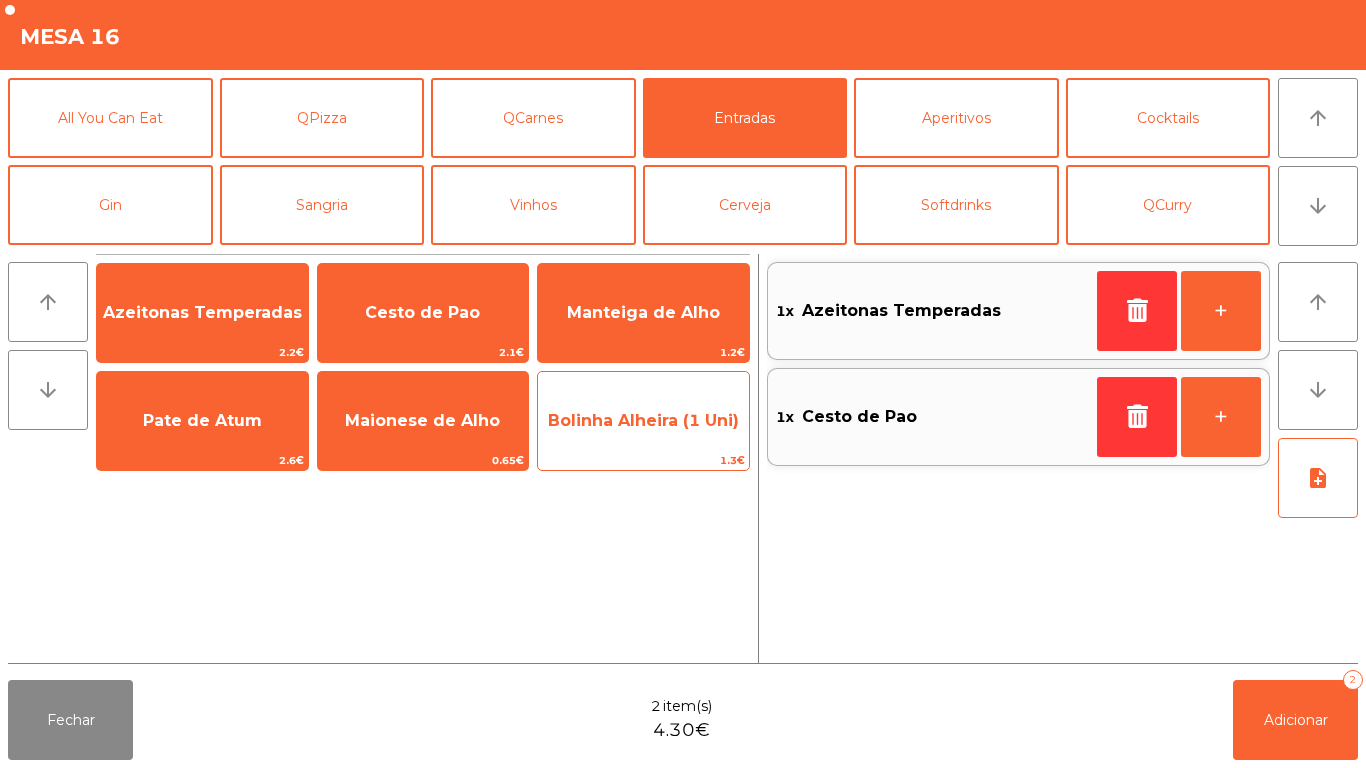 click on "Bolinha Alheira (1 Uni)" 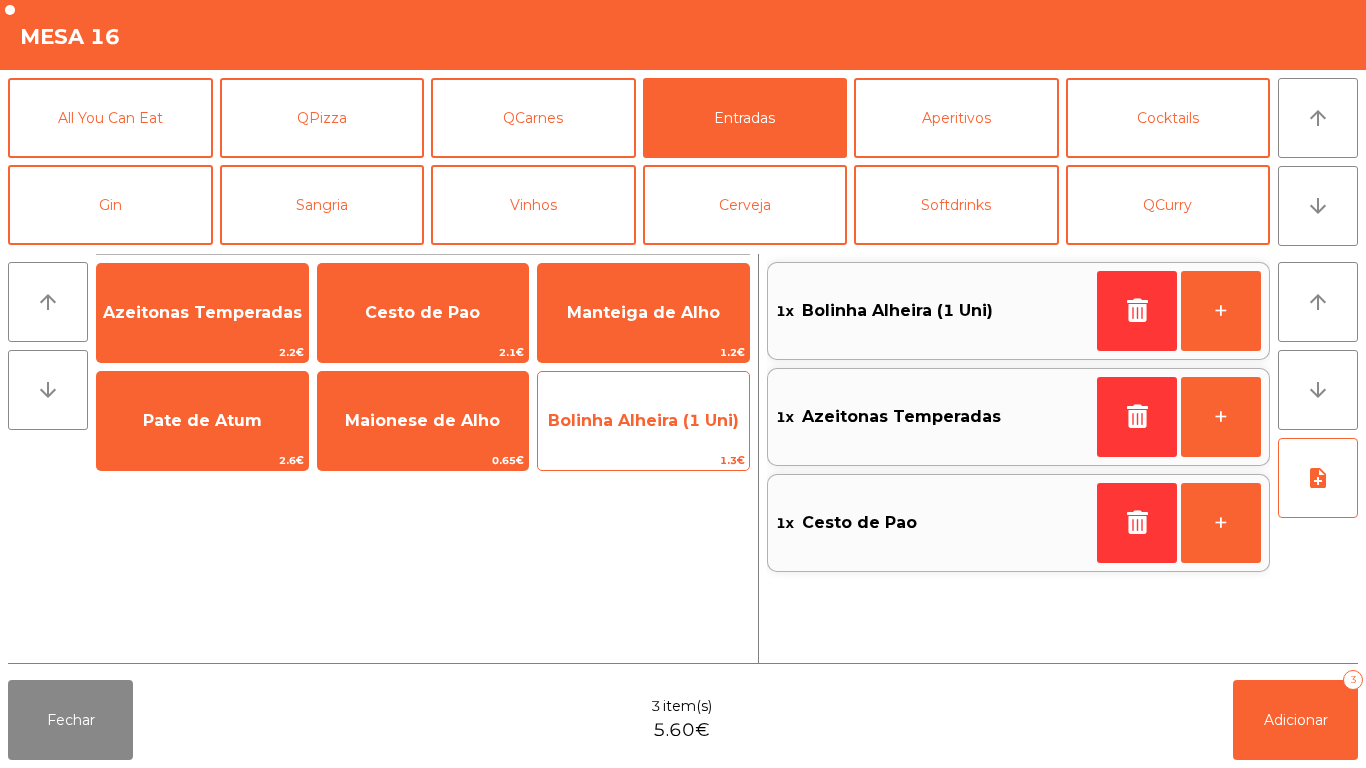 click on "Bolinha Alheira (1 Uni)" 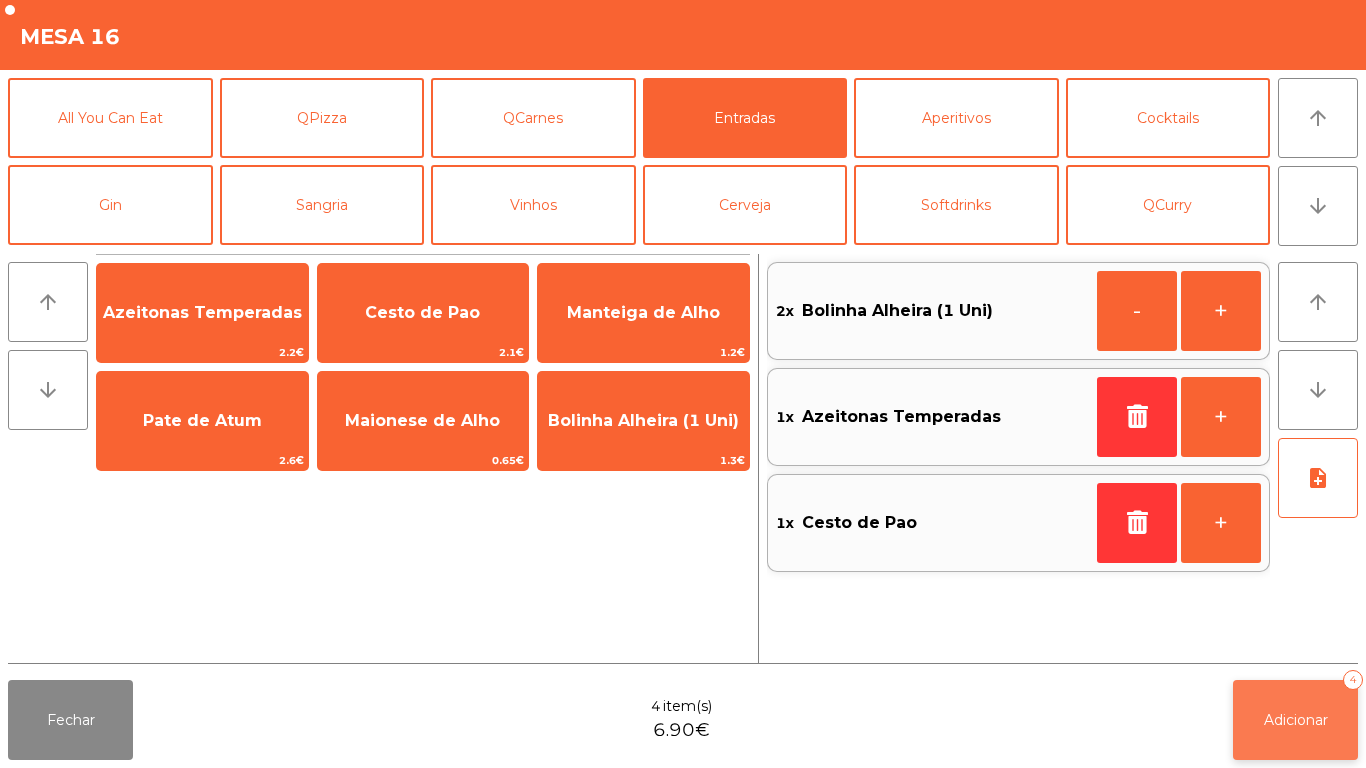 click on "Adicionar   4" 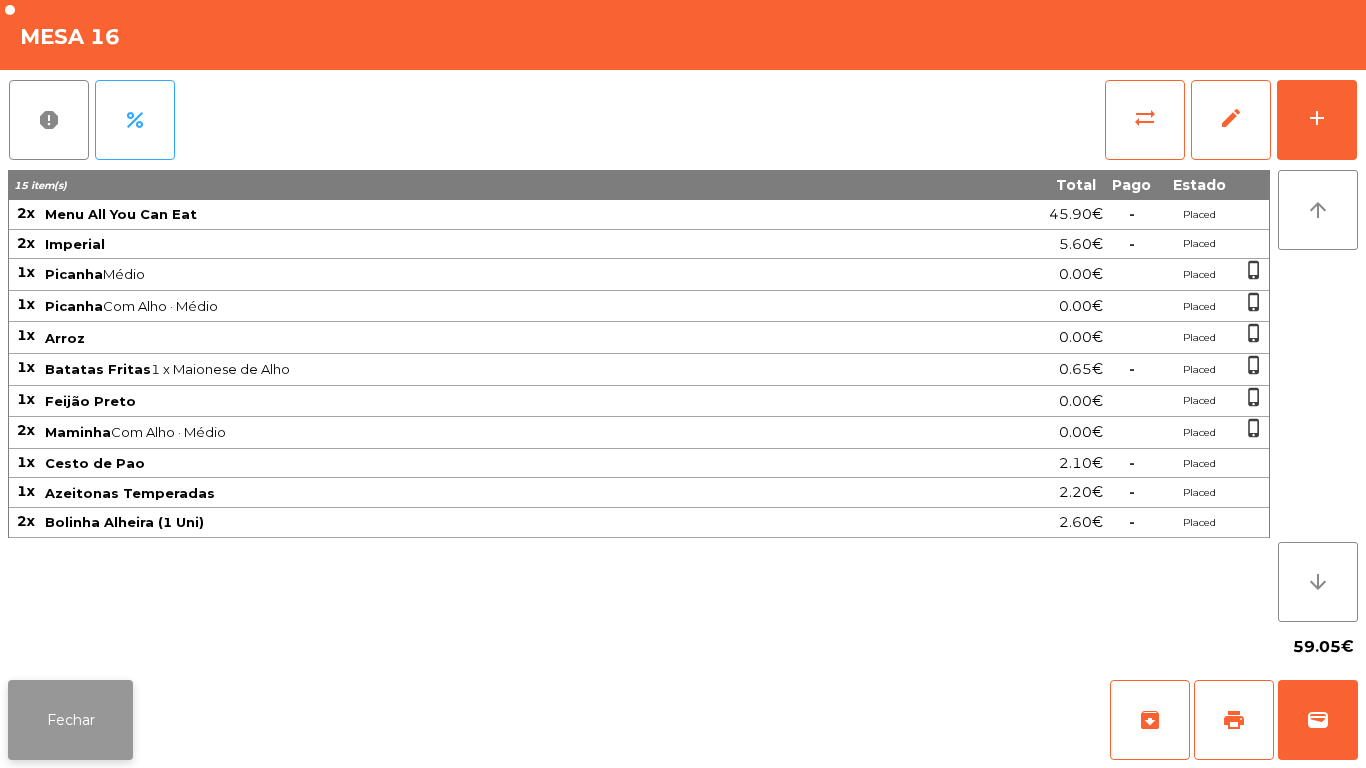 click on "Fechar" 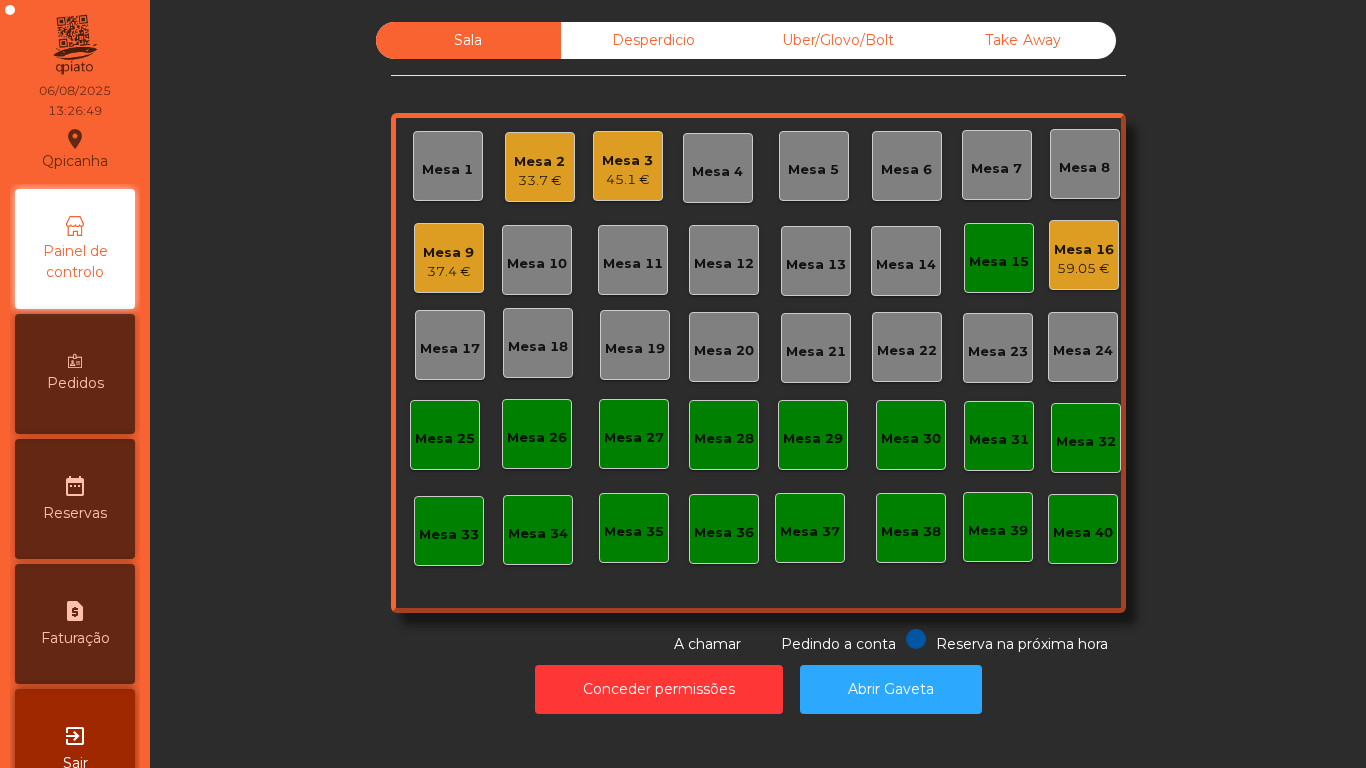 click on "45.1 €" 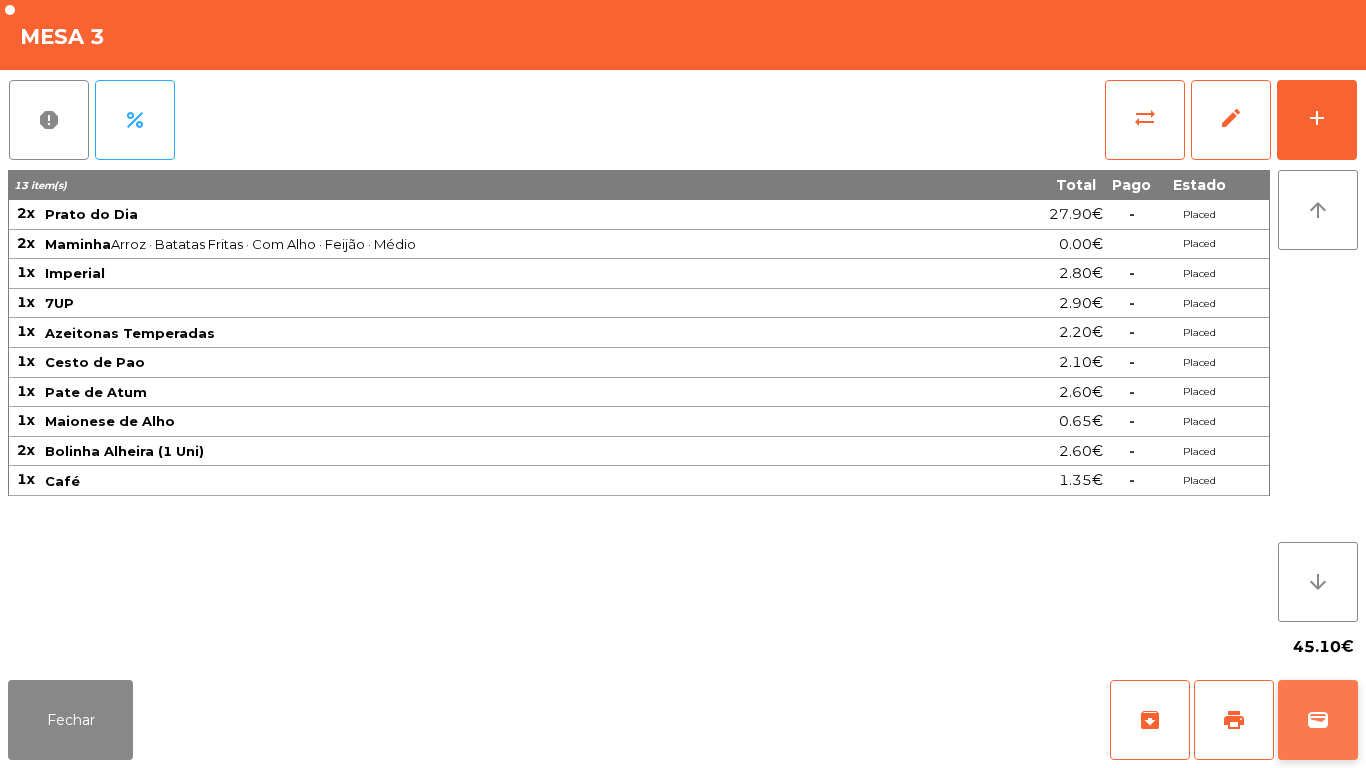 click on "wallet" 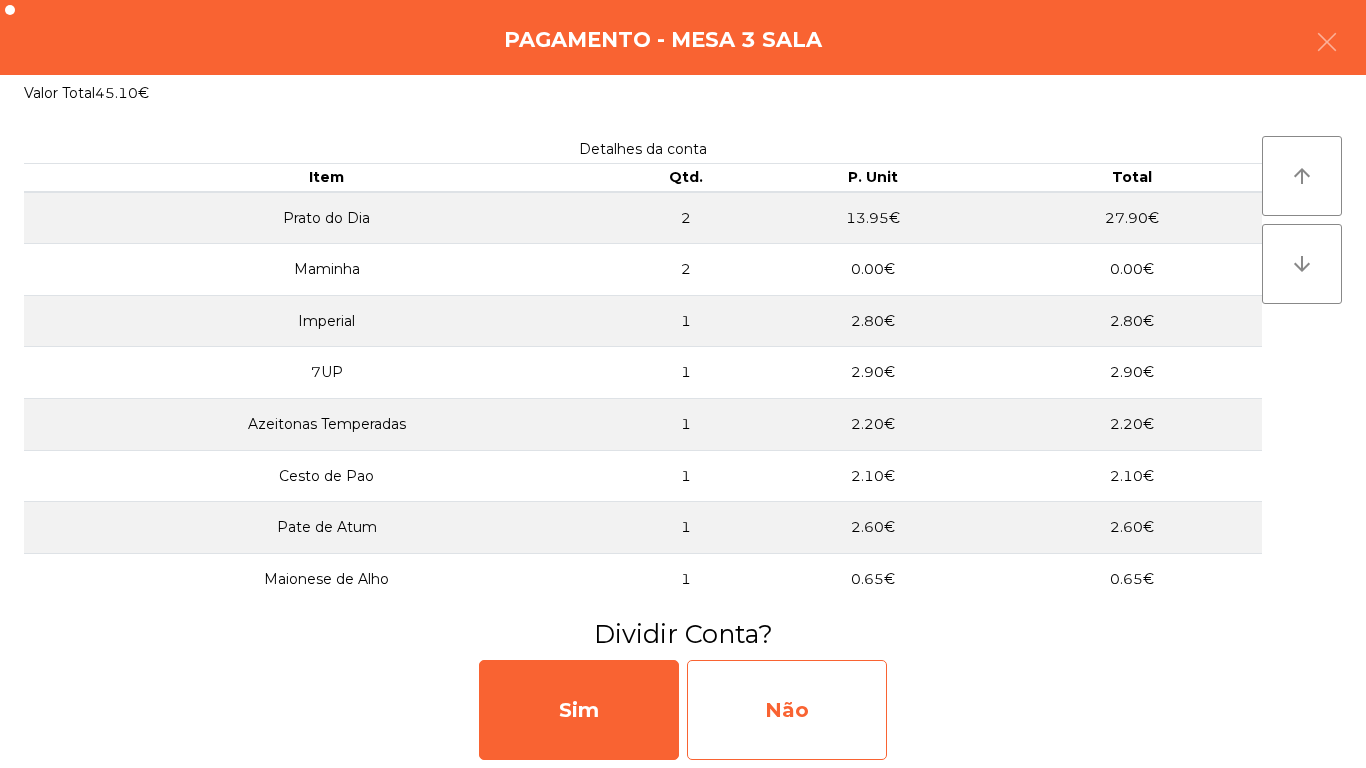 click on "Não" 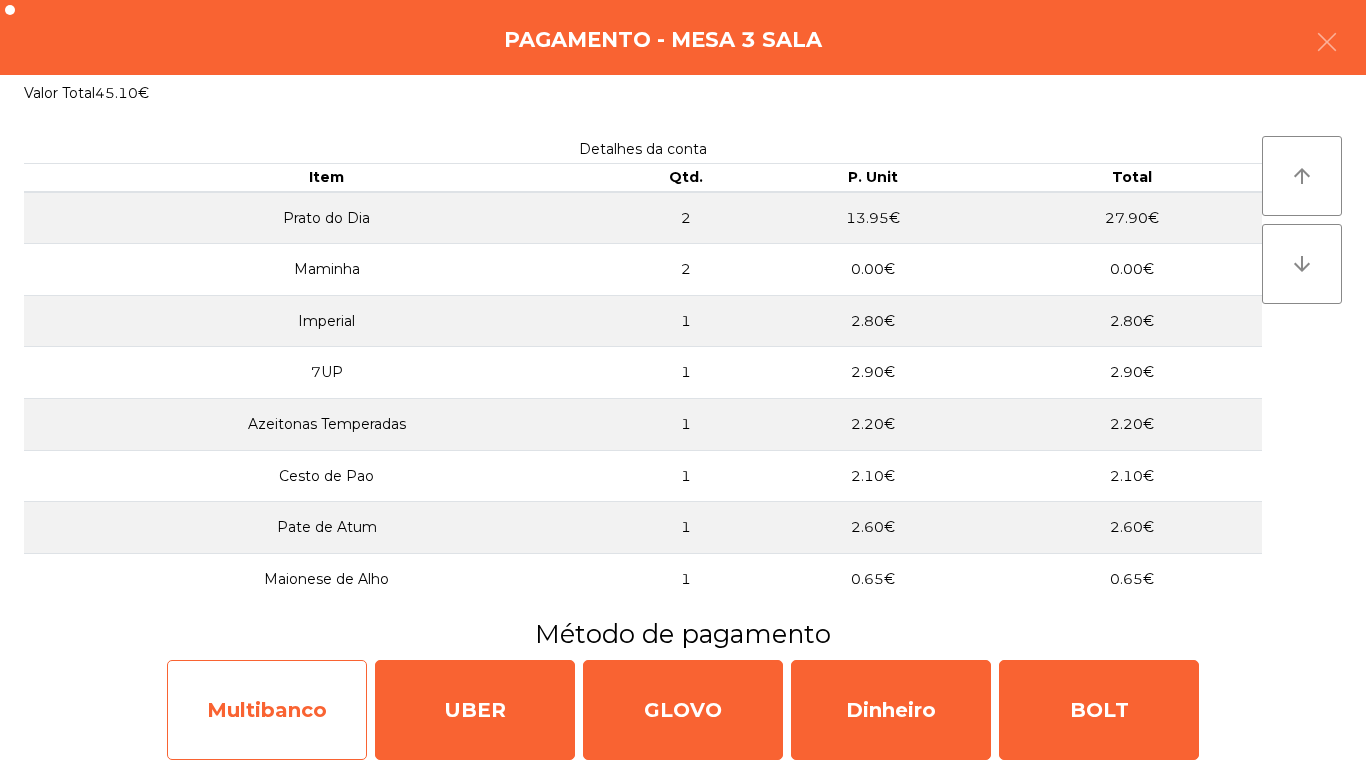 click on "Multibanco" 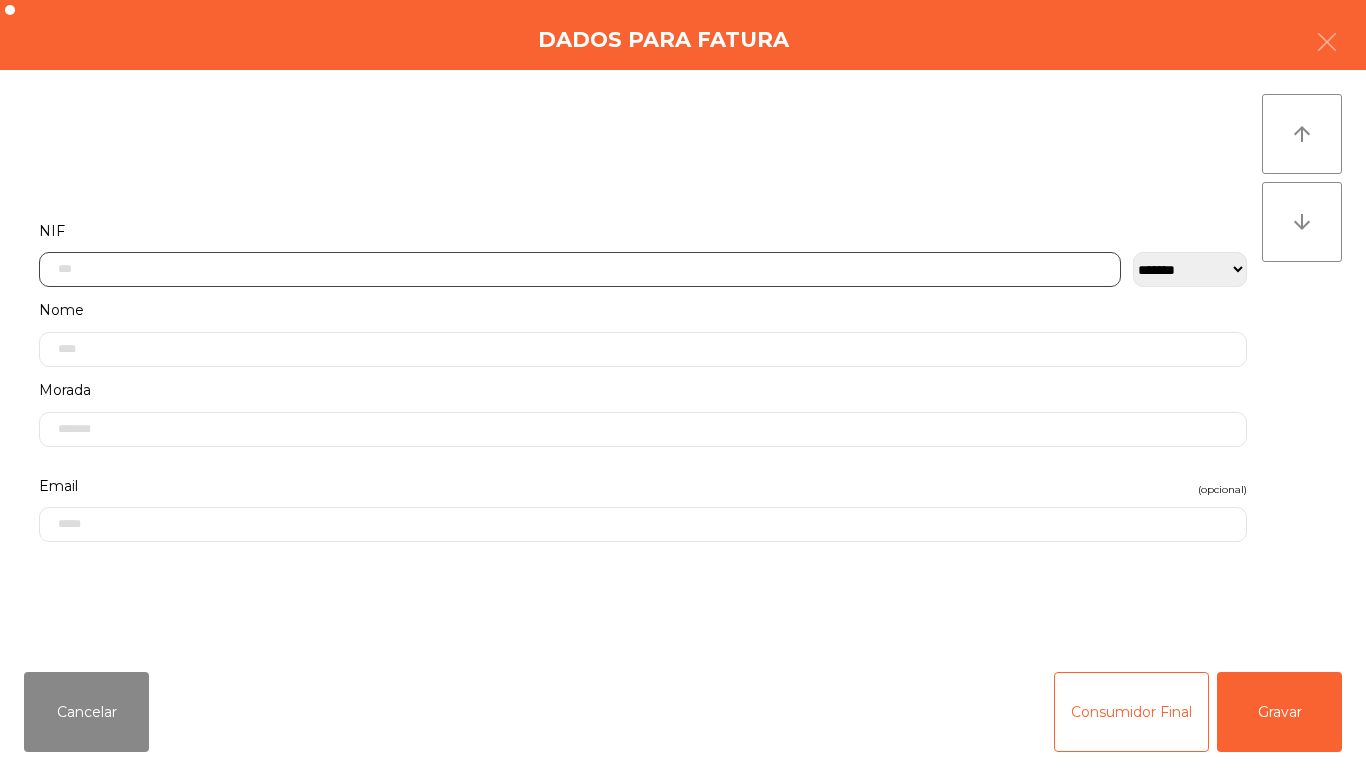click 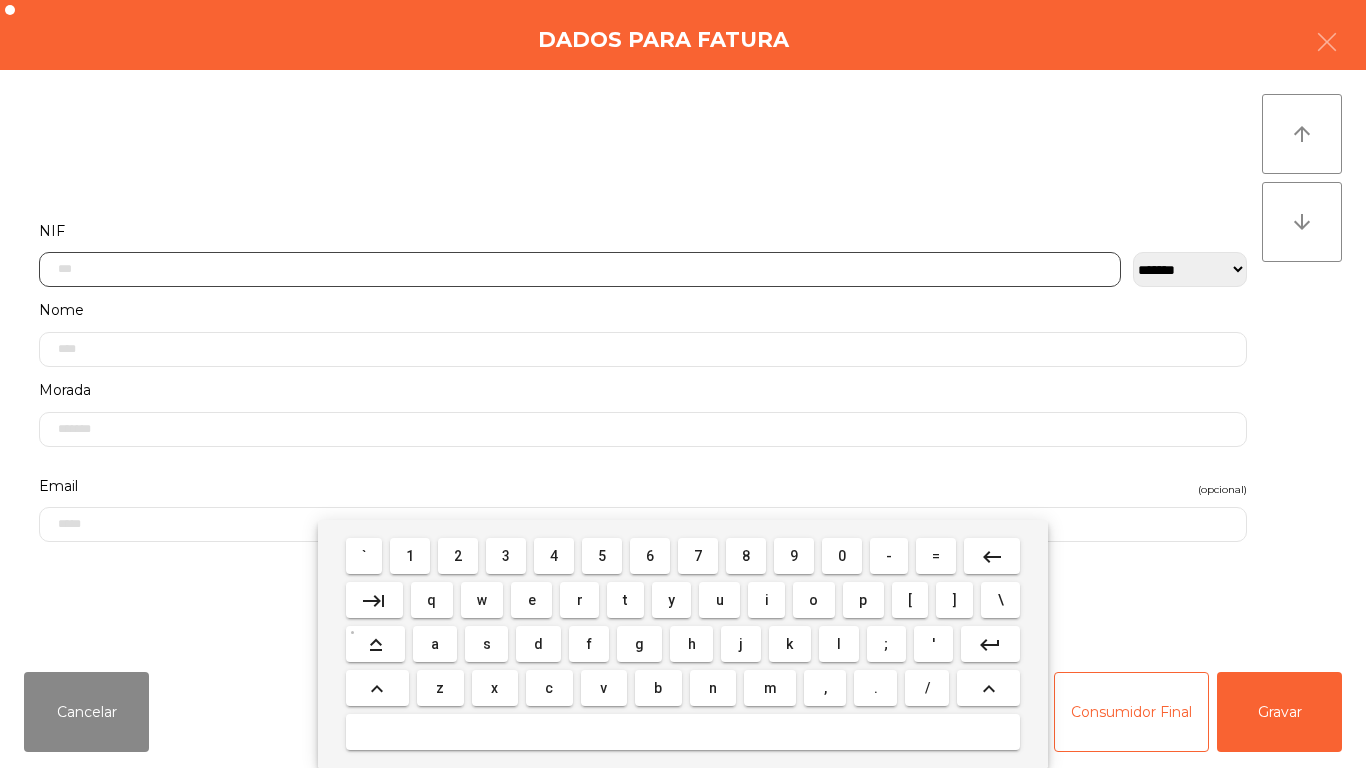 scroll, scrollTop: 122, scrollLeft: 0, axis: vertical 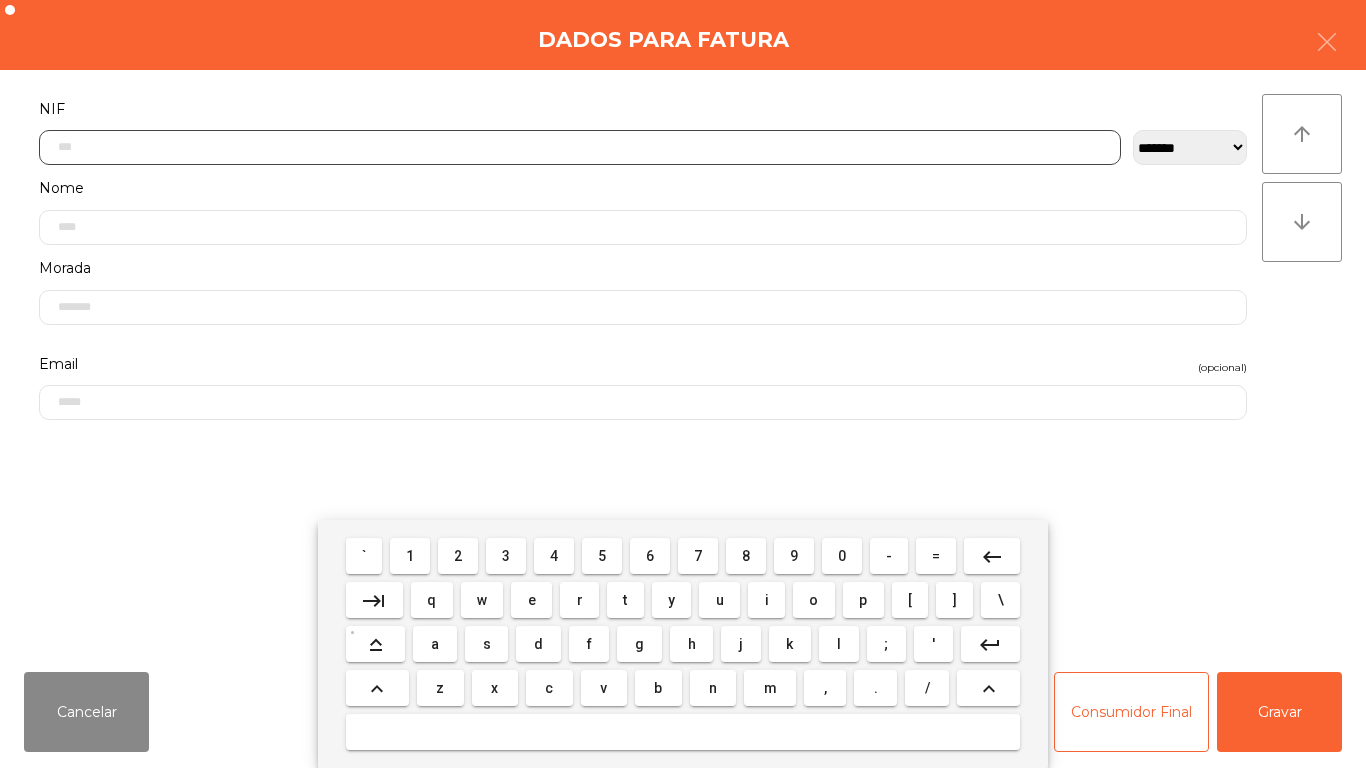 click on "1" at bounding box center [410, 556] 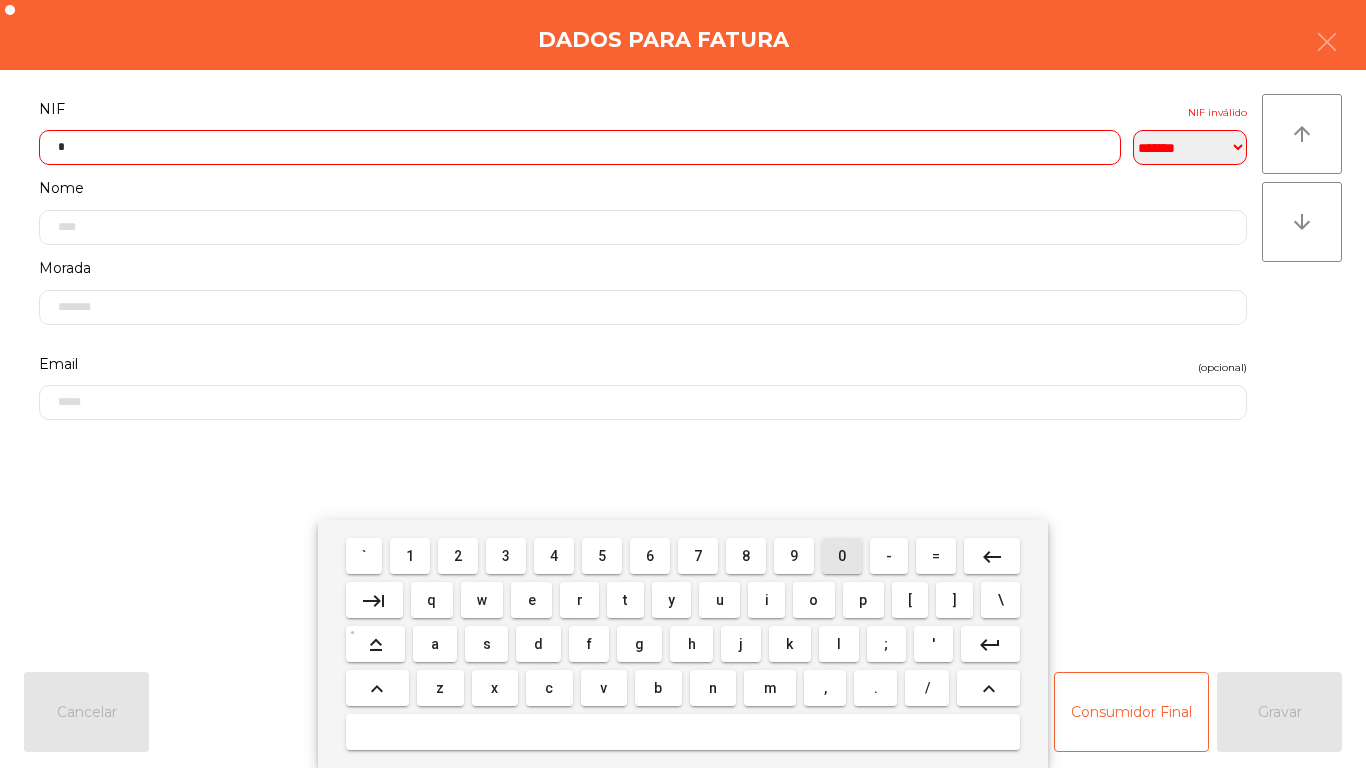 click on "0" at bounding box center (842, 556) 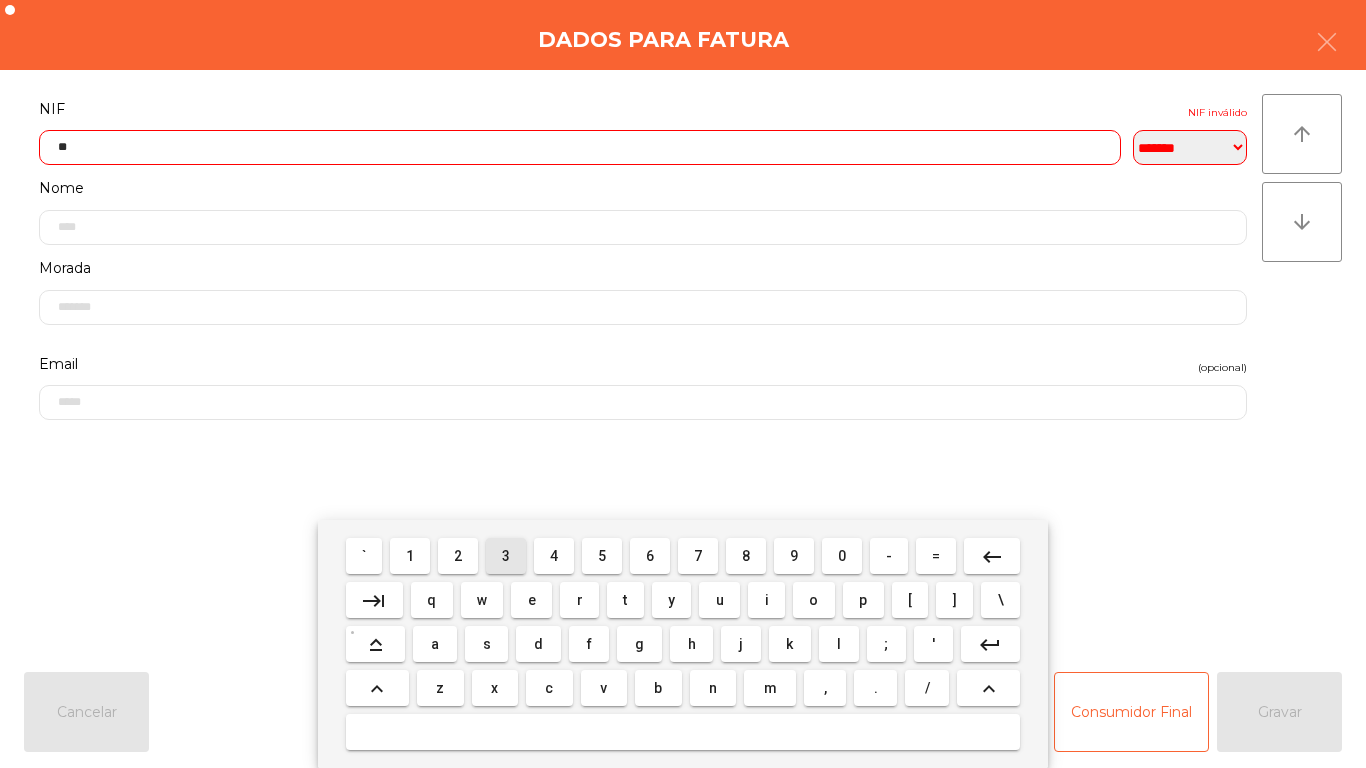 click on "3" at bounding box center (506, 556) 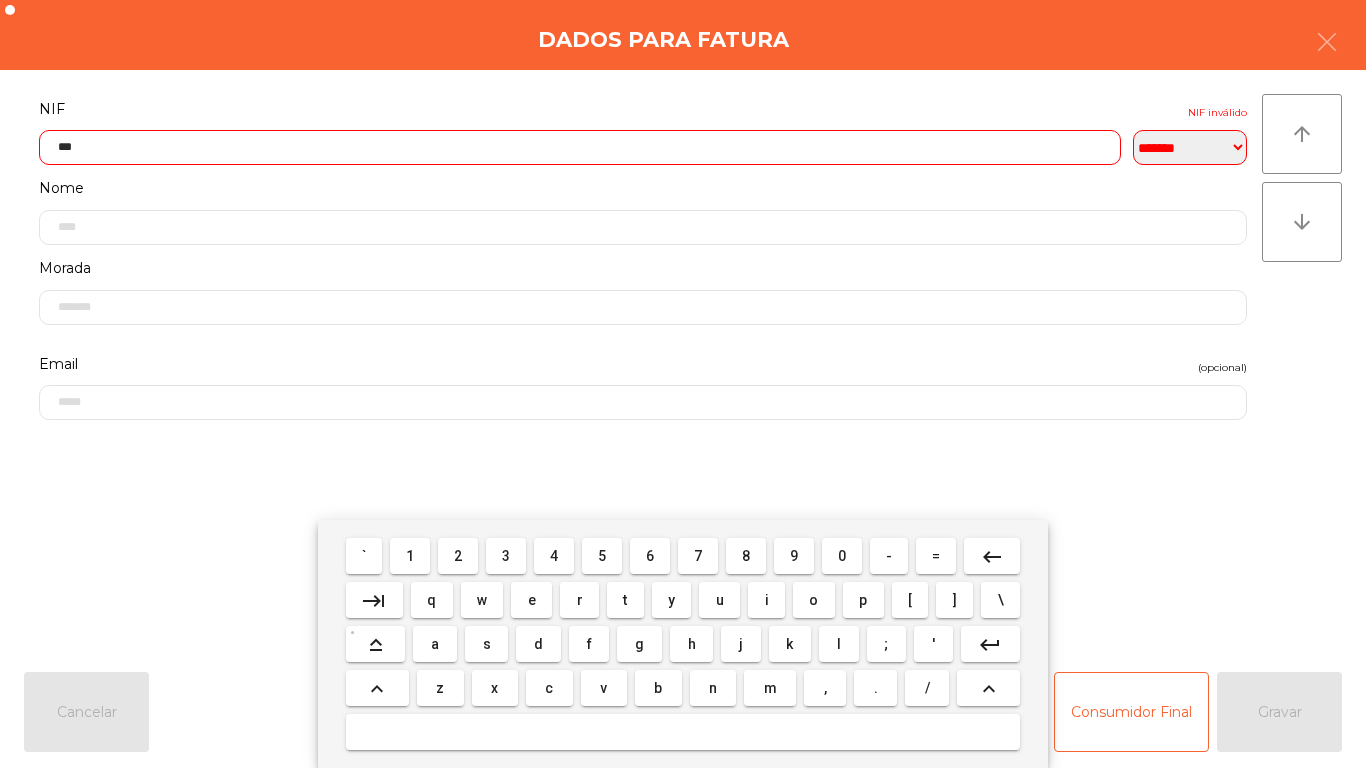 click on "8" at bounding box center (746, 556) 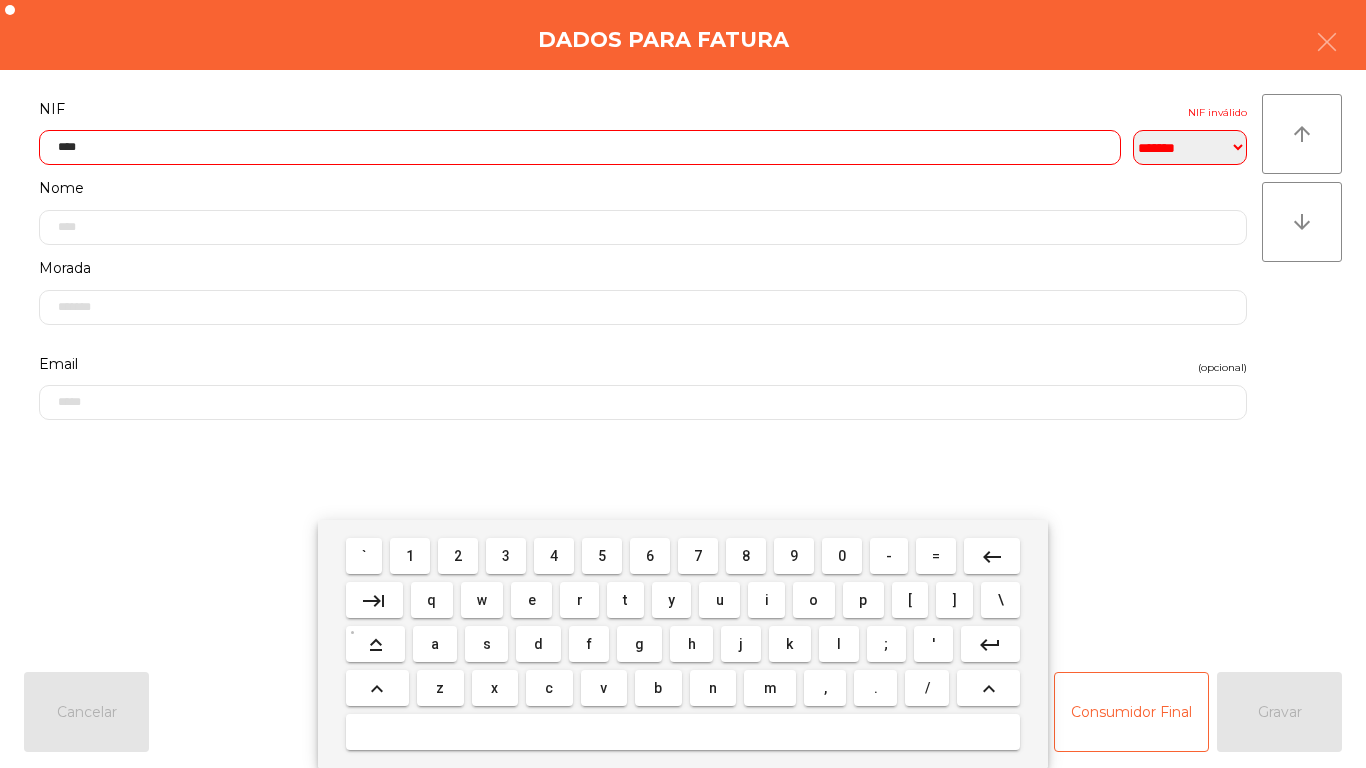 click on "2" at bounding box center [458, 556] 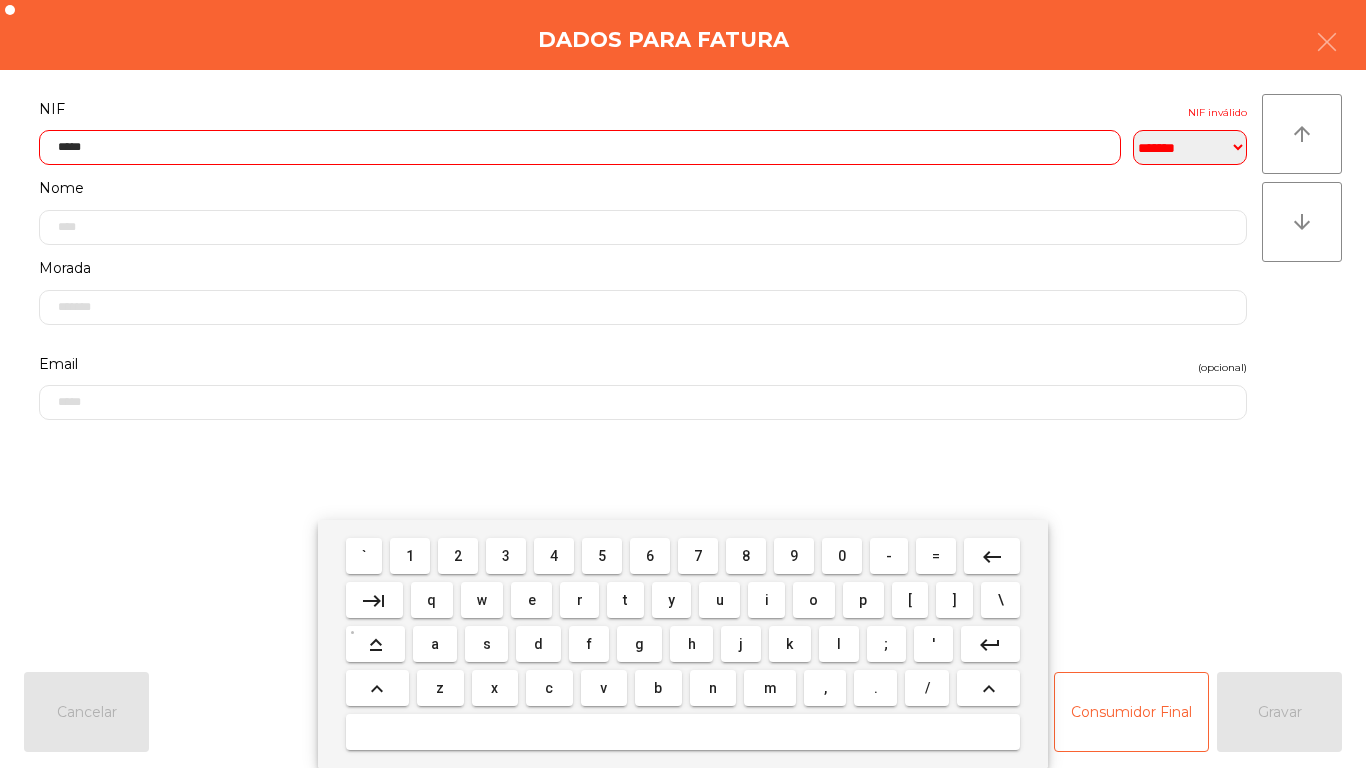click on "5" at bounding box center [602, 556] 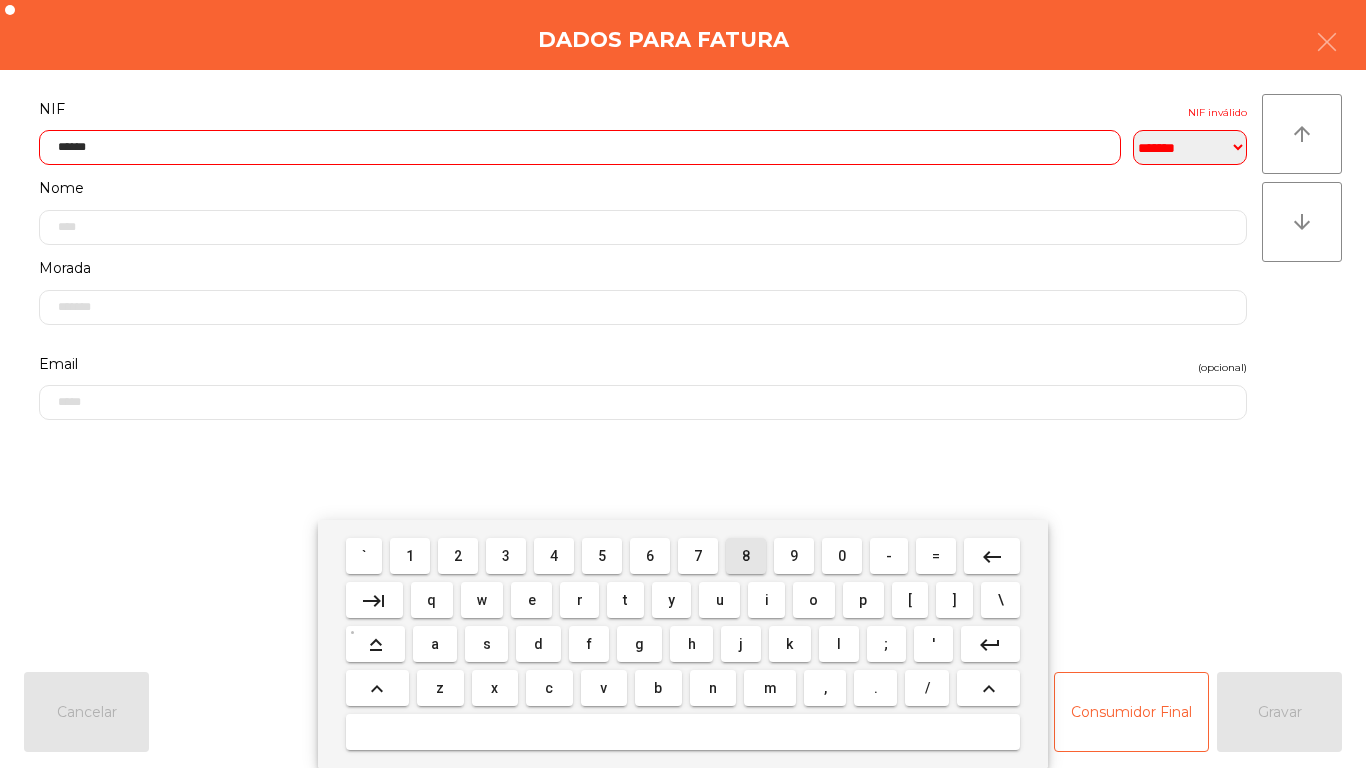 click on "8" at bounding box center [746, 556] 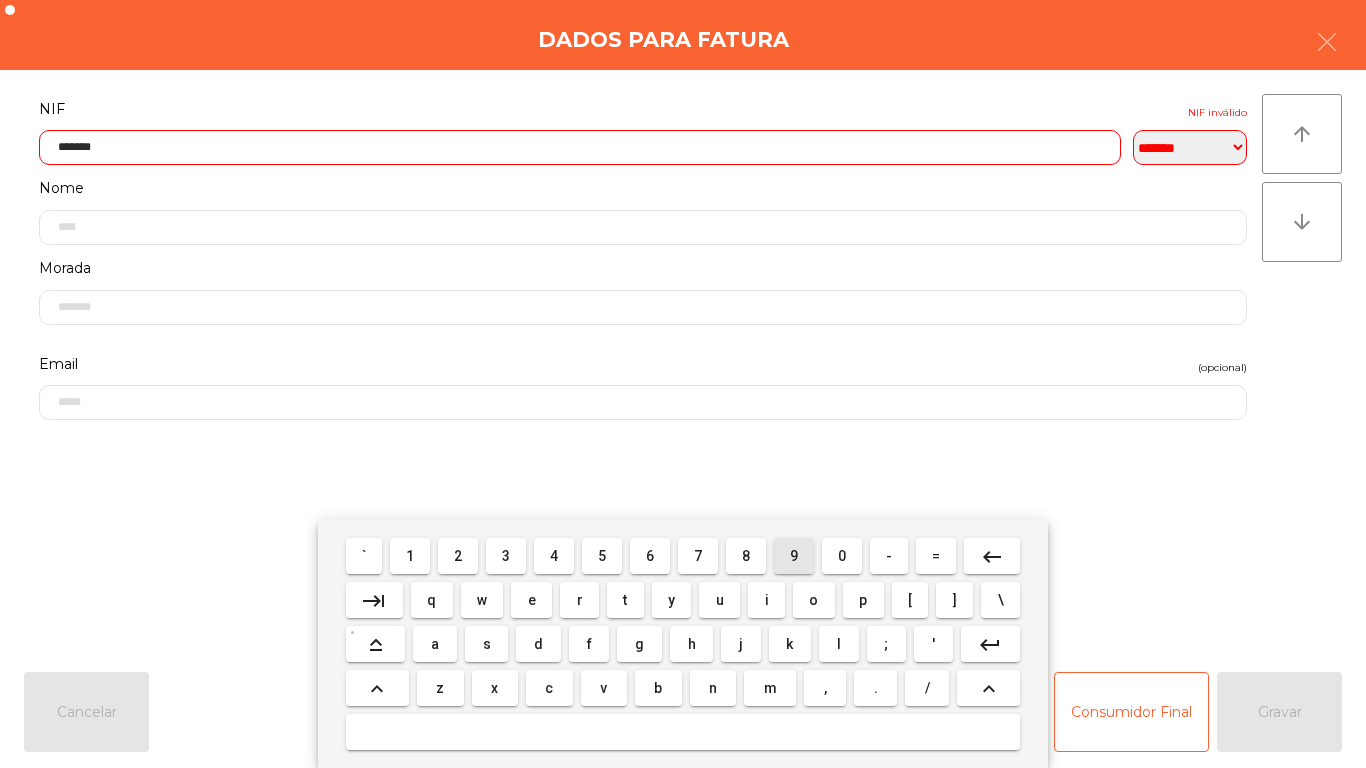 click on "9" at bounding box center [794, 556] 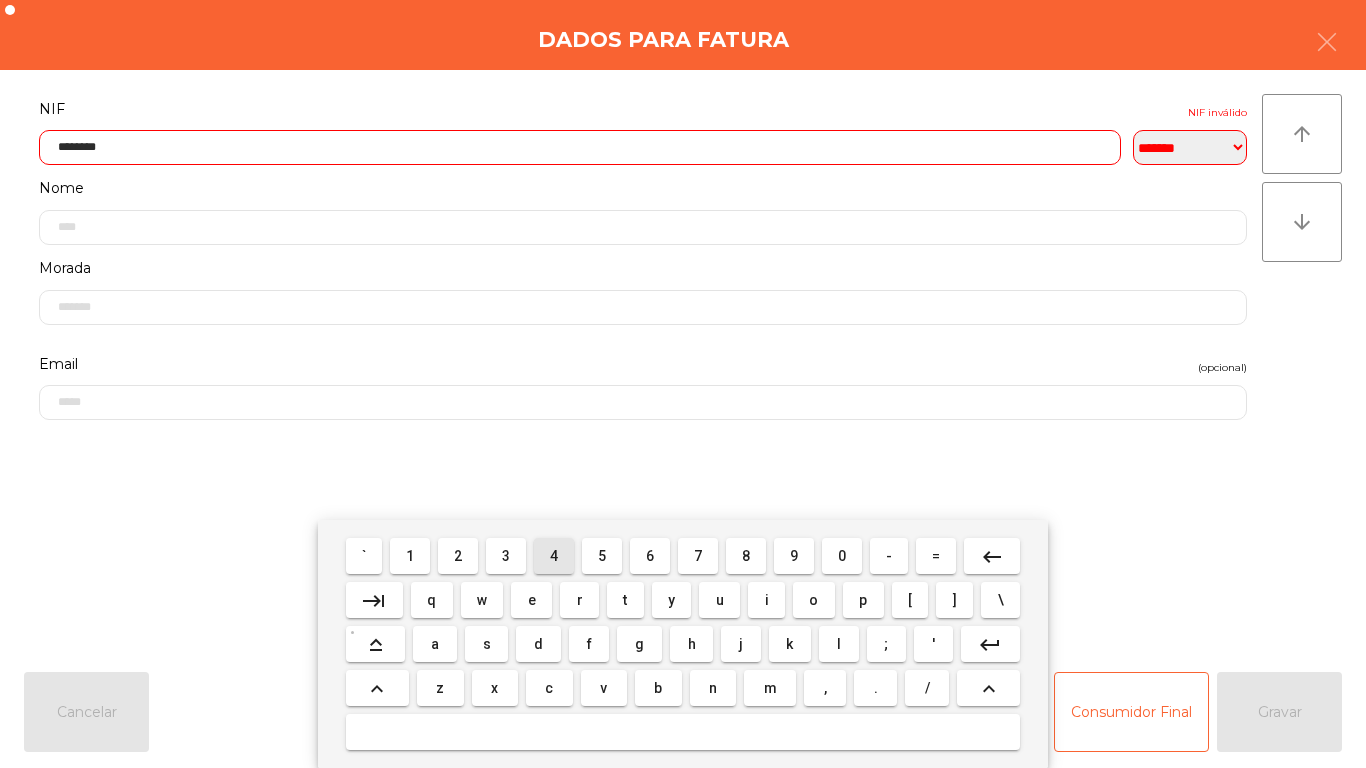 click on "4" at bounding box center [554, 556] 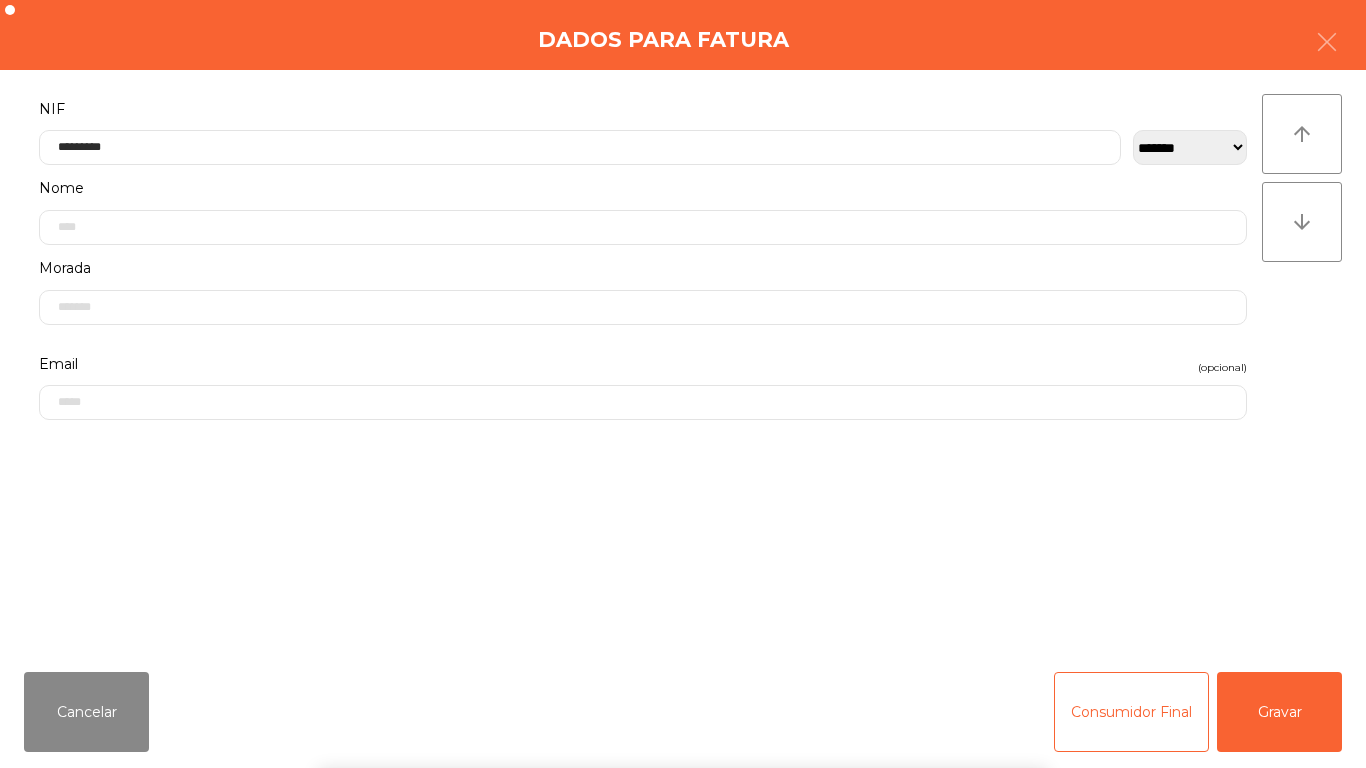 click on "` 1 2 3 4 5 6 7 8 9 0 - = keyboard_backspace keyboard_tab q w e r t y u i o p [ ] \ keyboard_capslock a s d f g h j k l ; ' keyboard_return keyboard_arrow_up z x c v b n m , . / keyboard_arrow_up" at bounding box center [683, 644] 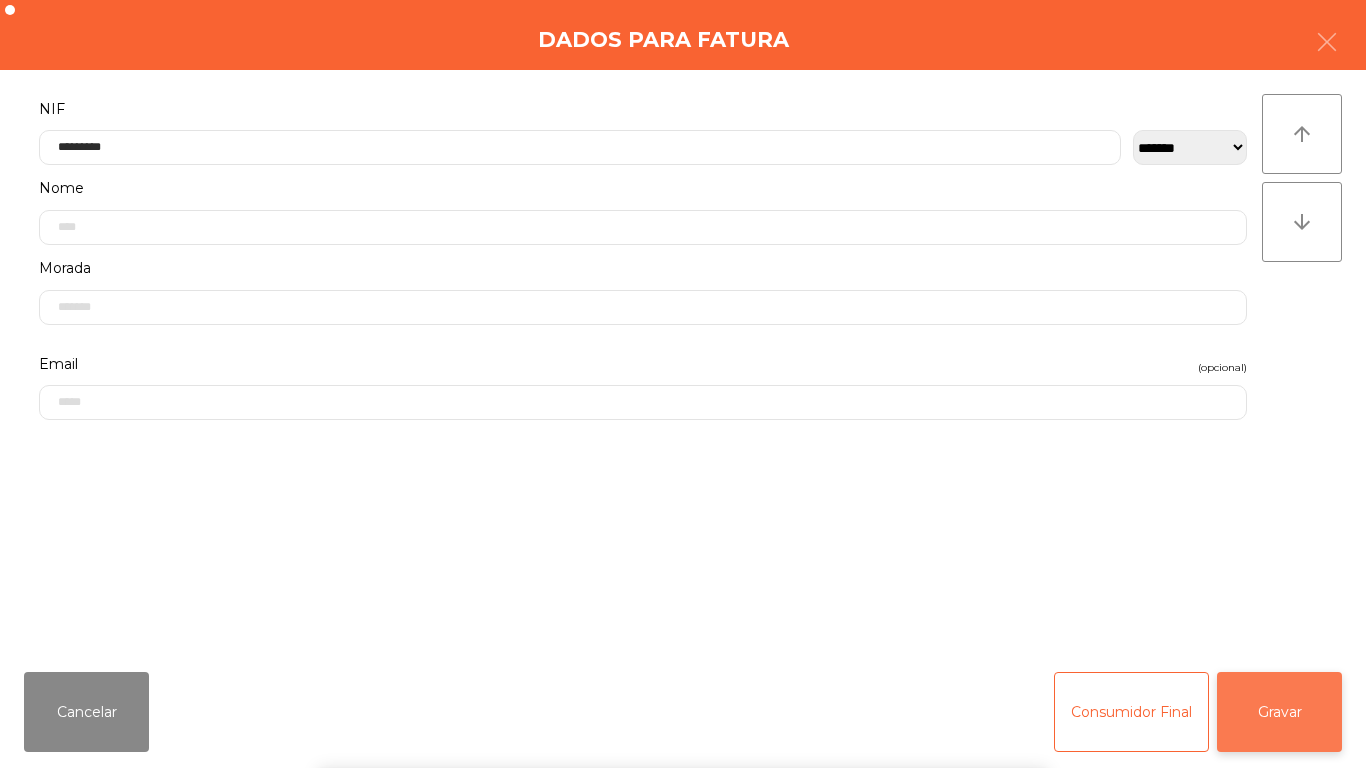 click on "Gravar" 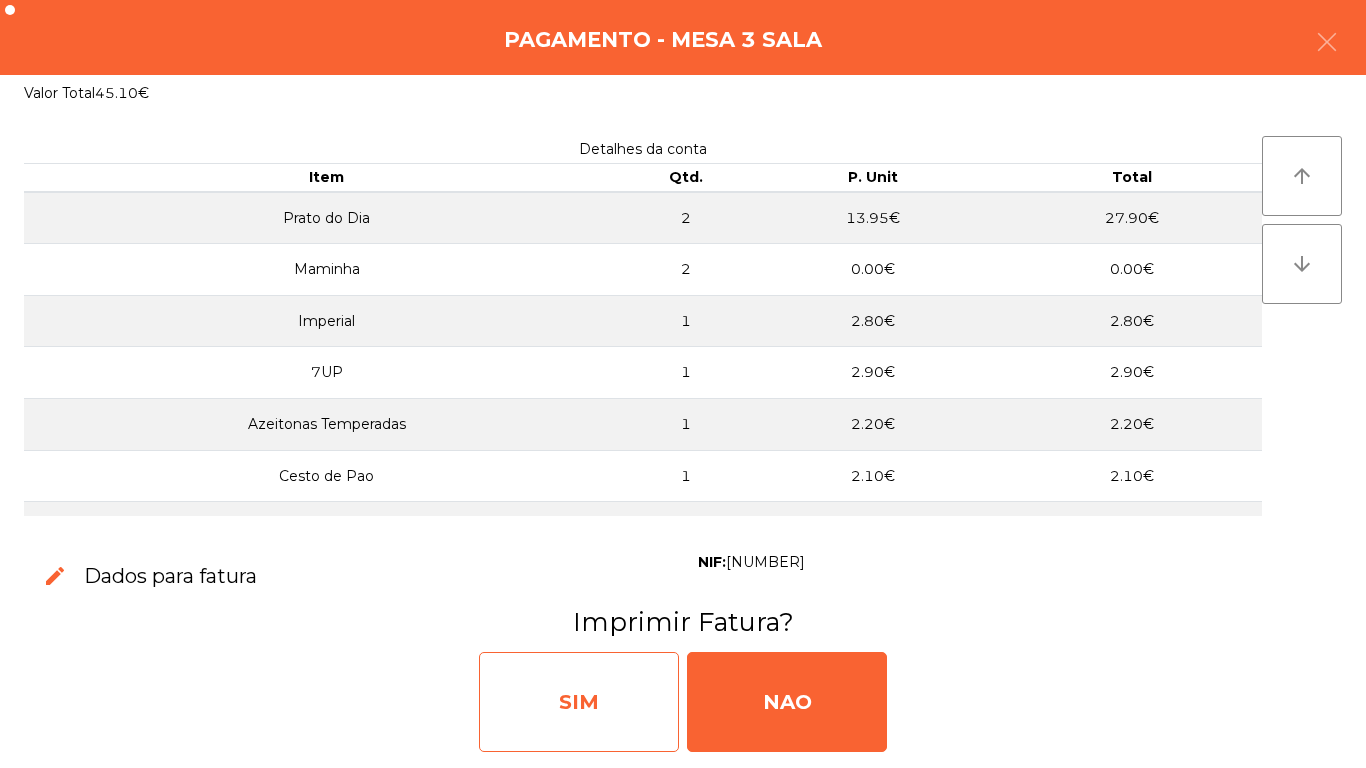 click on "SIM" 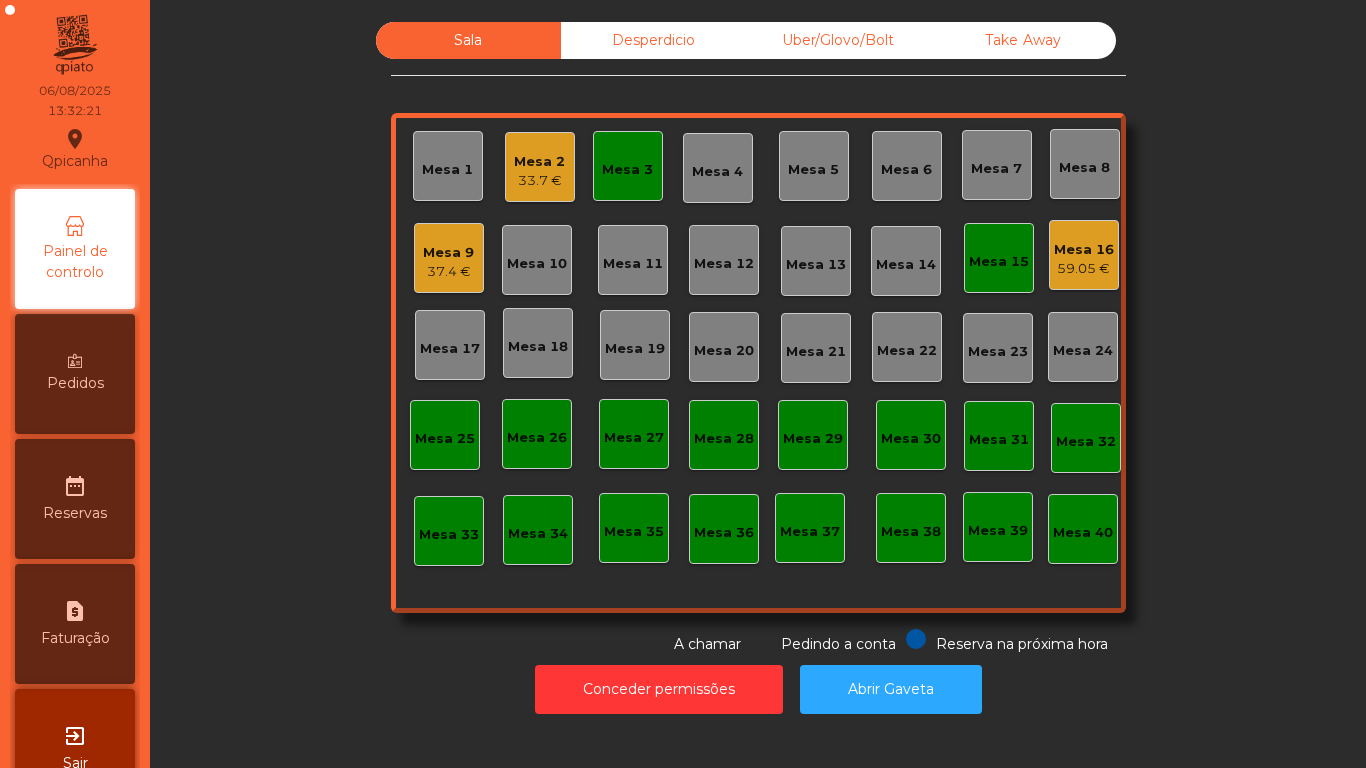 click on "33.7 €" 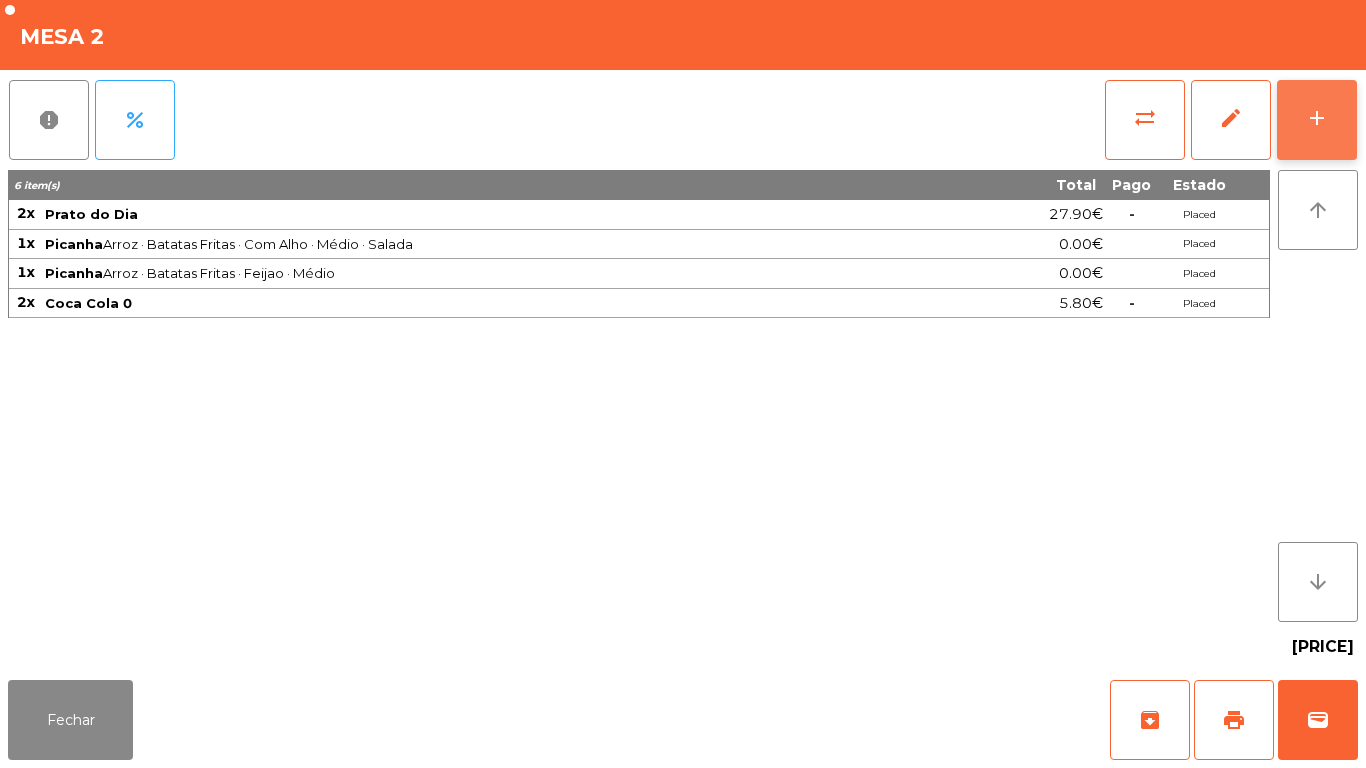 click on "add" 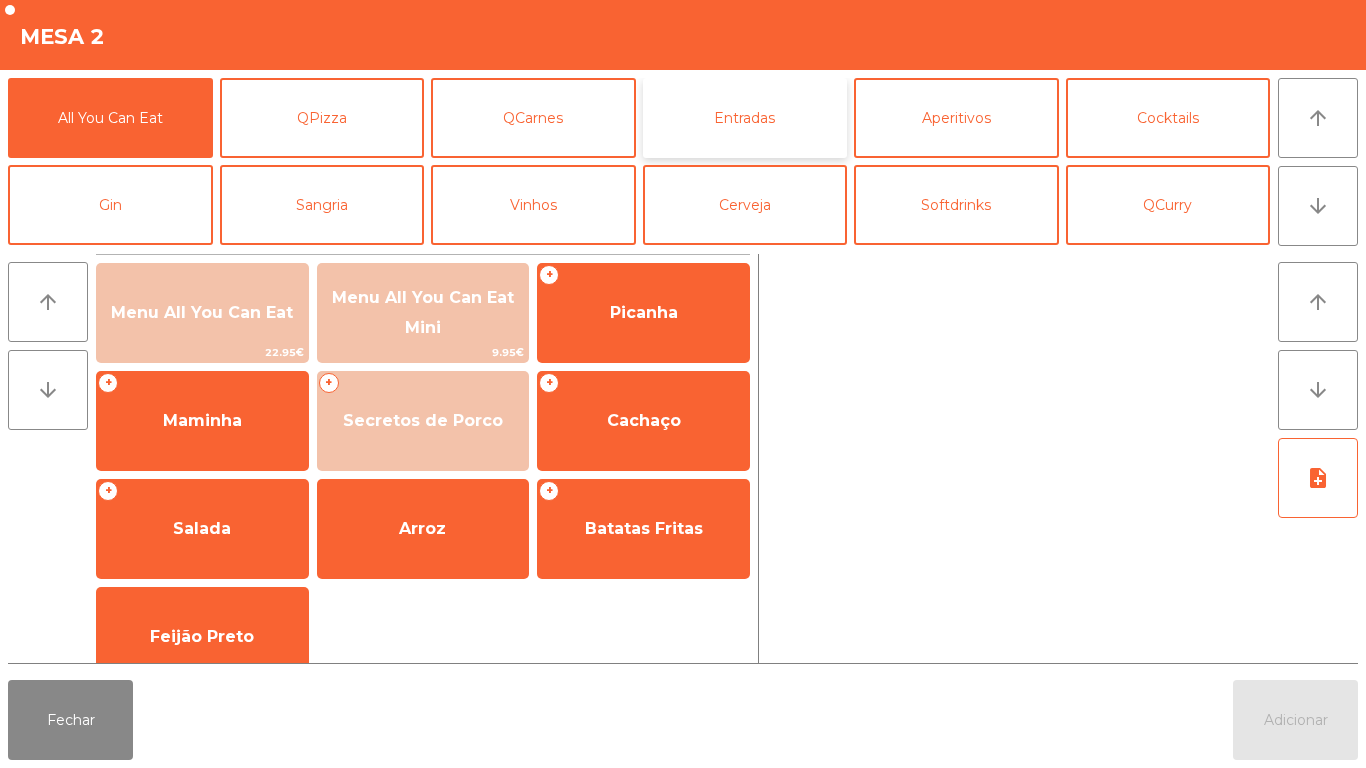 click on "Entradas" 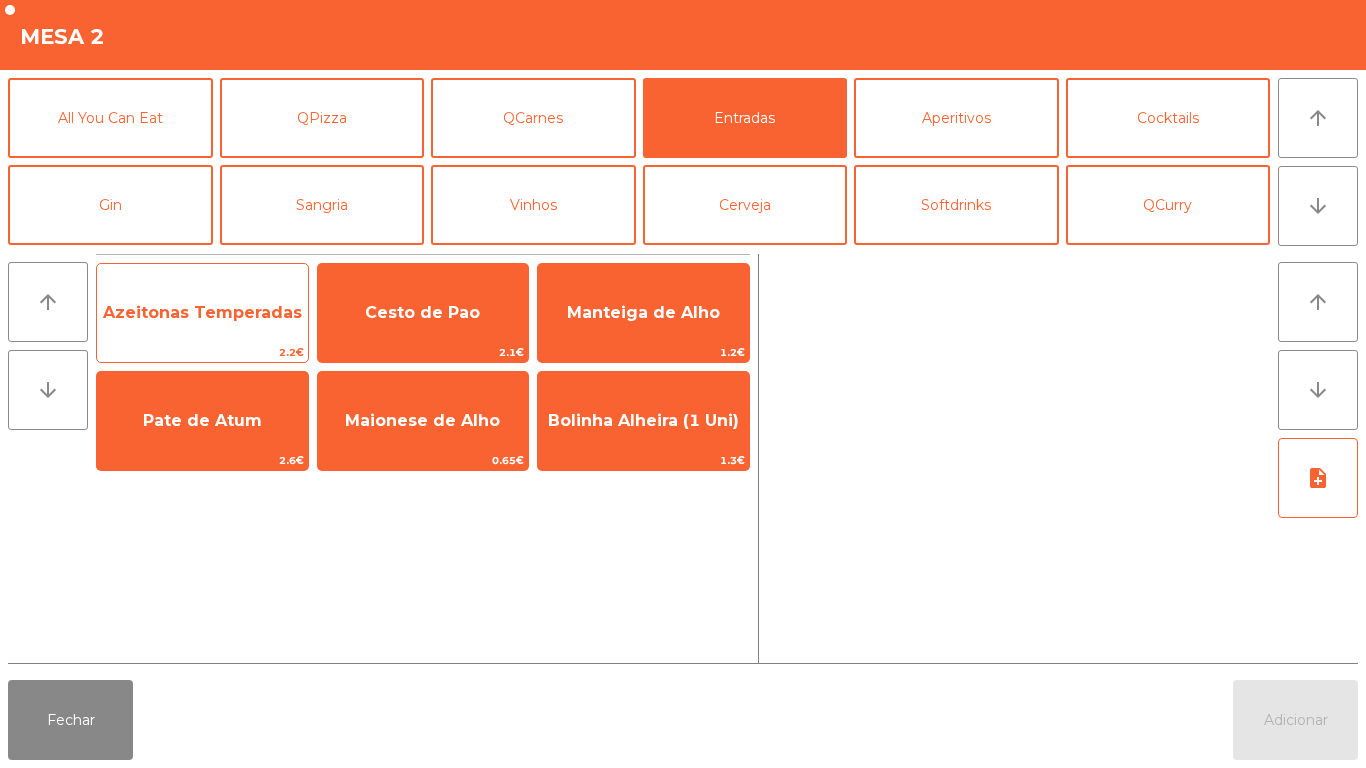 click on "Azeitonas Temperadas" 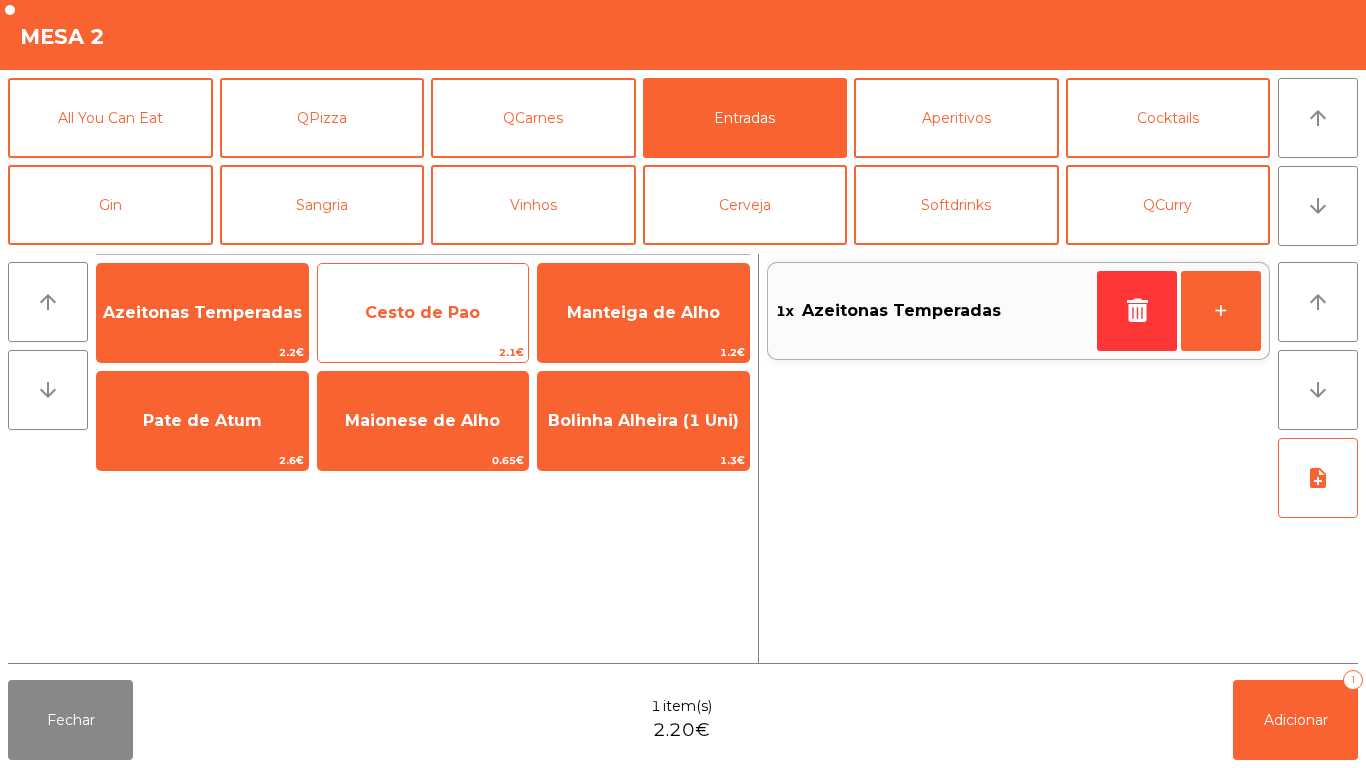 click on "Cesto de Pao" 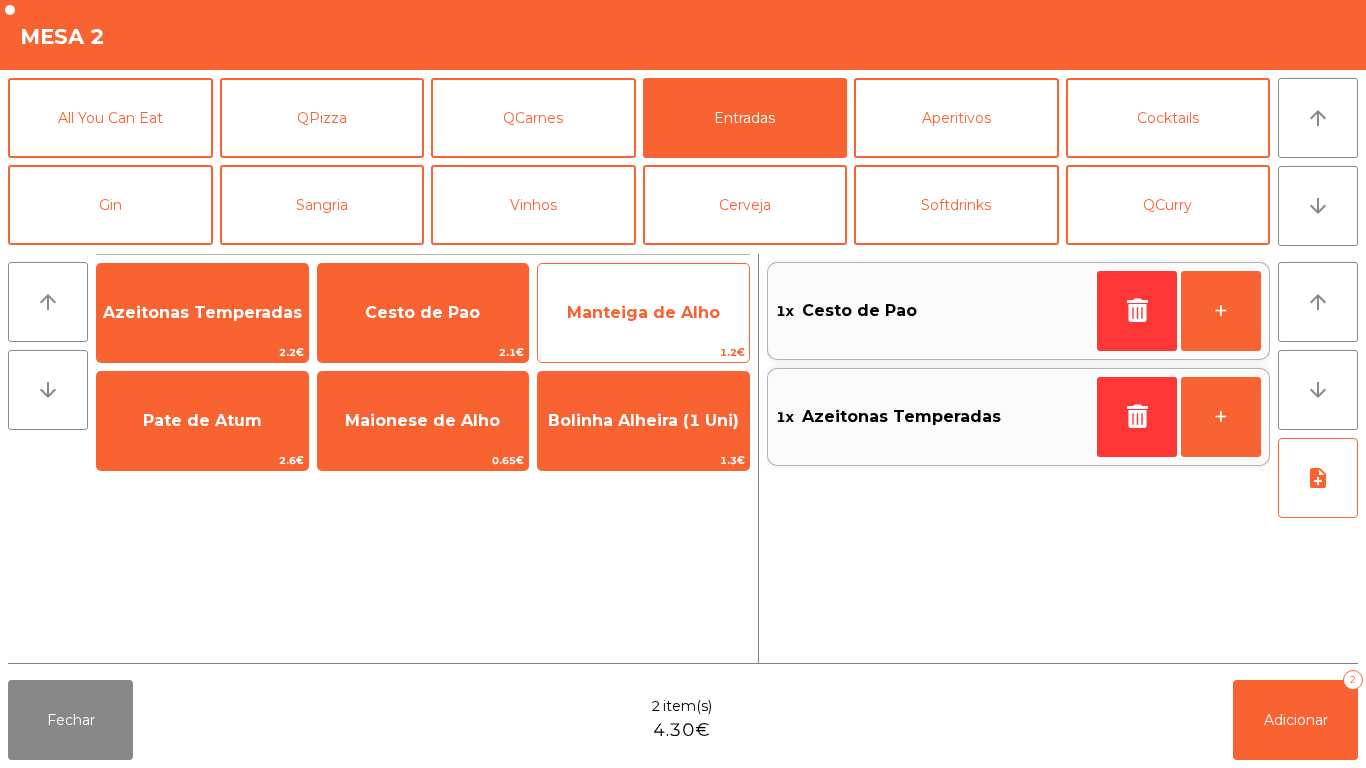 click on "Manteiga de Alho" 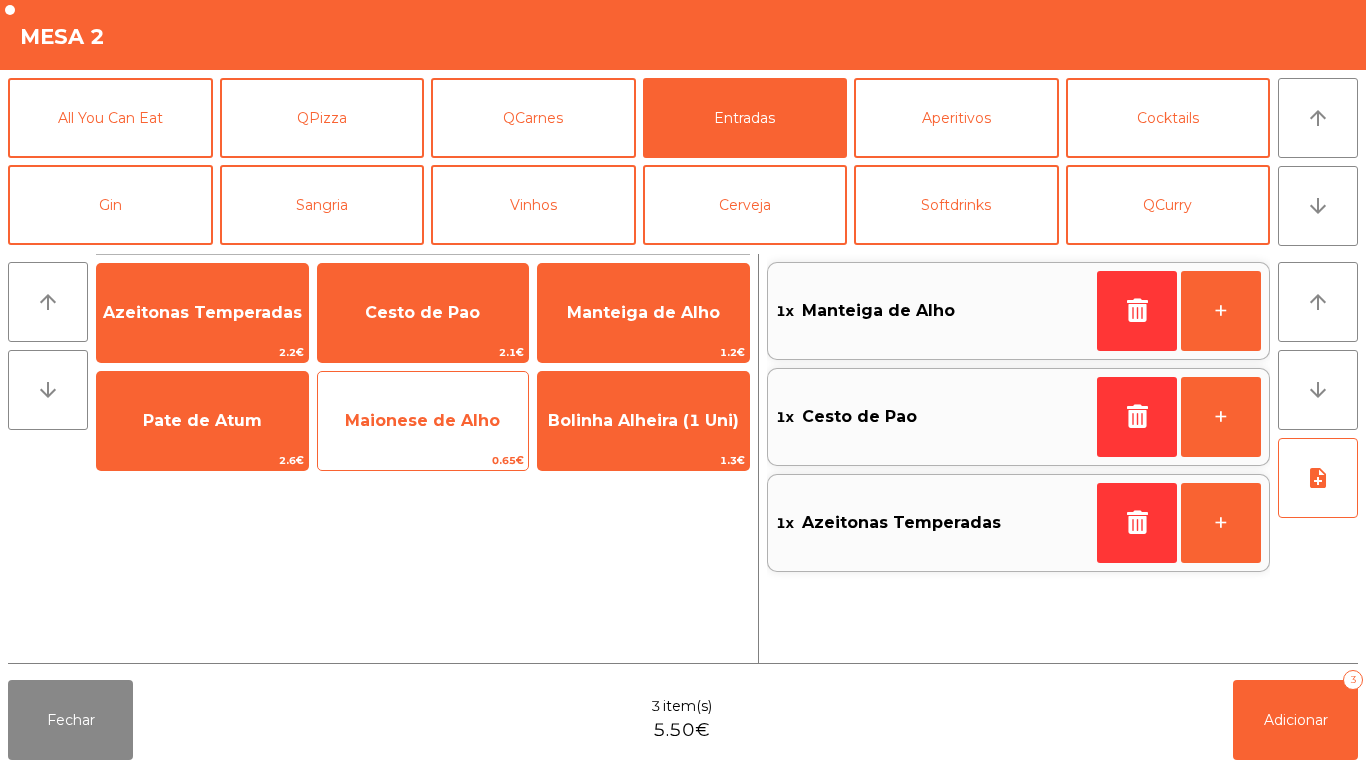 click on "Maionese de Alho" 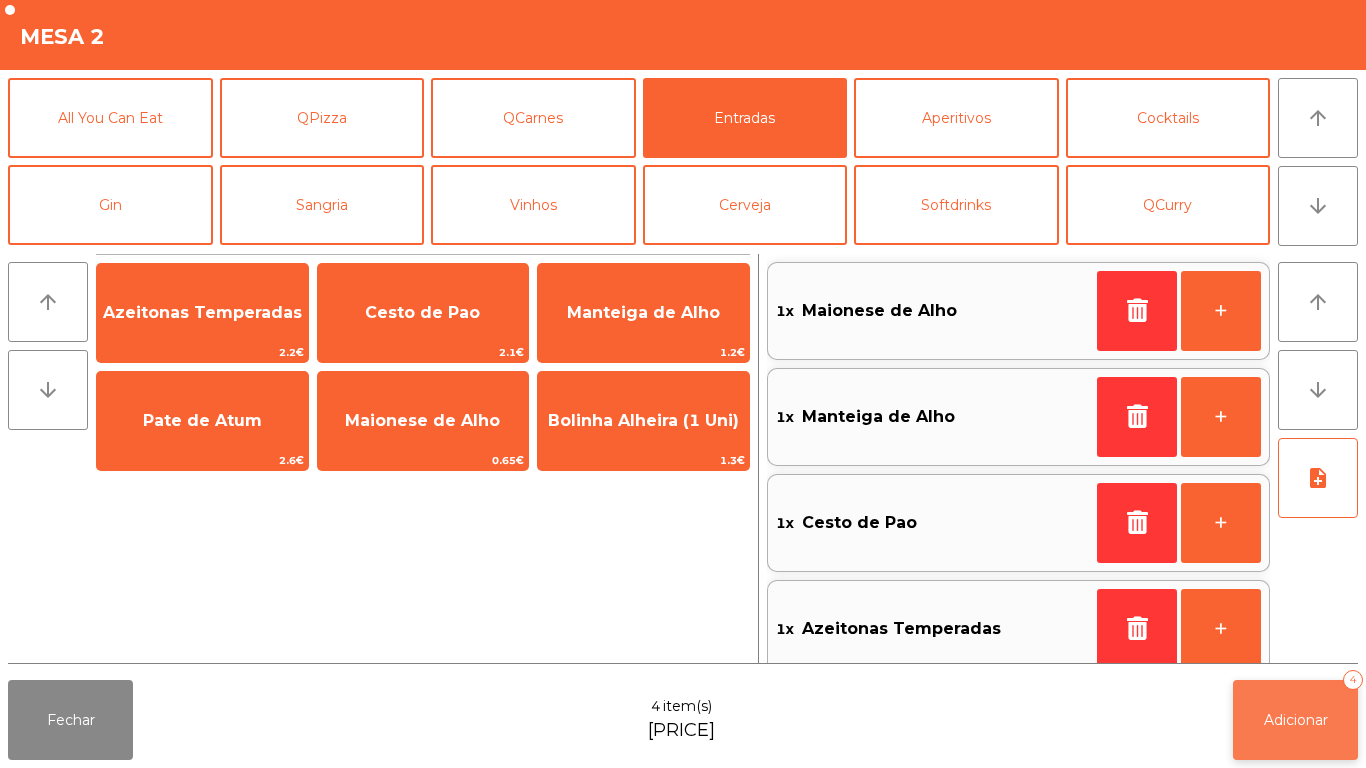 click on "Adicionar" 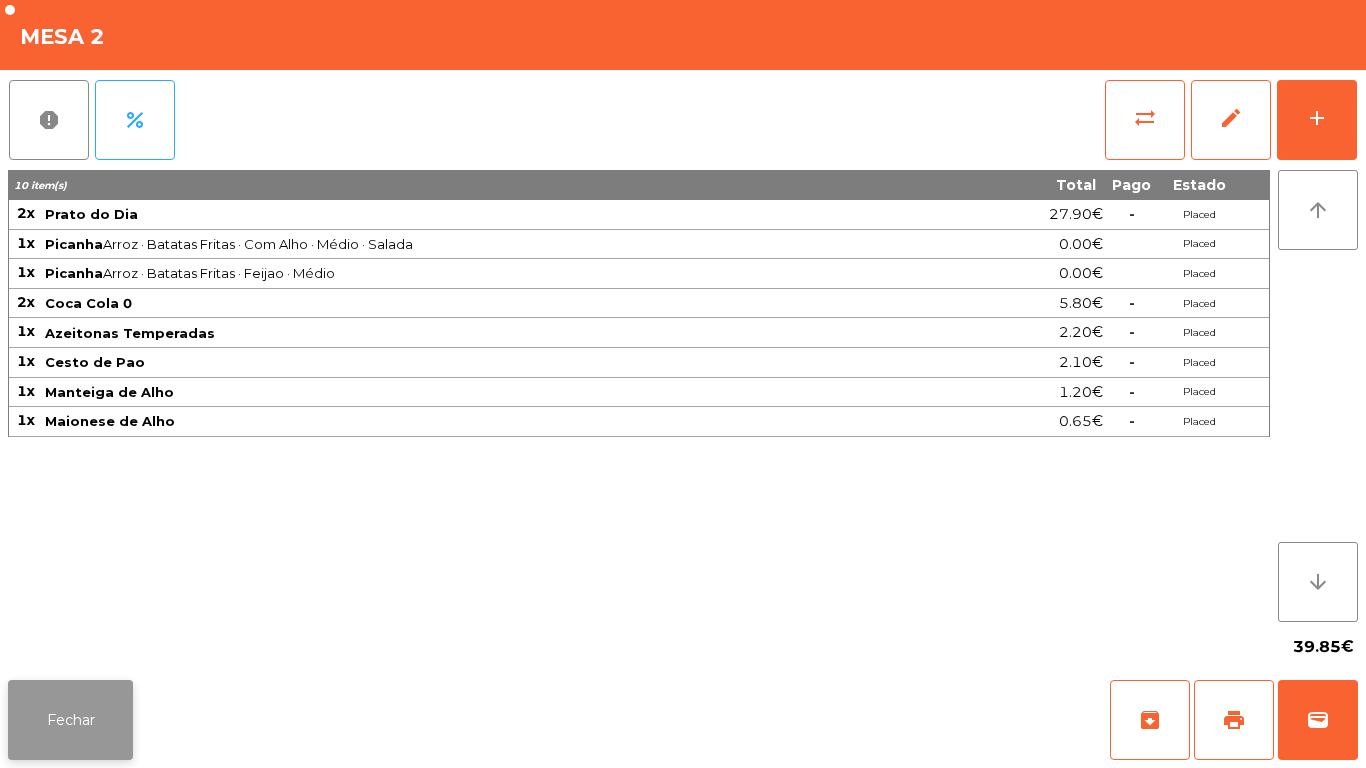 click on "Fechar" 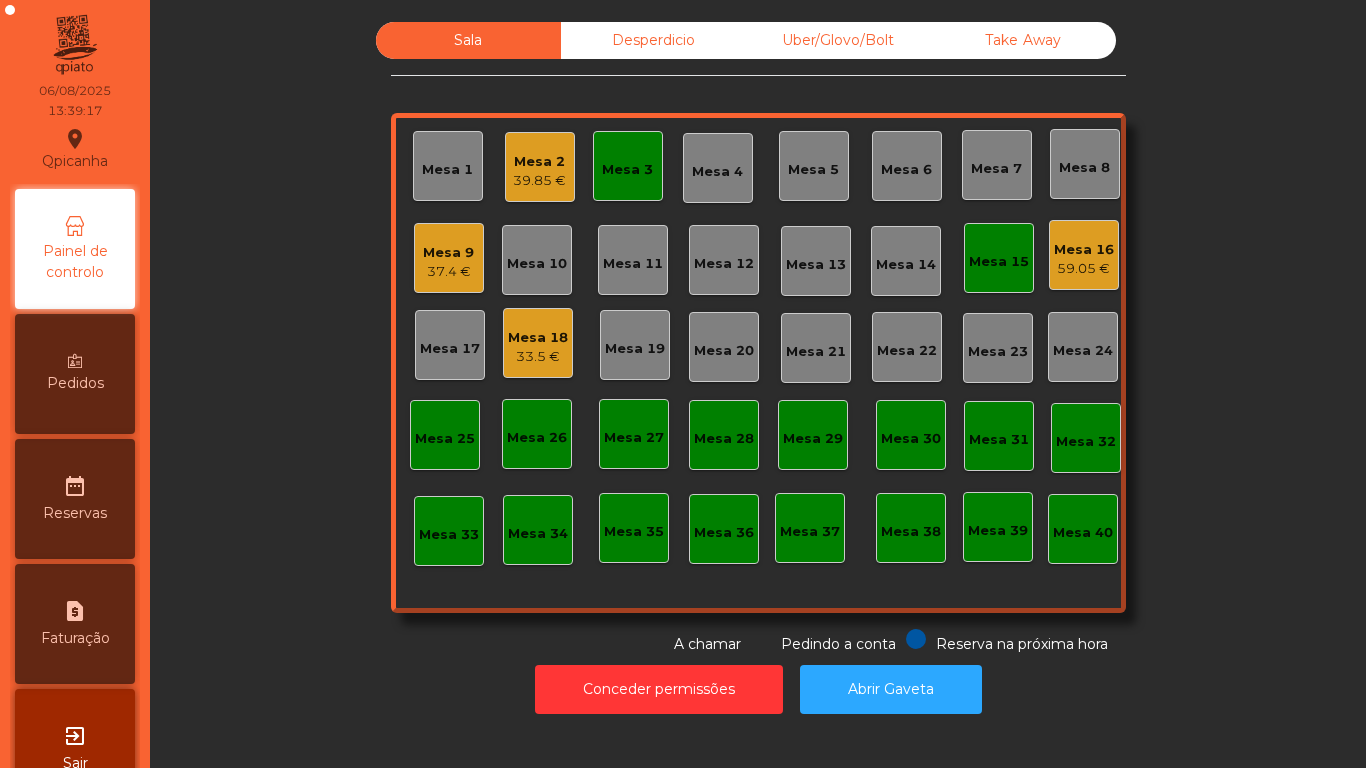 click on "Mesa 3" 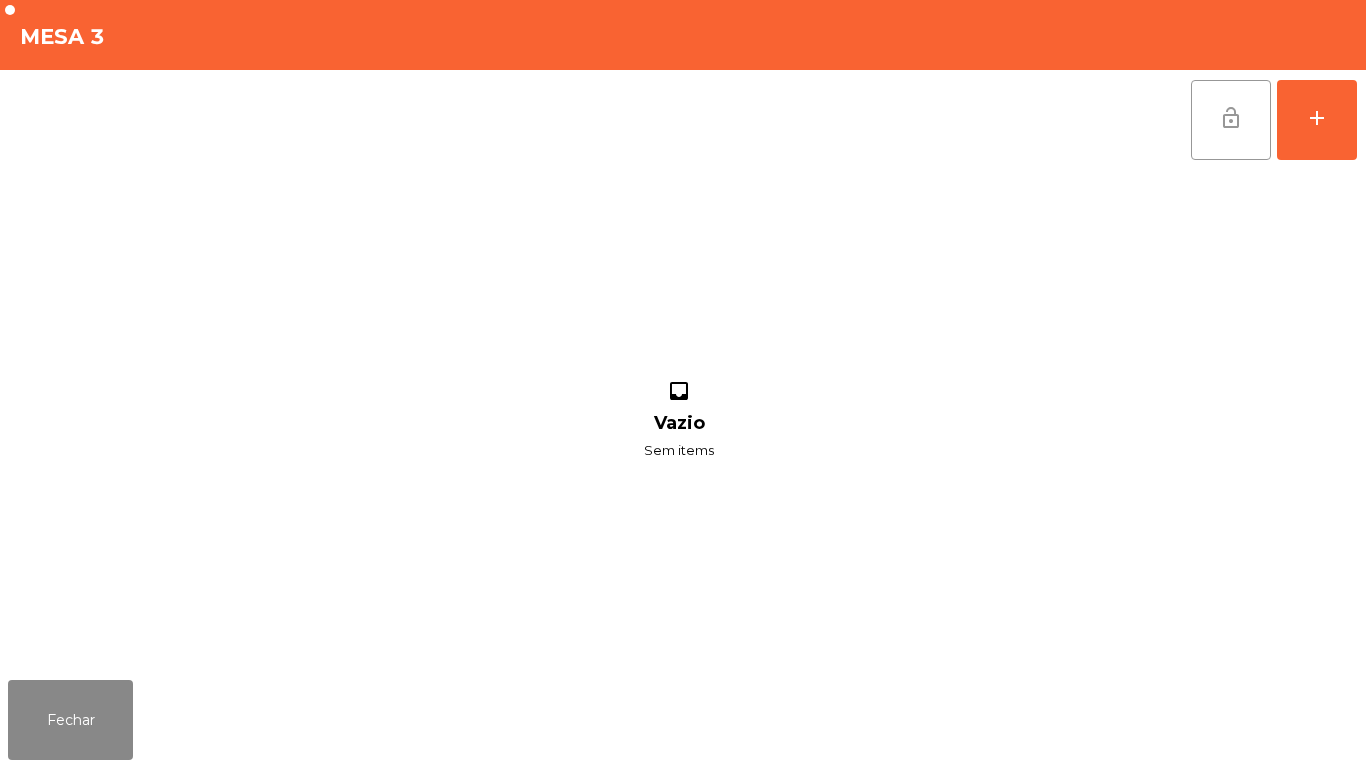 click on "lock_open" 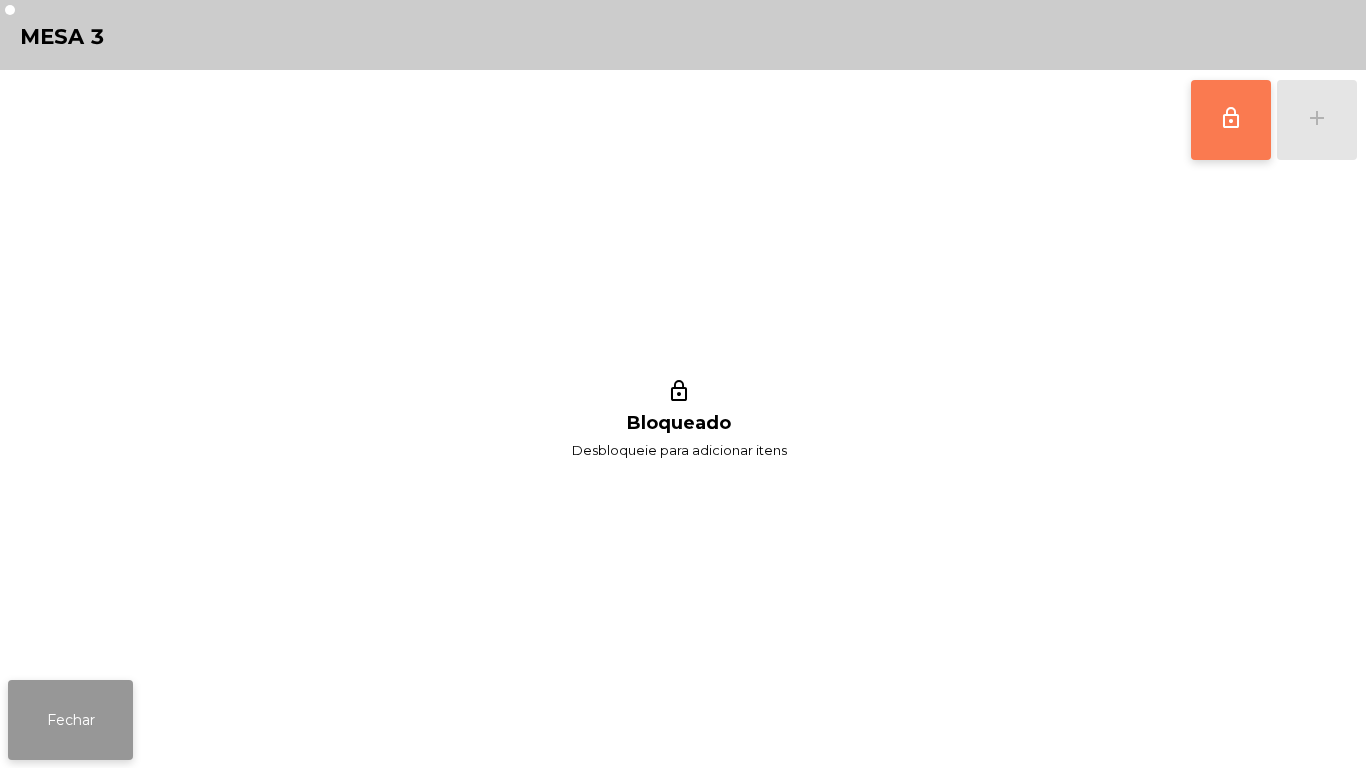 click on "Fechar" 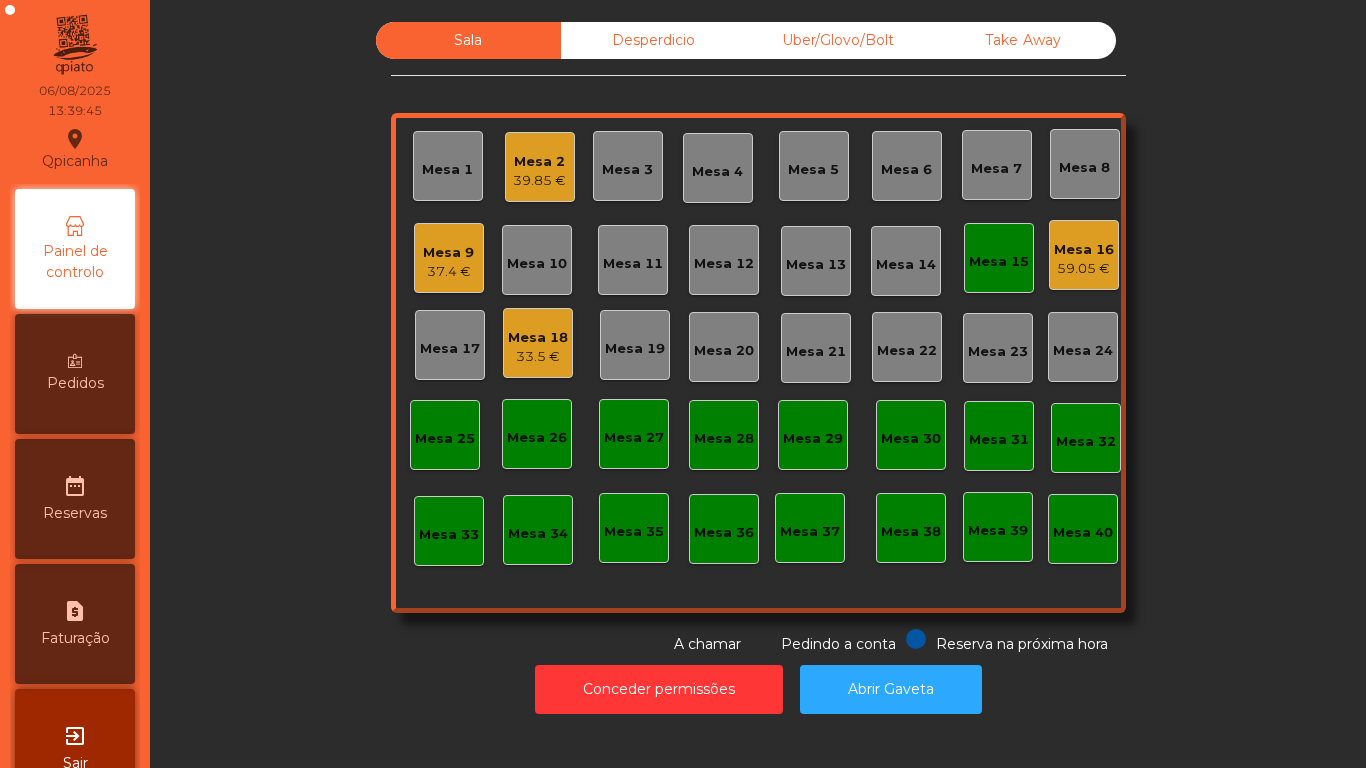 click on "Mesa 5" 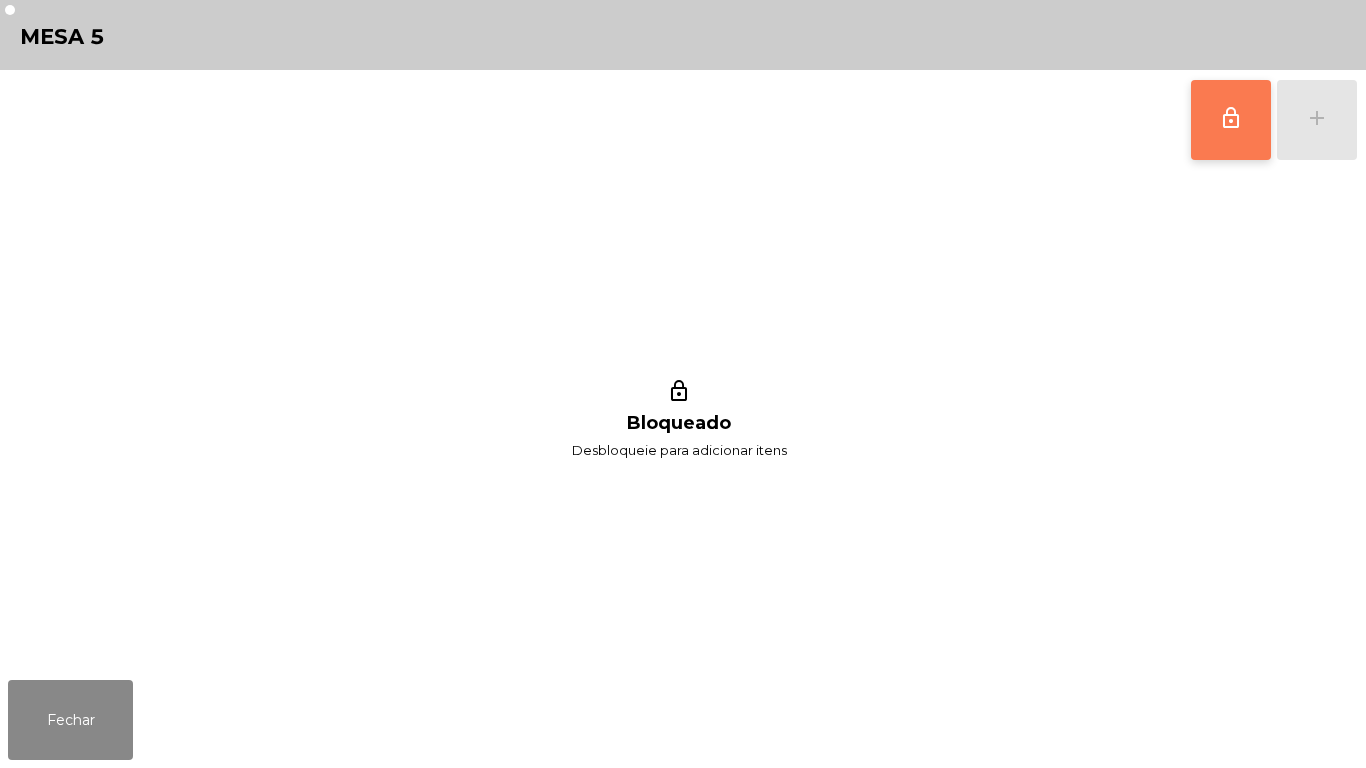 click on "lock_outline" 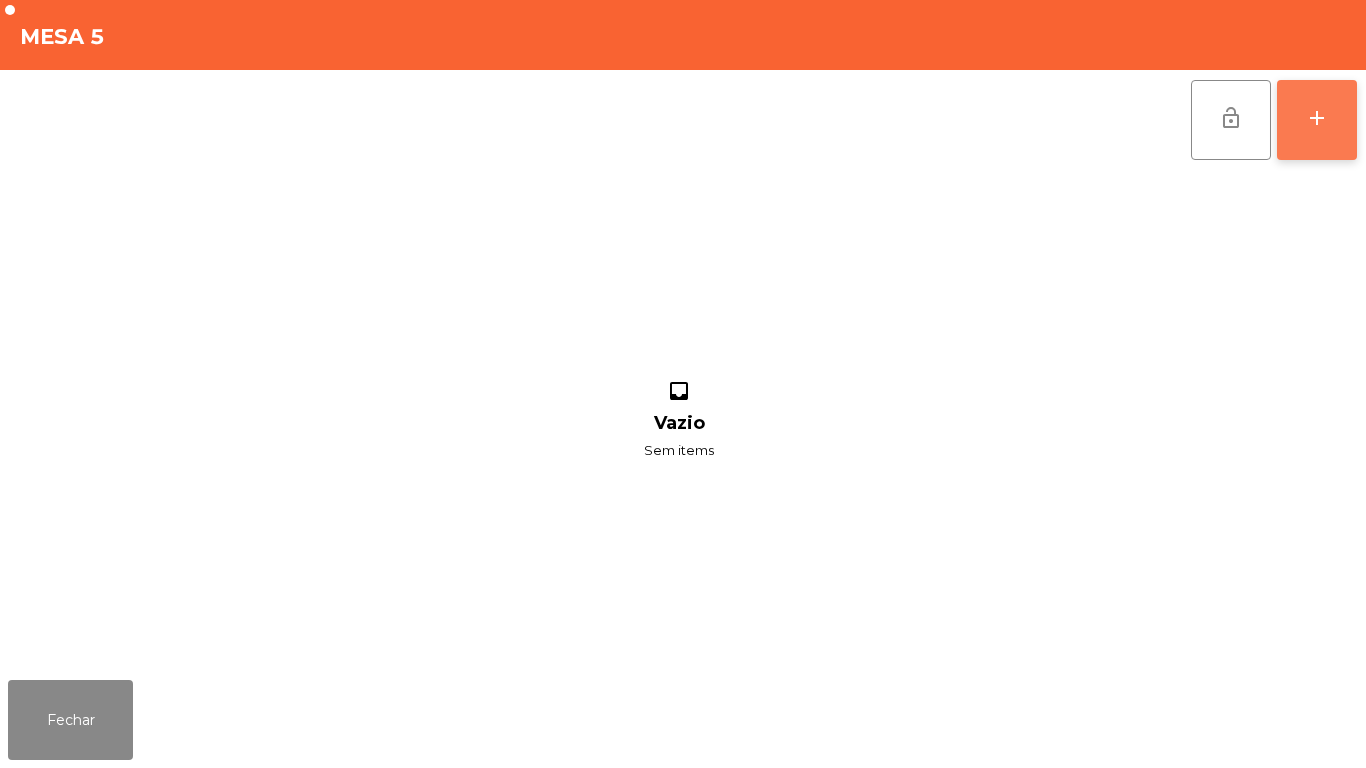 click on "add" 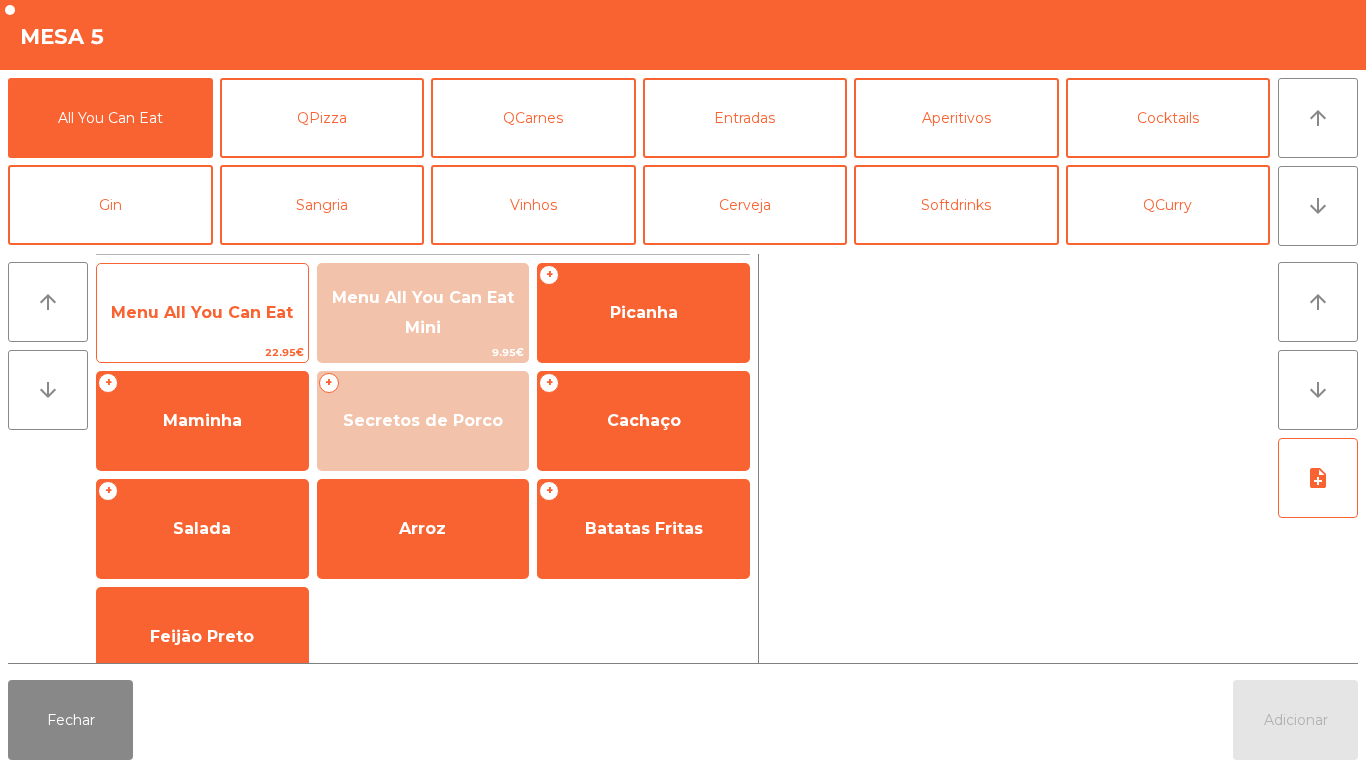 click on "Menu All You Can Eat" 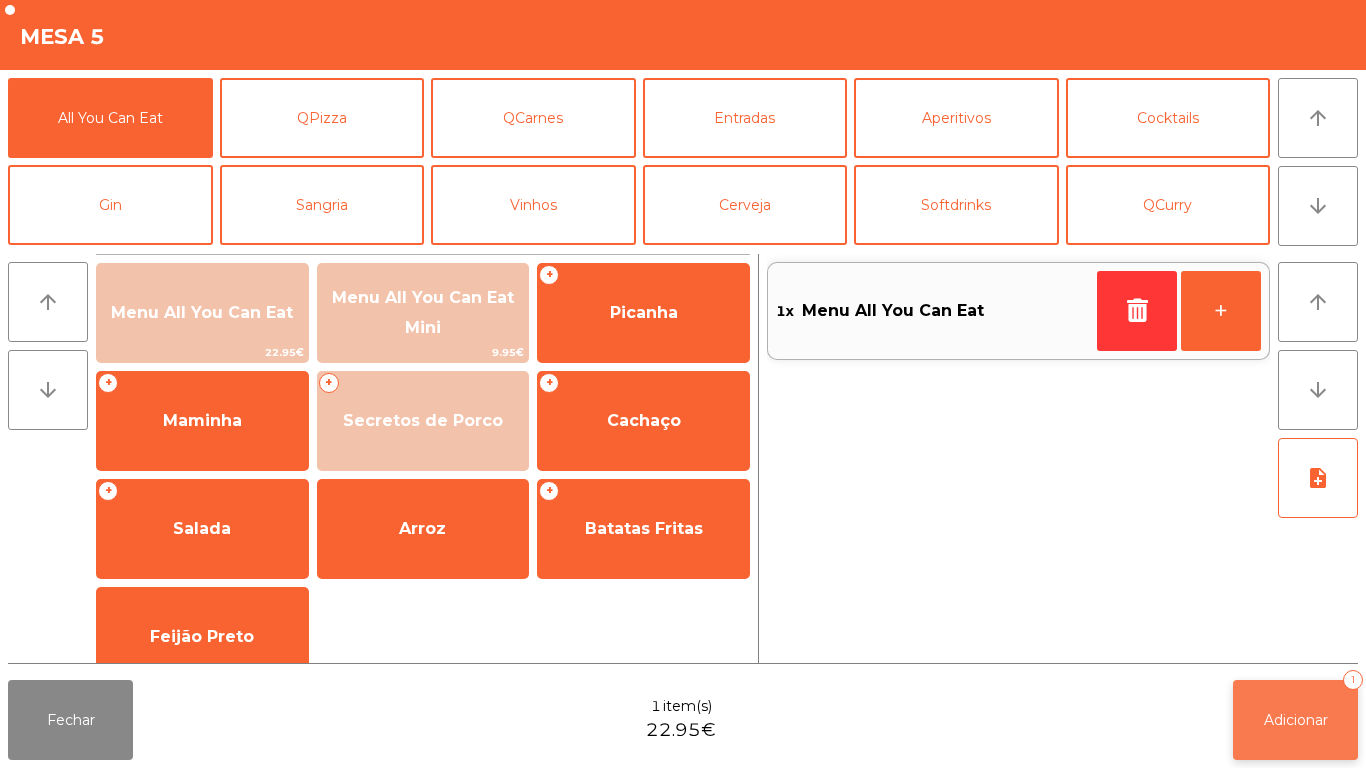 click on "Adicionar   1" 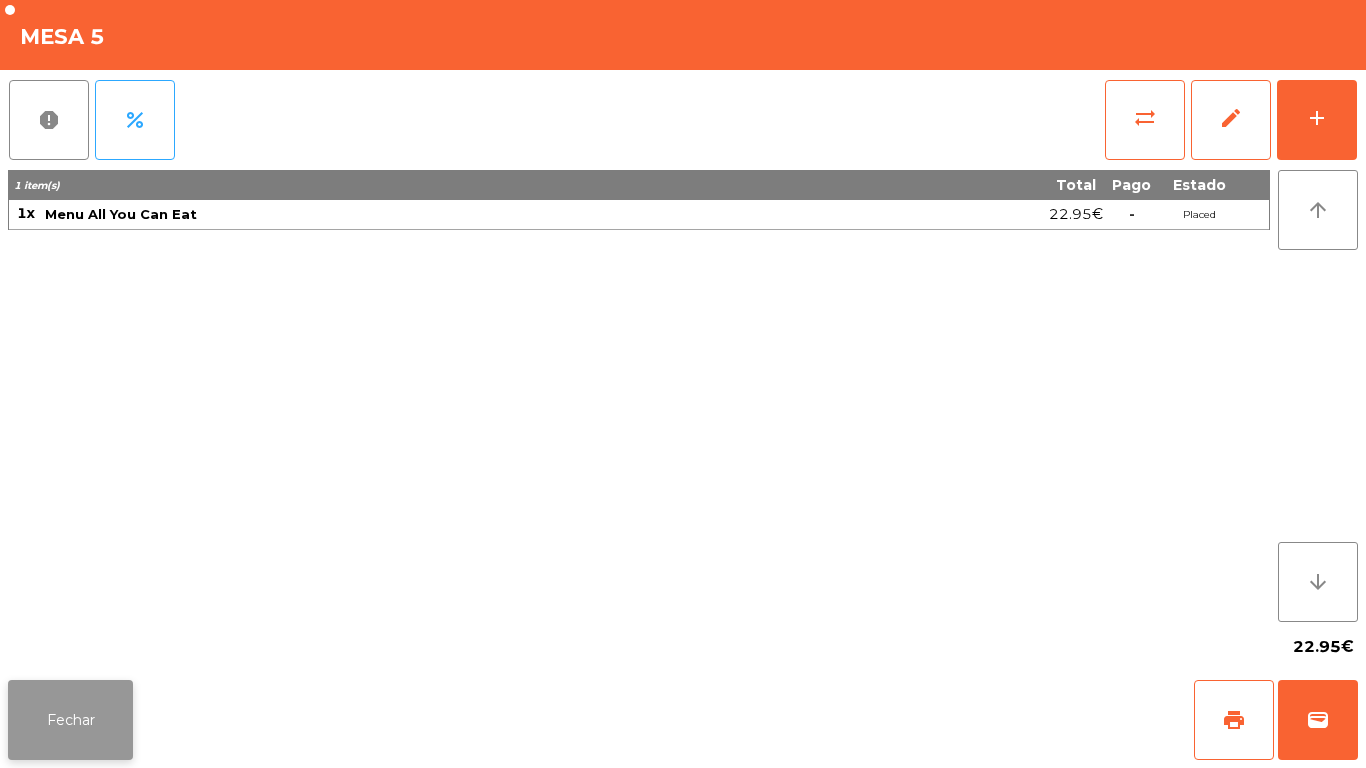 click on "Fechar" 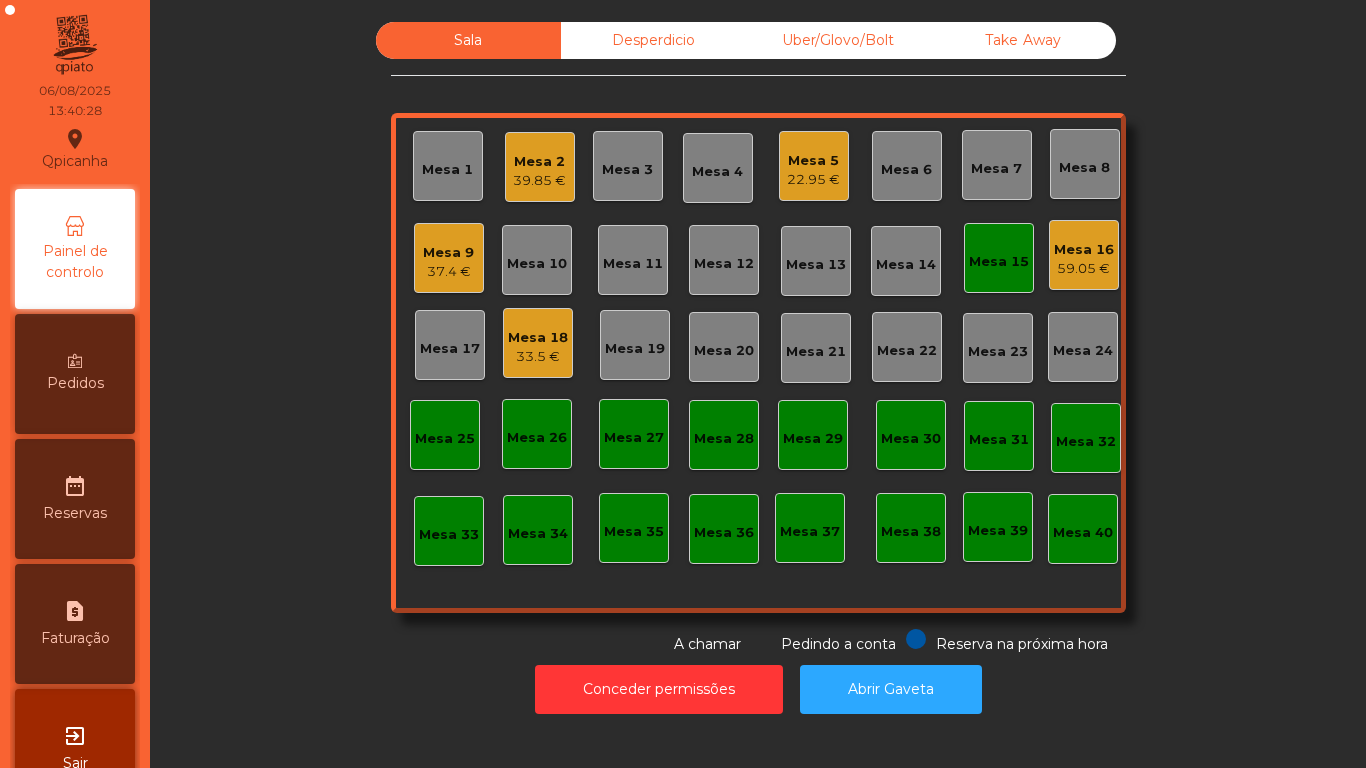 click on "Mesa 15" 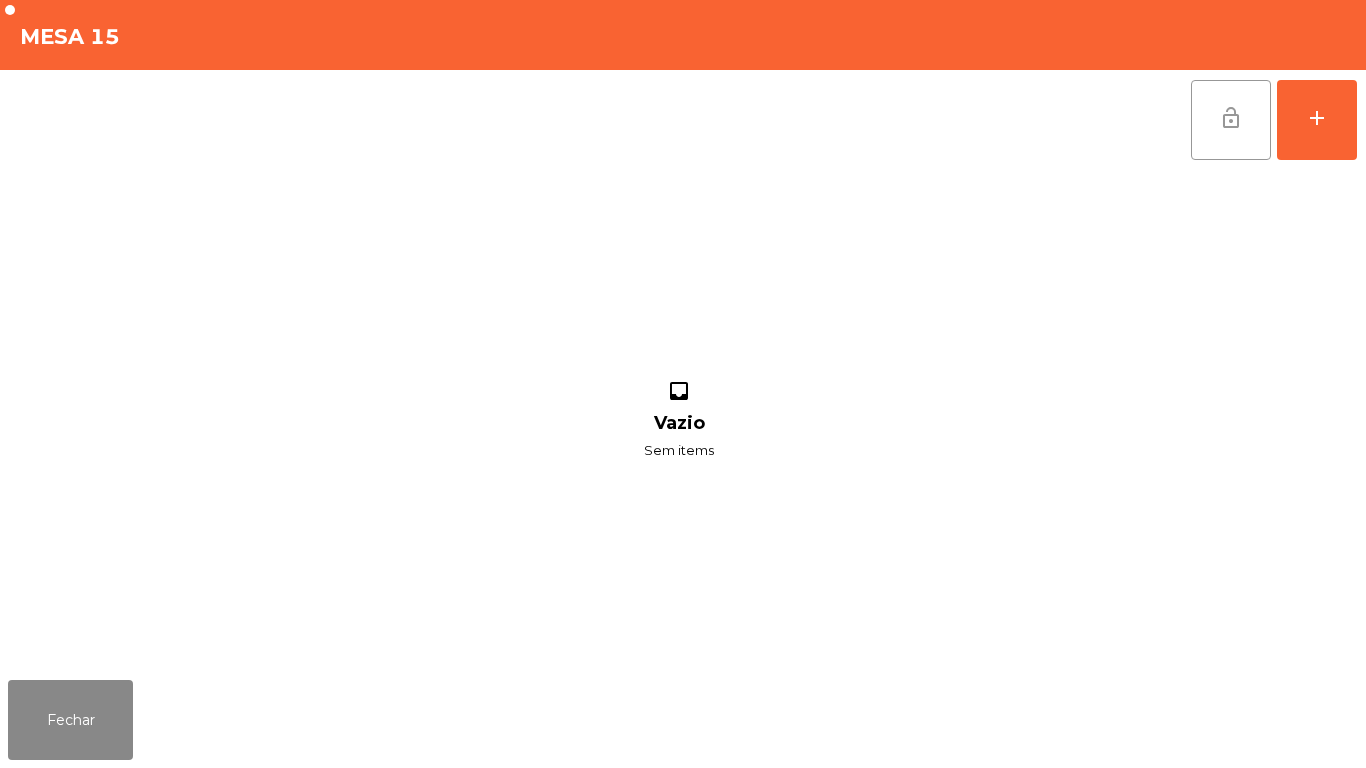 click on "lock_open" 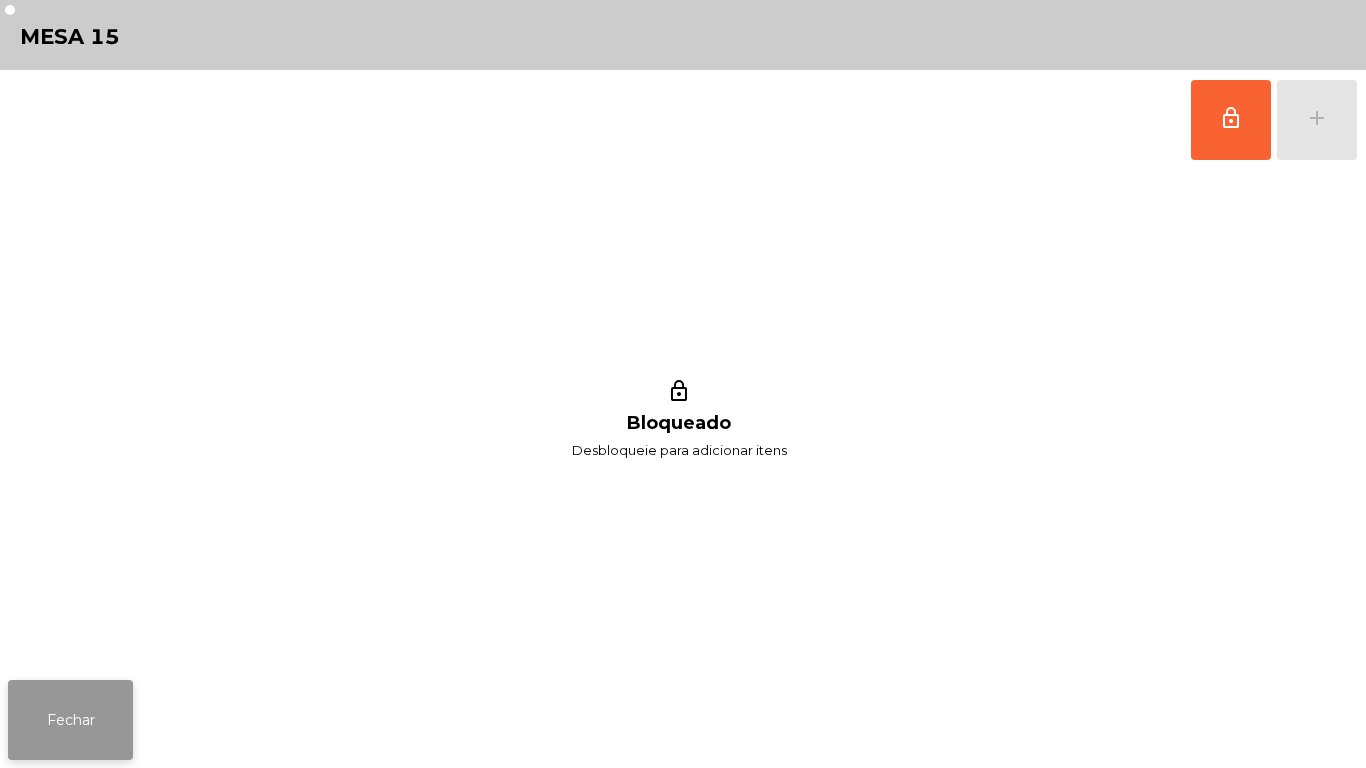 click on "Fechar" 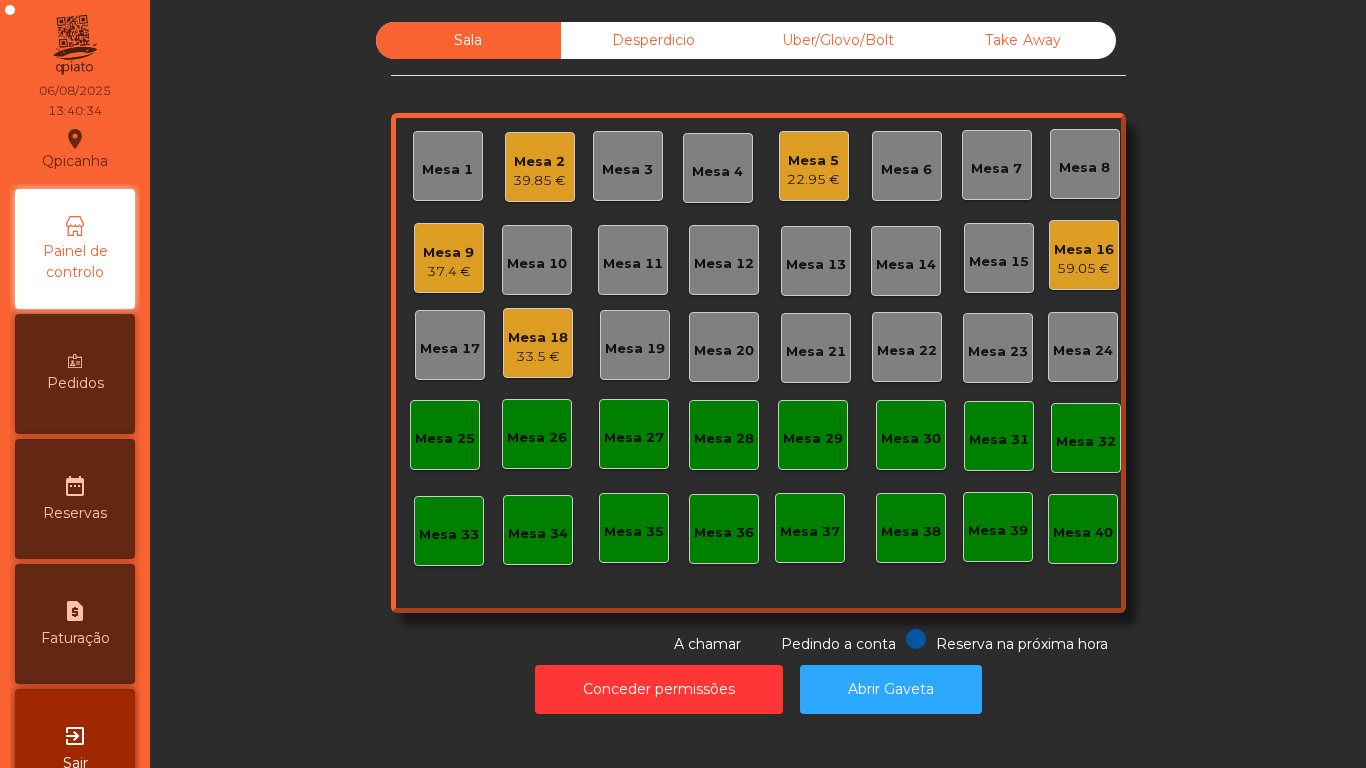 click on "22.95 €" 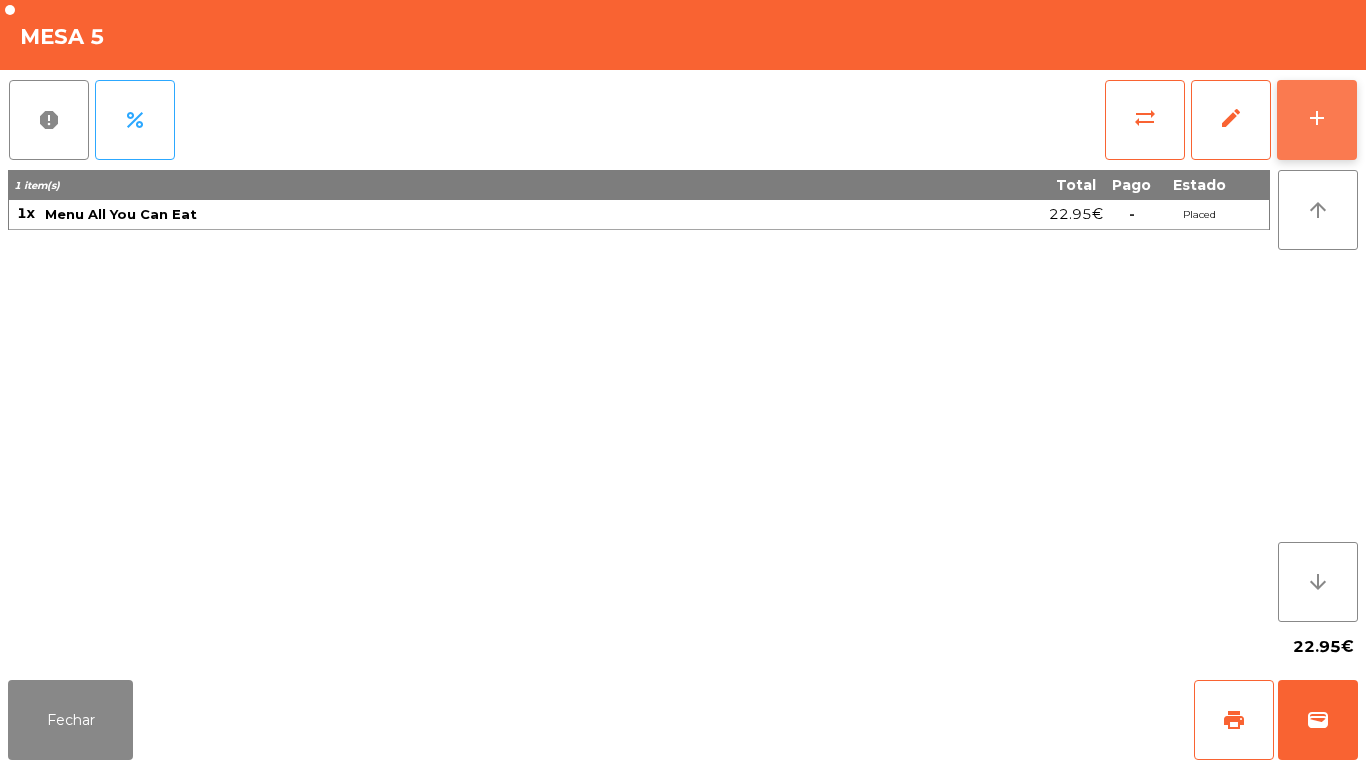 click on "add" 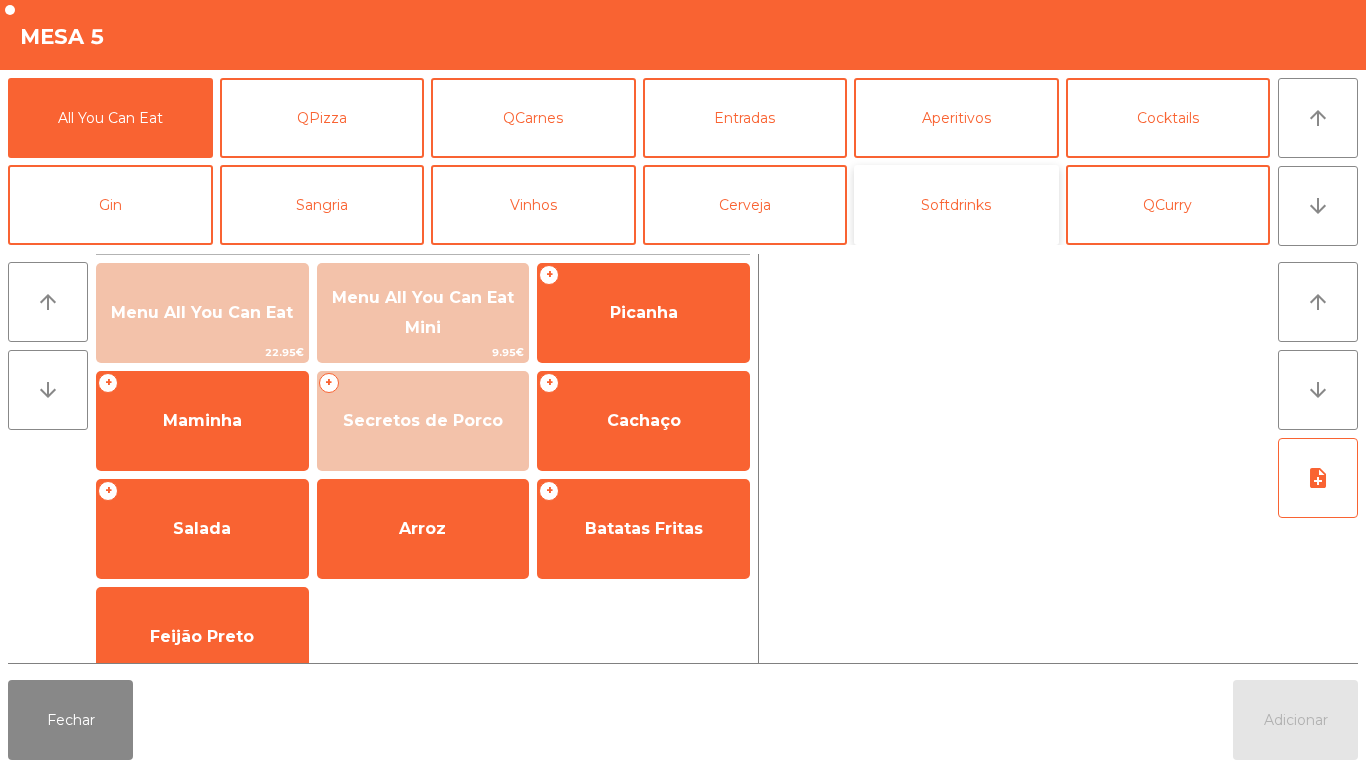 click on "Softdrinks" 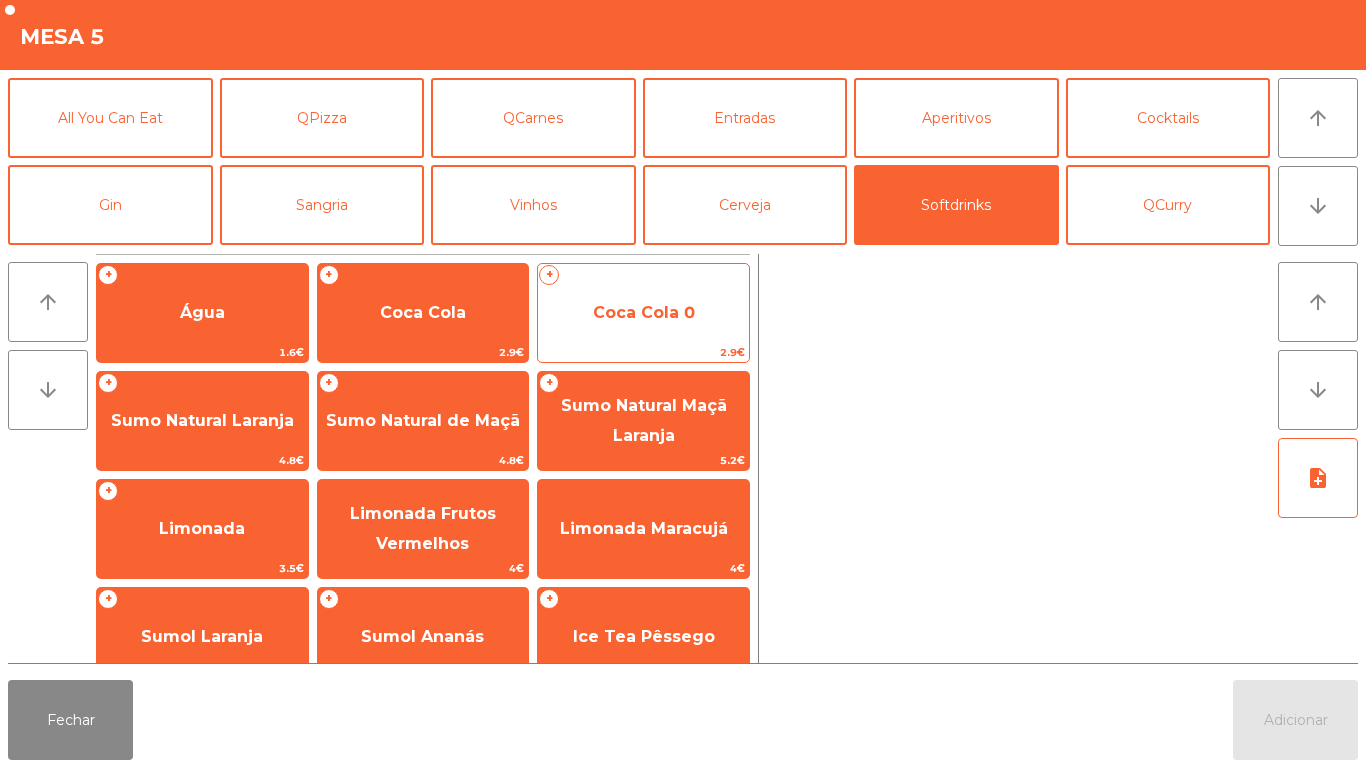 click on "Coca Cola 0" 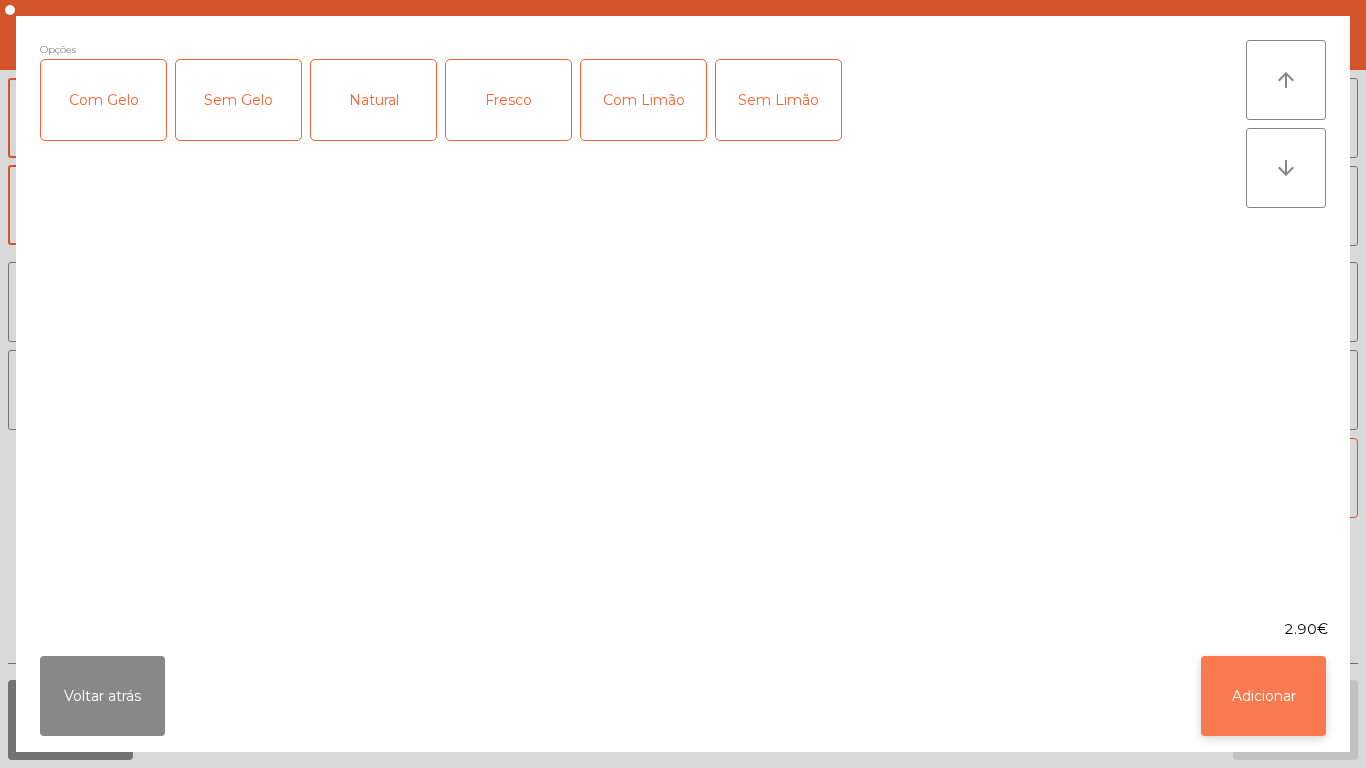 click on "Adicionar" 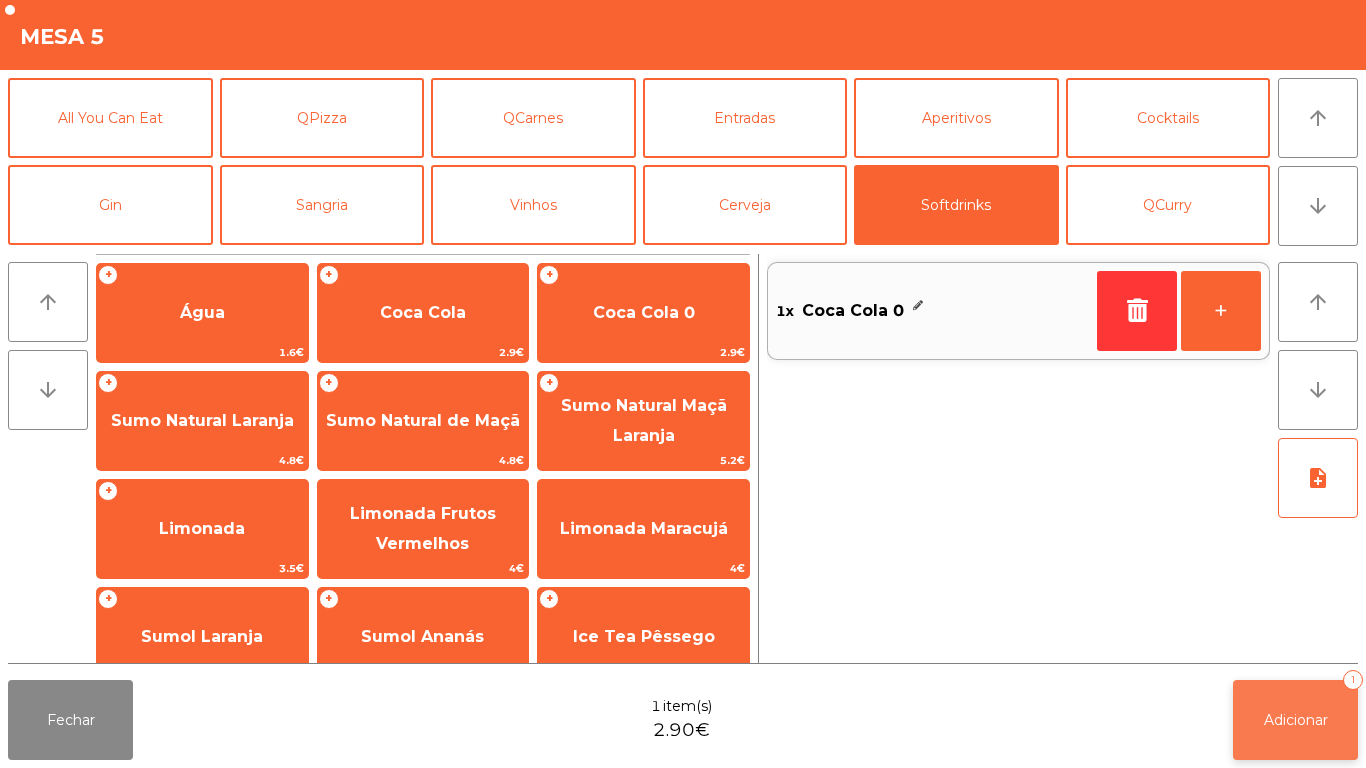 click on "Adicionar" 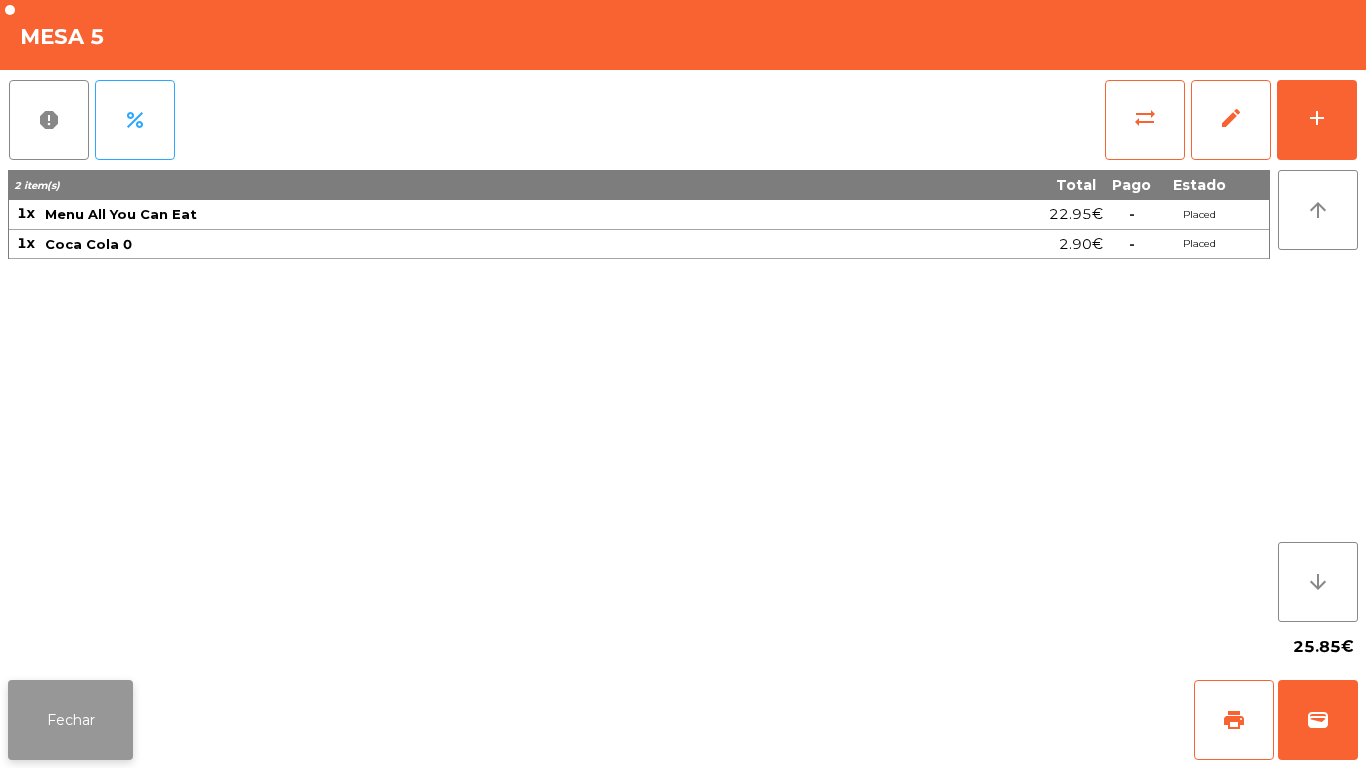 click on "Fechar" 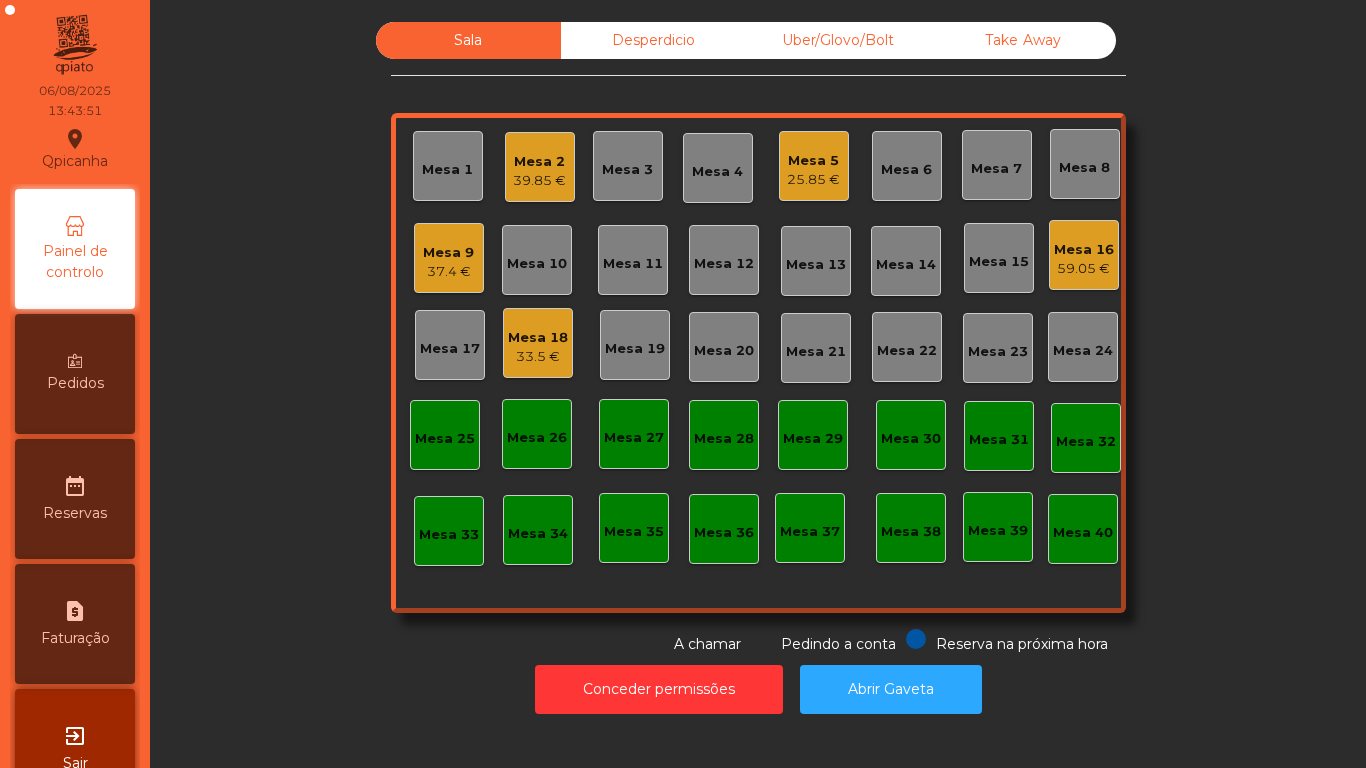click on "Mesa 18" 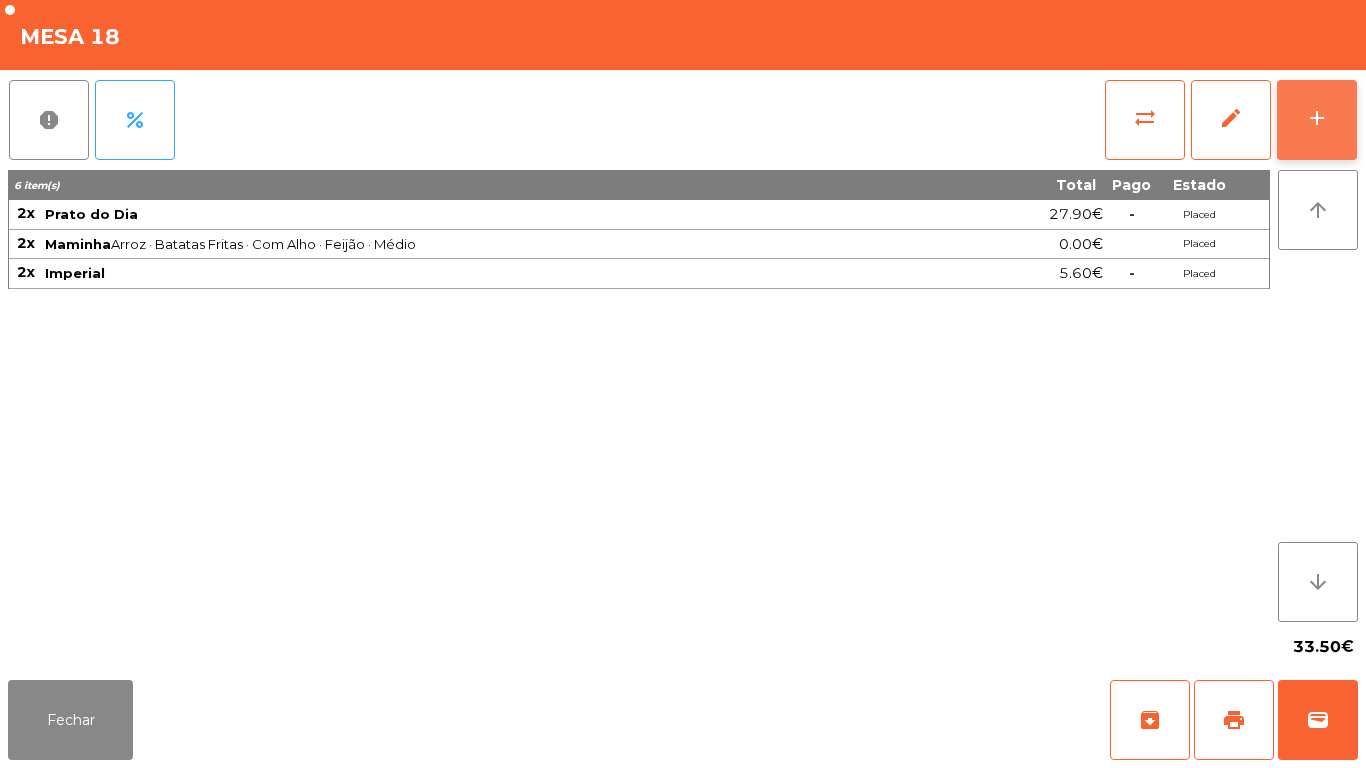 click on "add" 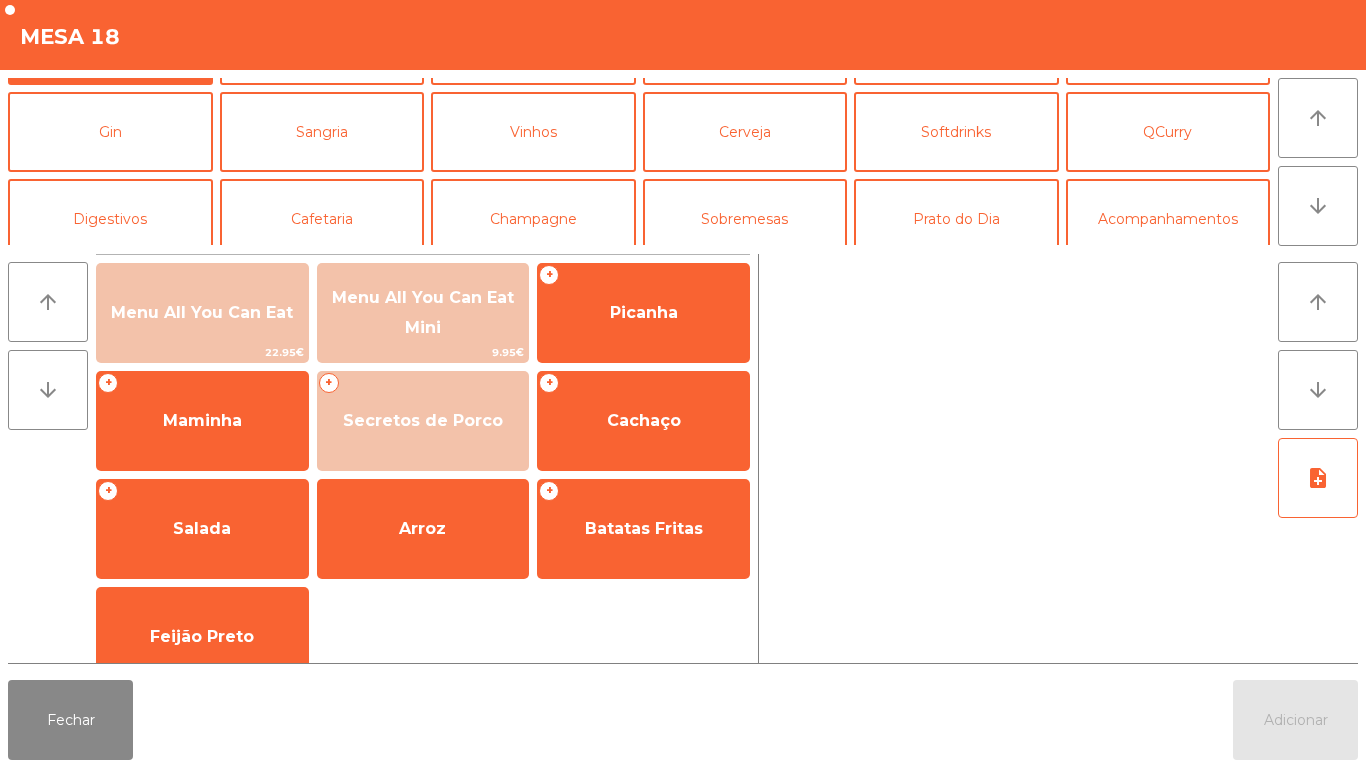 scroll, scrollTop: 93, scrollLeft: 0, axis: vertical 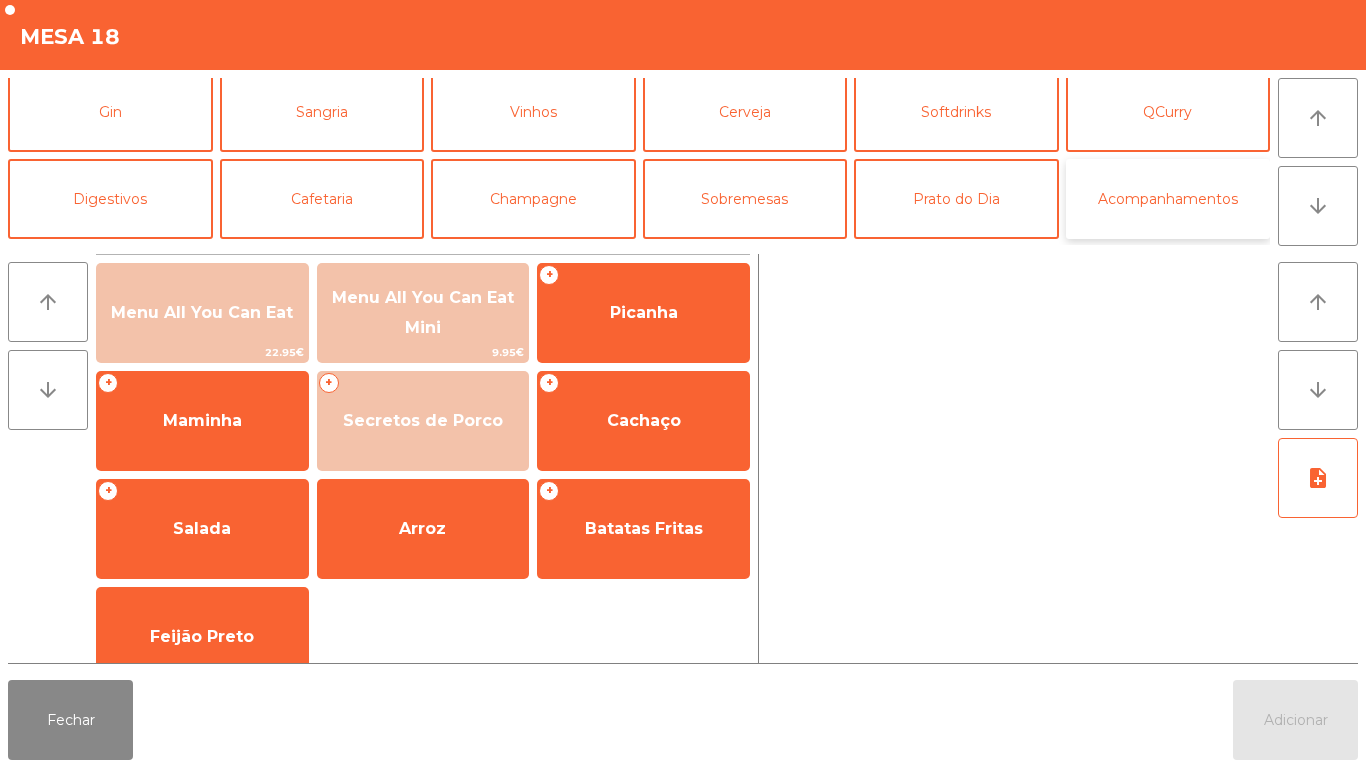 click on "Acompanhamentos" 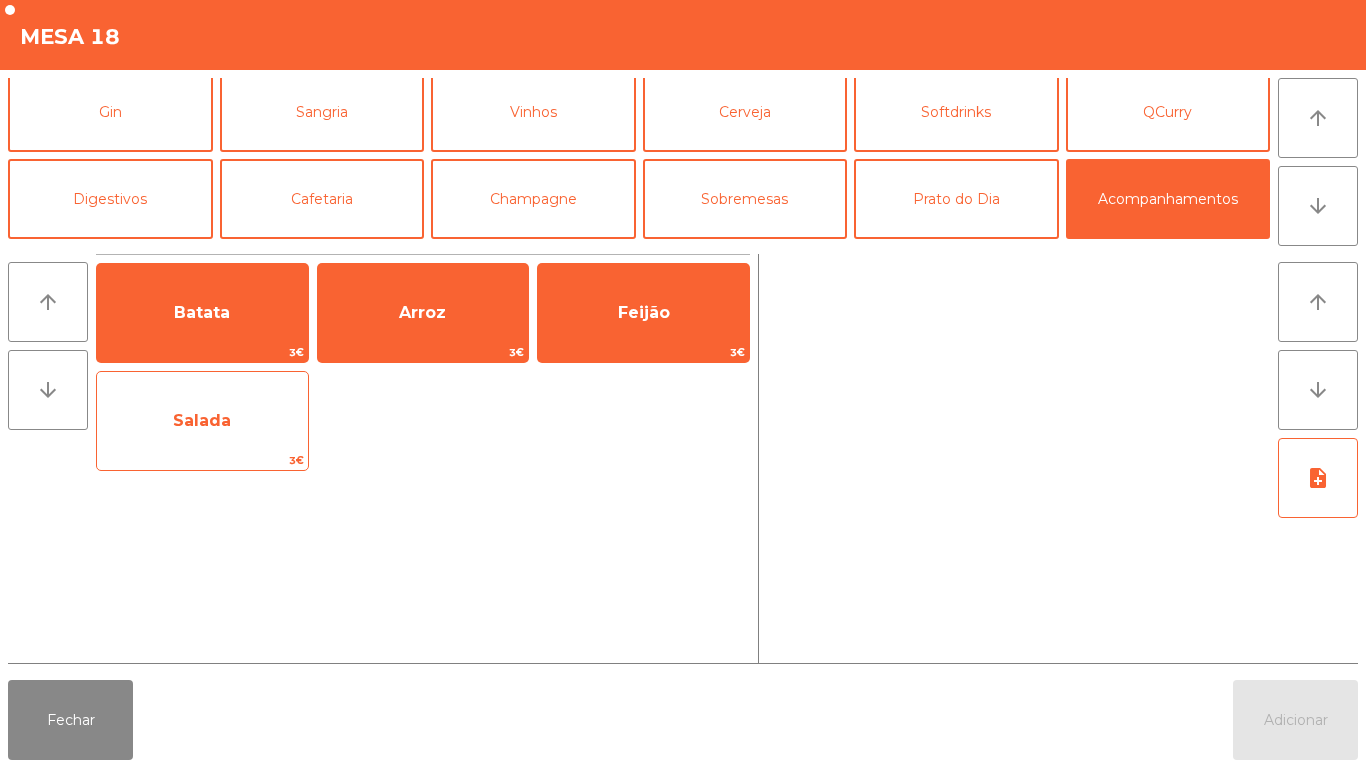 click on "Salada" 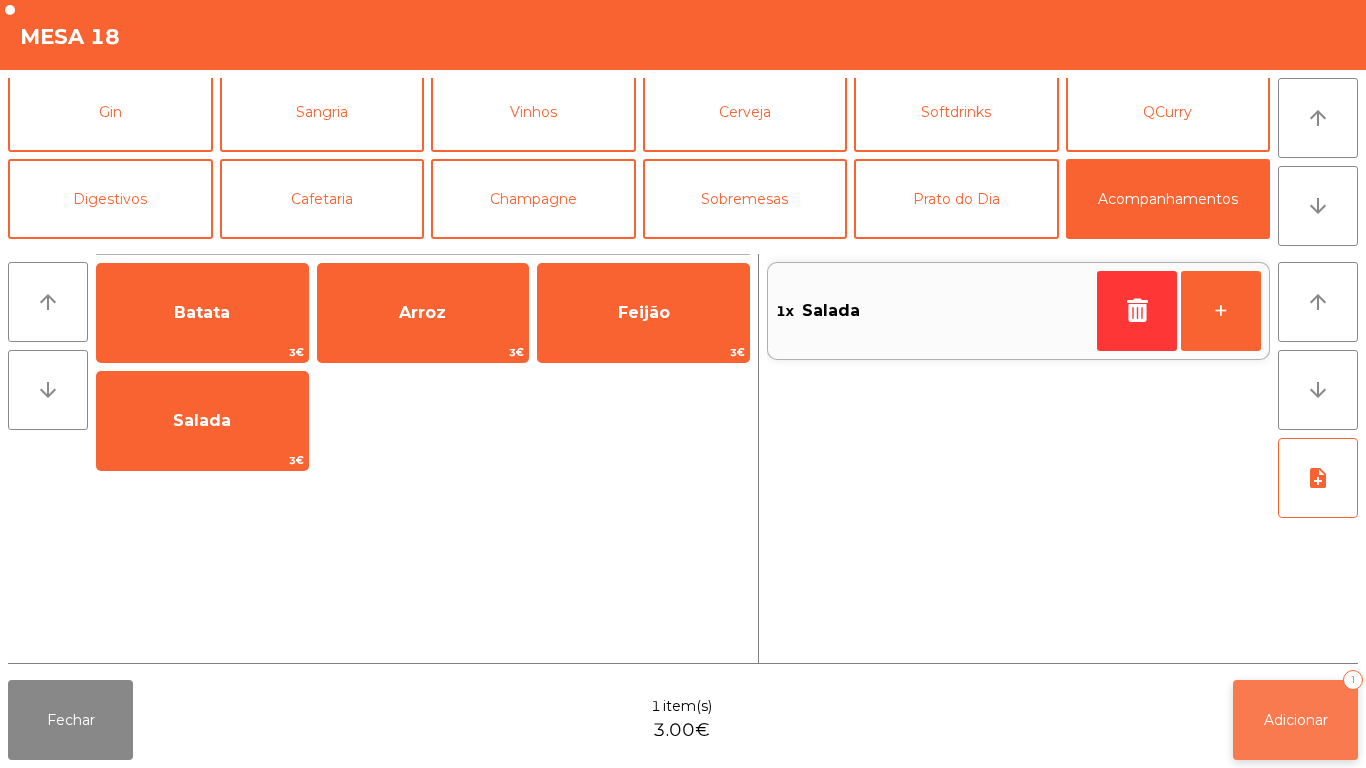 click on "Adicionar" 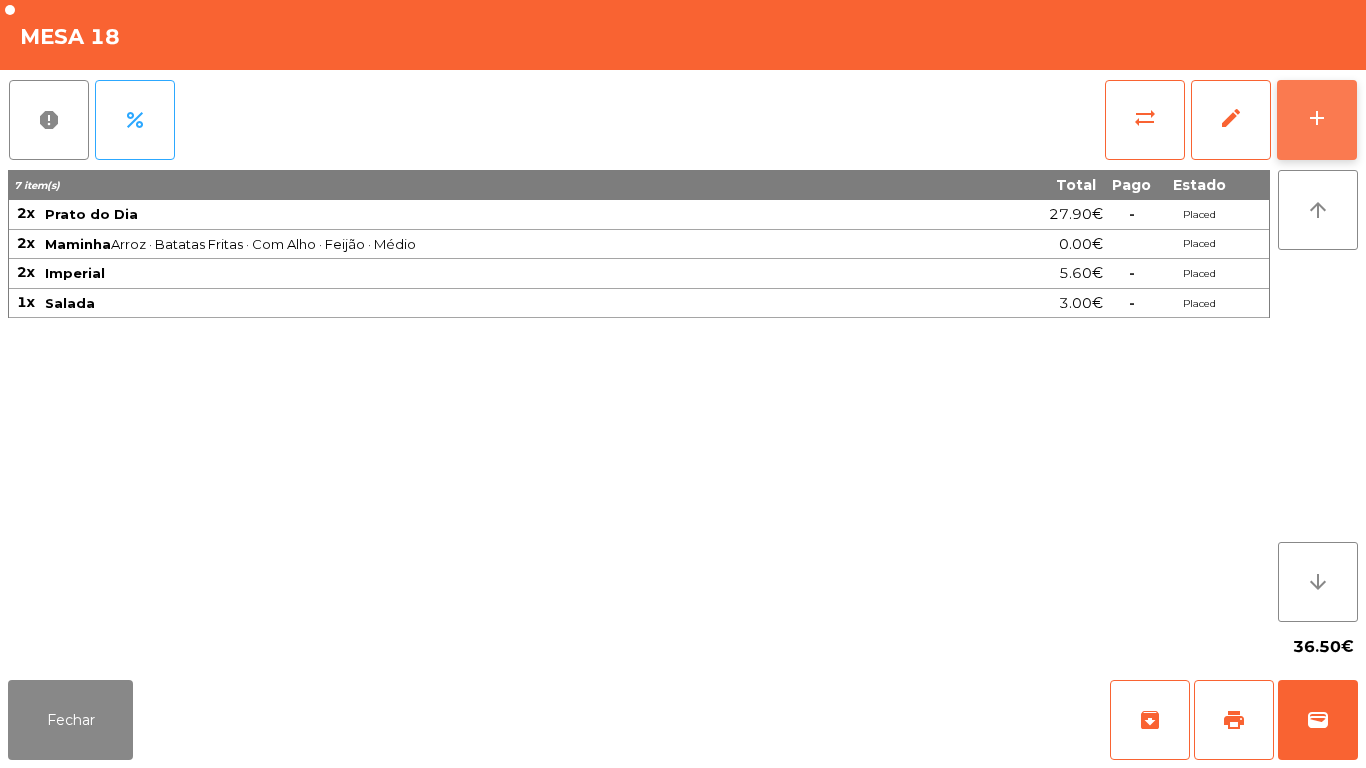 click on "add" 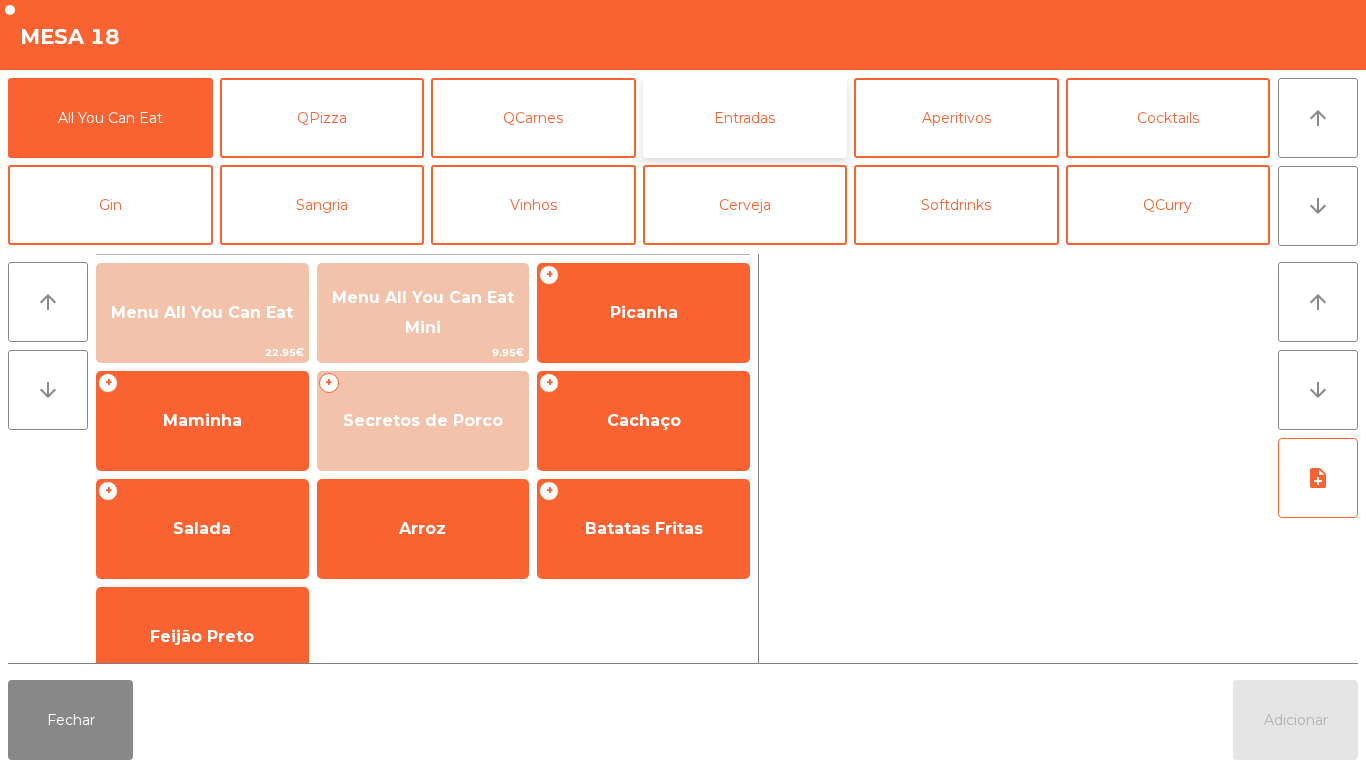 click on "Entradas" 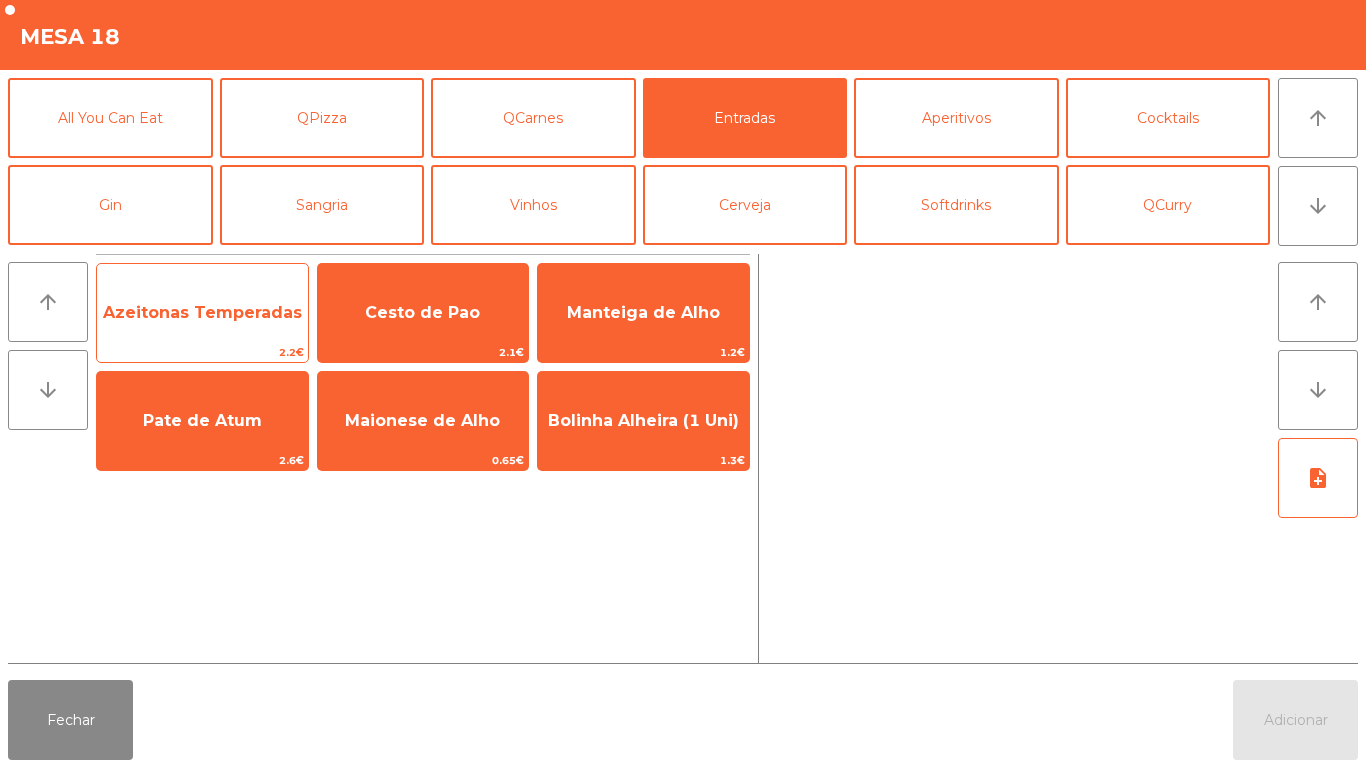 click on "Azeitonas Temperadas" 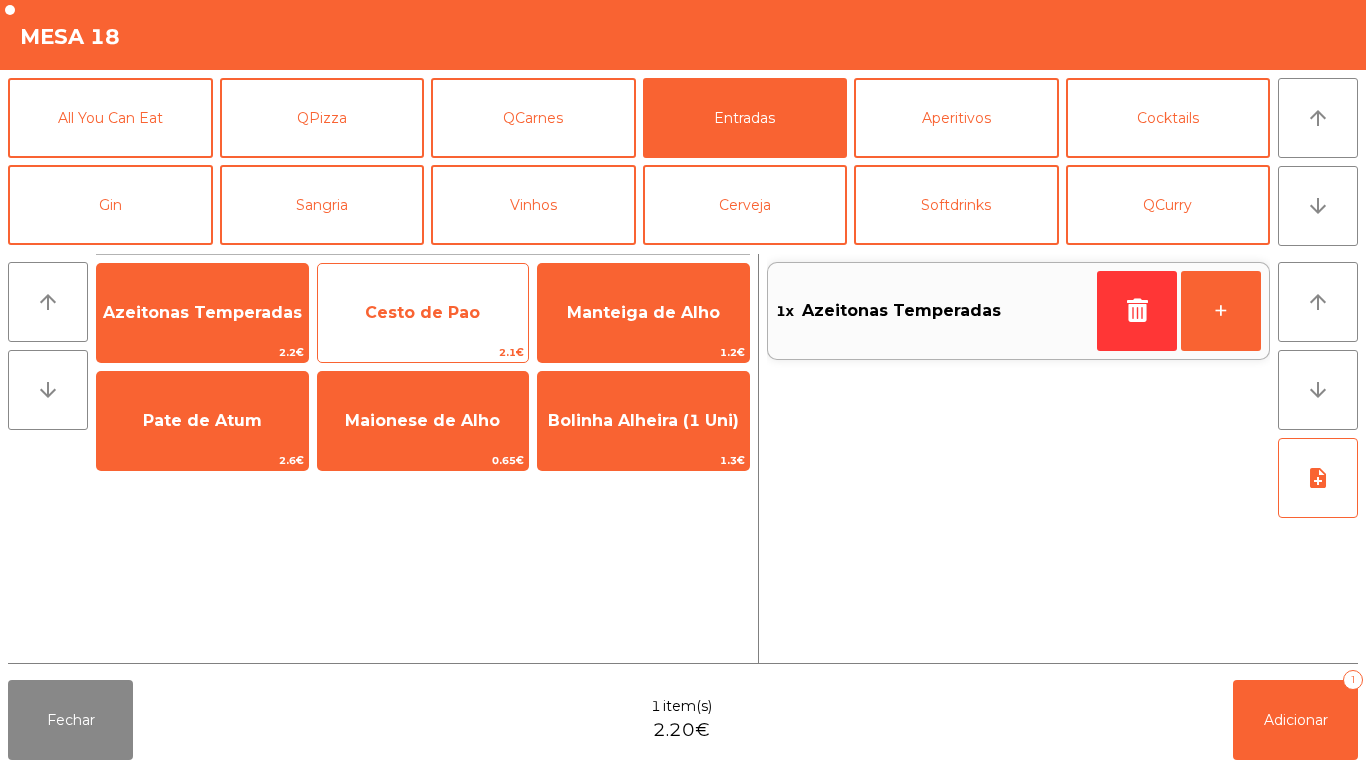 click on "Cesto de Pao" 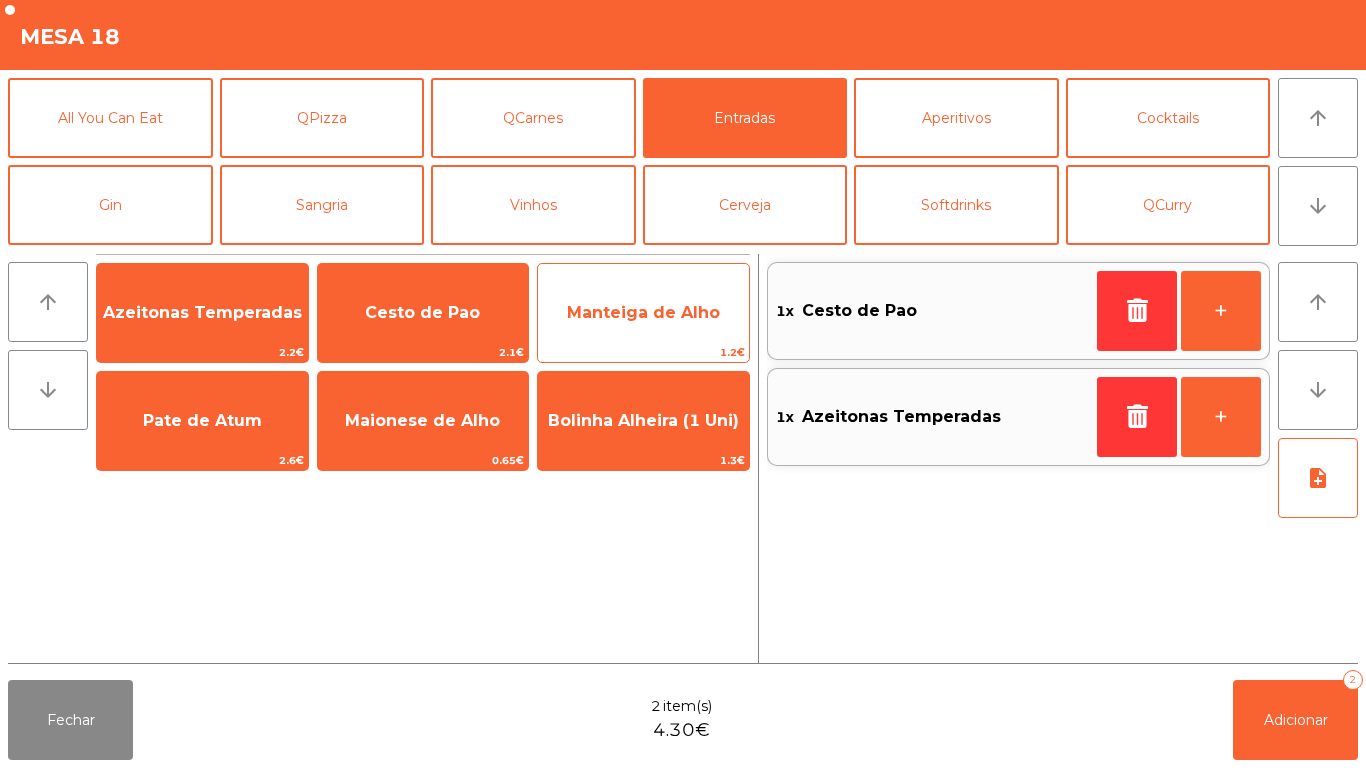 click on "Manteiga de Alho   [PRICE]" 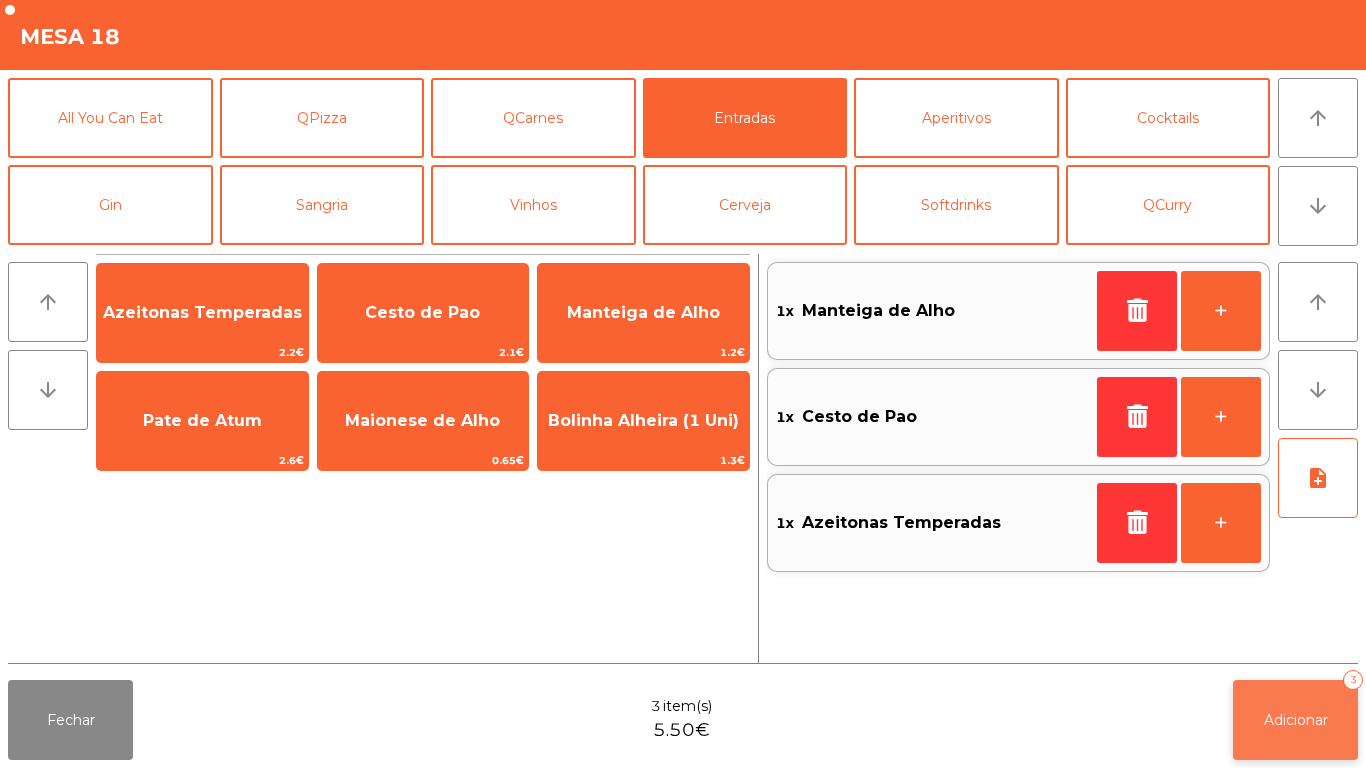 click on "Adicionar   3" 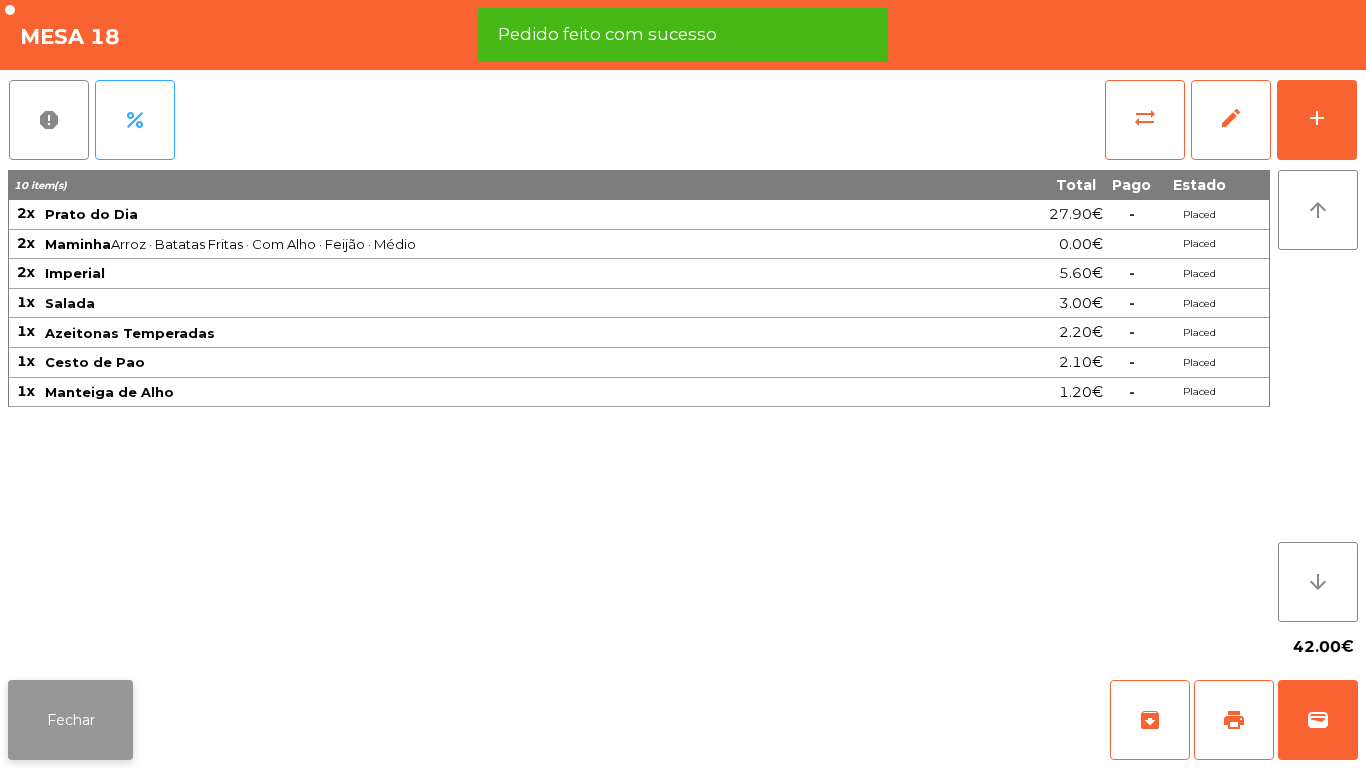 click on "Fechar" 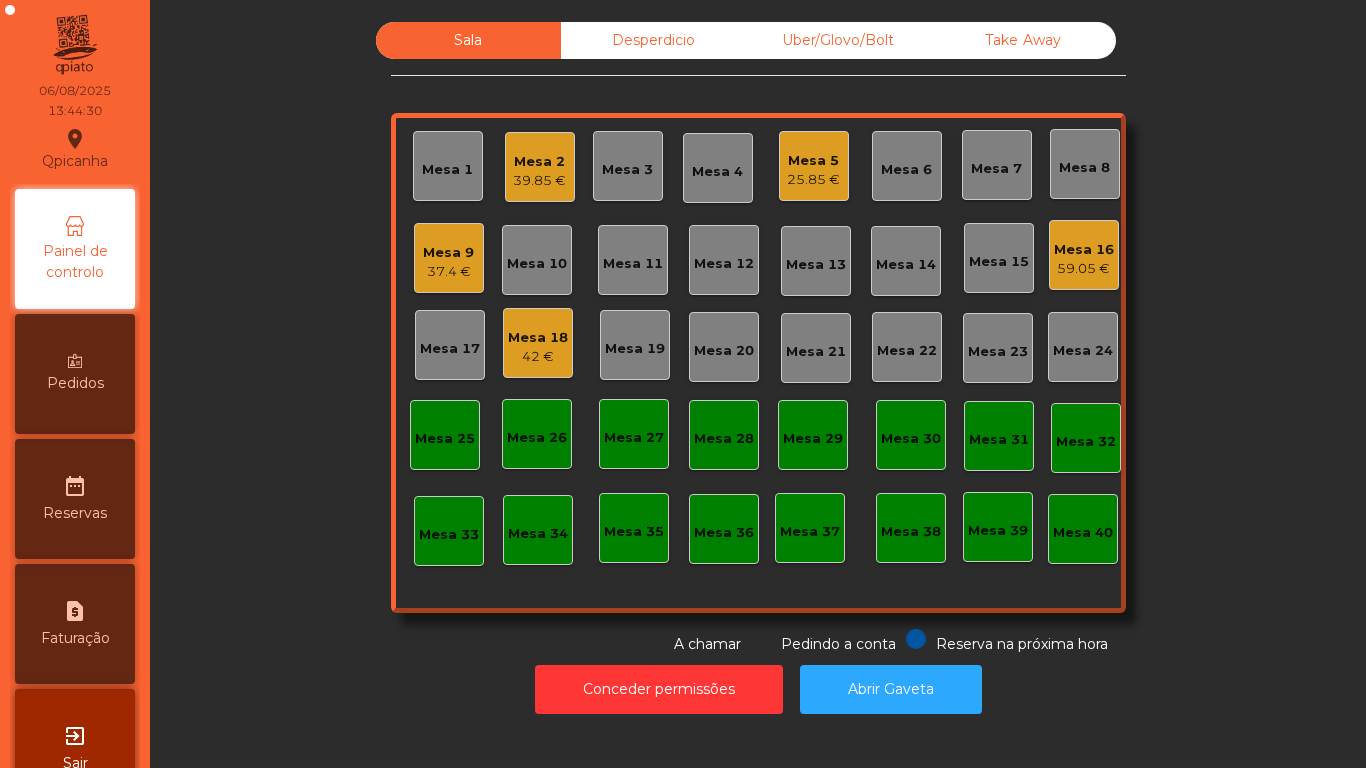 click on "59.05 €" 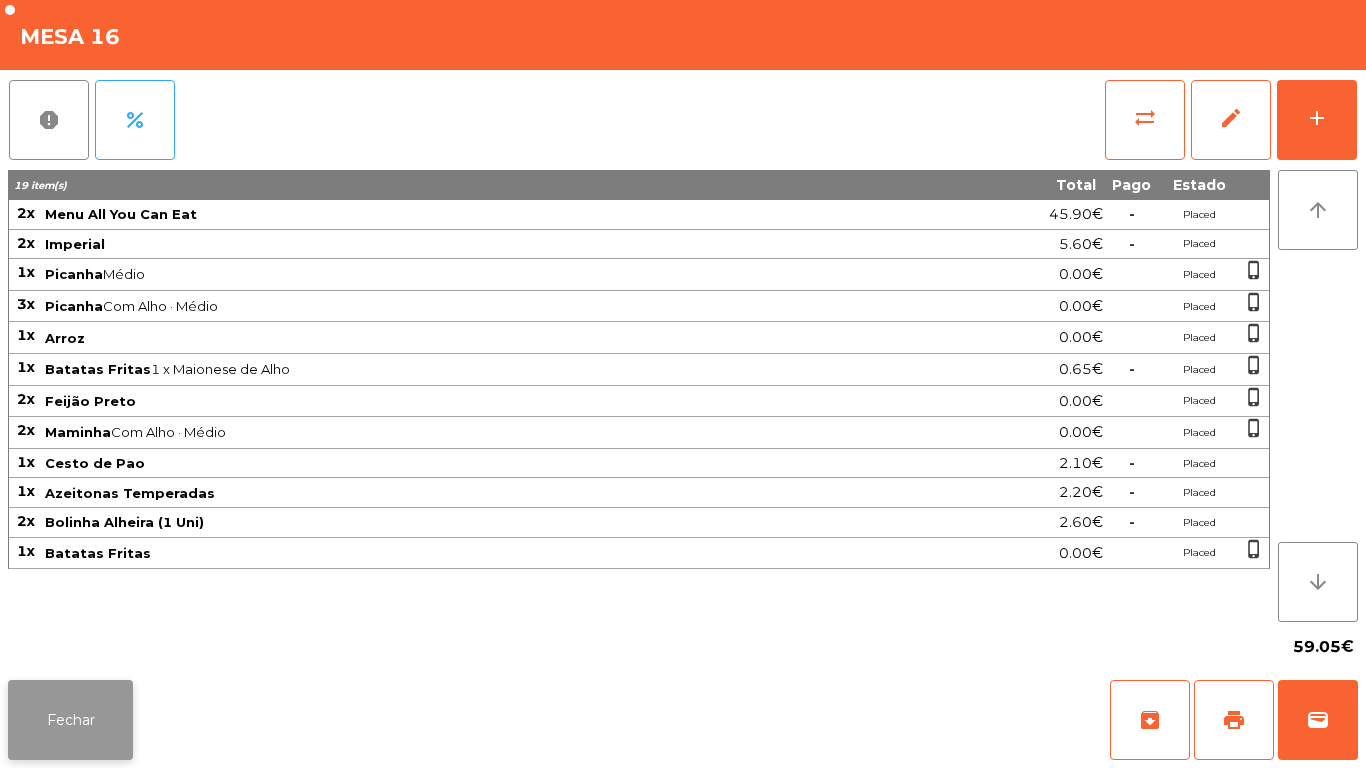 click on "Fechar" 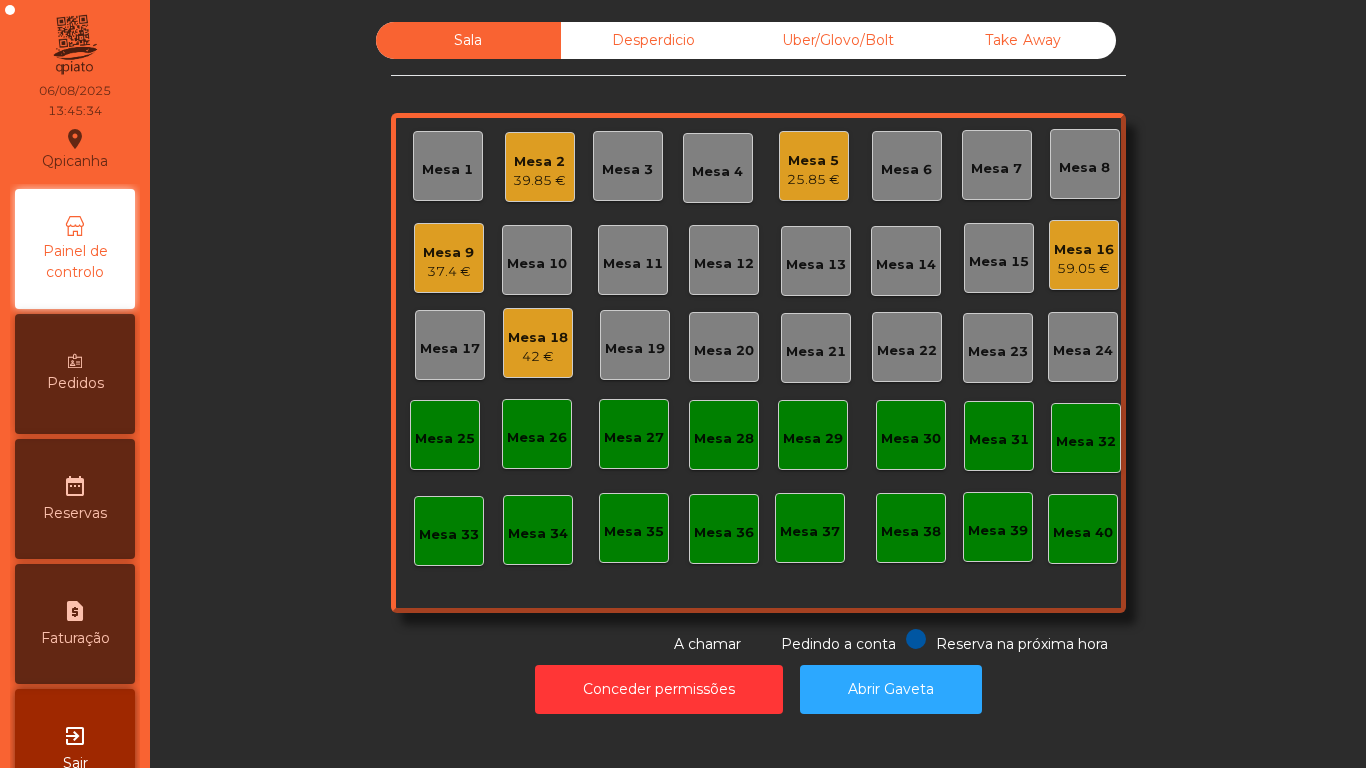 click on "Mesa 9" 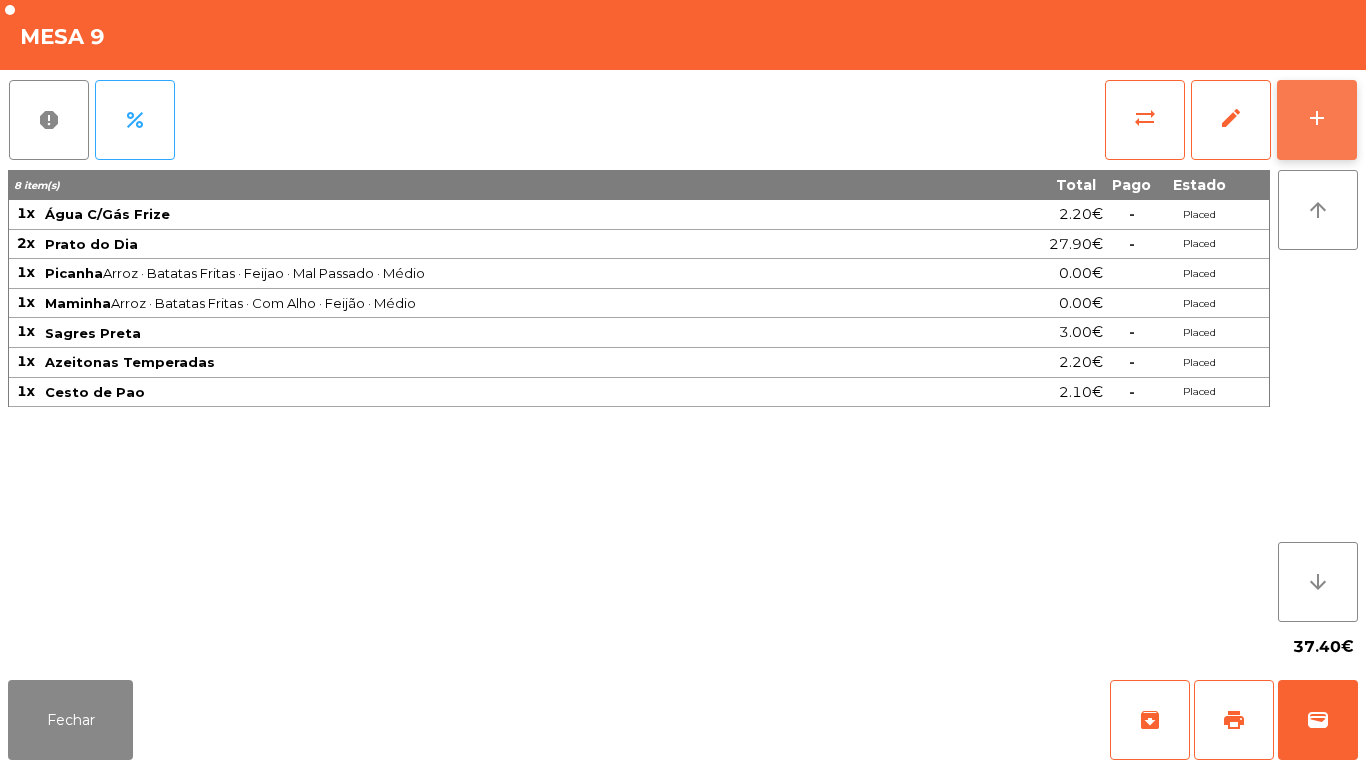 click on "add" 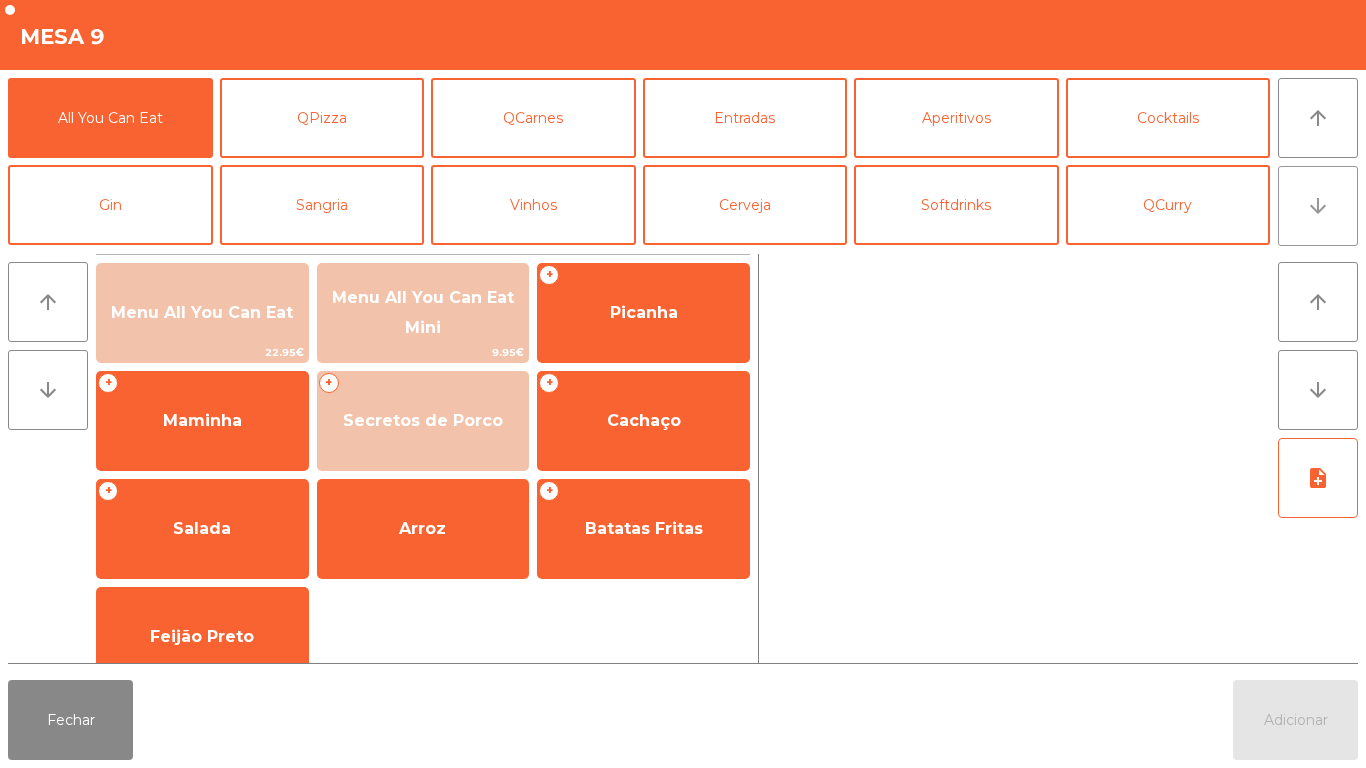 click on "arrow_downward" 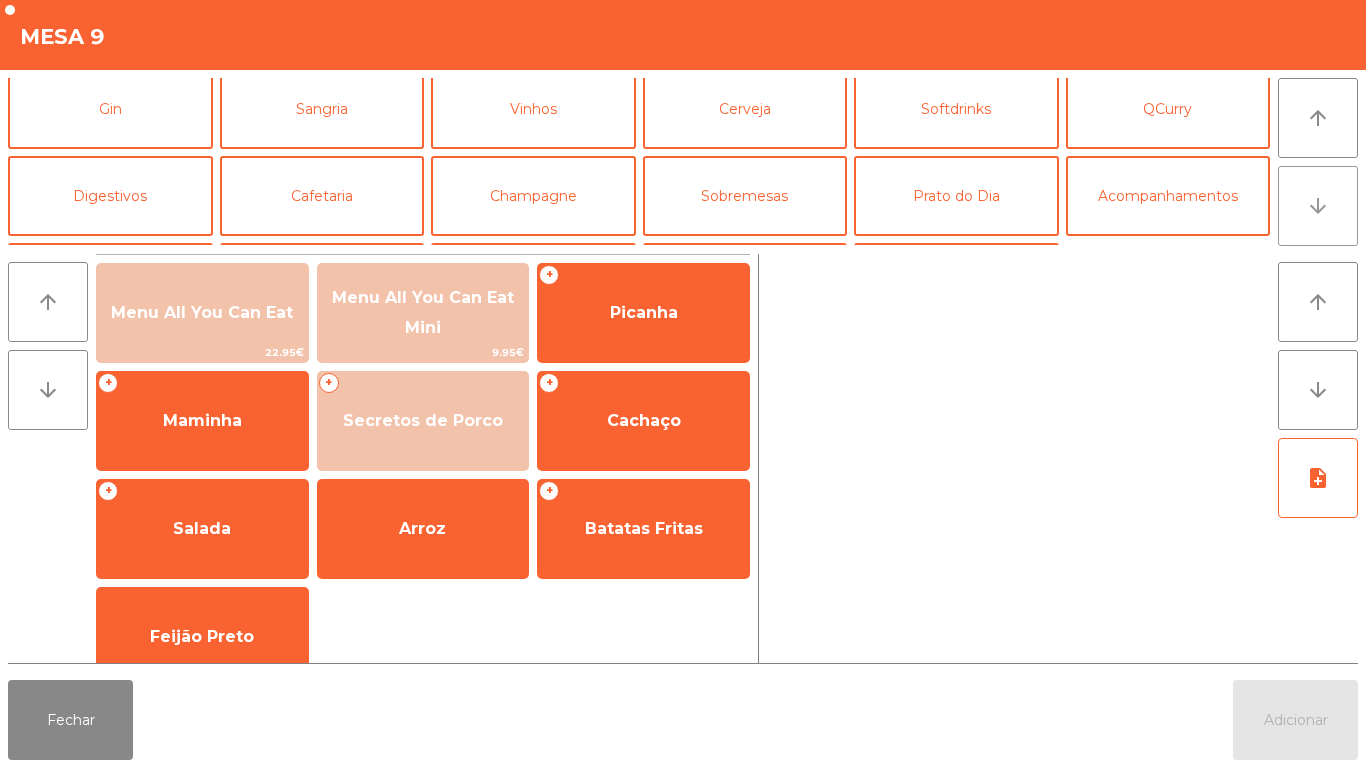 scroll, scrollTop: 174, scrollLeft: 0, axis: vertical 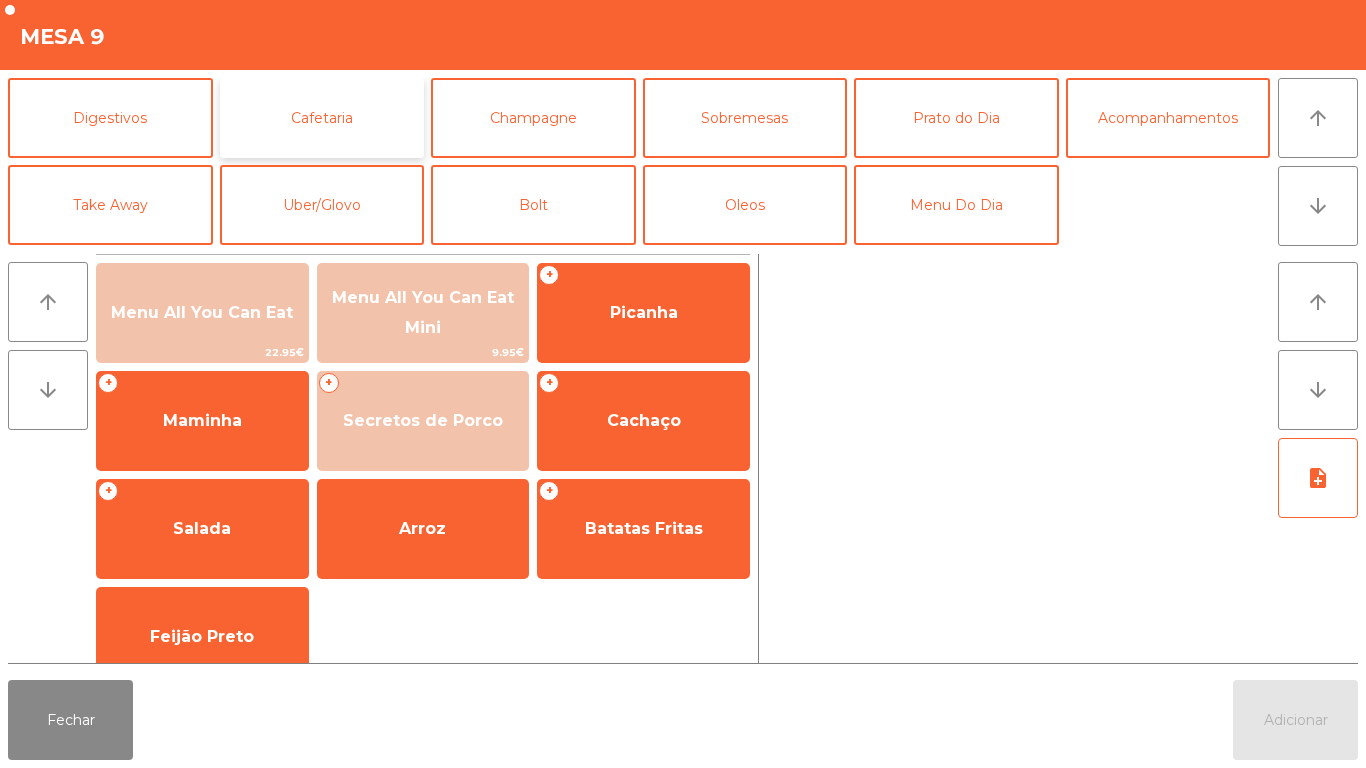 click on "Cafetaria" 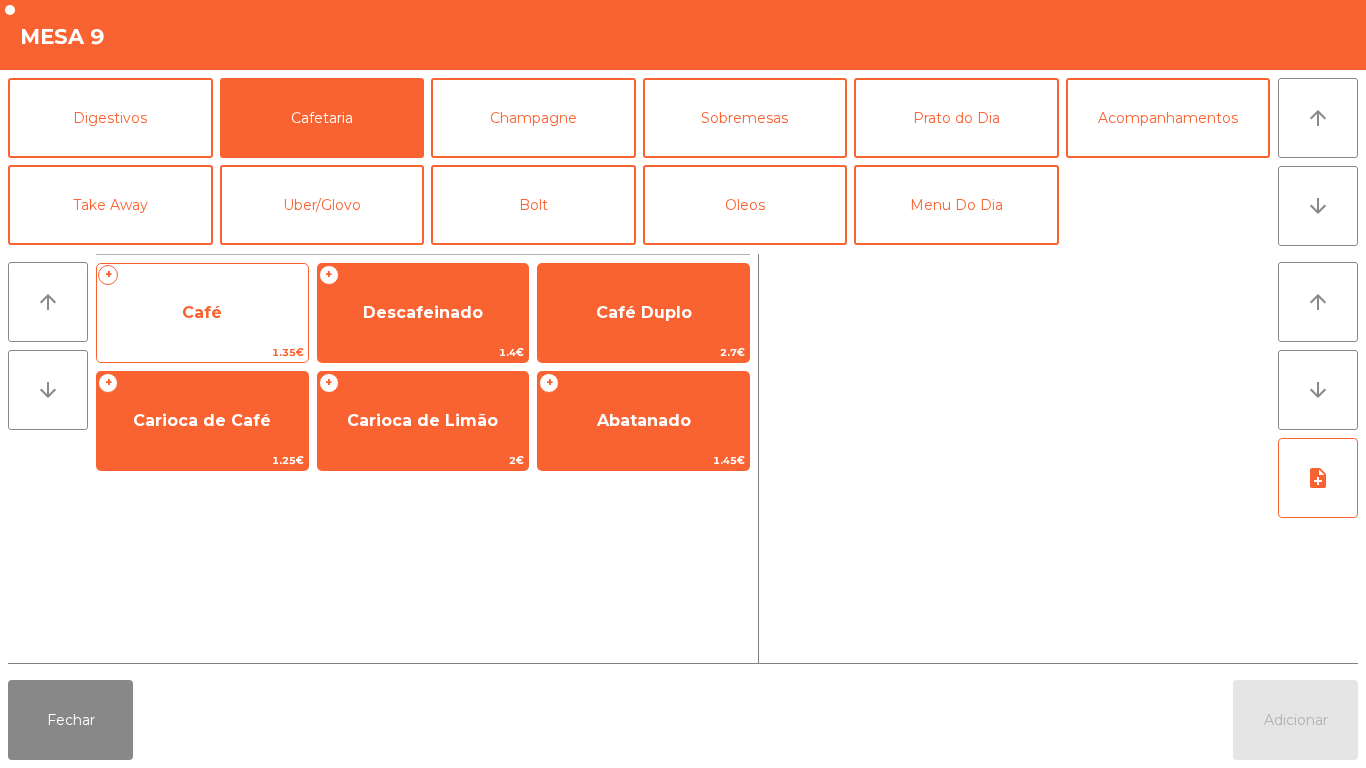 click on "Café" 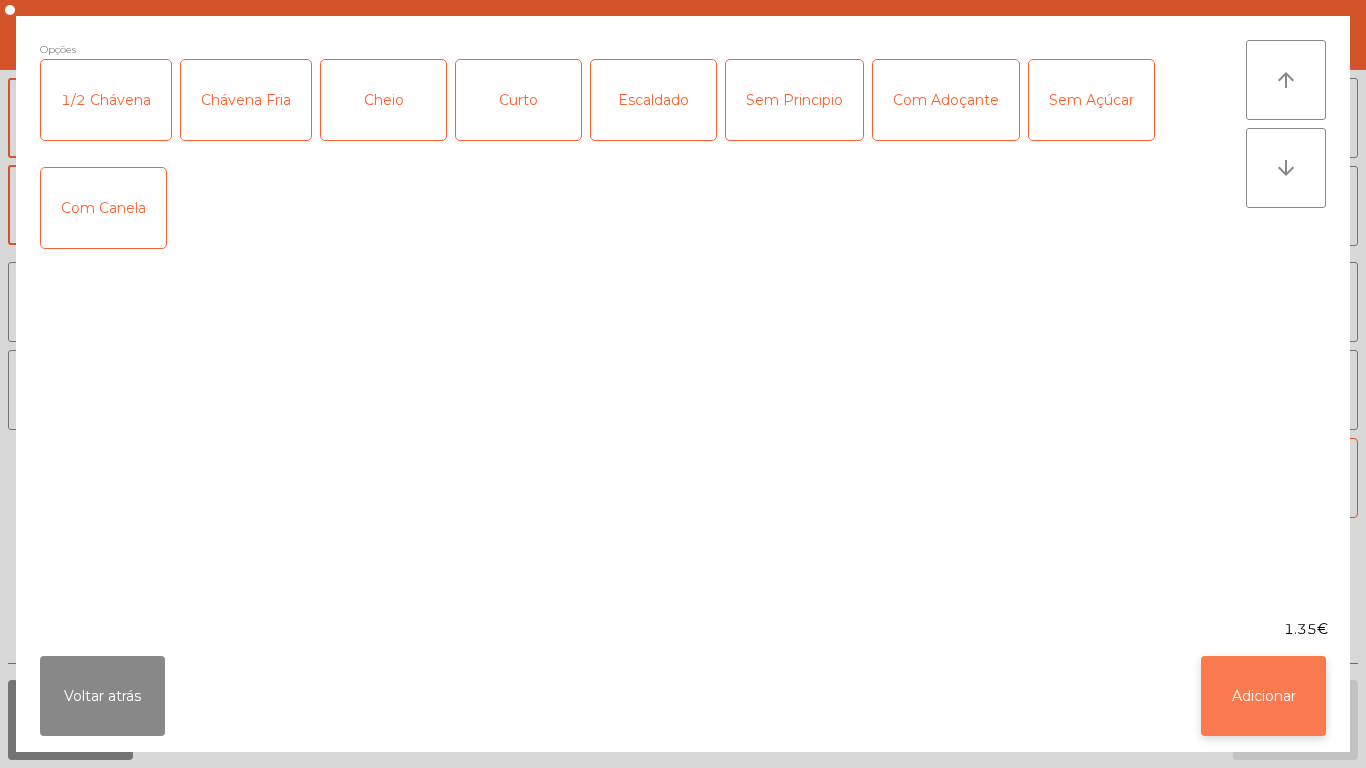 click on "Adicionar" 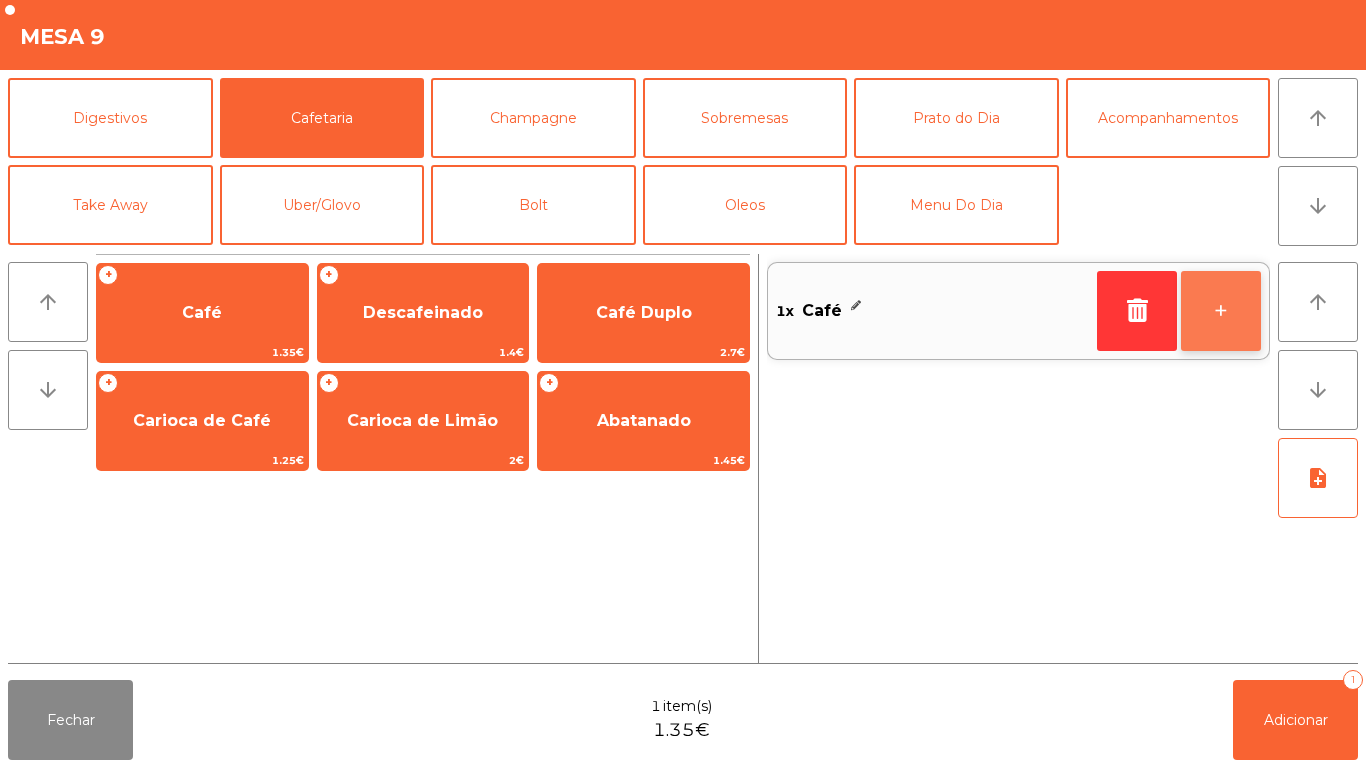 click on "+" 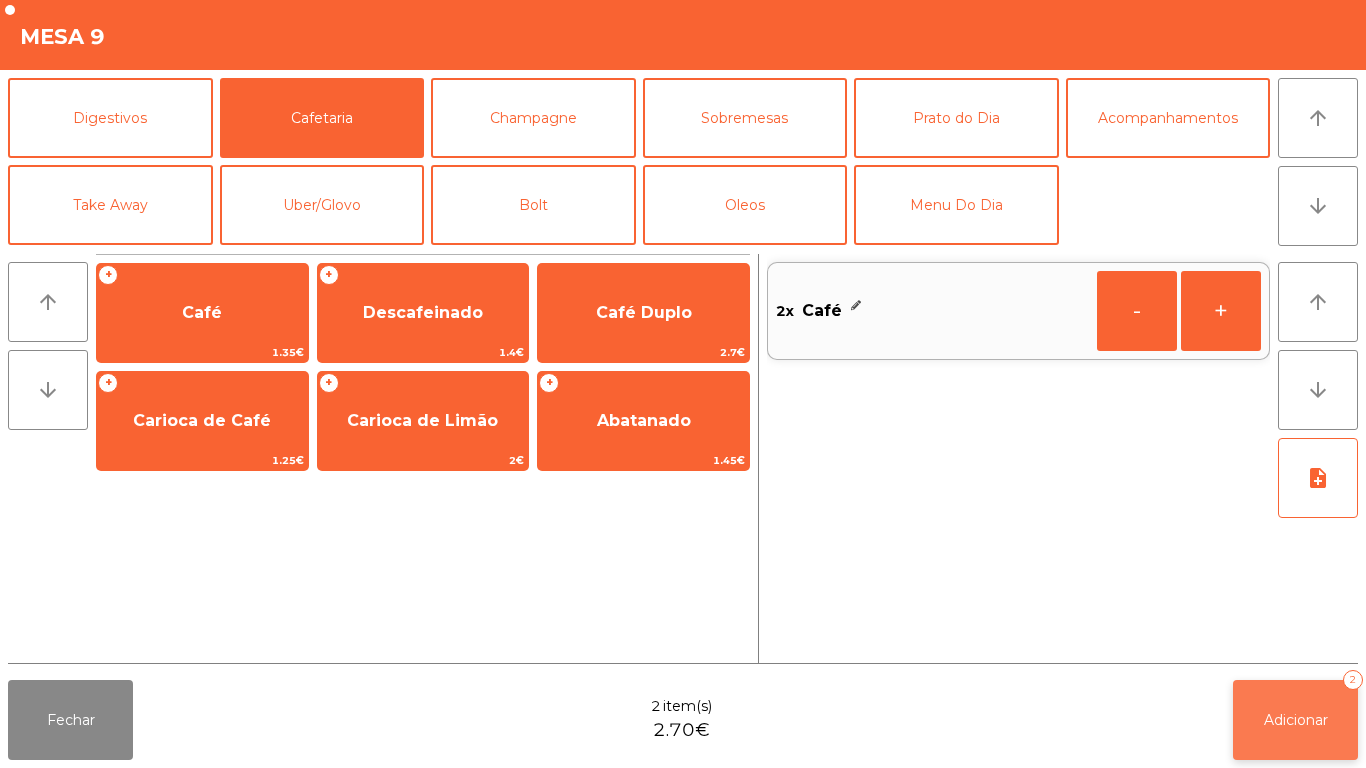click on "Adicionar   2" 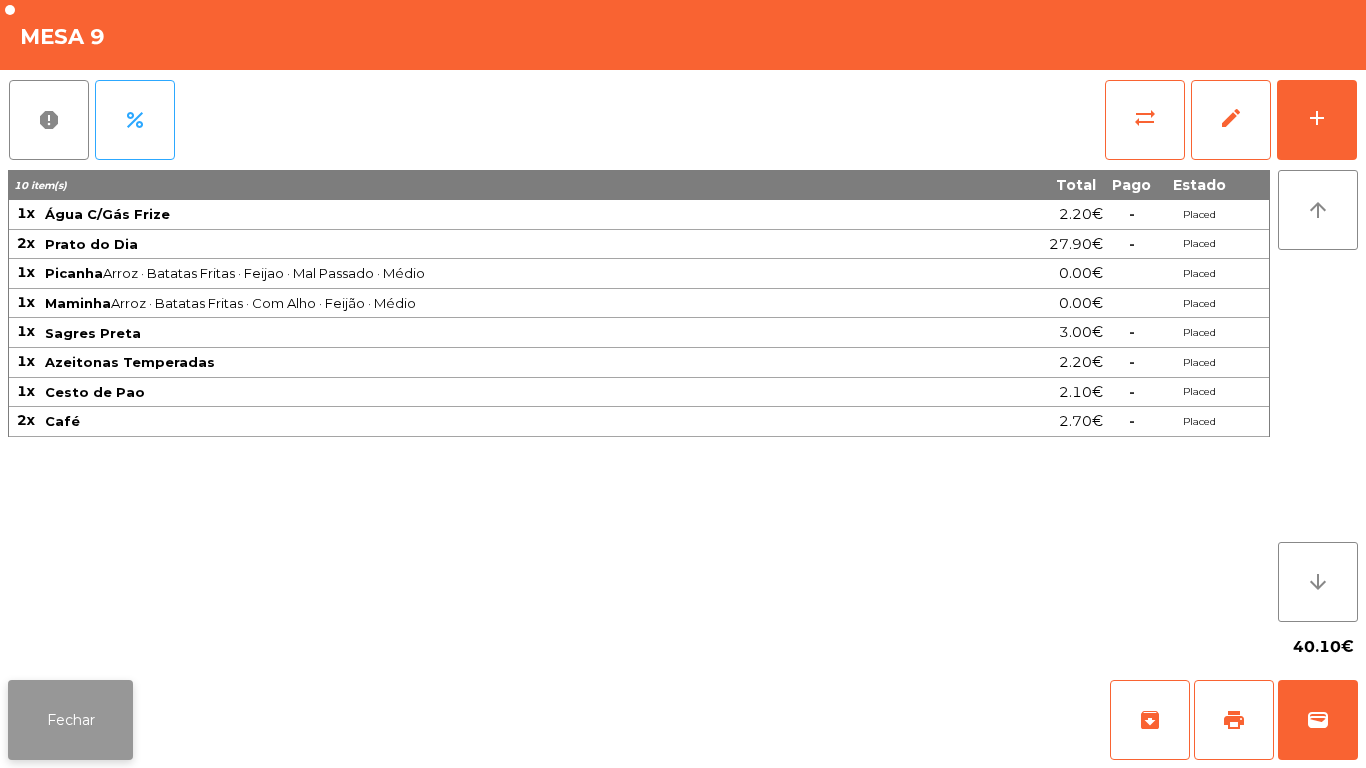 click on "Fechar" 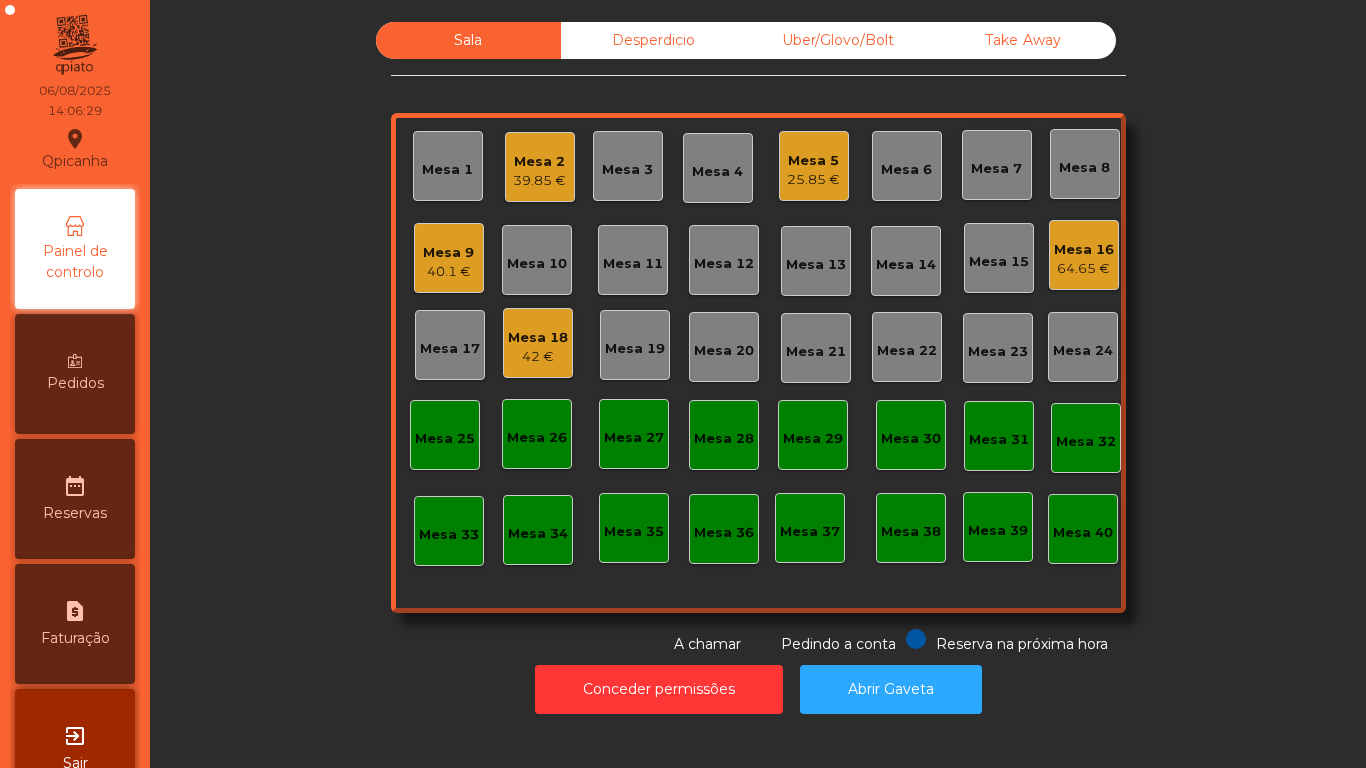 click on "Mesa 2" 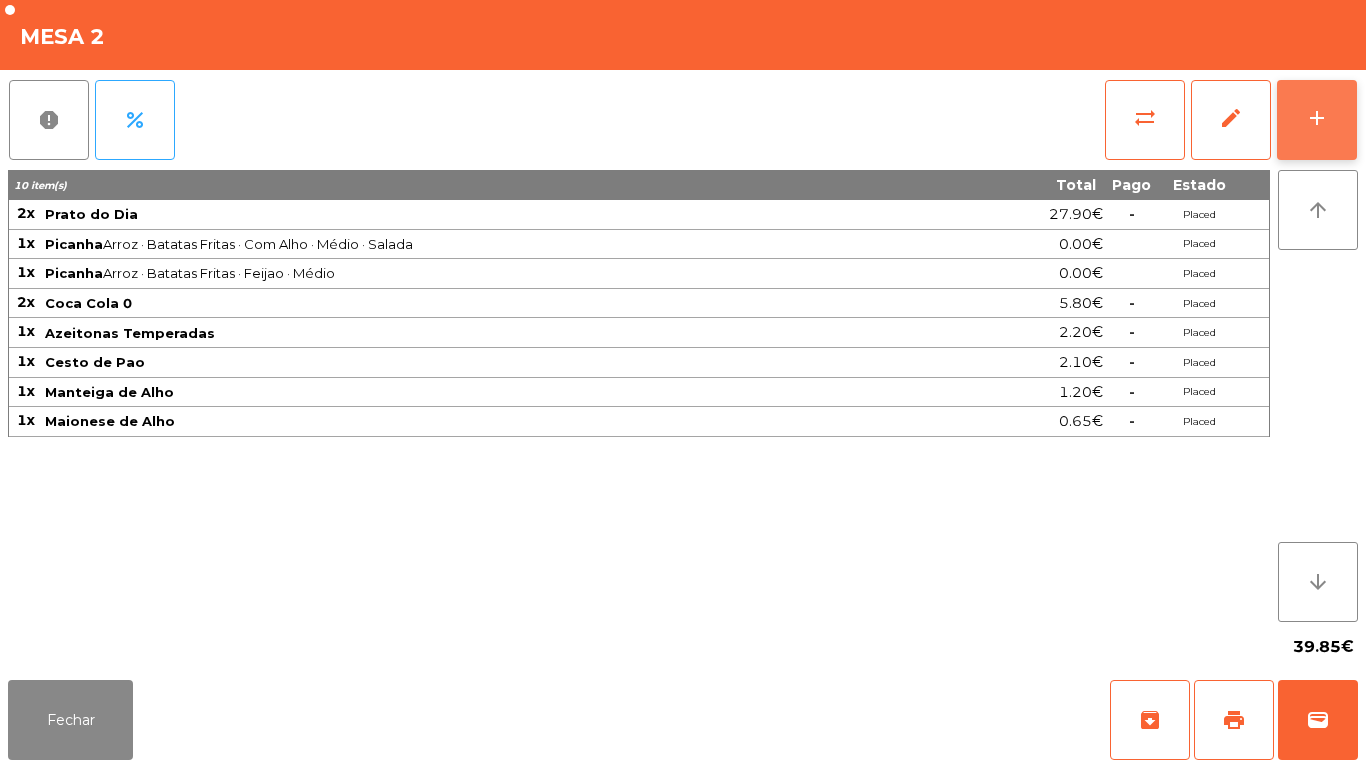 click on "add" 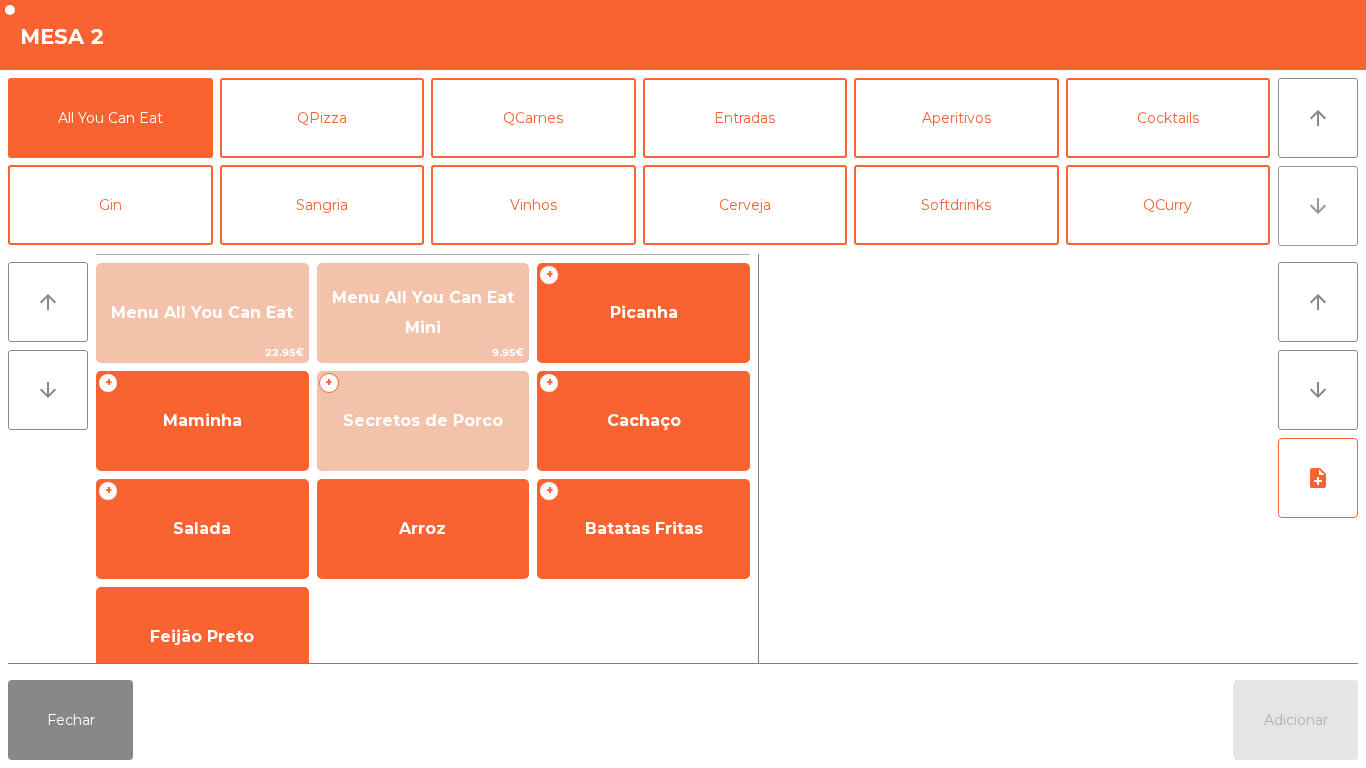 click on "arrow_downward" 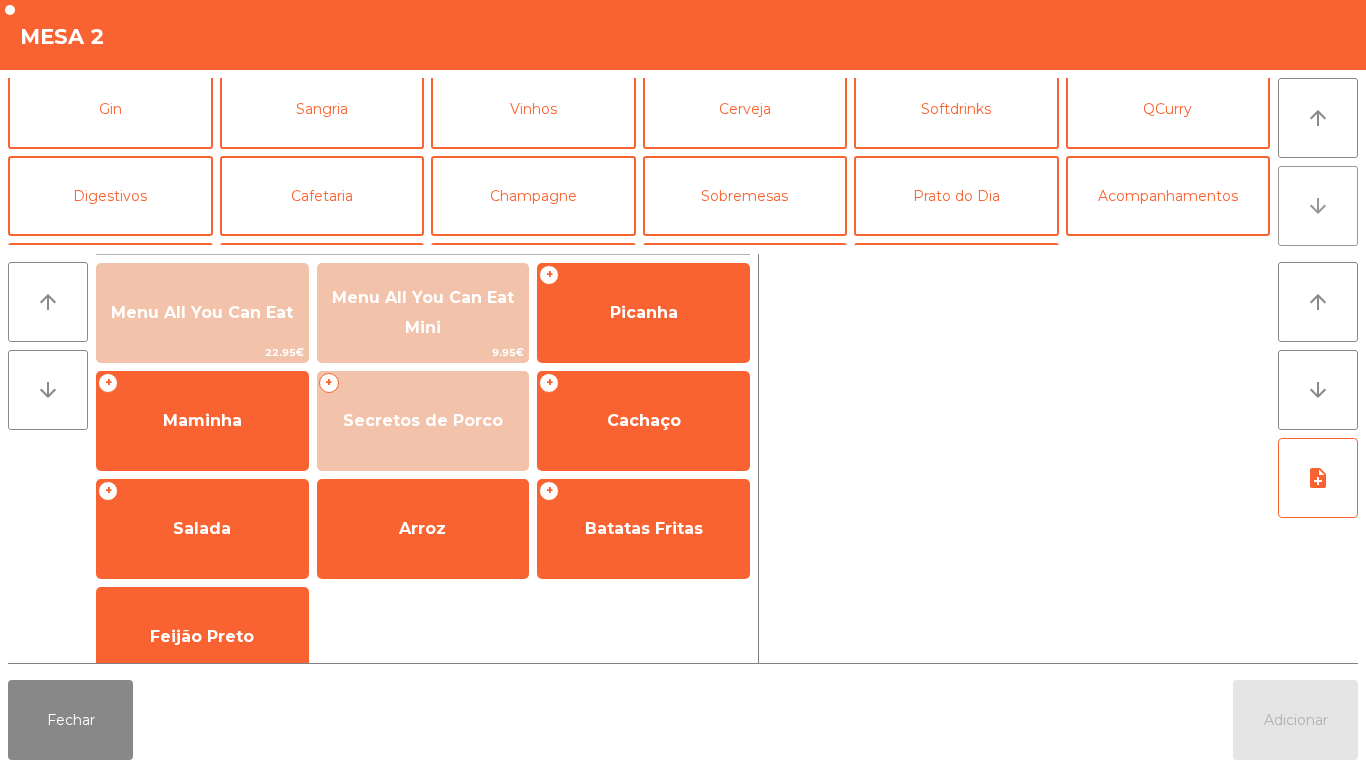 scroll, scrollTop: 174, scrollLeft: 0, axis: vertical 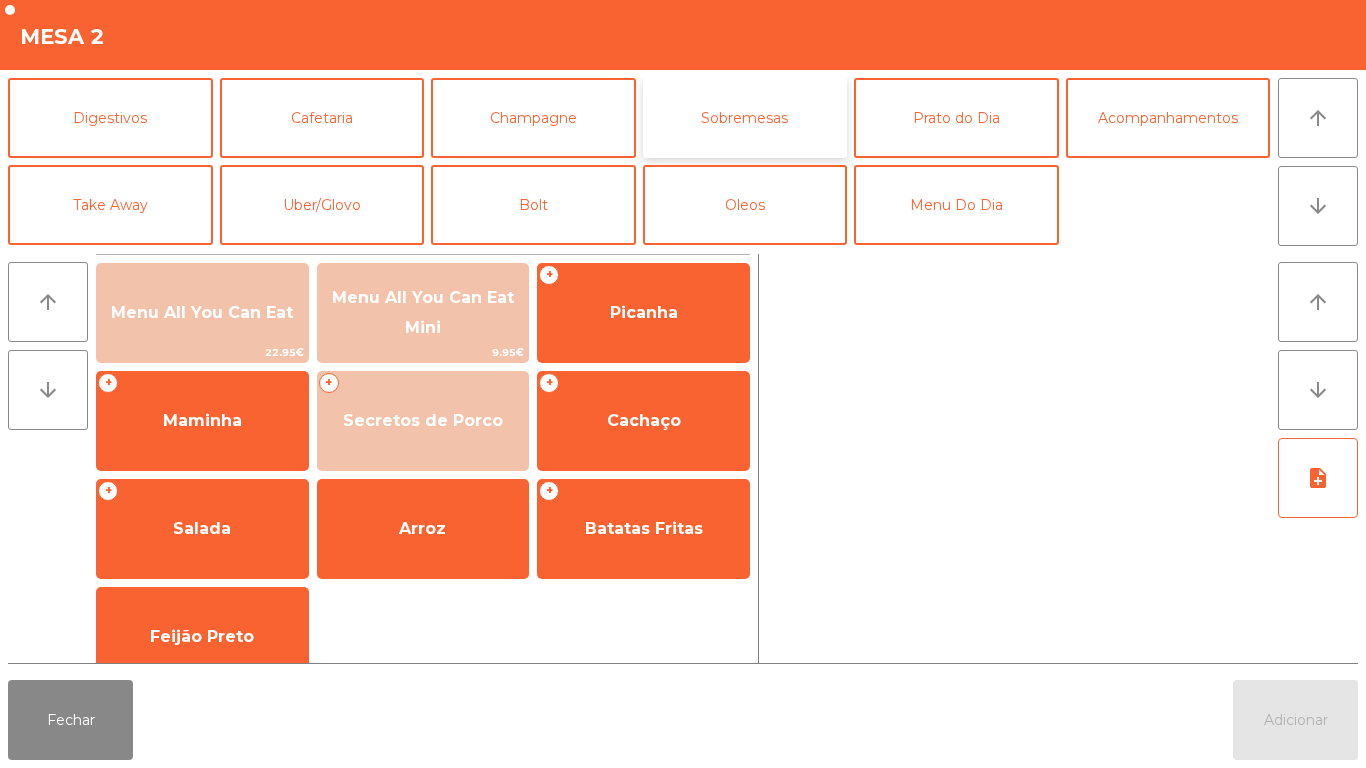 click on "Sobremesas" 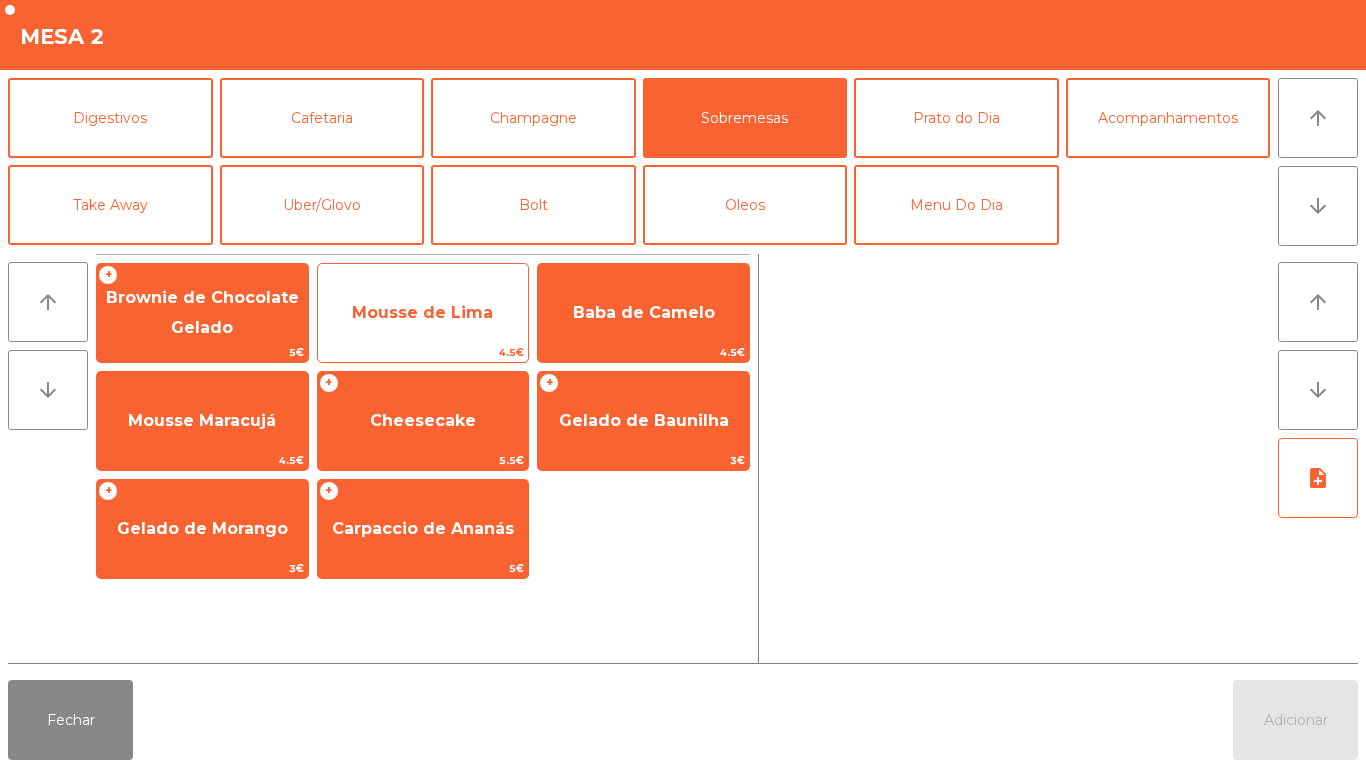 click on "Mousse de Lima" 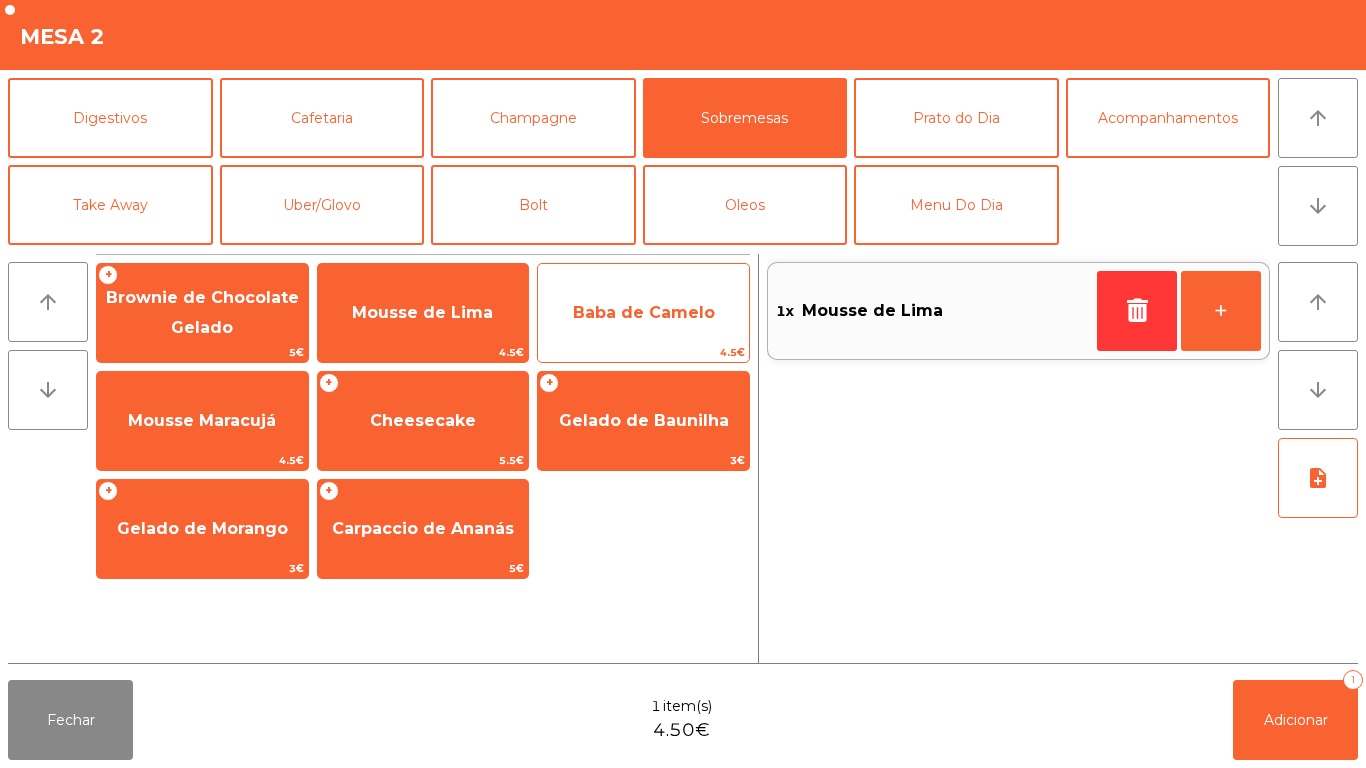 click on "Baba de Camelo" 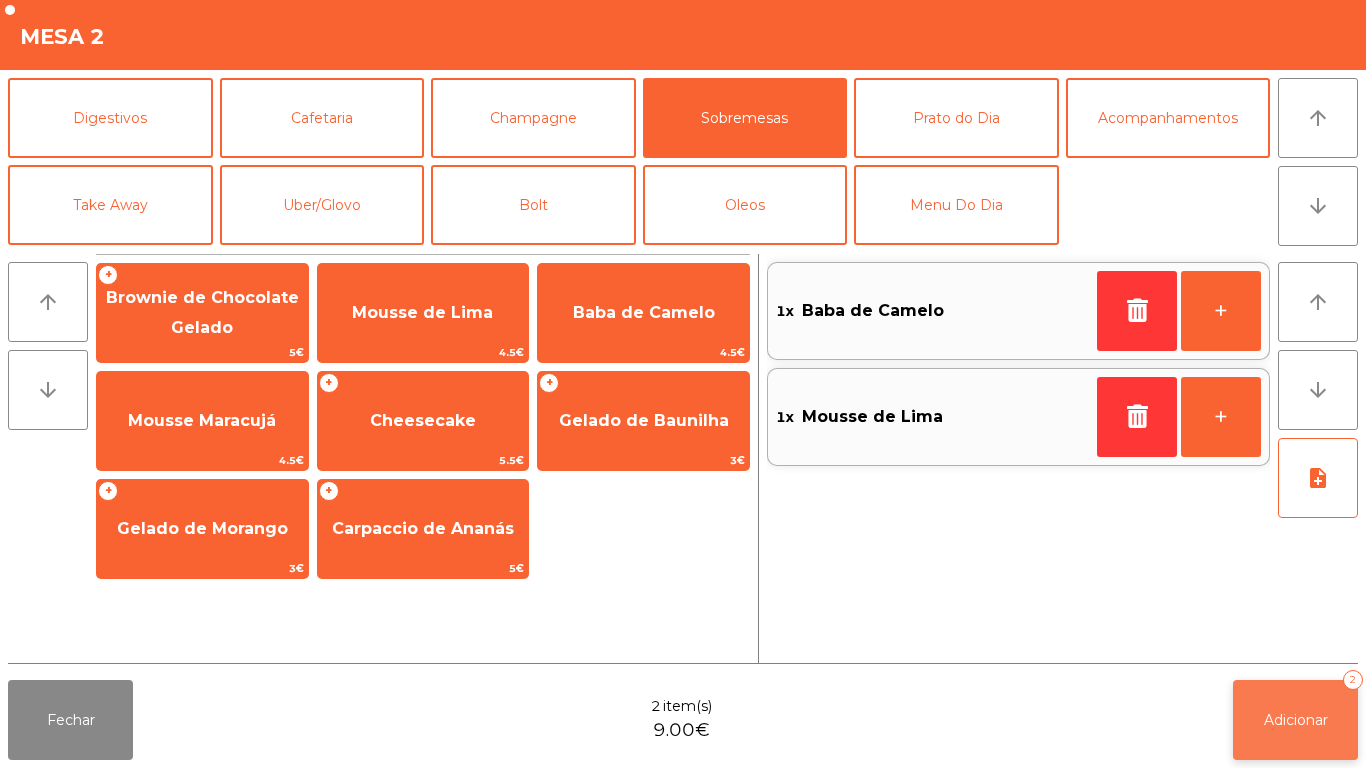 click on "Adicionar   2" 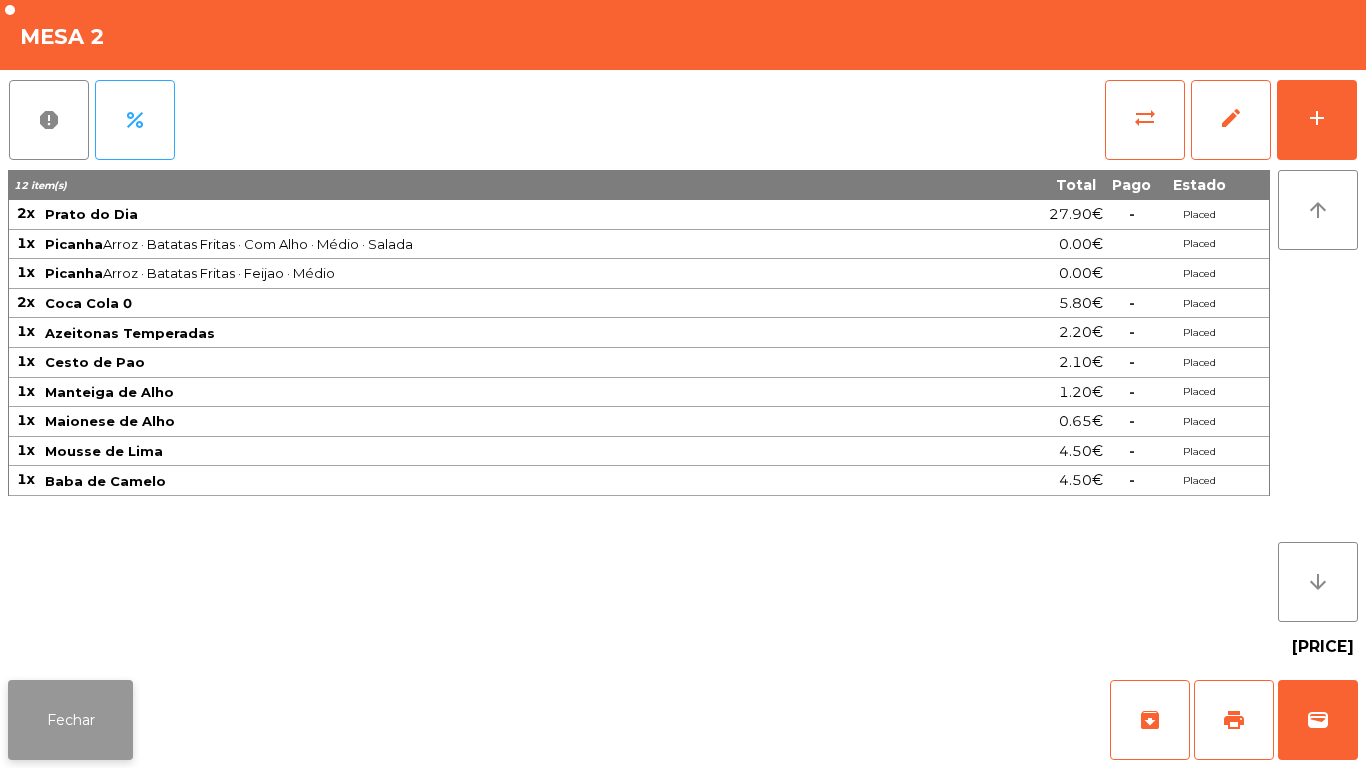 click on "Fechar" 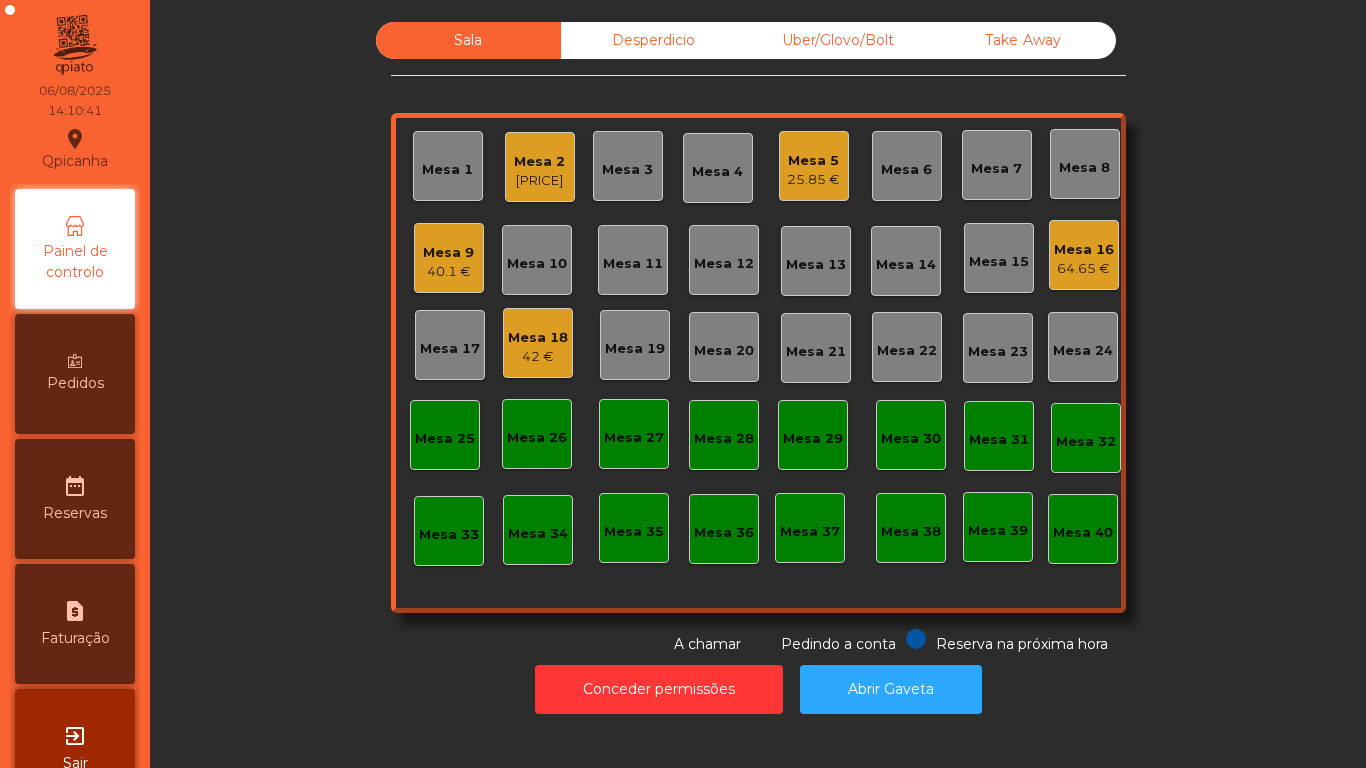 click on "64.65 €" 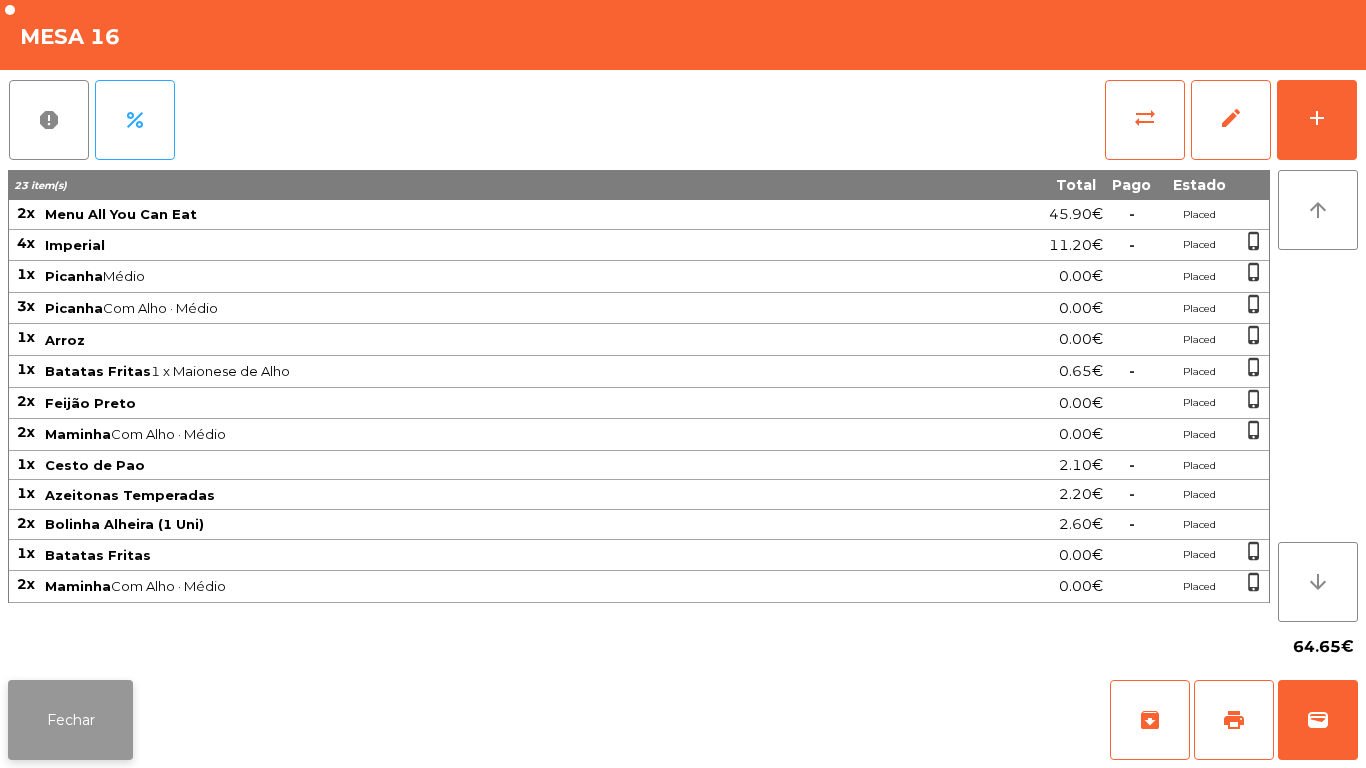 click on "Fechar" 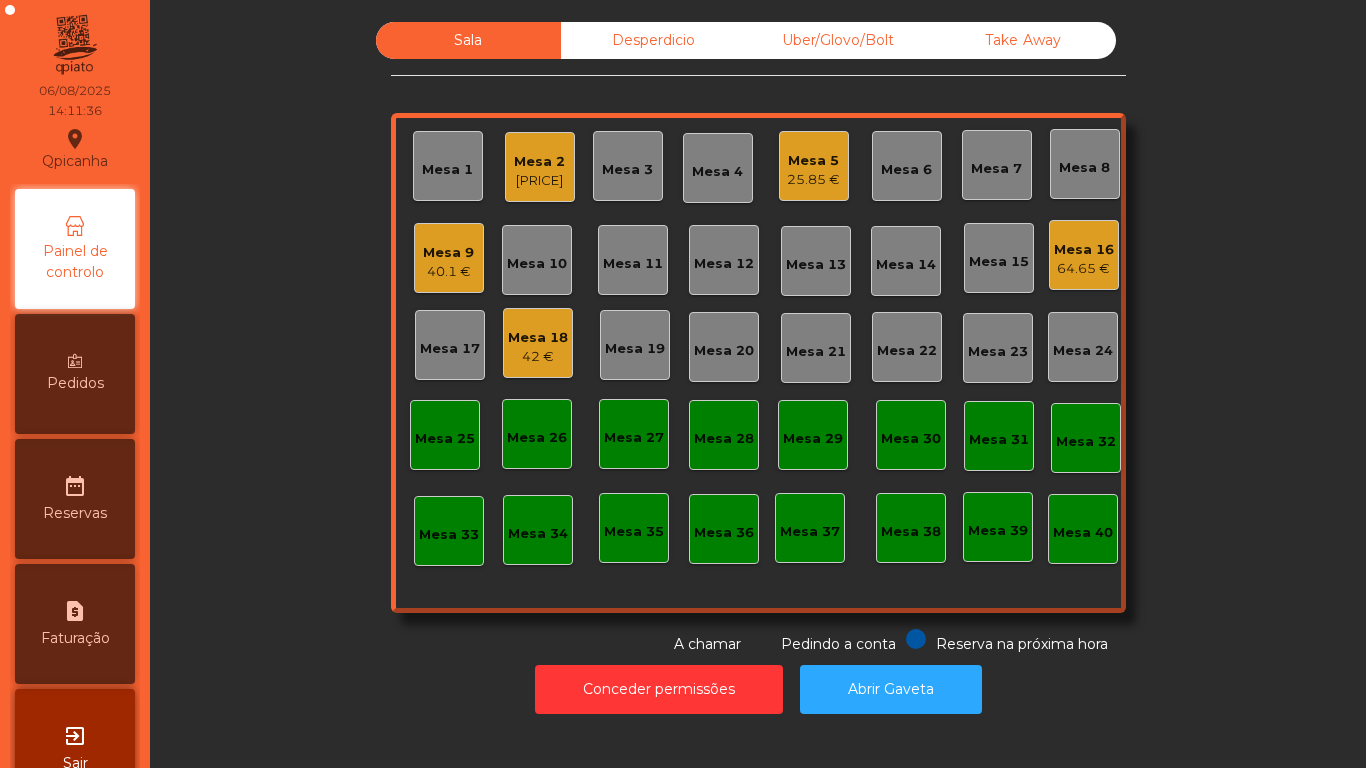 click on "[PRICE]" 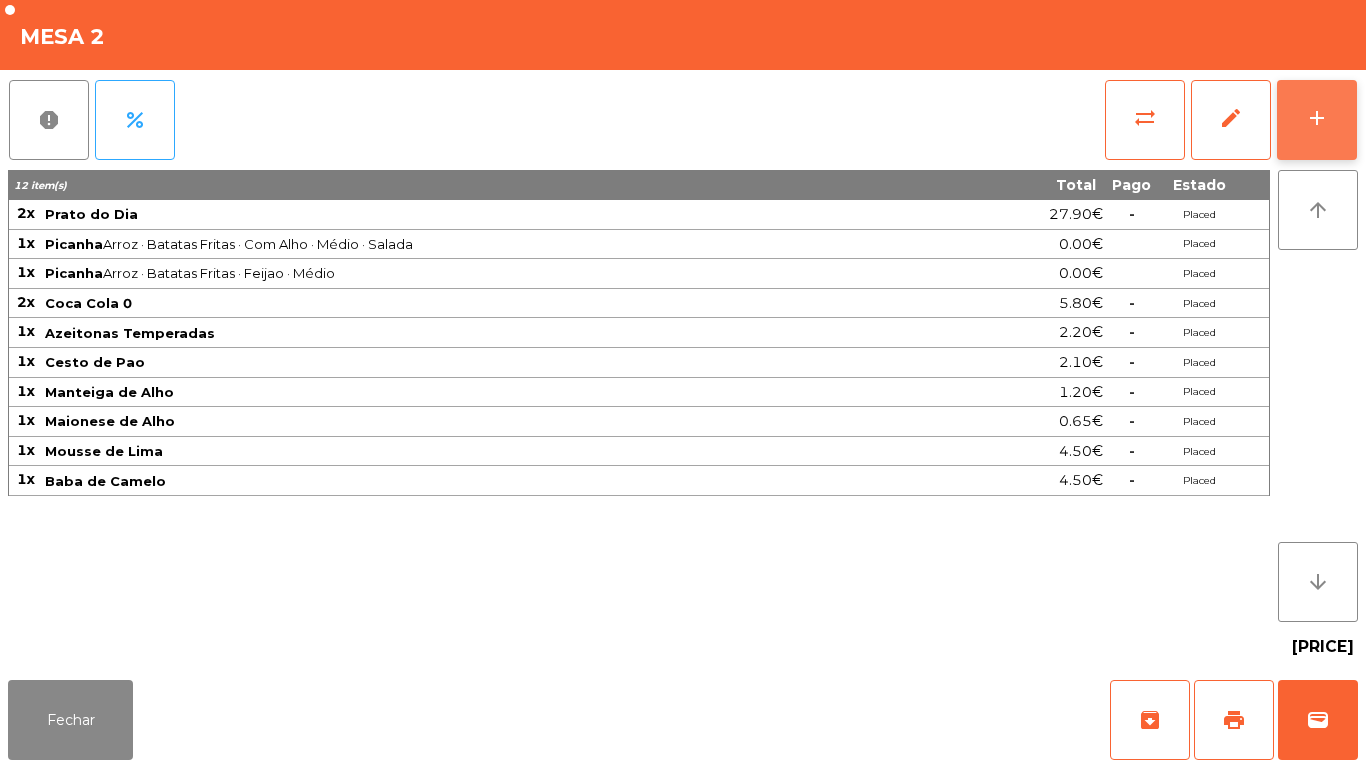 click on "add" 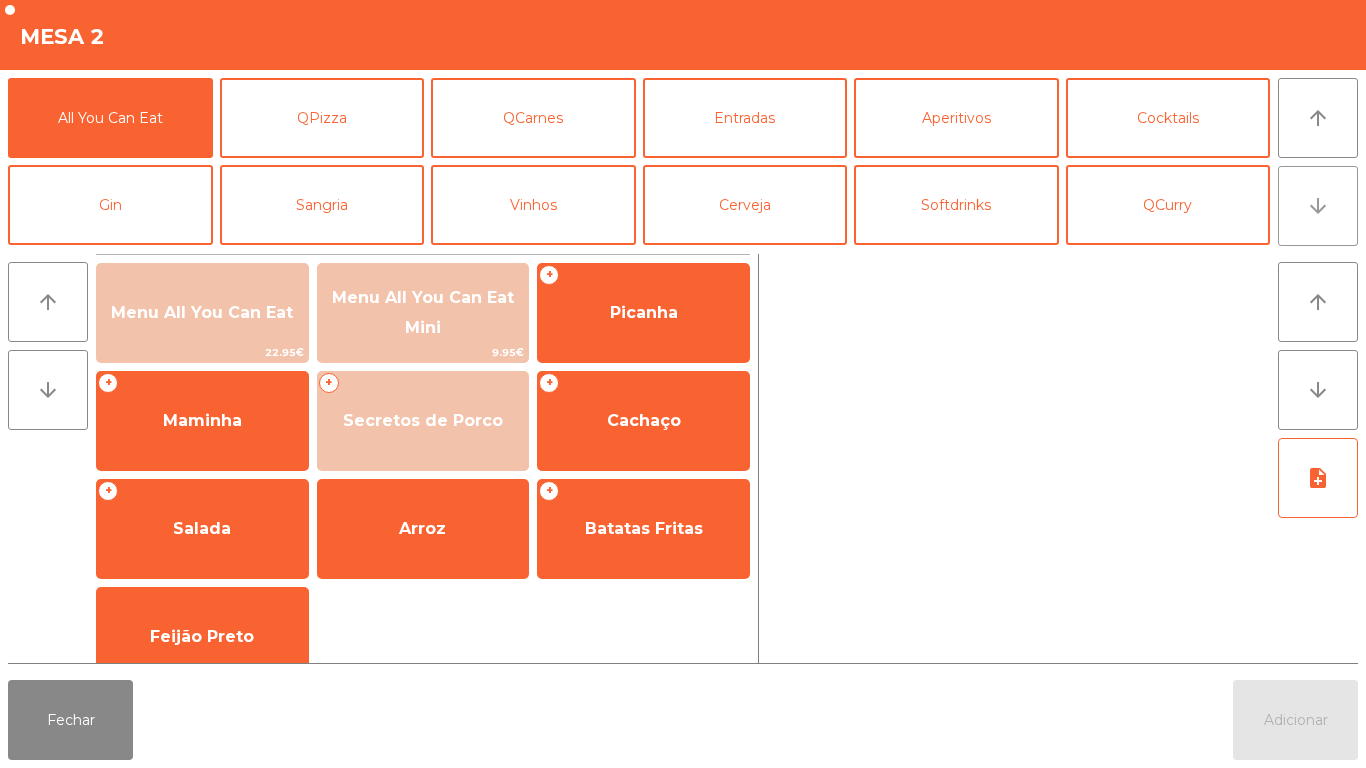 click on "arrow_downward" 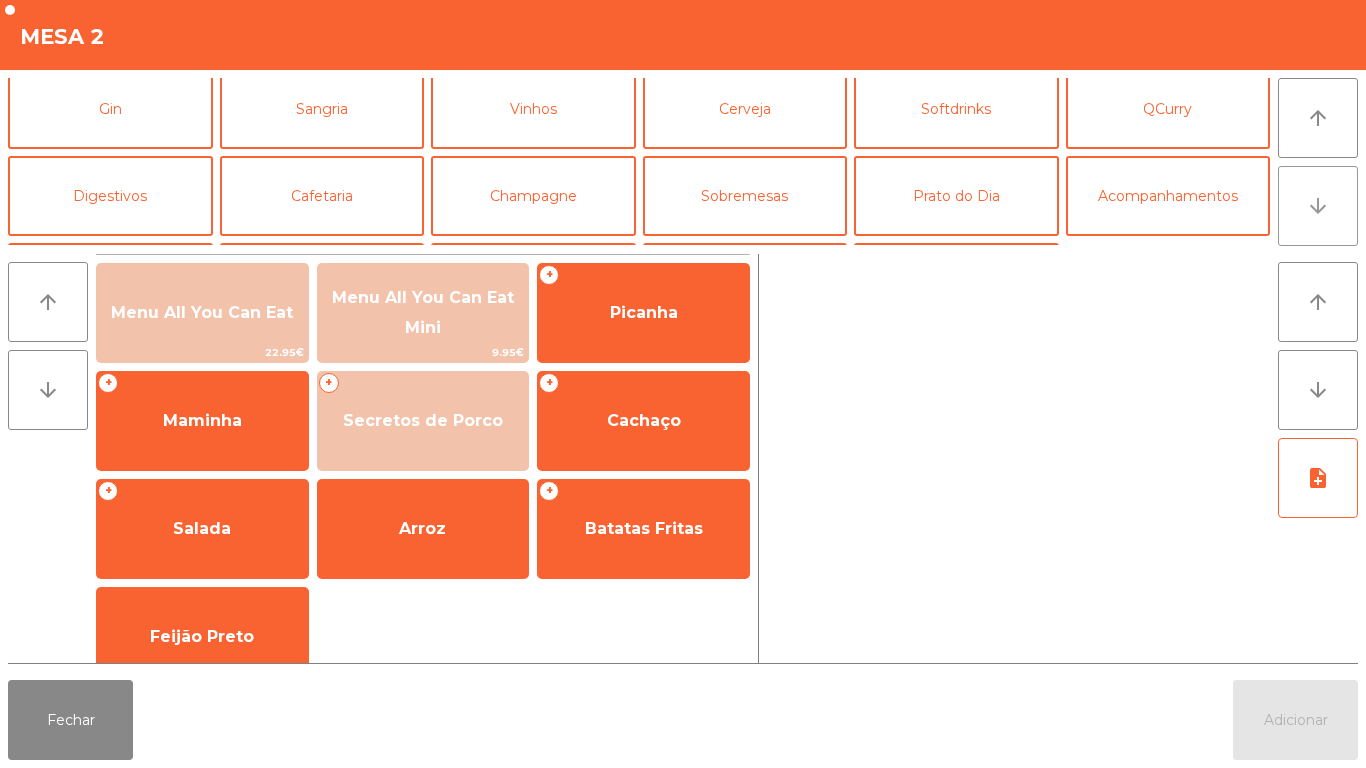 scroll, scrollTop: 174, scrollLeft: 0, axis: vertical 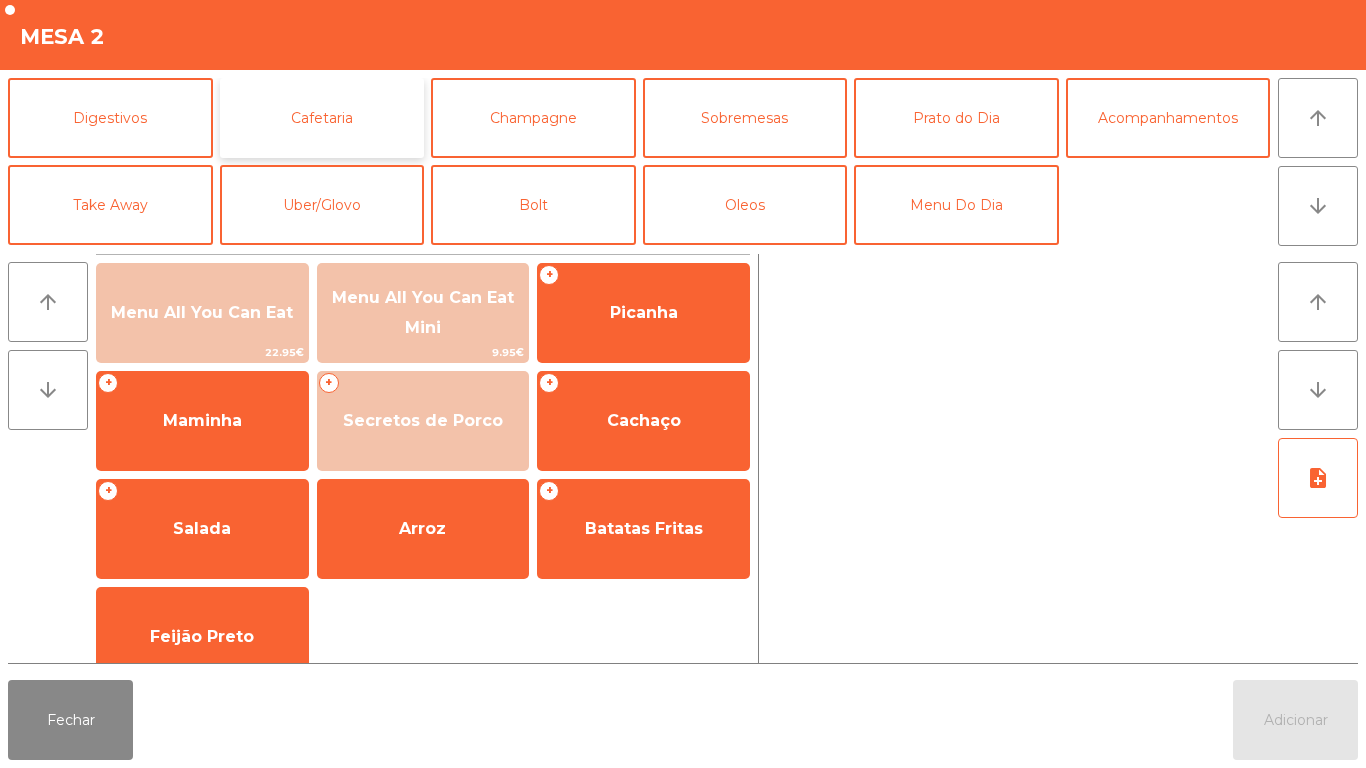 click on "Cafetaria" 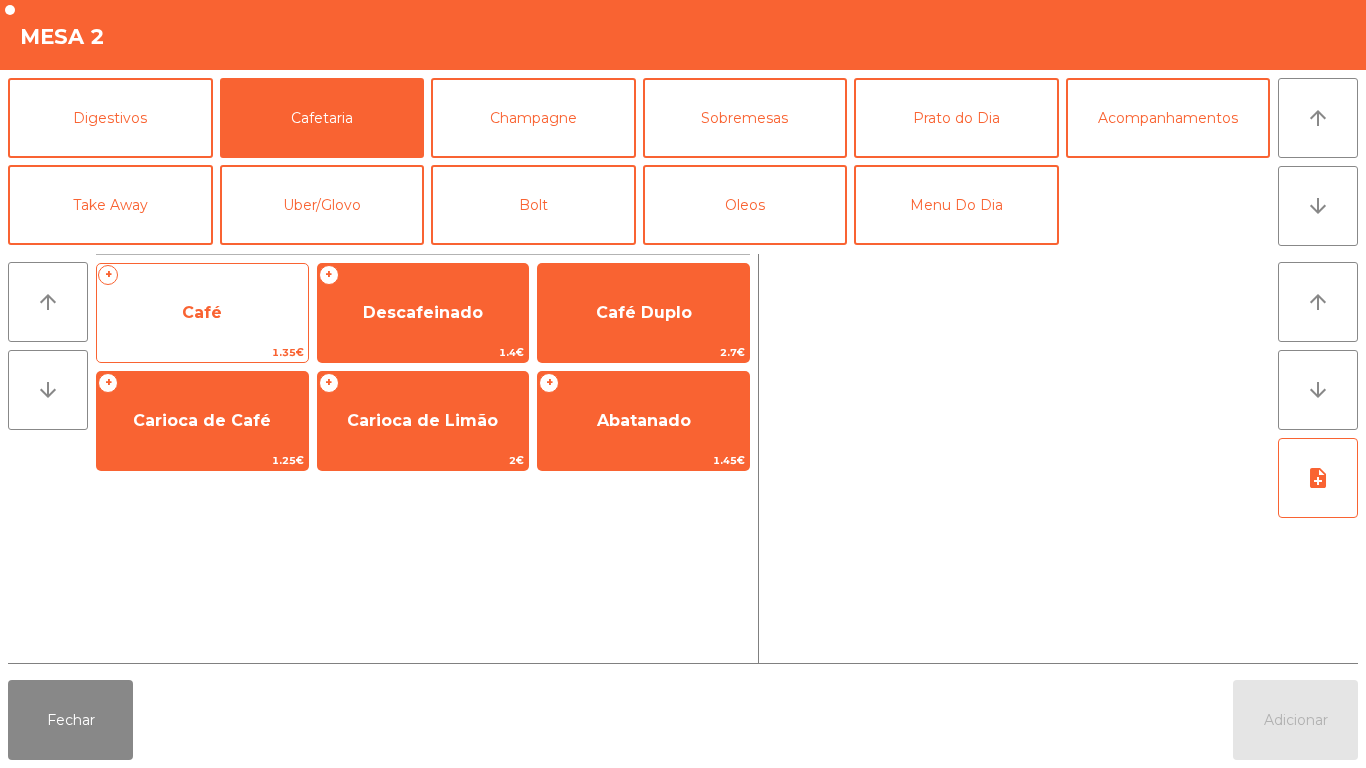 click on "Café" 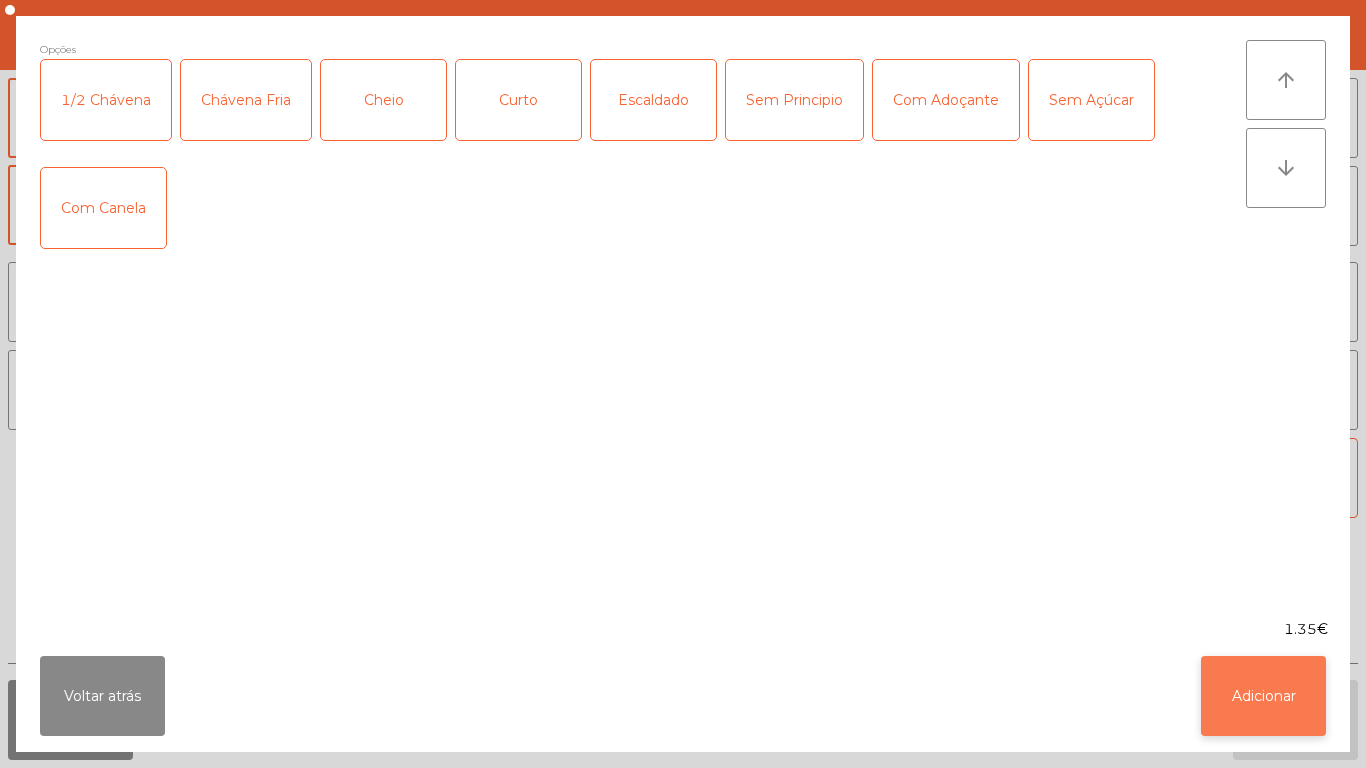 click on "Adicionar" 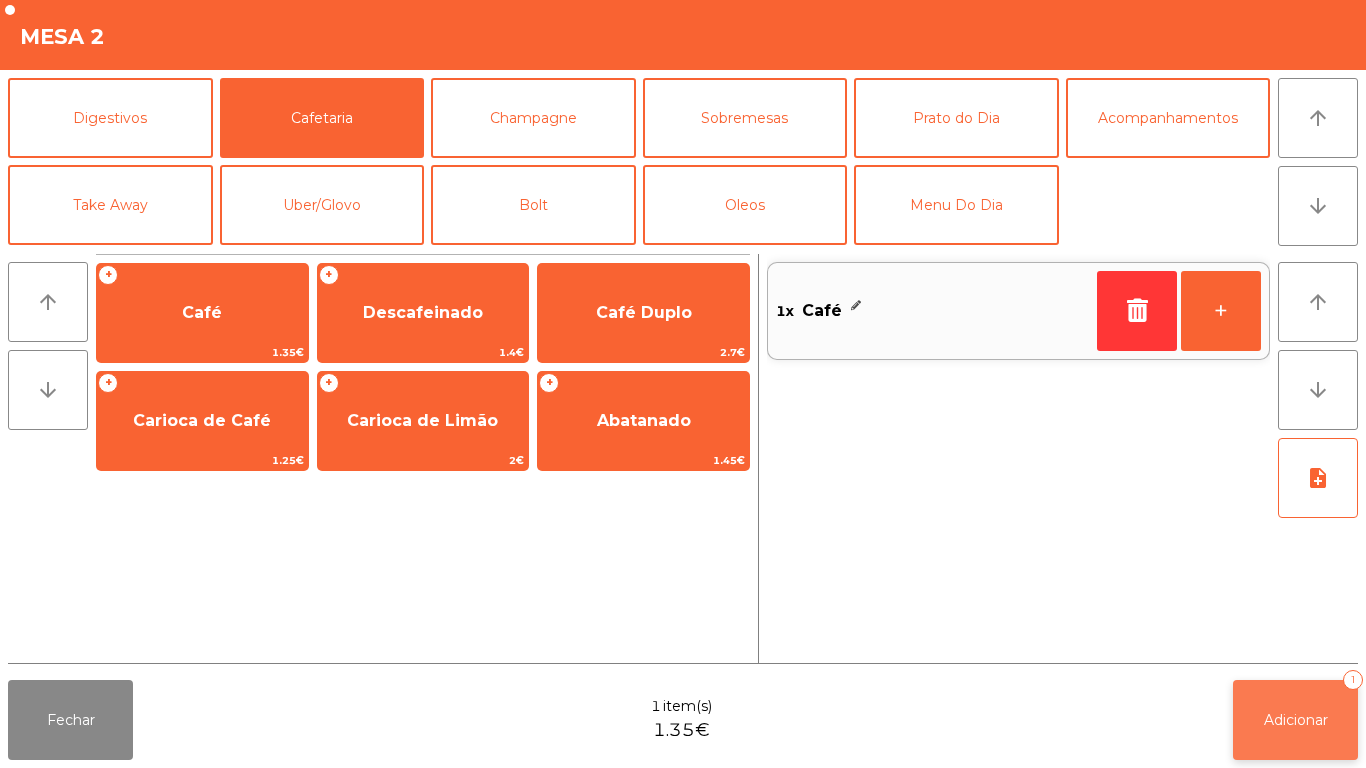 click on "Adicionar" 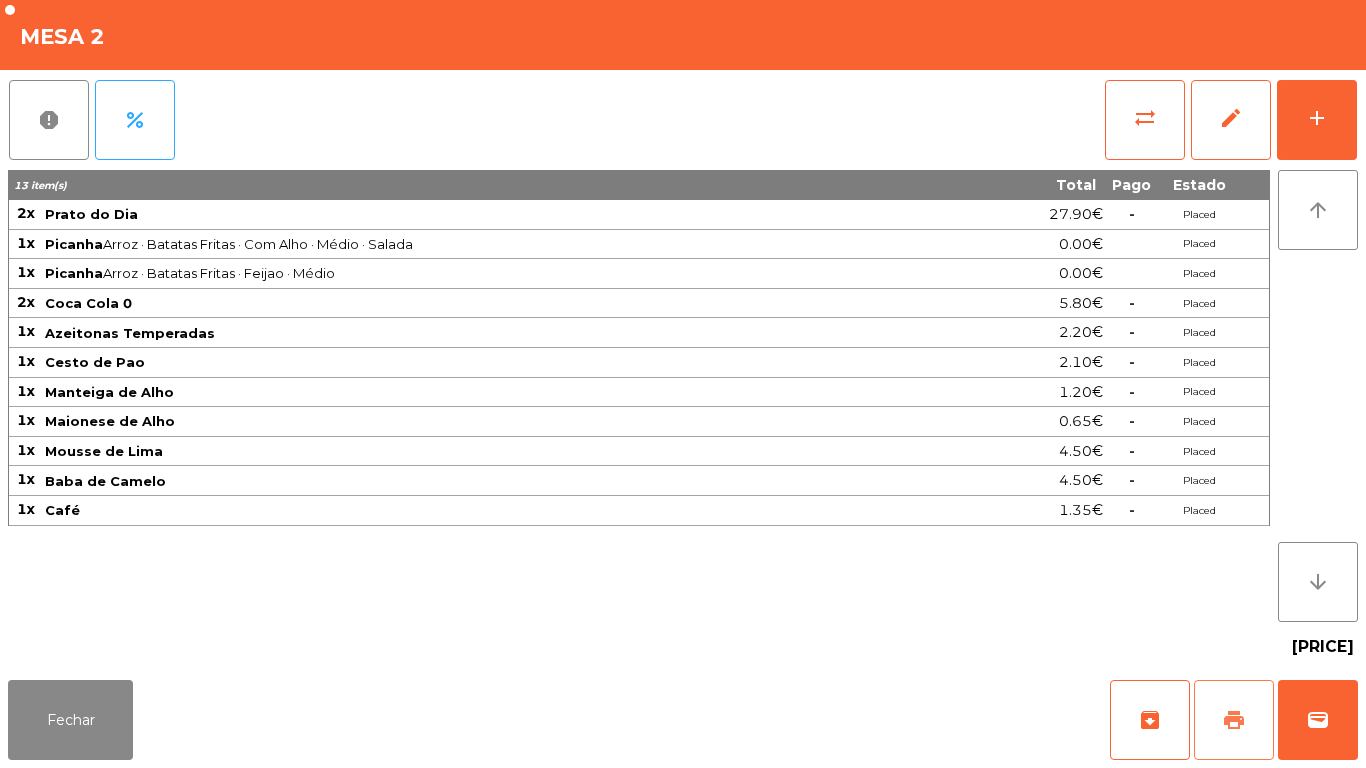 click on "print" 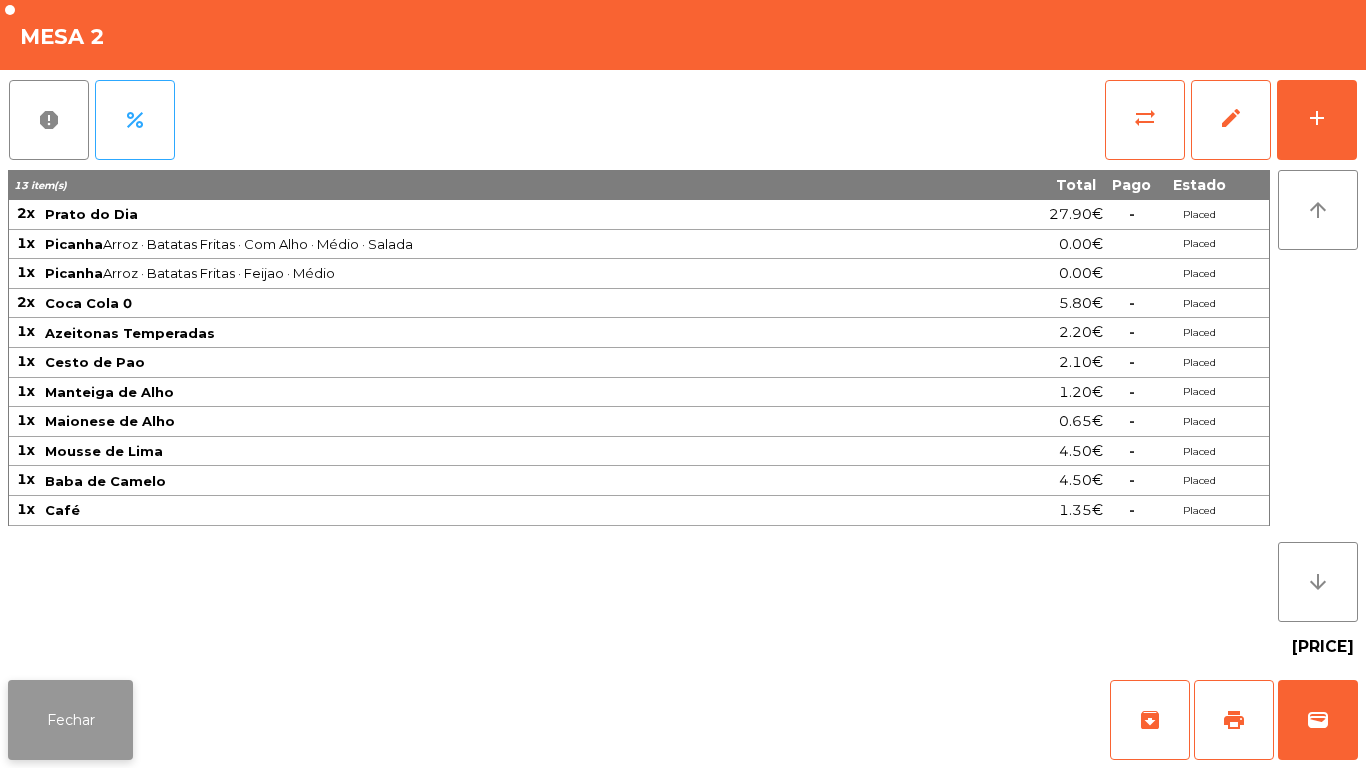 click on "Fechar" 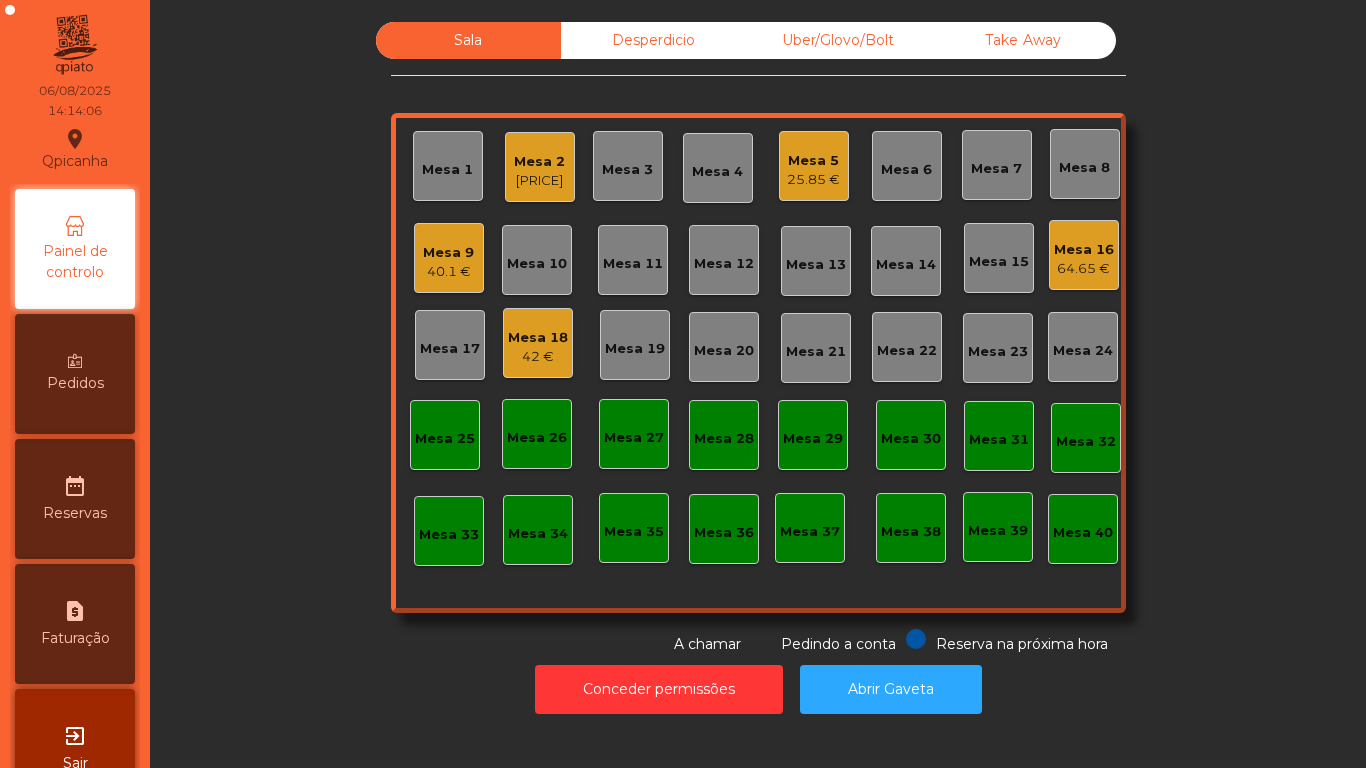 click on "64.65 €" 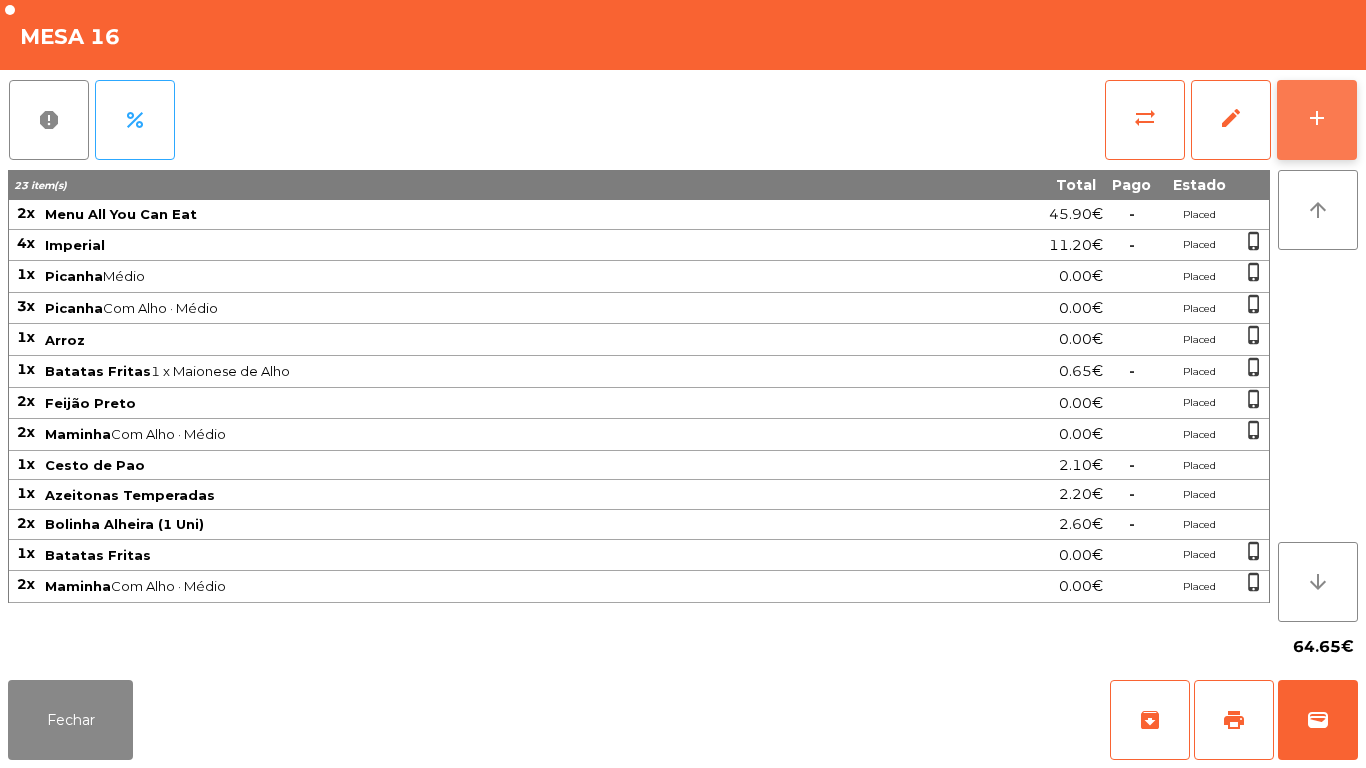 click on "add" 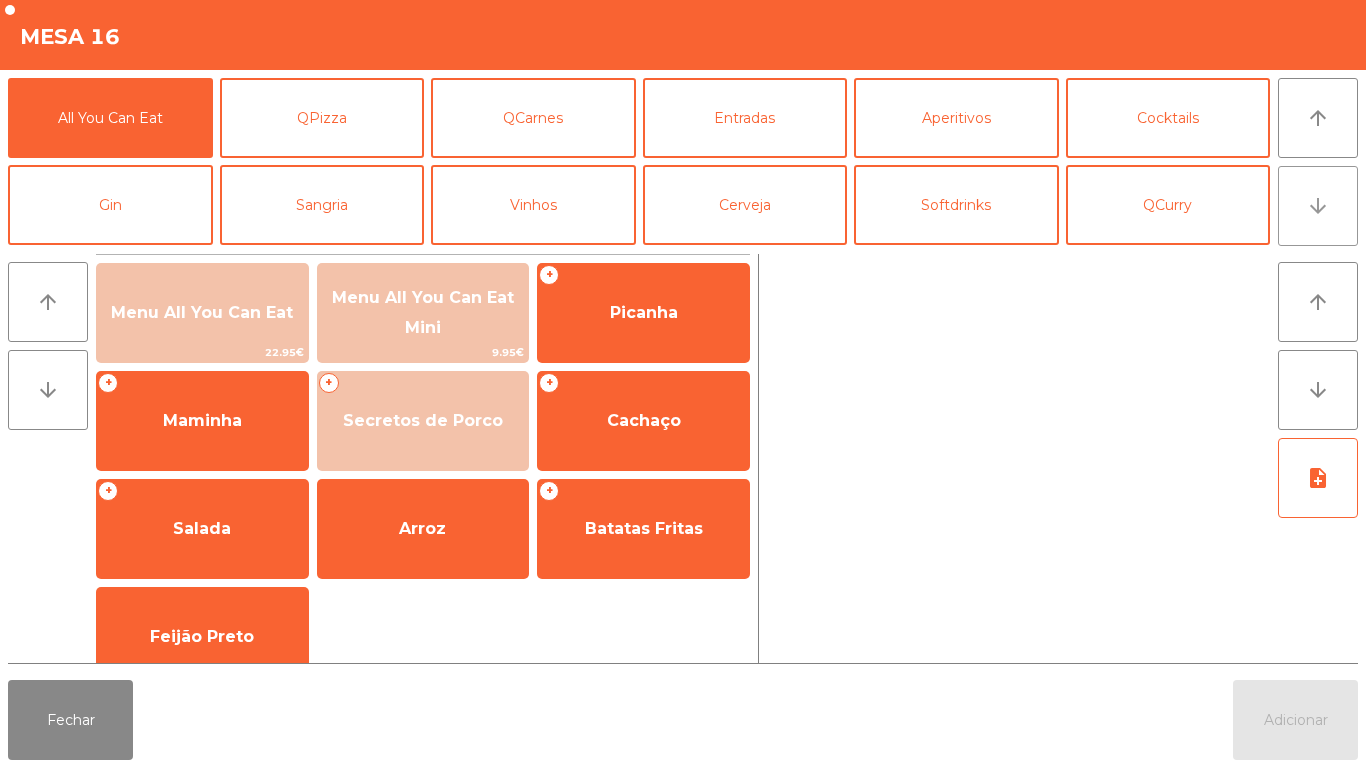 click on "arrow_downward" 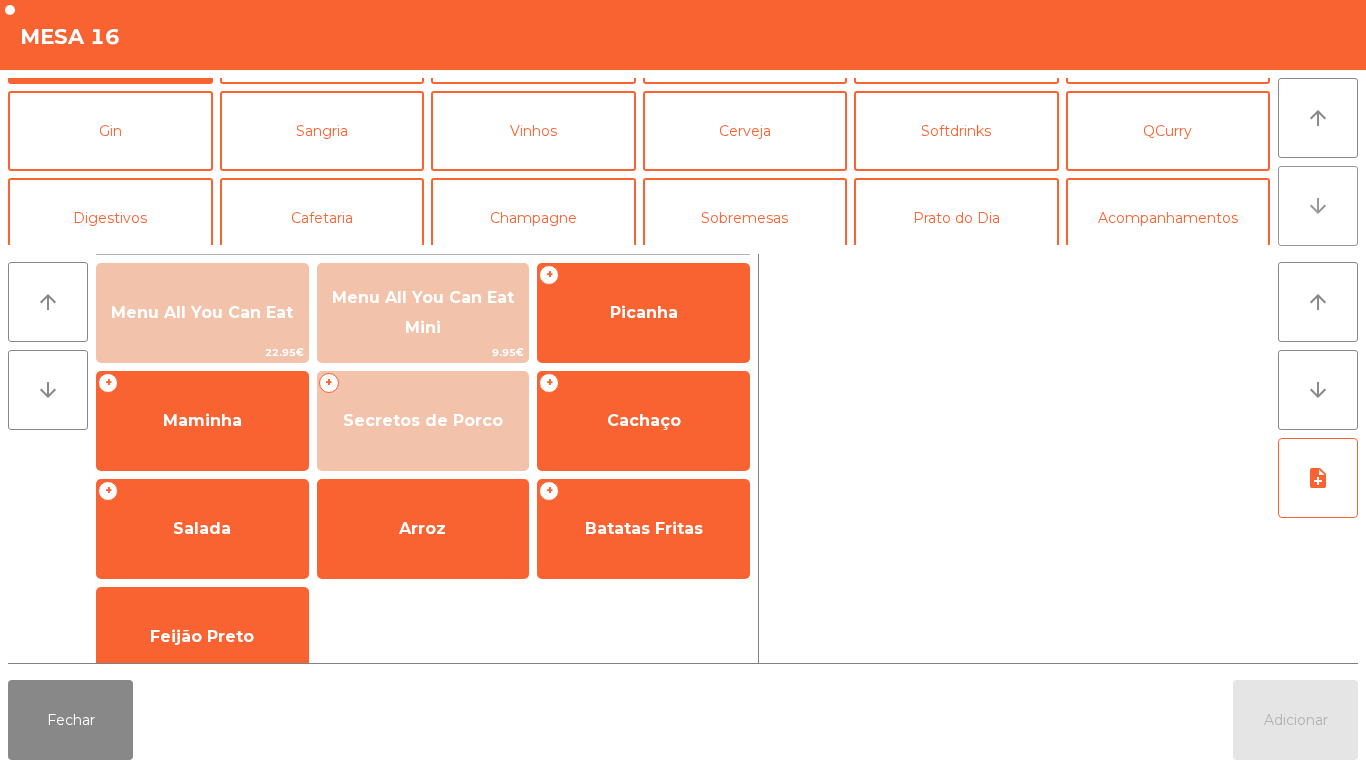 scroll, scrollTop: 174, scrollLeft: 0, axis: vertical 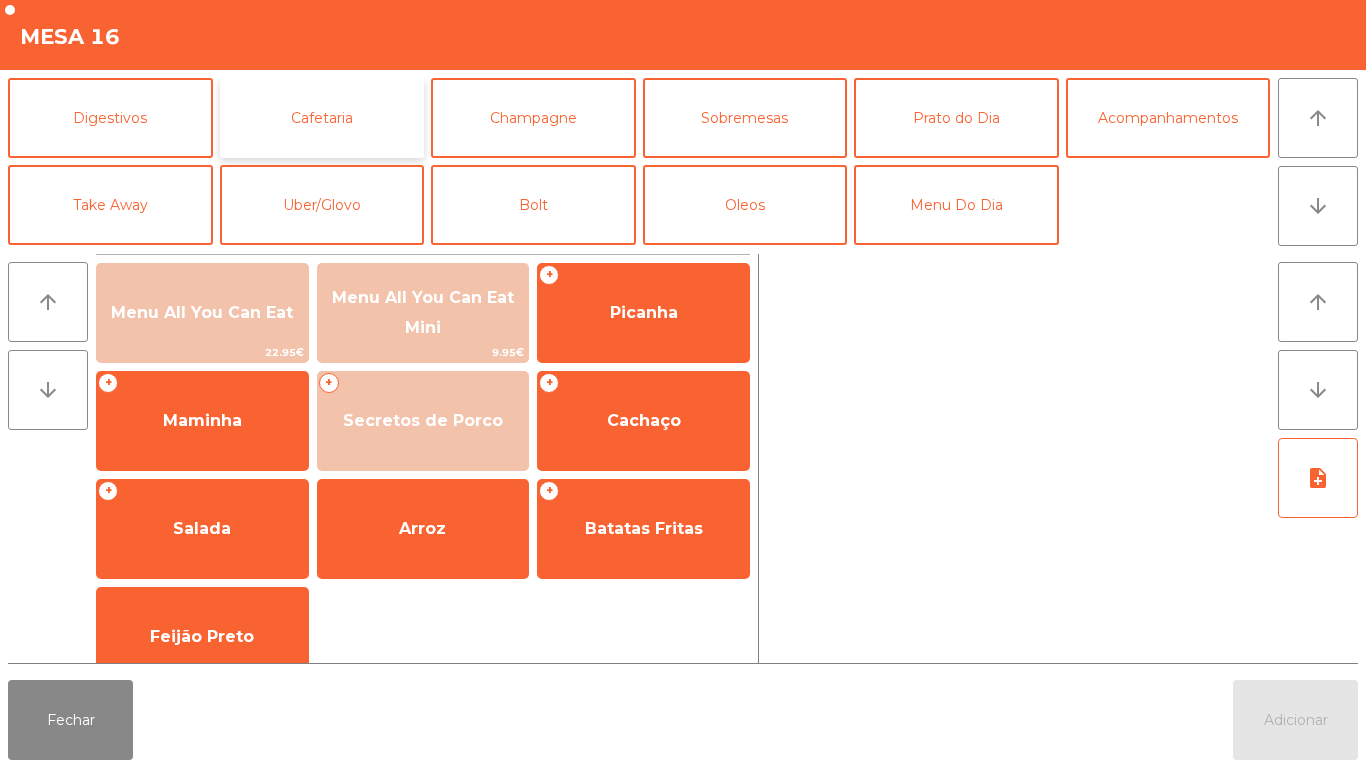 click on "Cafetaria" 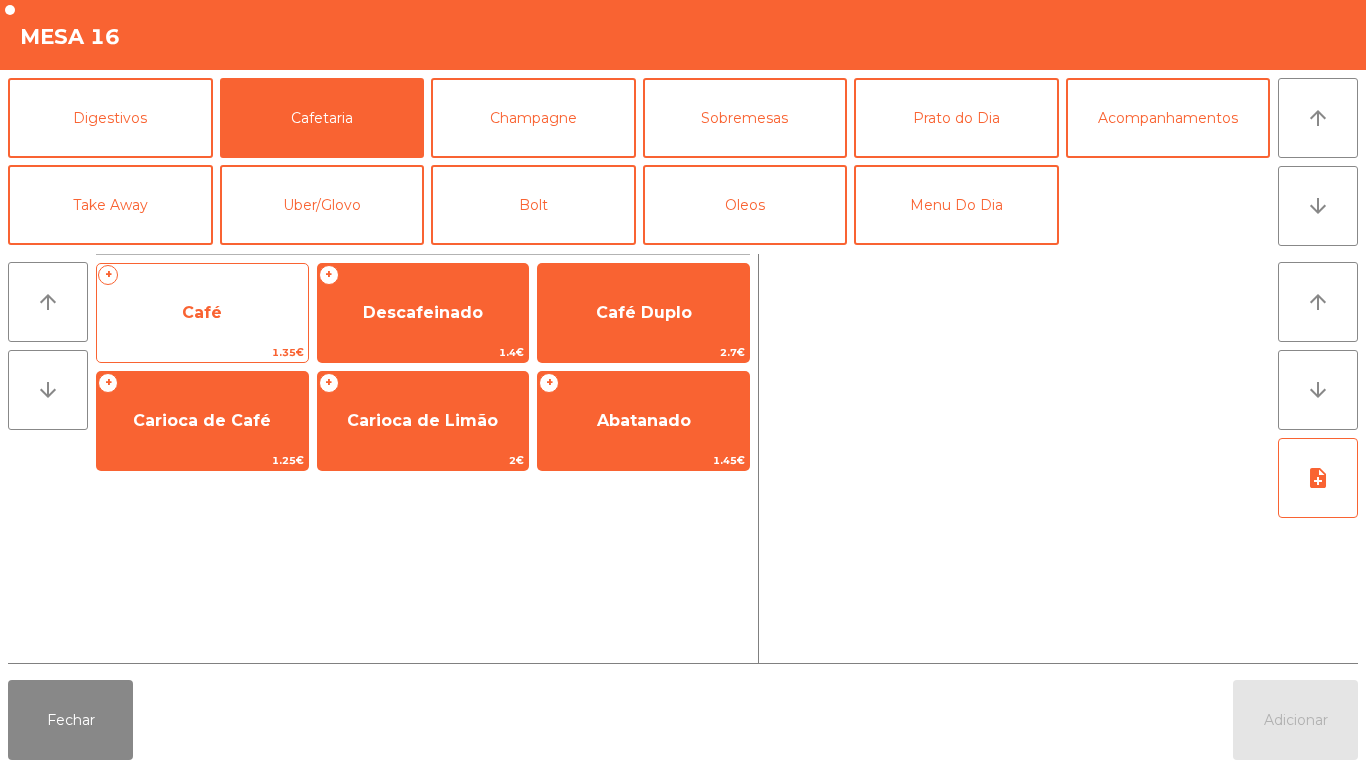click on "Café" 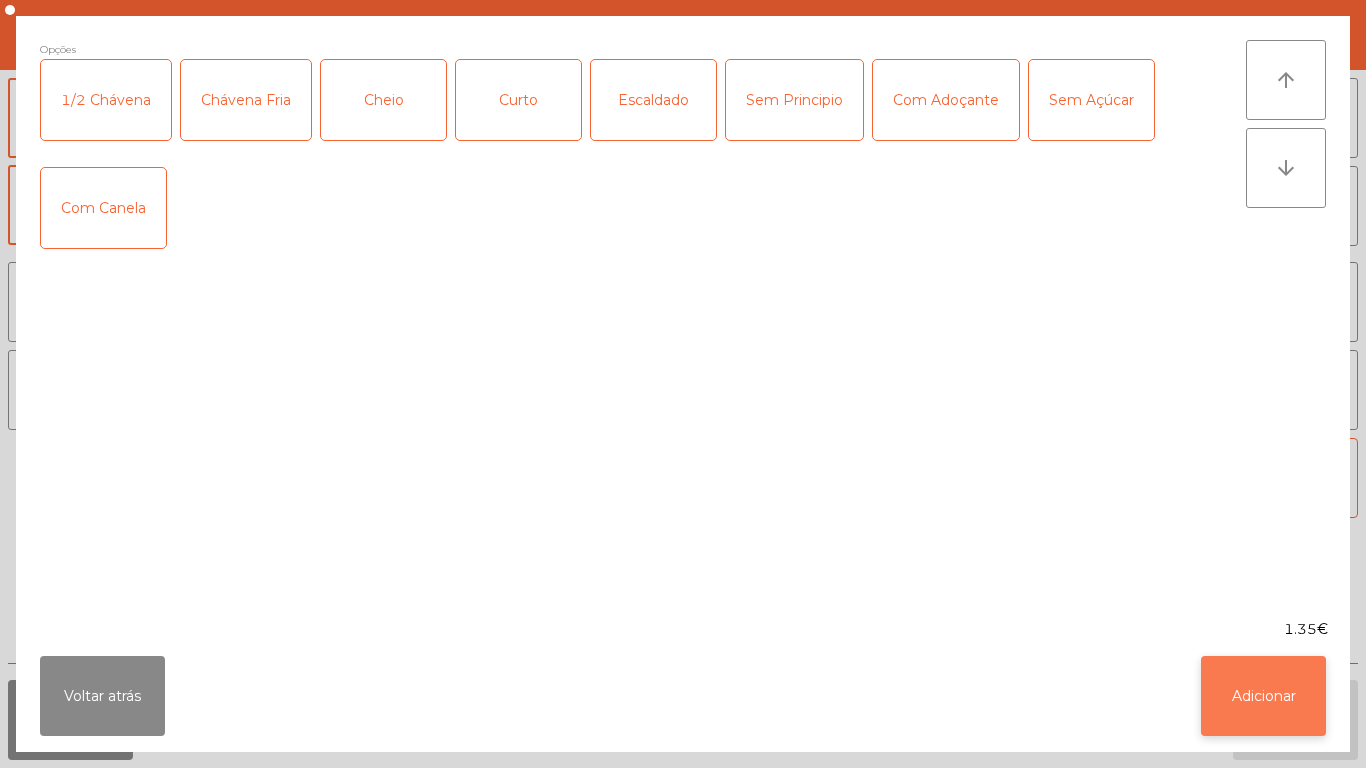 click on "Adicionar" 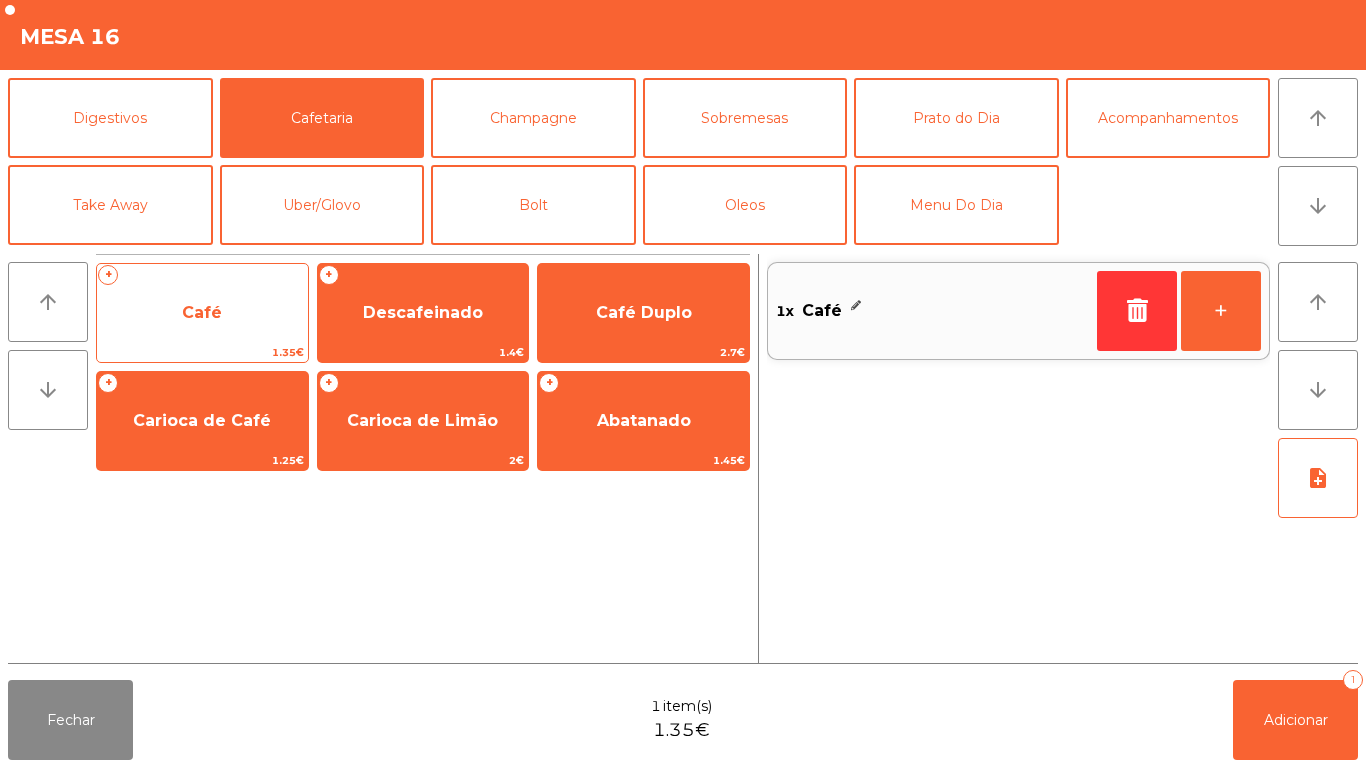 click on "Café" 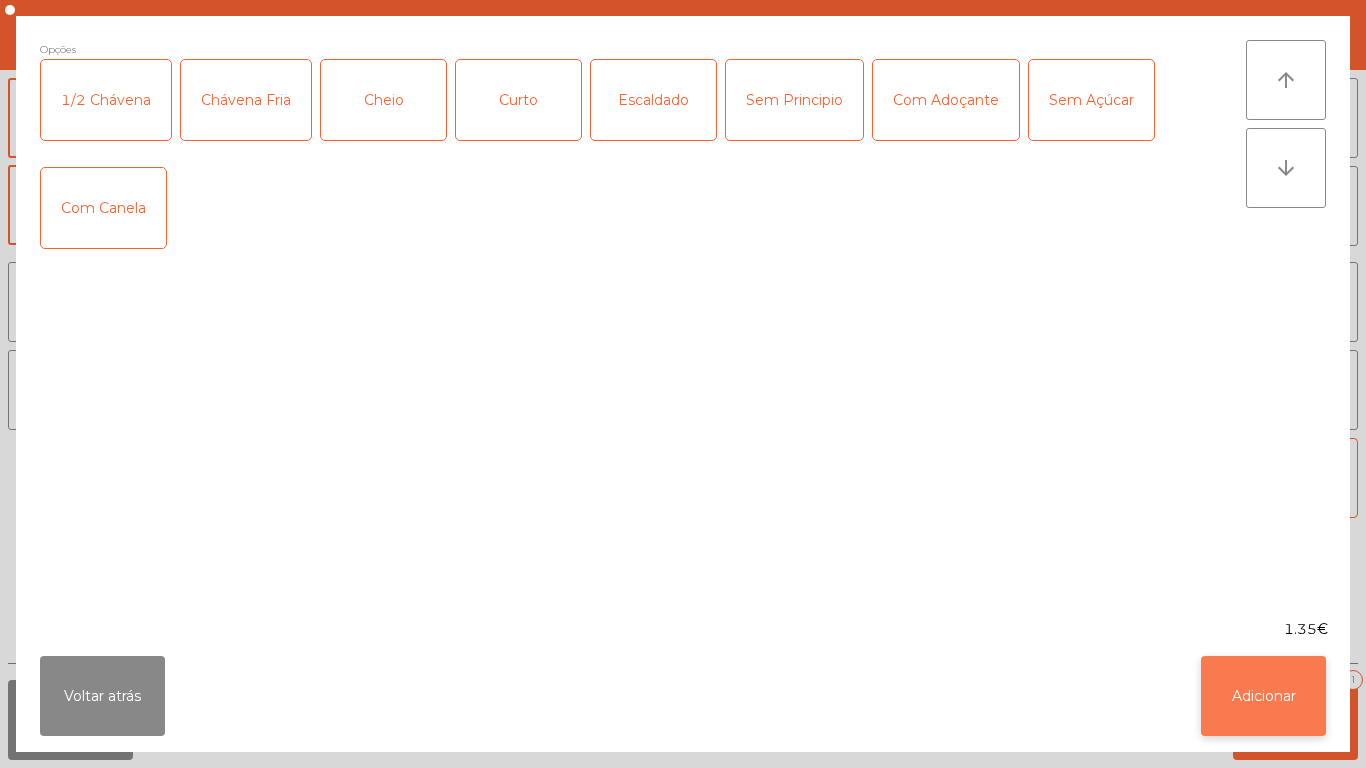 click on "Adicionar" 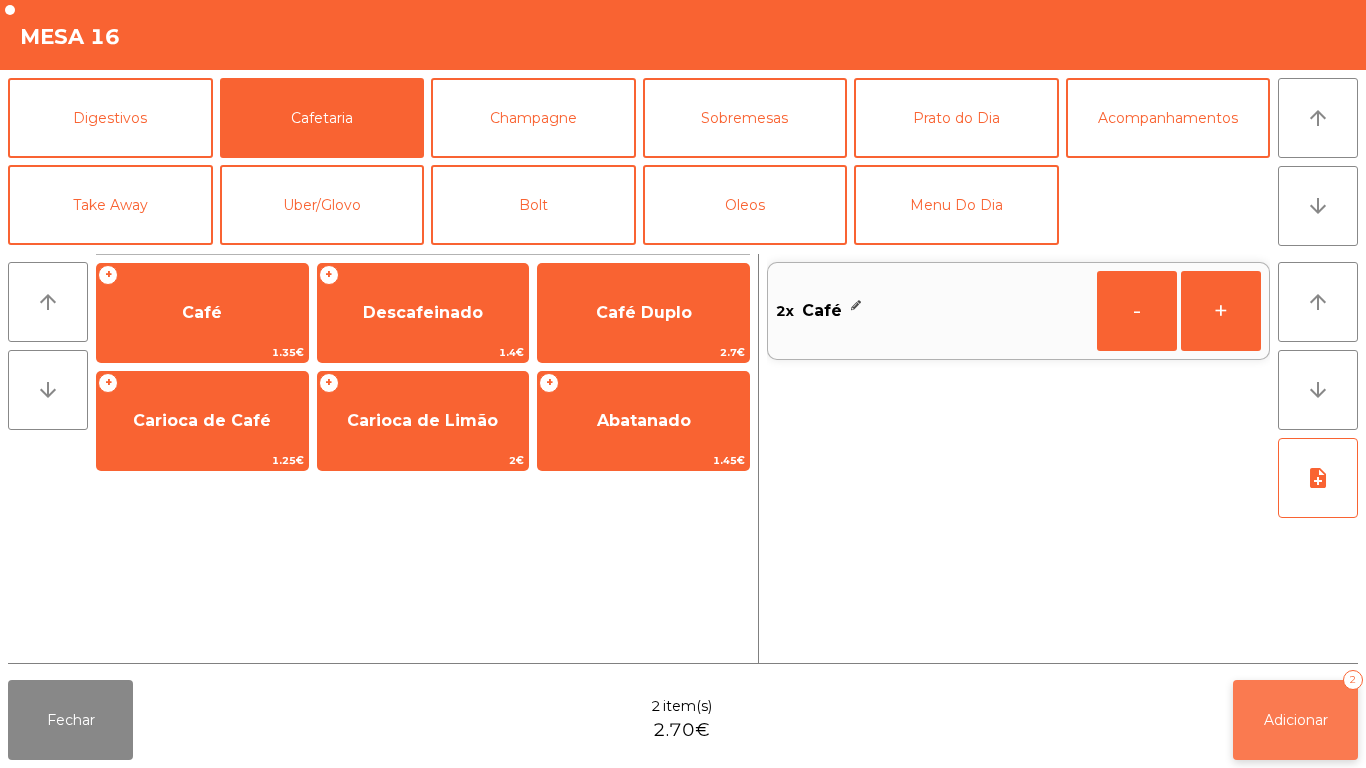 click on "Adicionar" 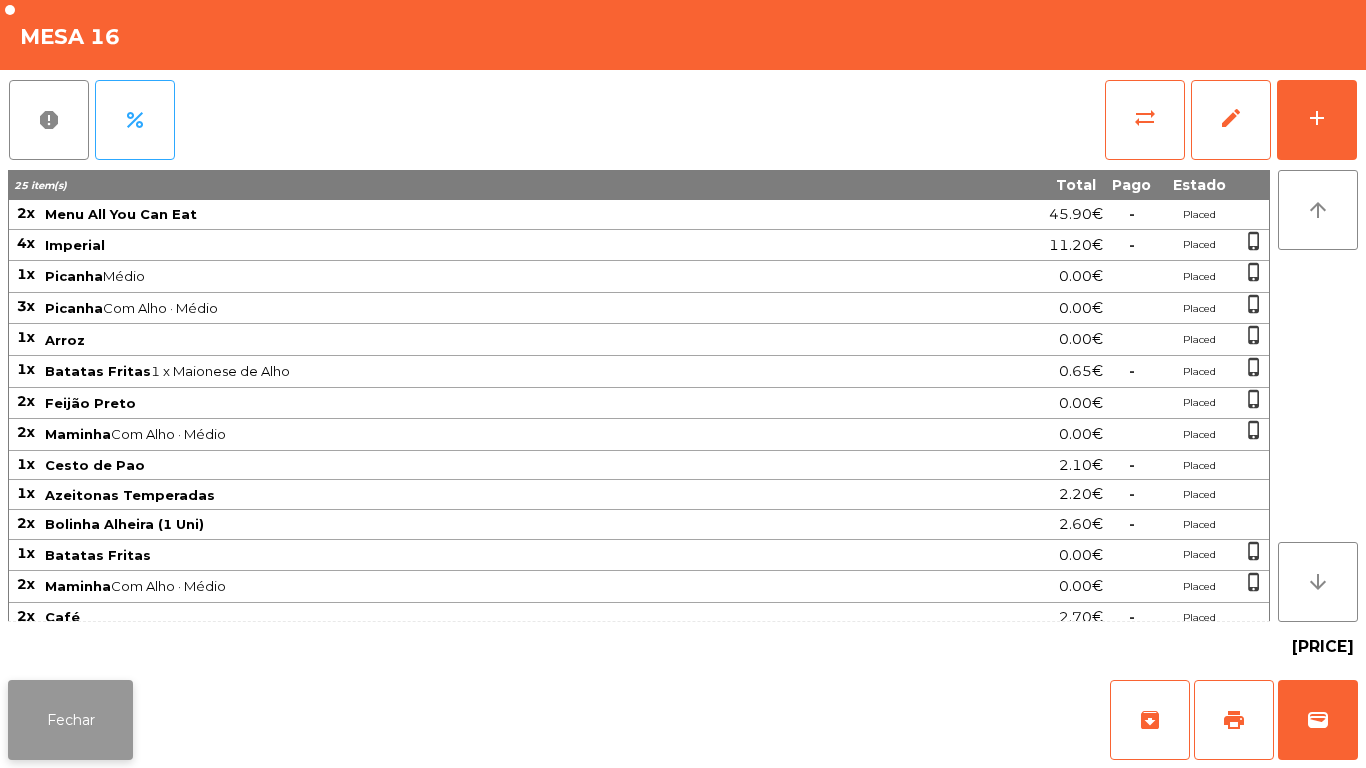 click on "Fechar" 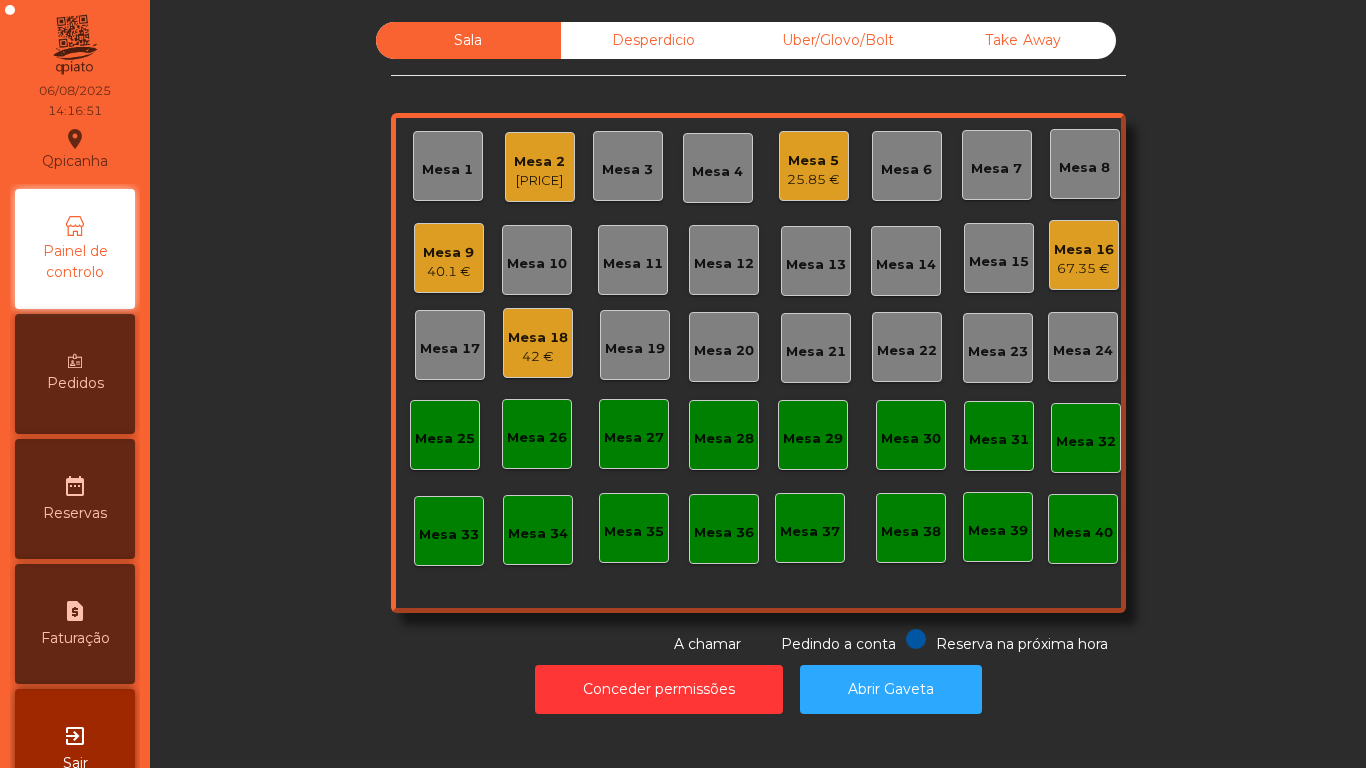 click on "Mesa 2" 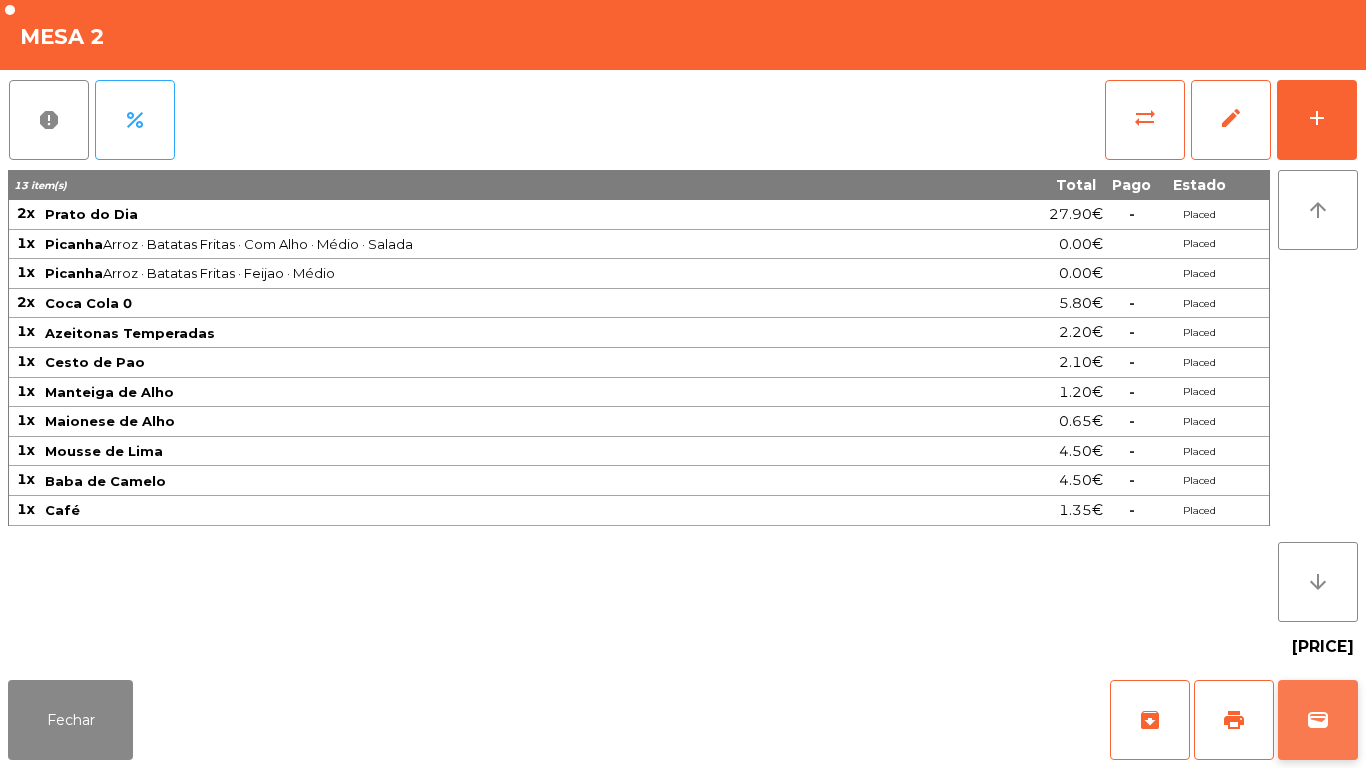 click on "wallet" 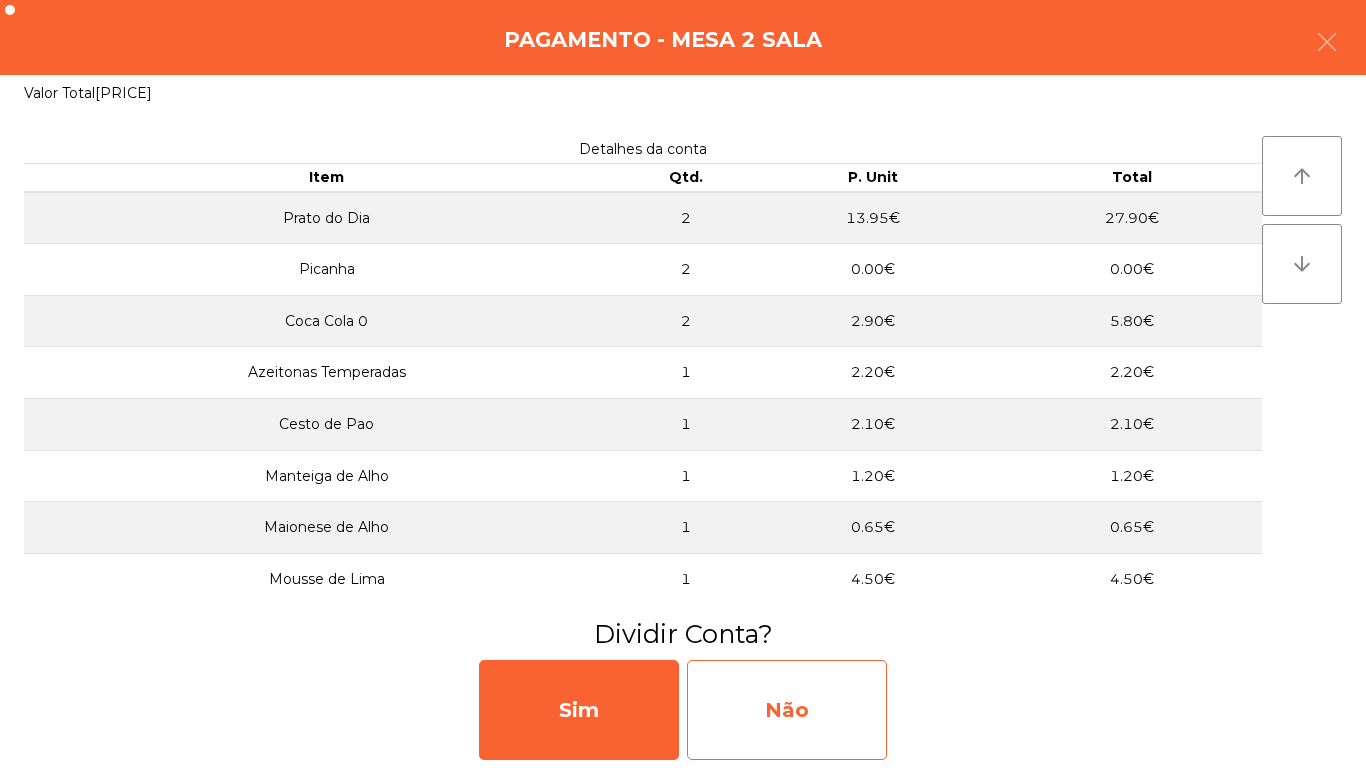 click on "Não" 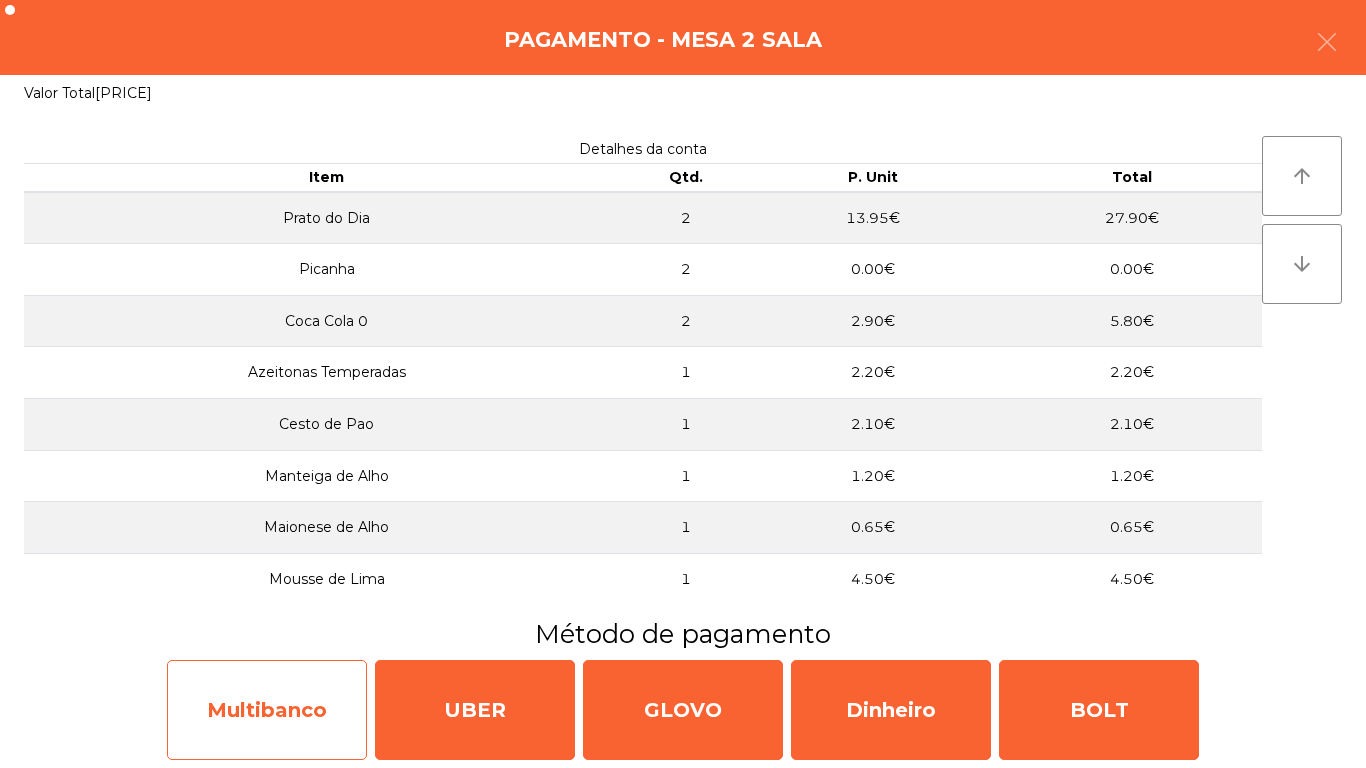 click on "Multibanco" 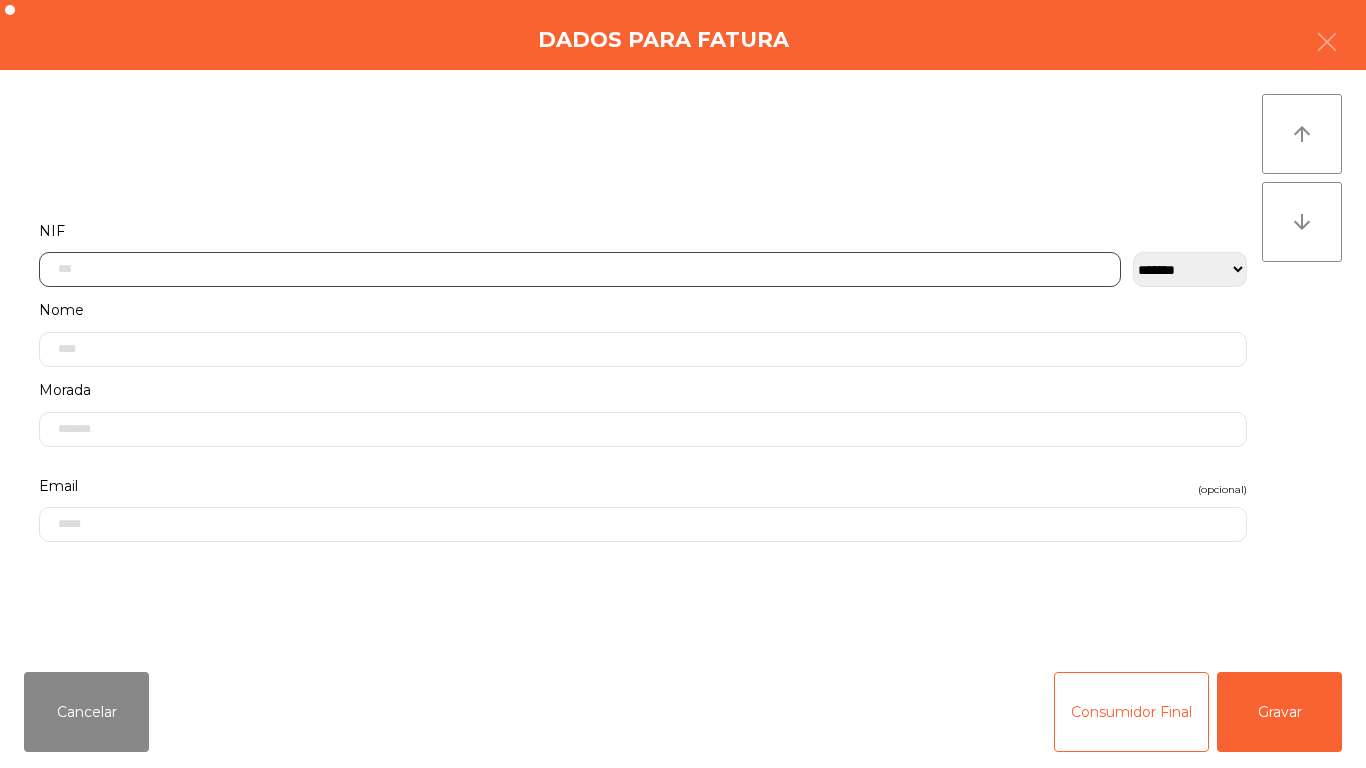click 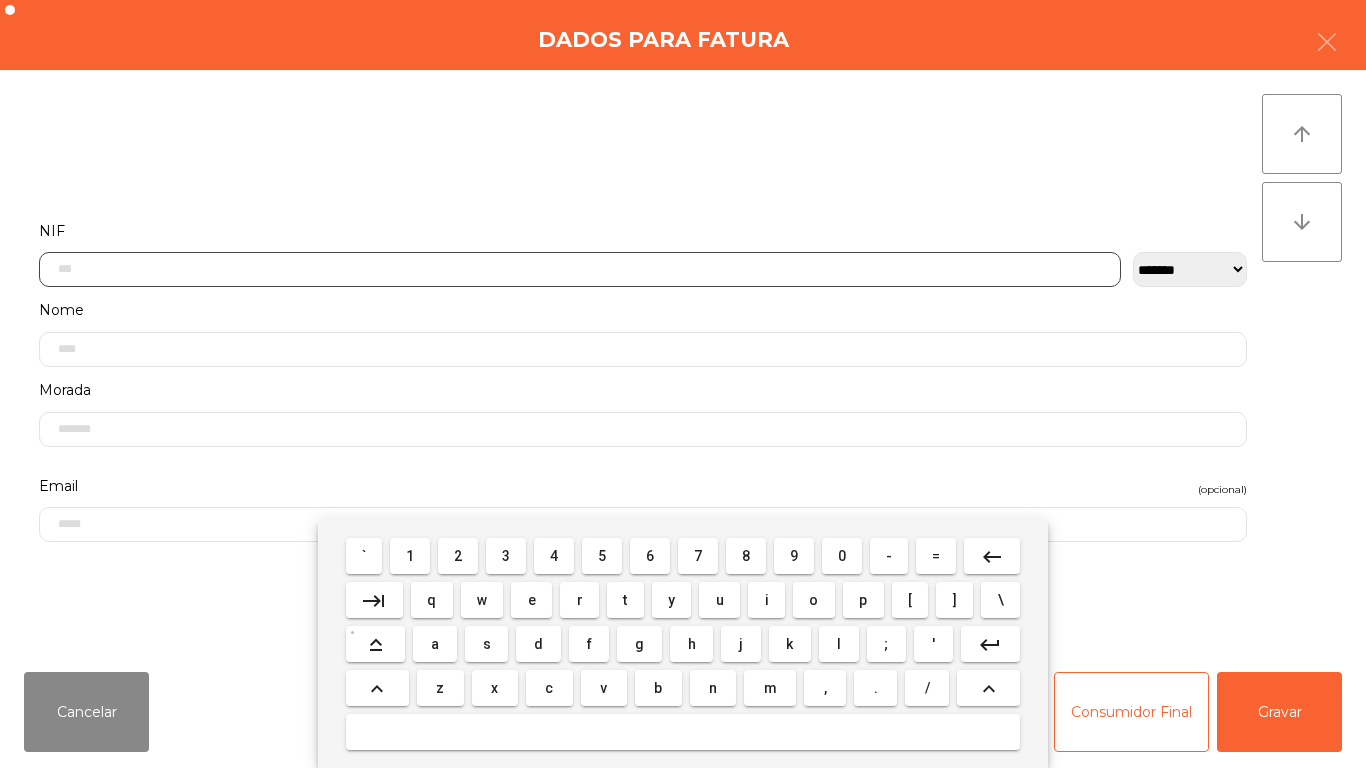 scroll, scrollTop: 122, scrollLeft: 0, axis: vertical 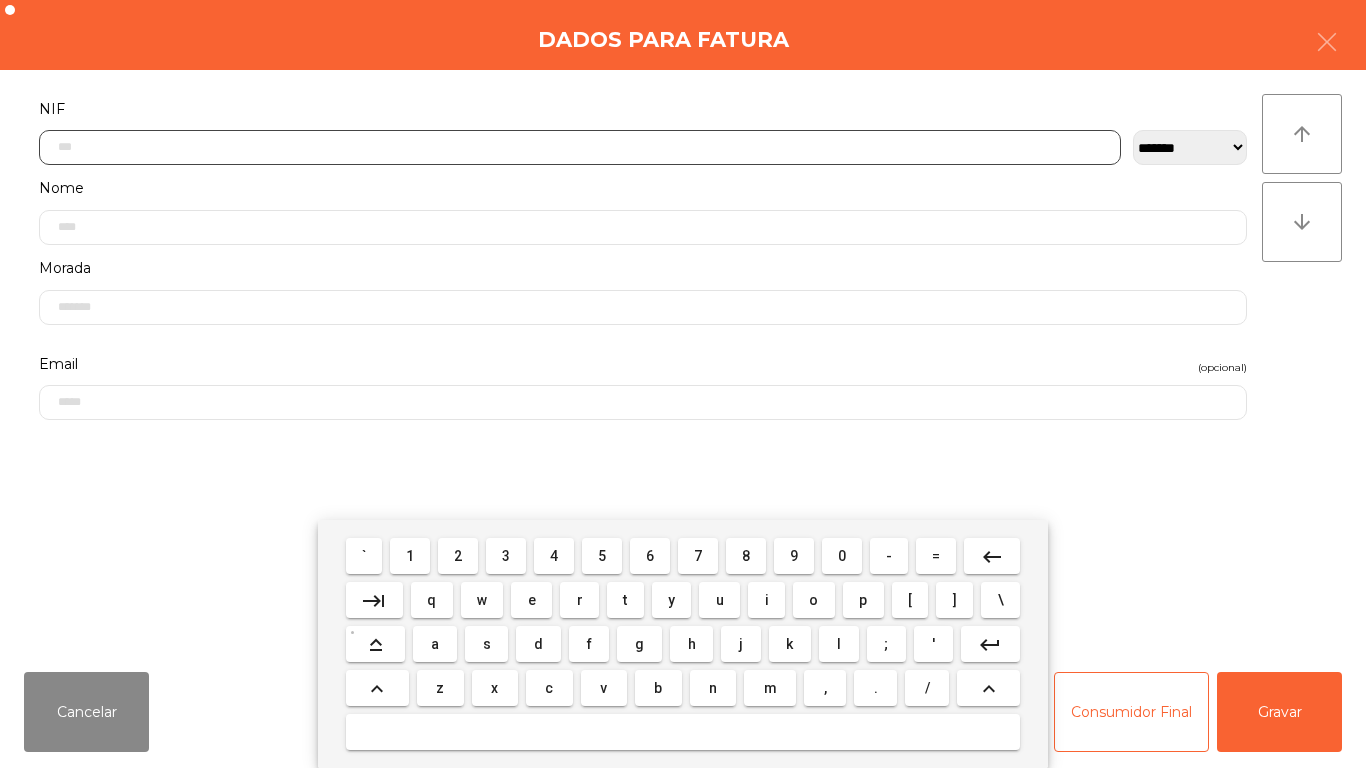 click on "2" at bounding box center (458, 556) 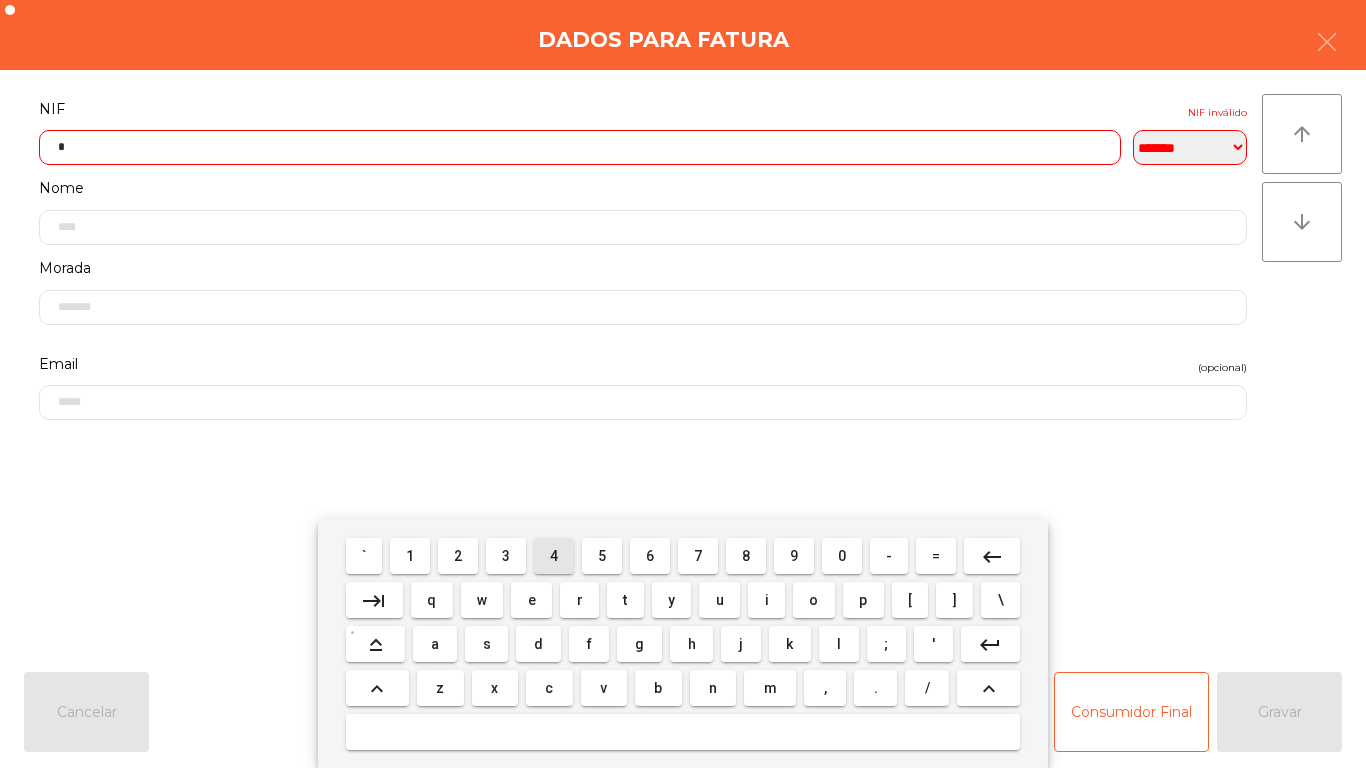 click on "4" at bounding box center (554, 556) 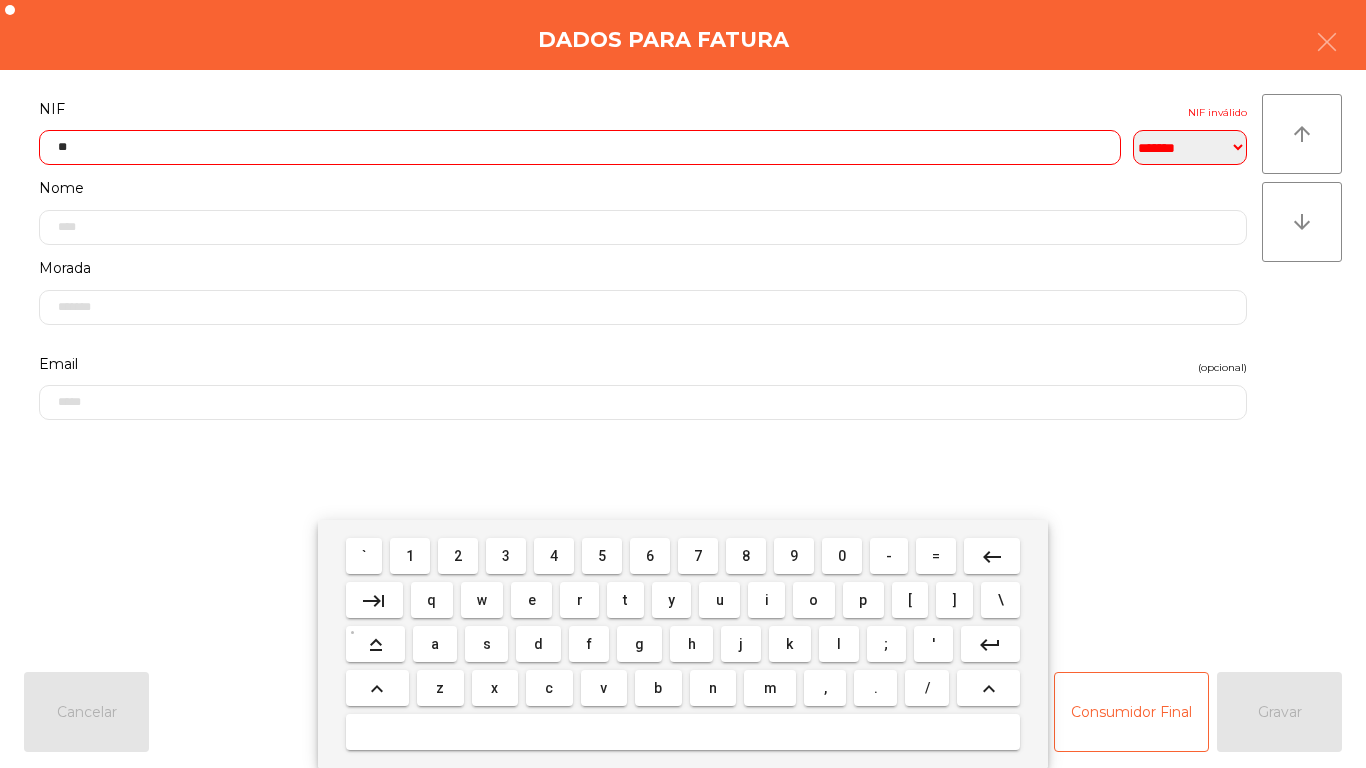 click on "8" at bounding box center (746, 556) 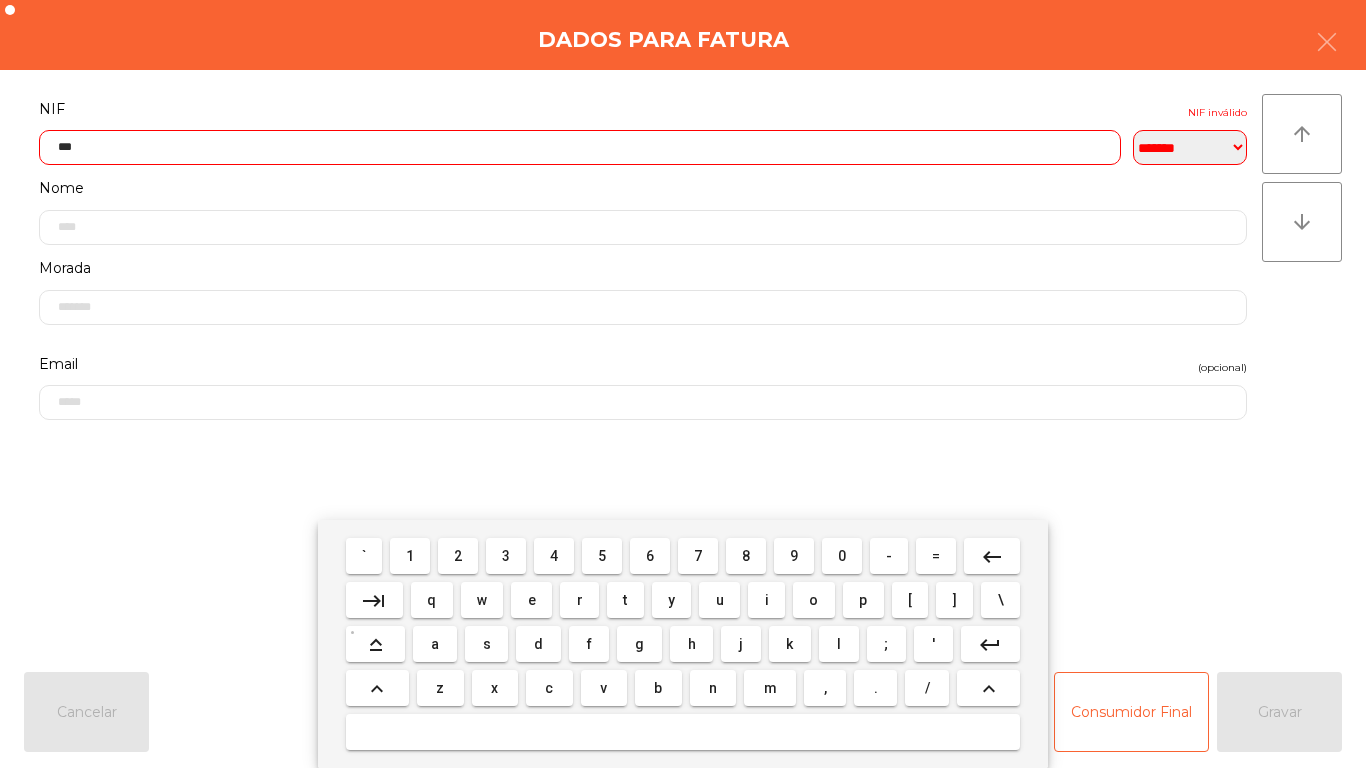 click on "2" at bounding box center (458, 556) 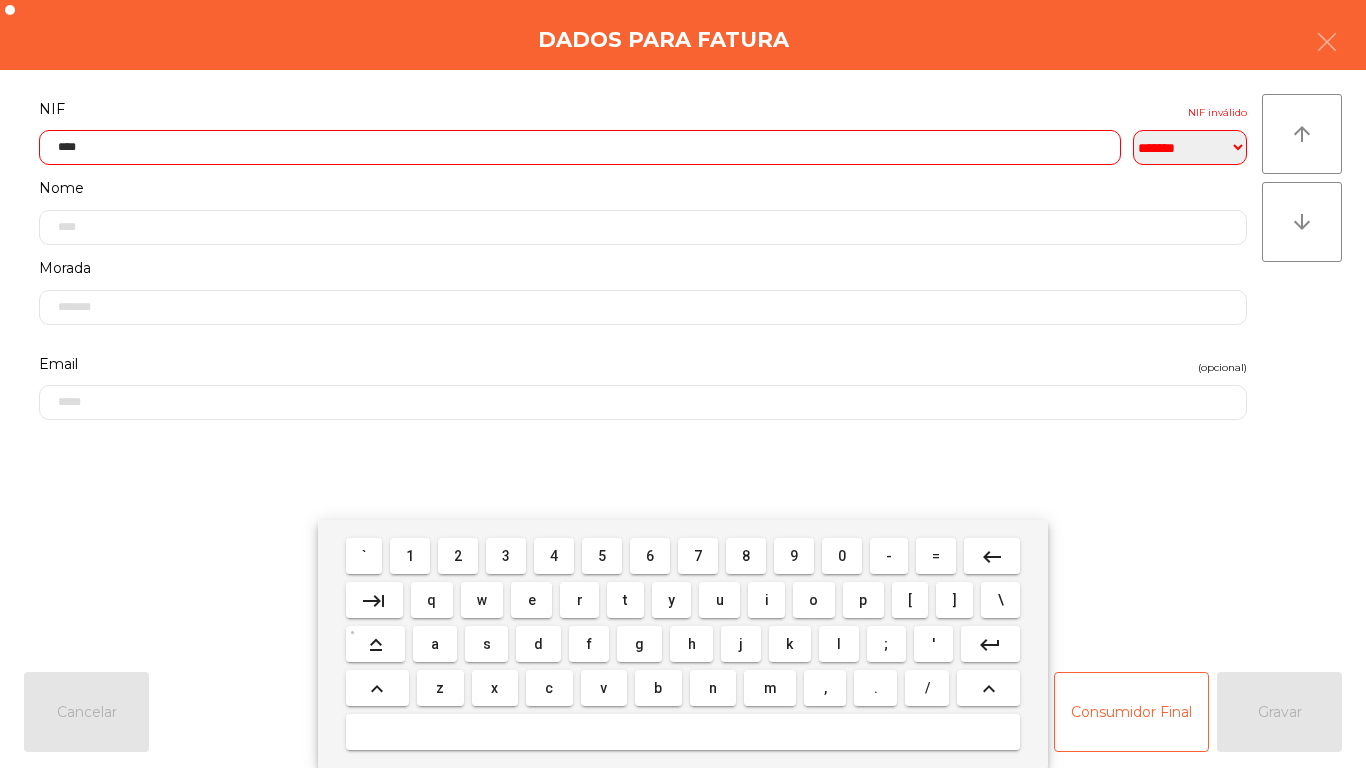click on "8" at bounding box center (746, 556) 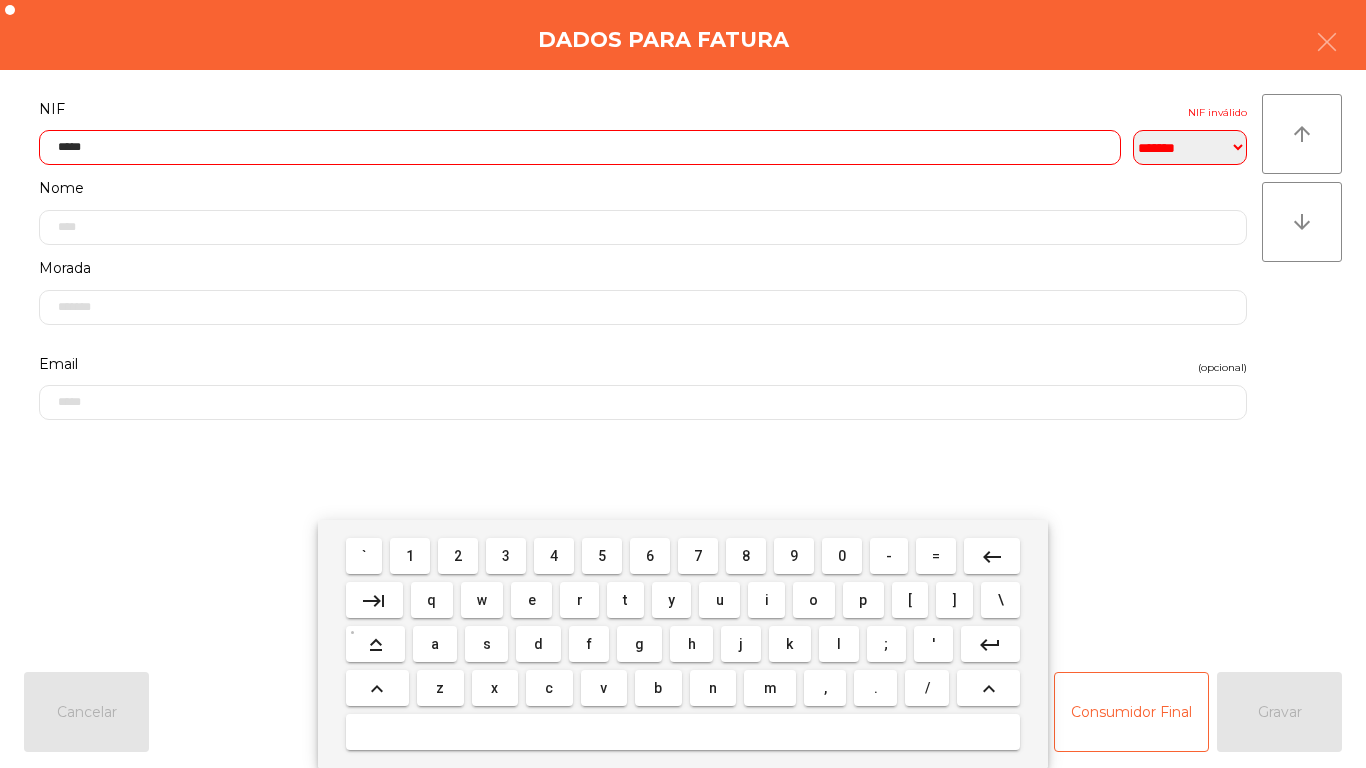 click on "9" at bounding box center (794, 556) 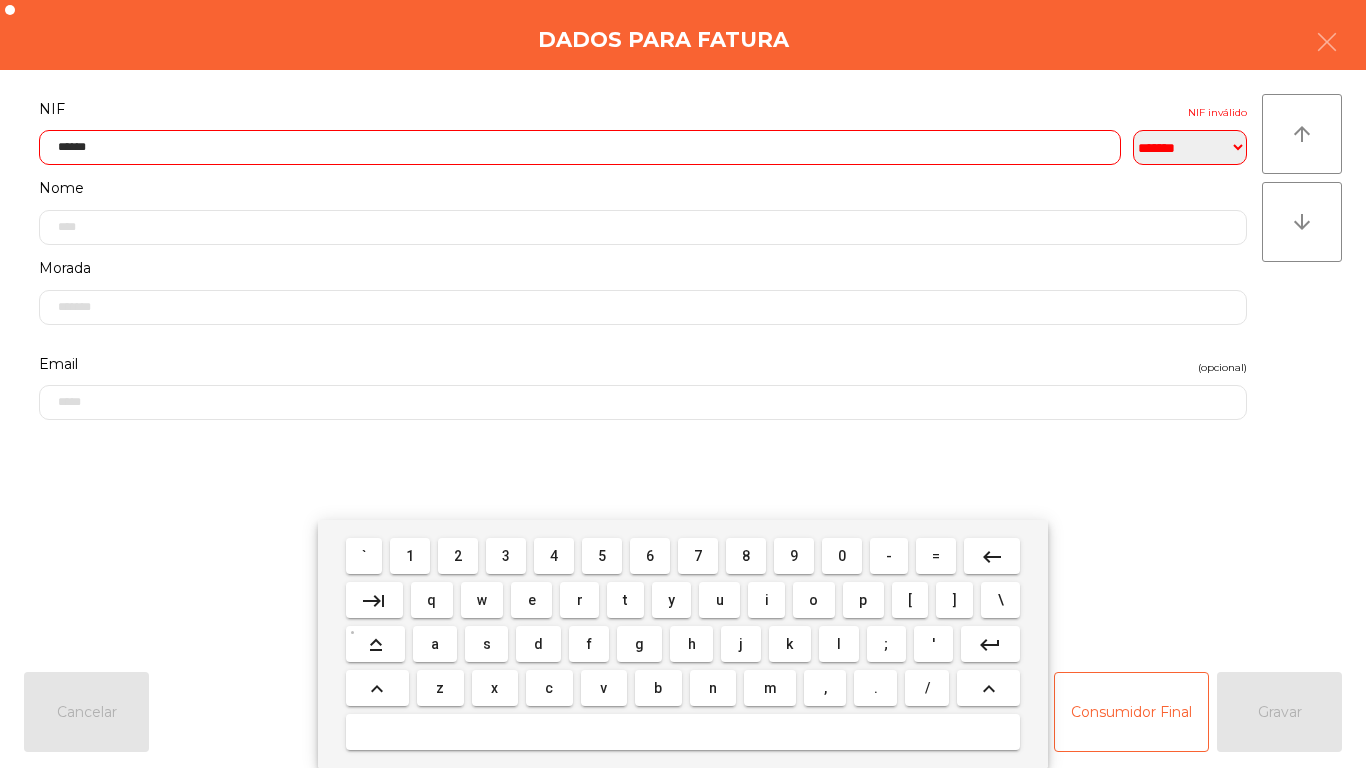 click on "5" at bounding box center (602, 556) 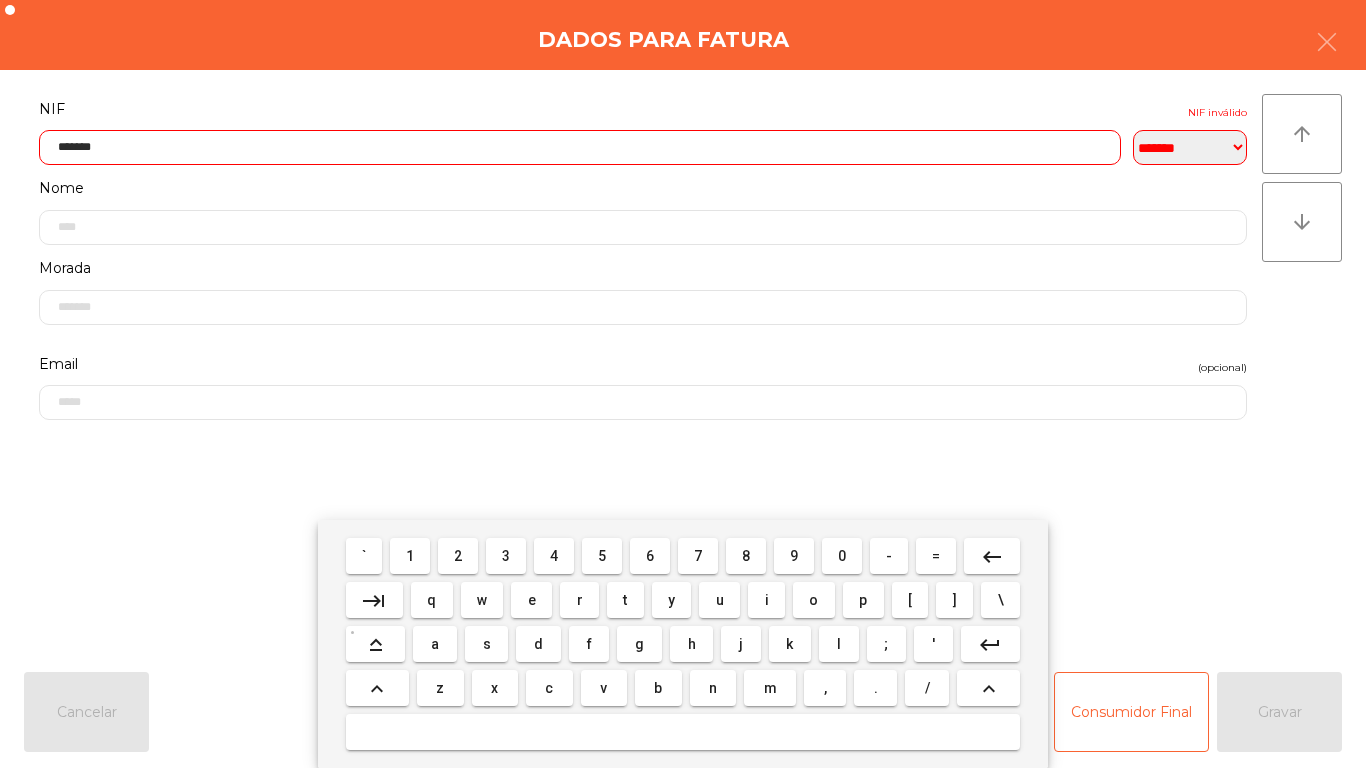 click on "8" at bounding box center (746, 556) 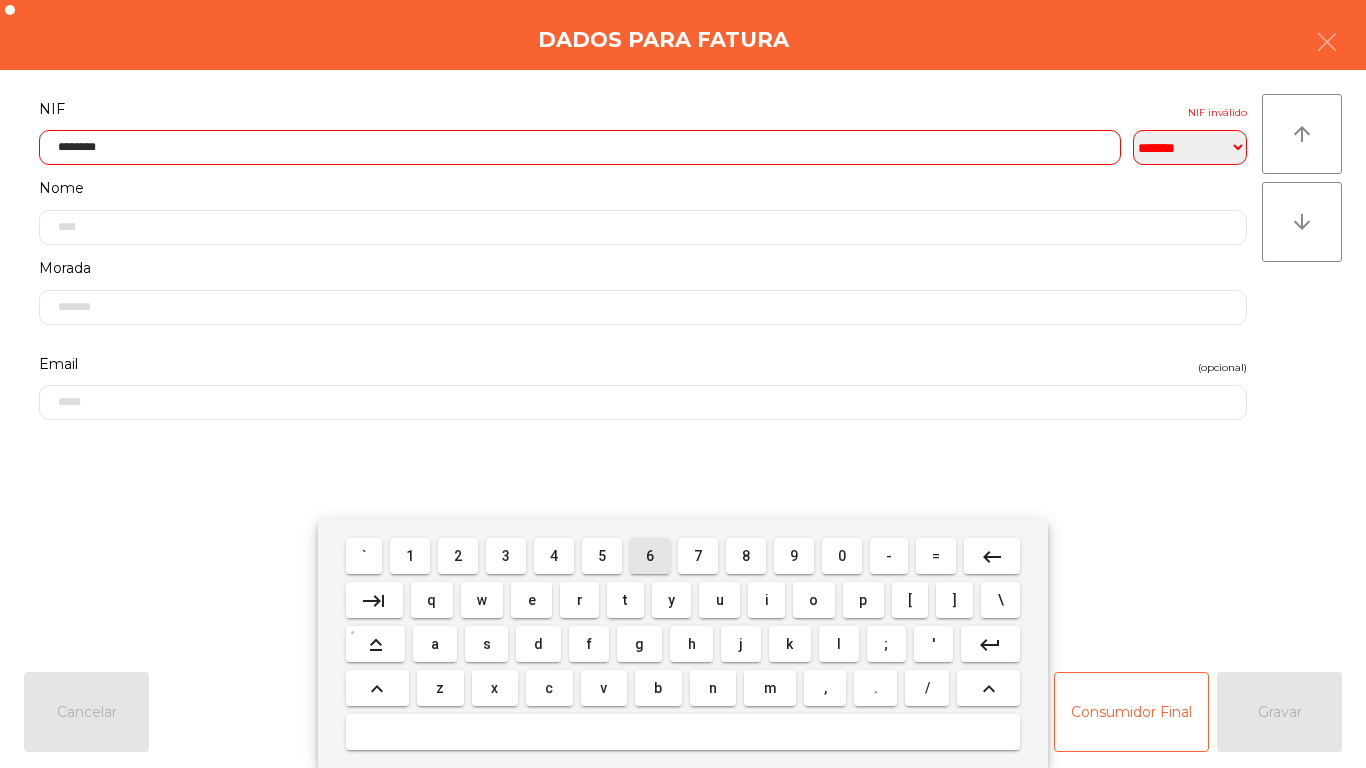 click on "6" at bounding box center [650, 556] 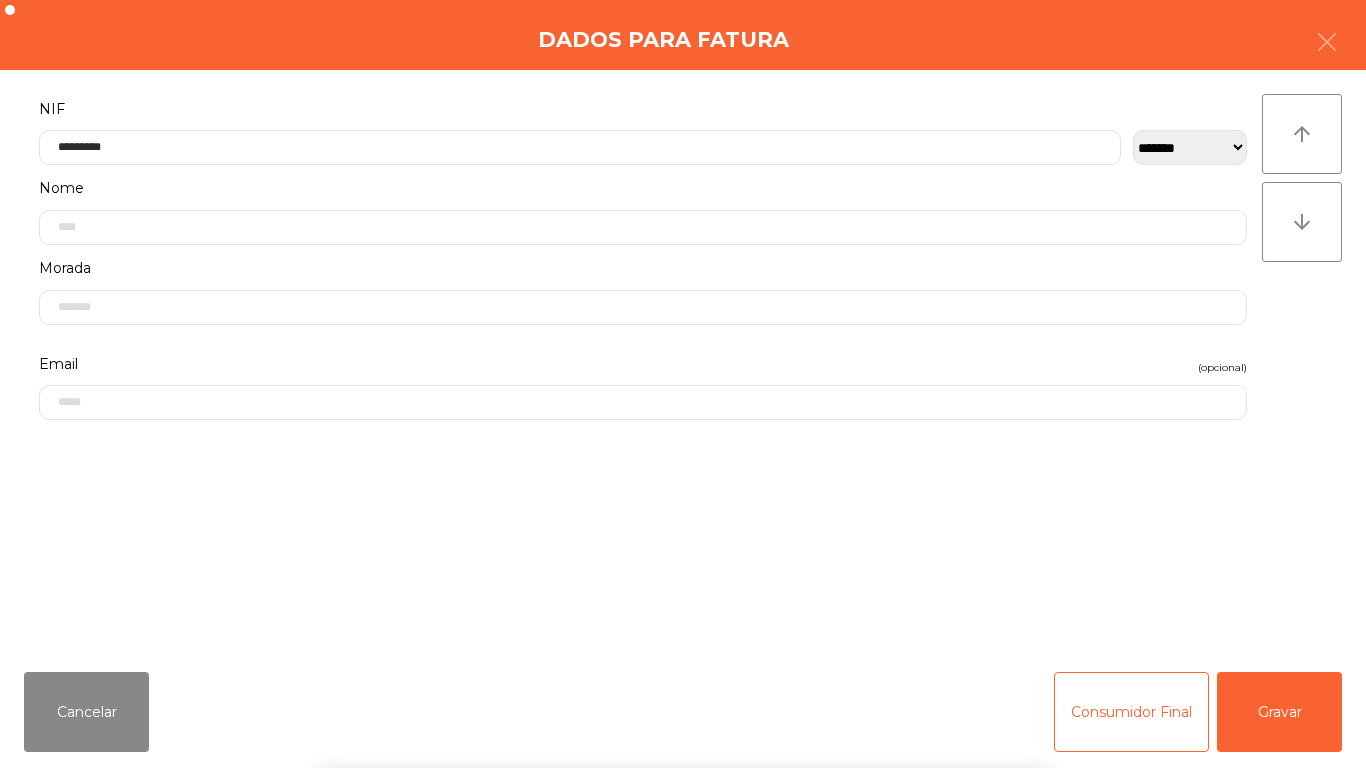 click on "` 1 2 3 4 5 6 7 8 9 0 - = keyboard_backspace keyboard_tab q w e r t y u i o p [ ] \ keyboard_capslock a s d f g h j k l ; ' keyboard_return keyboard_arrow_up z x c v b n m , . / keyboard_arrow_up" at bounding box center [683, 644] 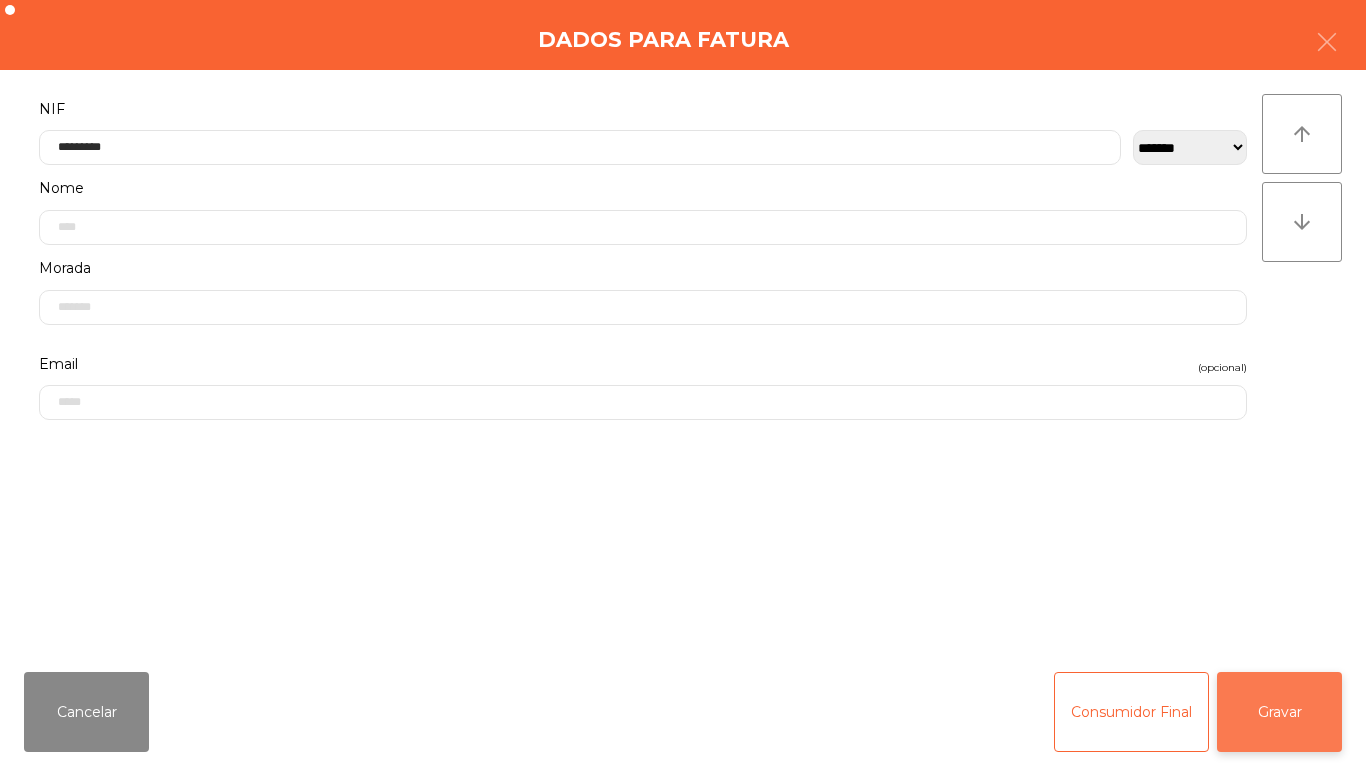 click on "Gravar" 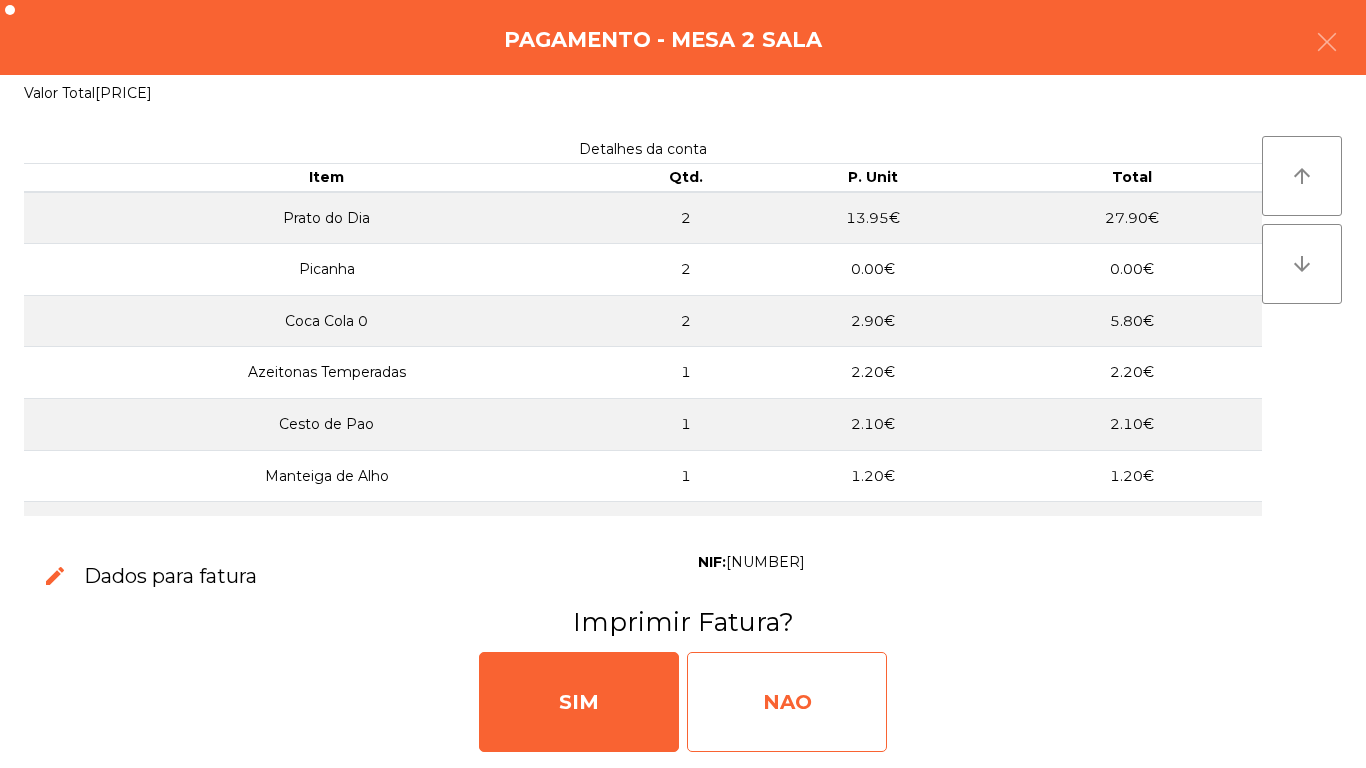 click on "NAO" 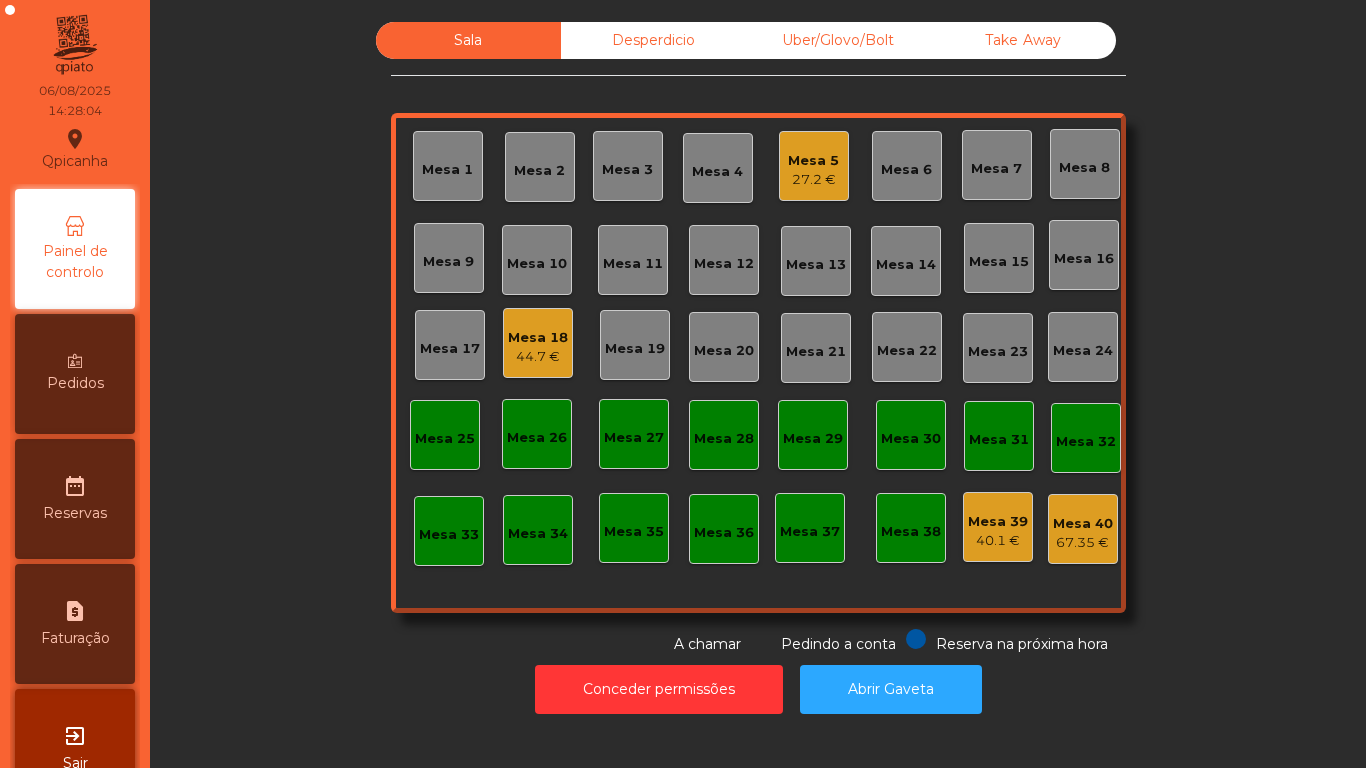 click on "Mesa 5" 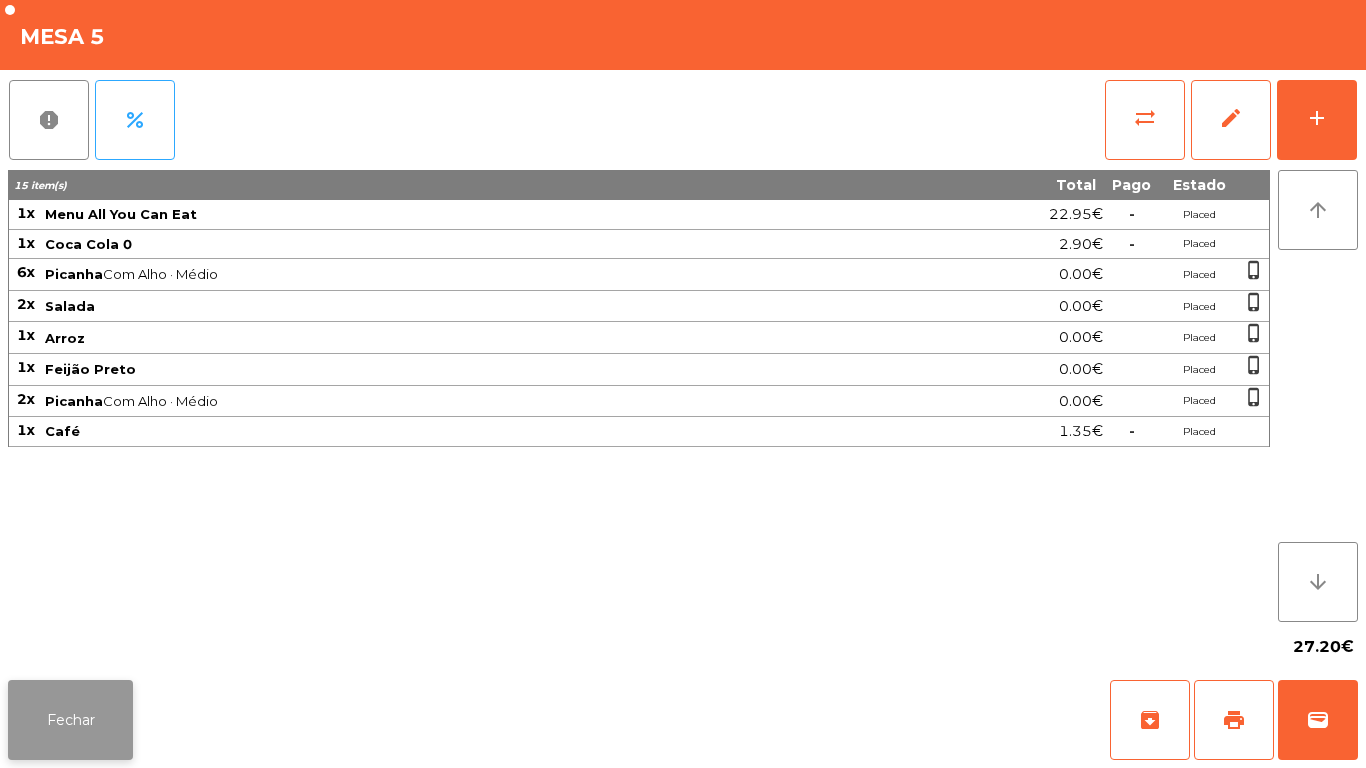 click on "Fechar" 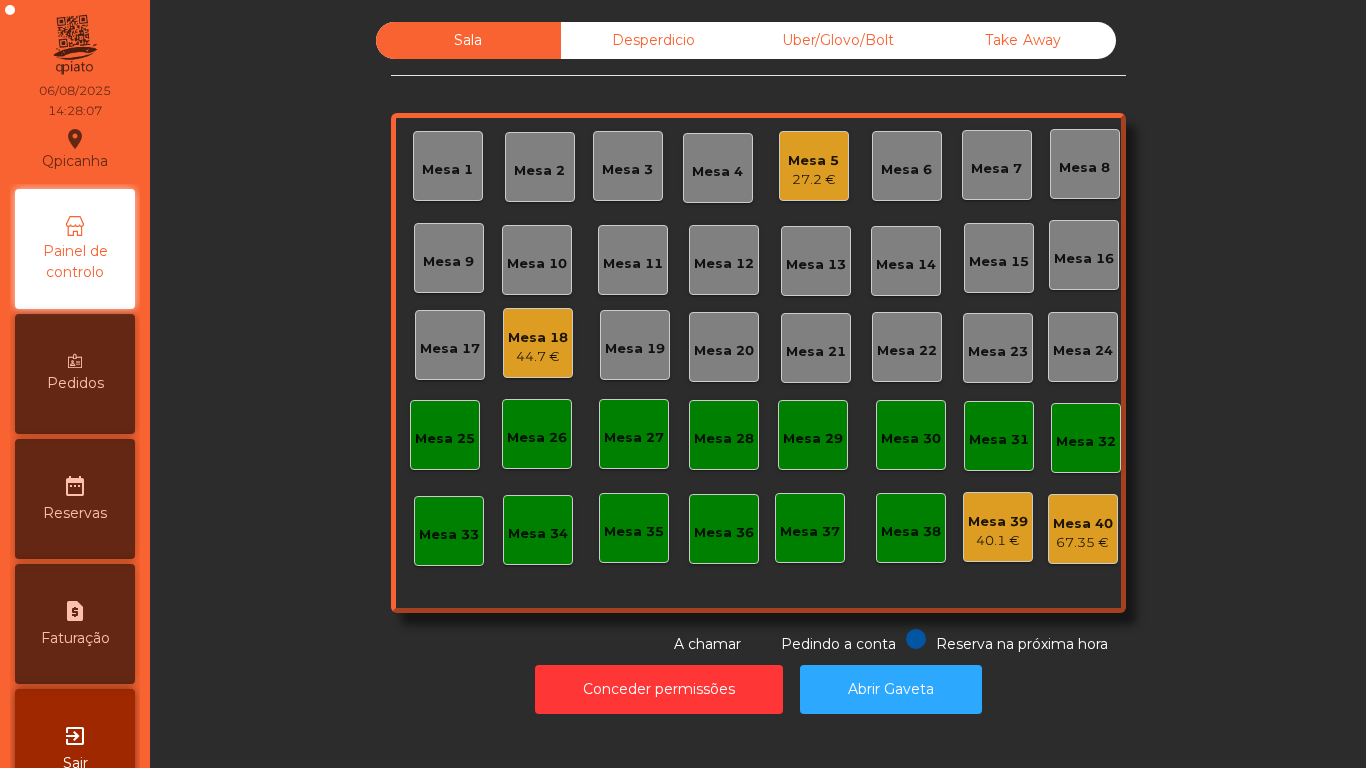 click on "Mesa 18" 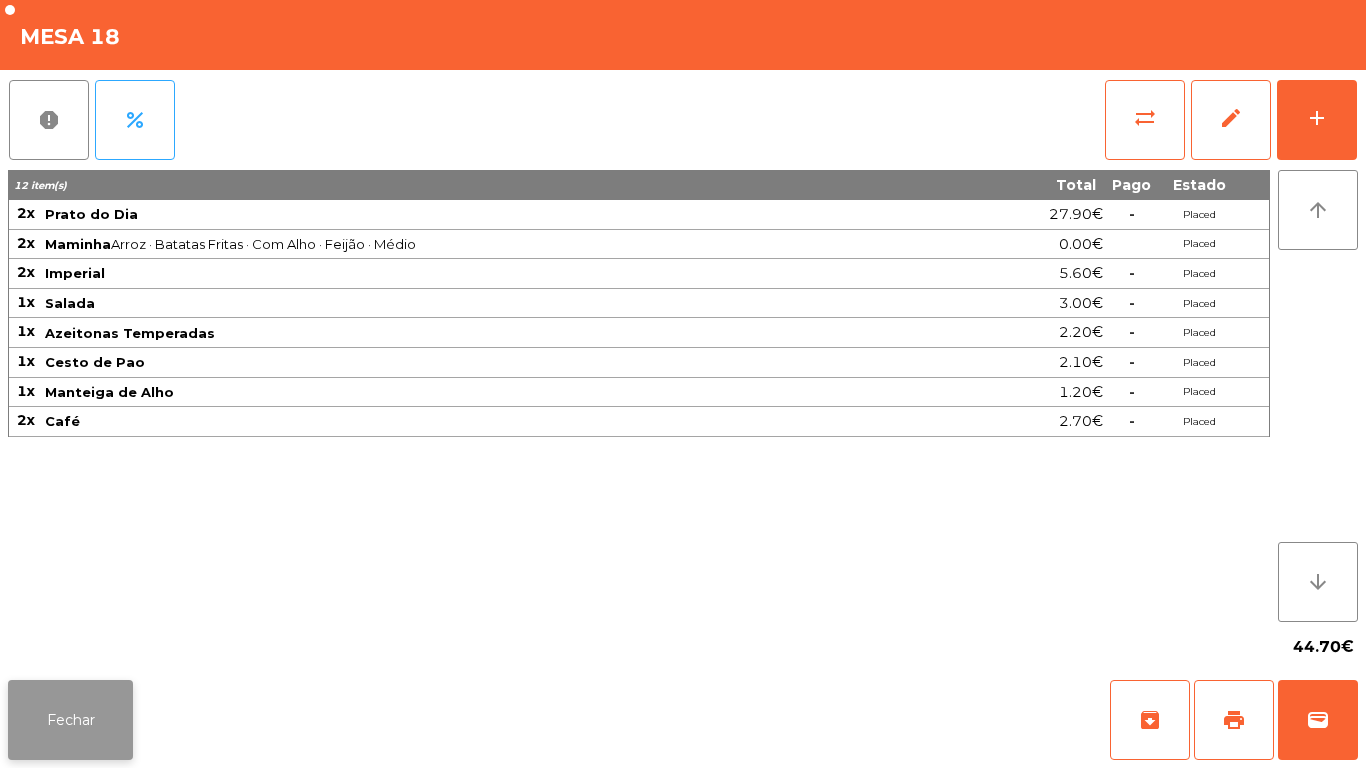click on "Fechar" 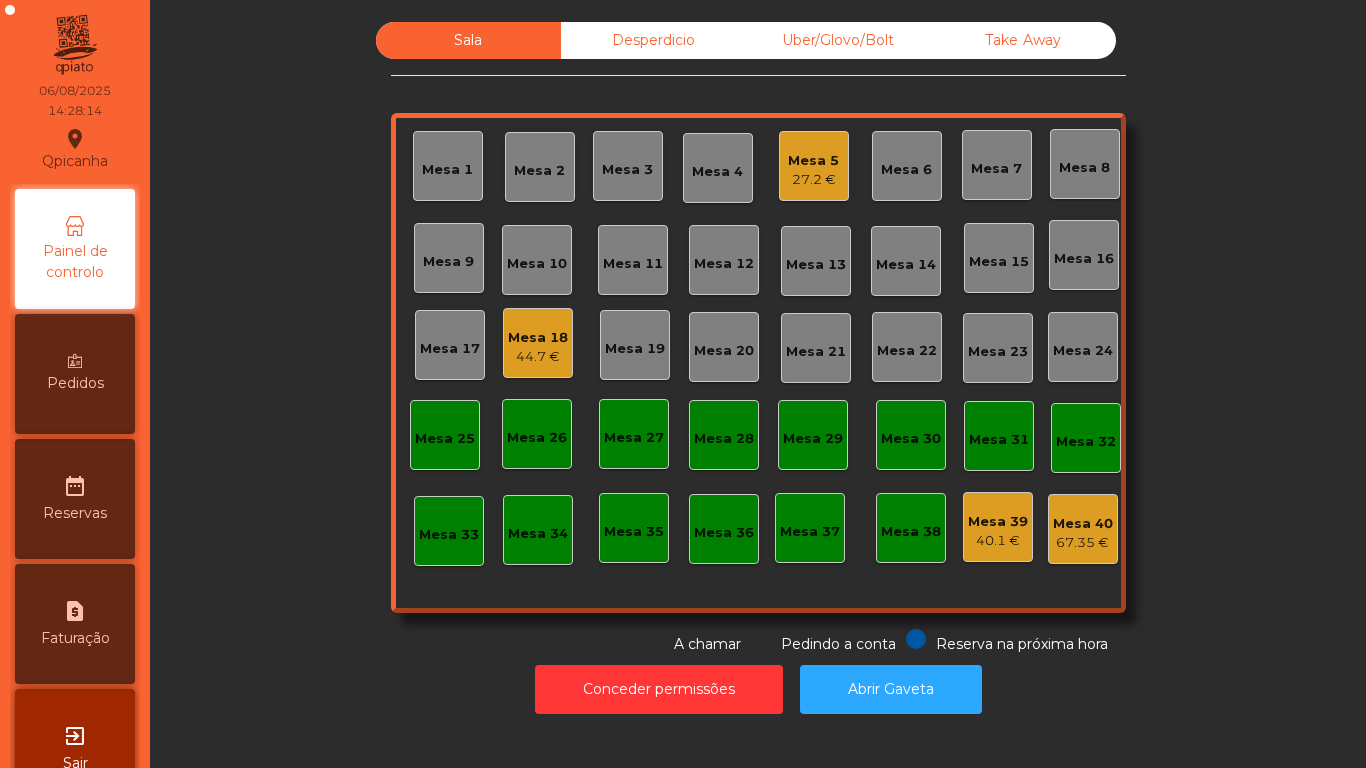 scroll, scrollTop: 0, scrollLeft: 0, axis: both 